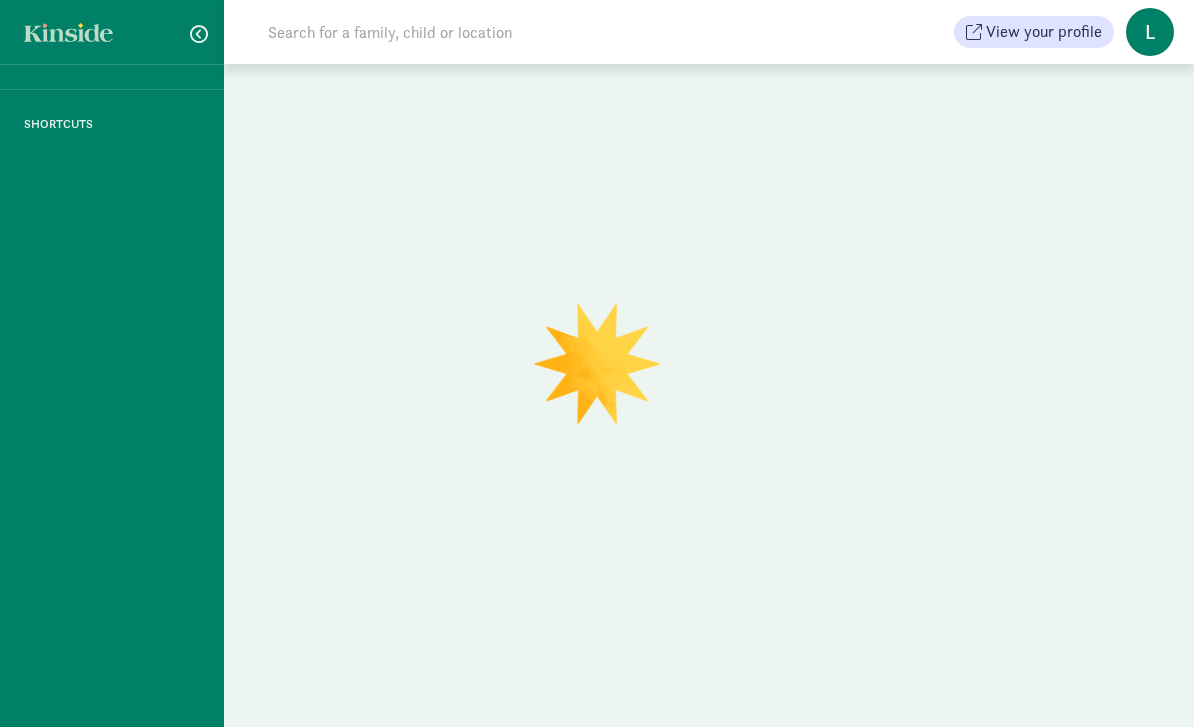 scroll, scrollTop: 0, scrollLeft: 0, axis: both 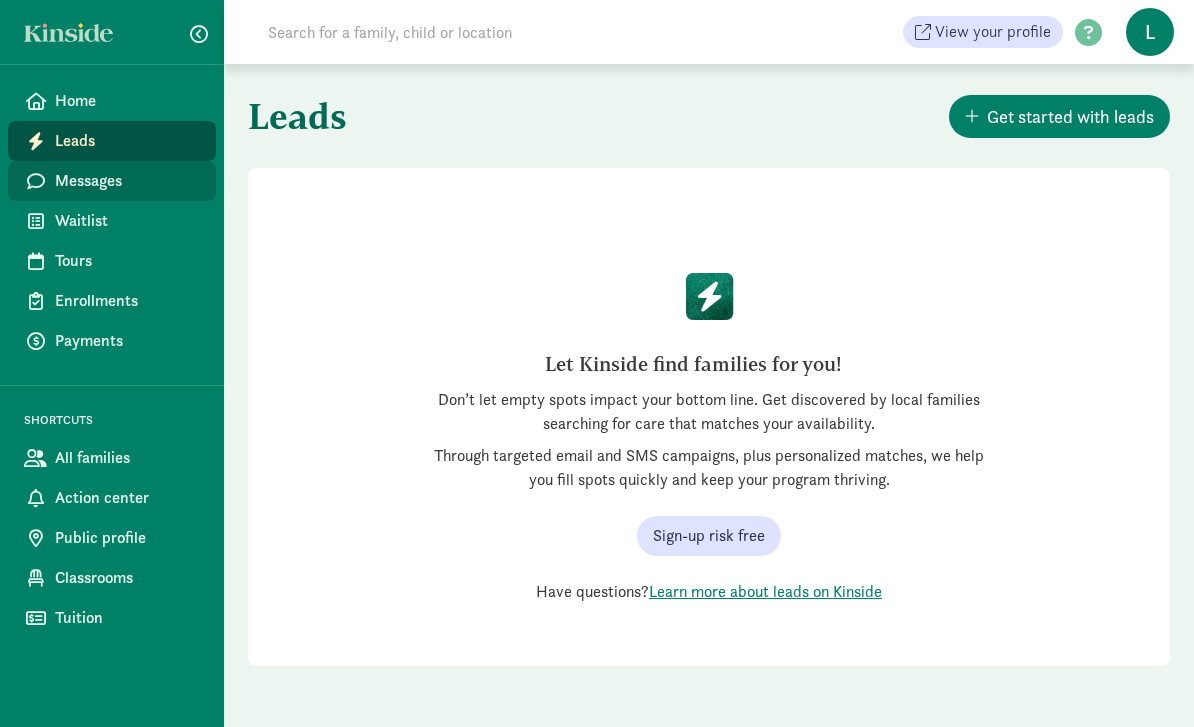 click on "Messages" at bounding box center (127, 181) 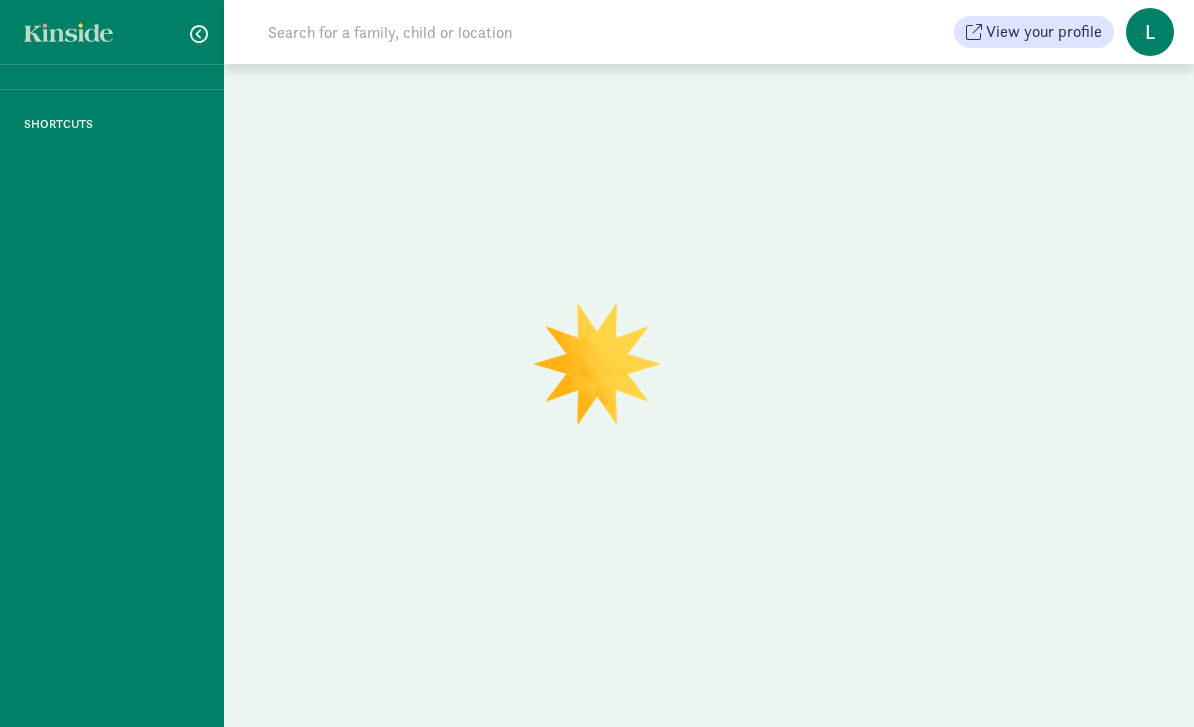 scroll, scrollTop: 0, scrollLeft: 0, axis: both 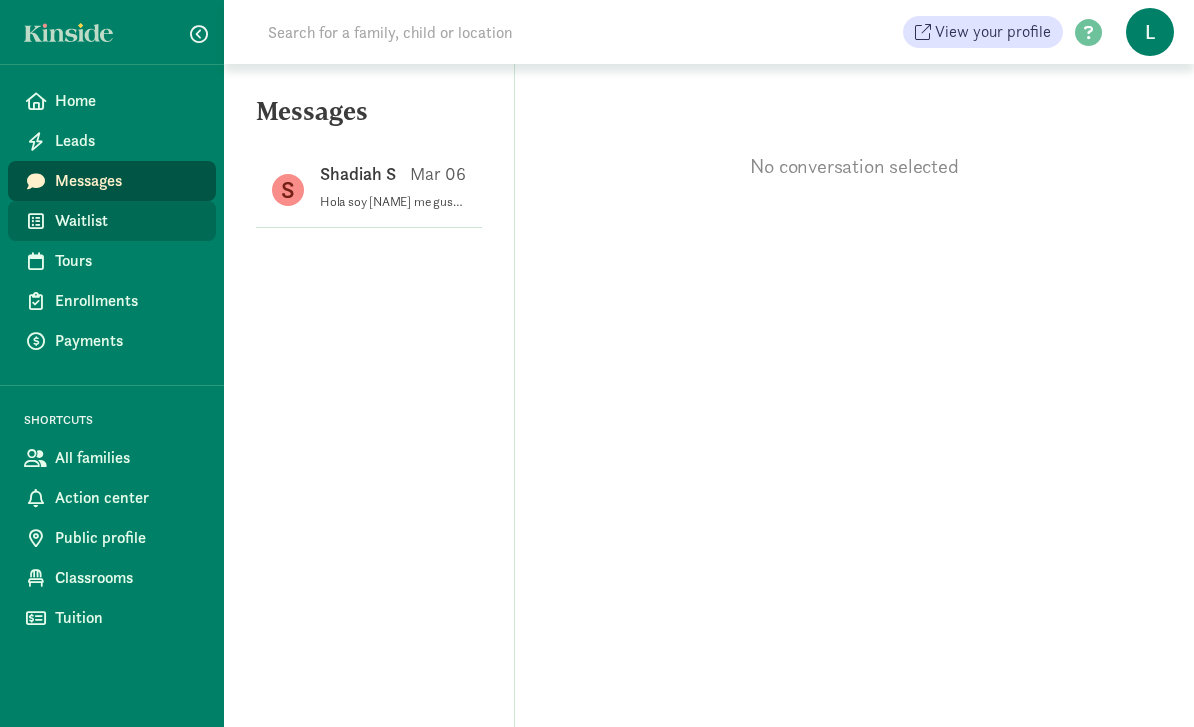click on "Waitlist" 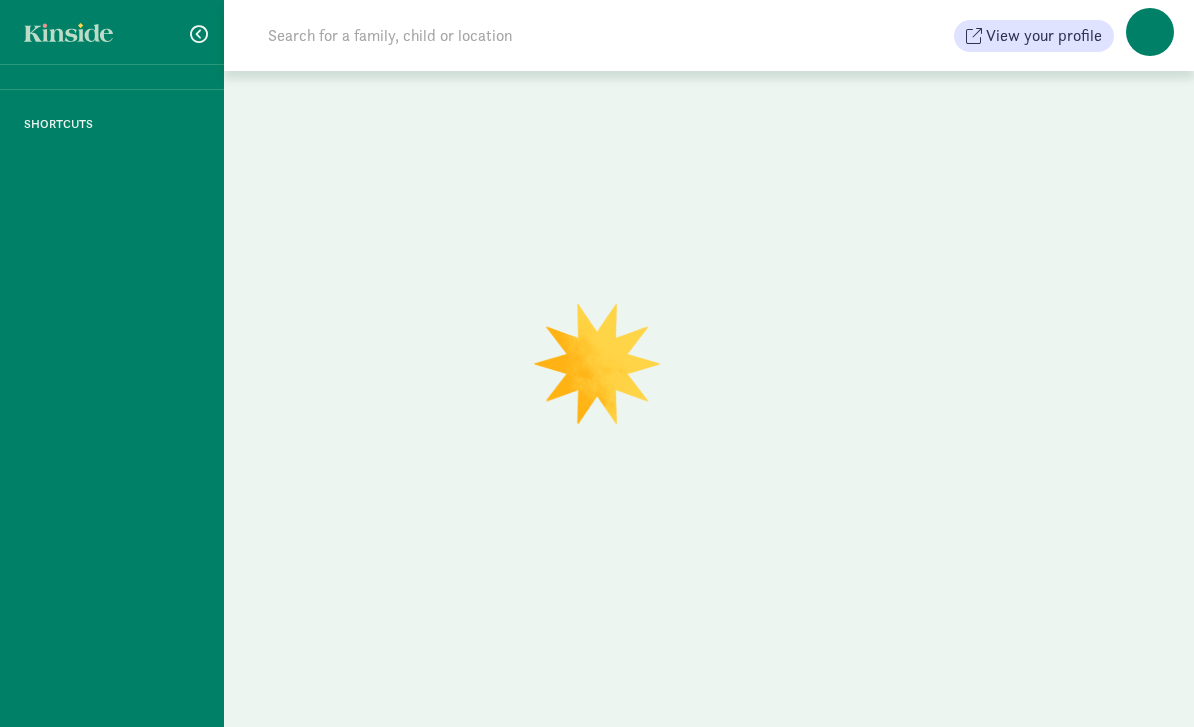 scroll, scrollTop: 0, scrollLeft: 0, axis: both 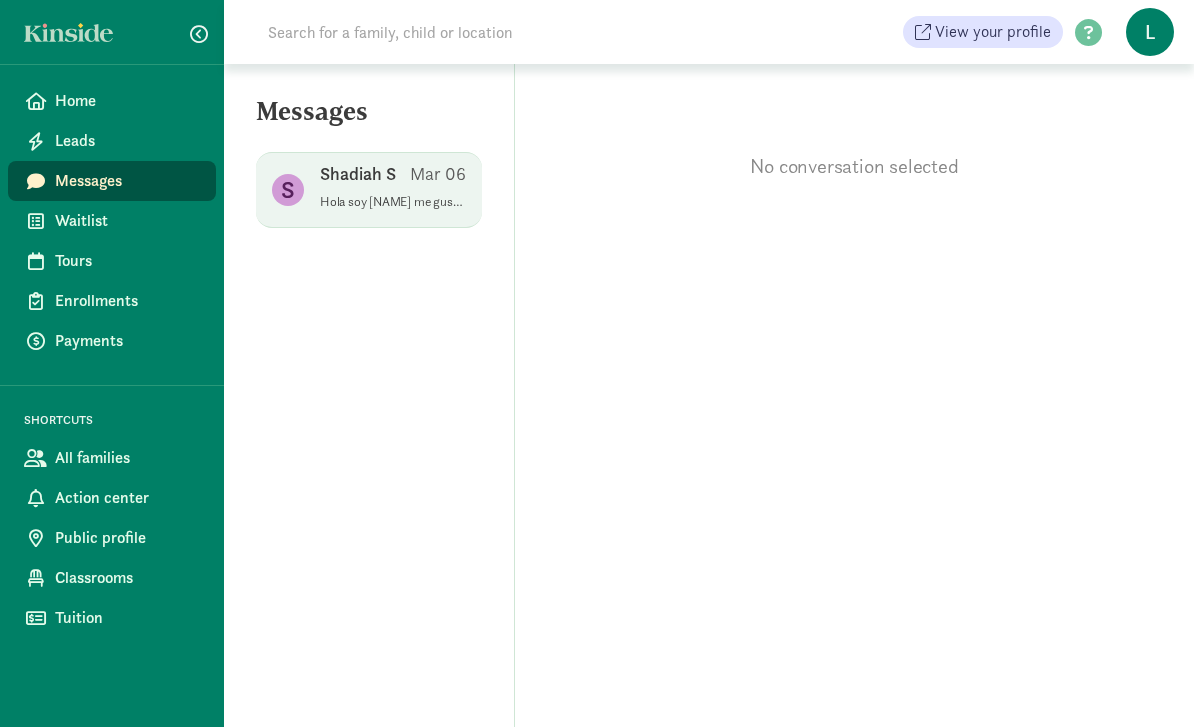 click on "S   Shadiah S    Mar 06   Hola soy Lina me gustaría hablar con ustedes para ver qué más necesito hacer o que hice mal para no tener resultados para tener más niños Sent from my iPhone" 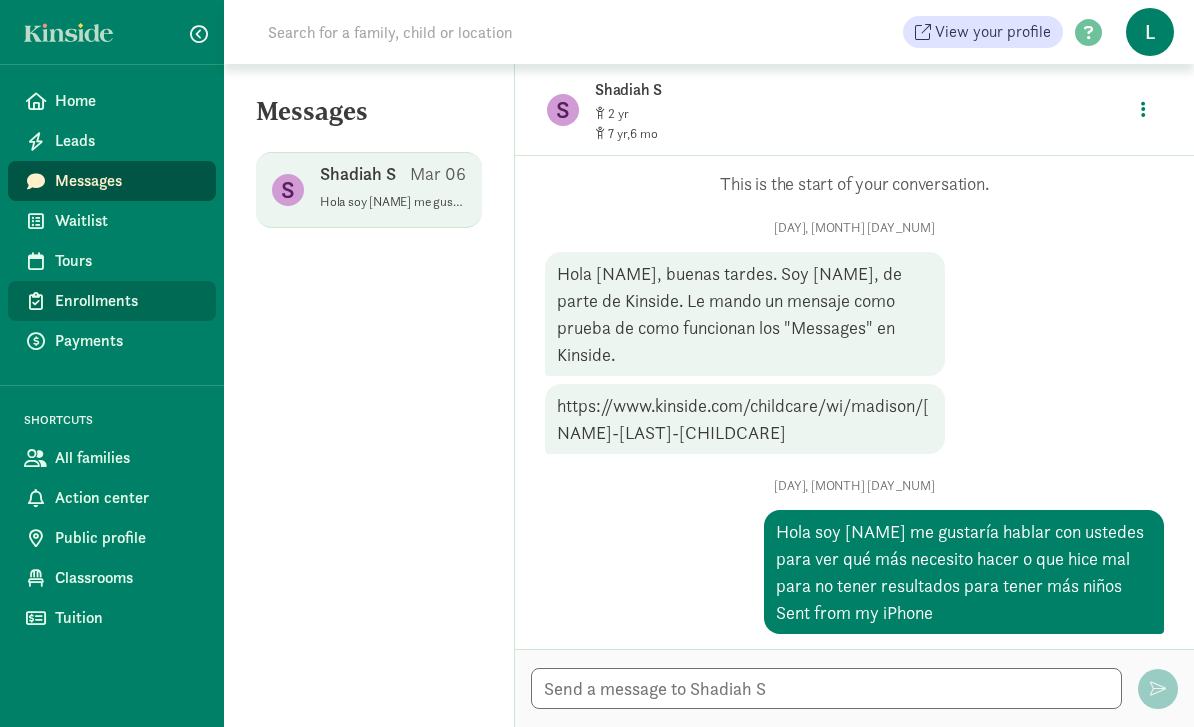 click on "Enrollments" at bounding box center (127, 301) 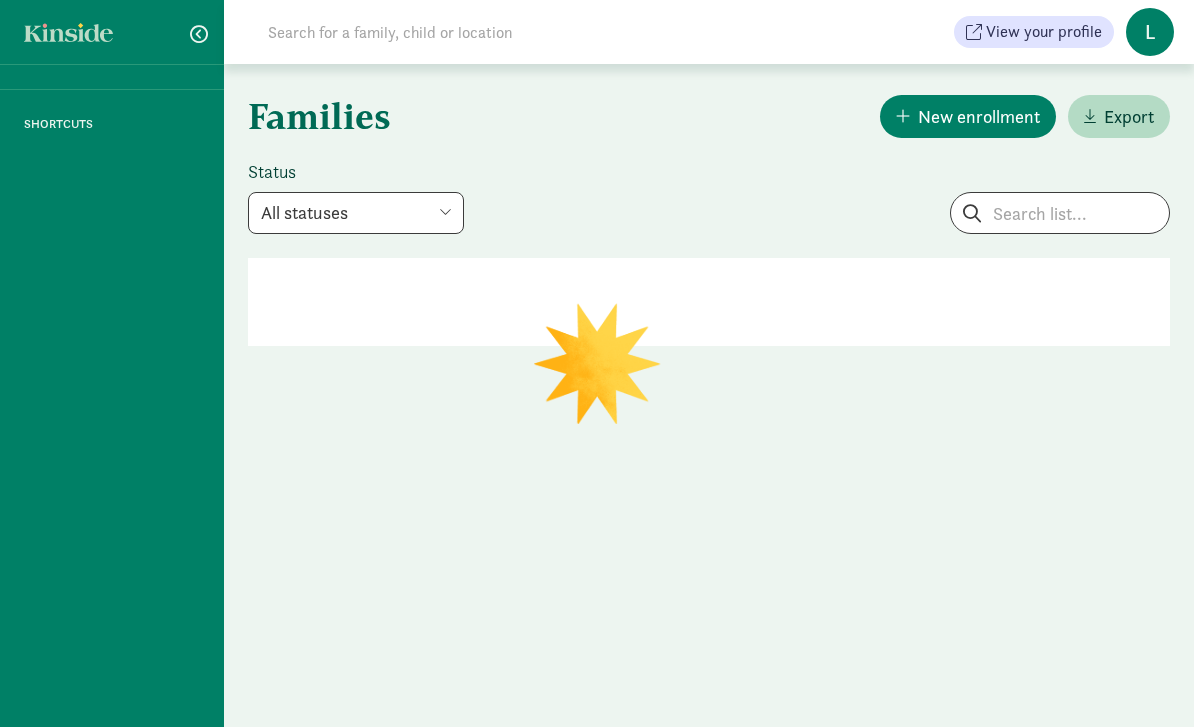 scroll, scrollTop: 0, scrollLeft: 0, axis: both 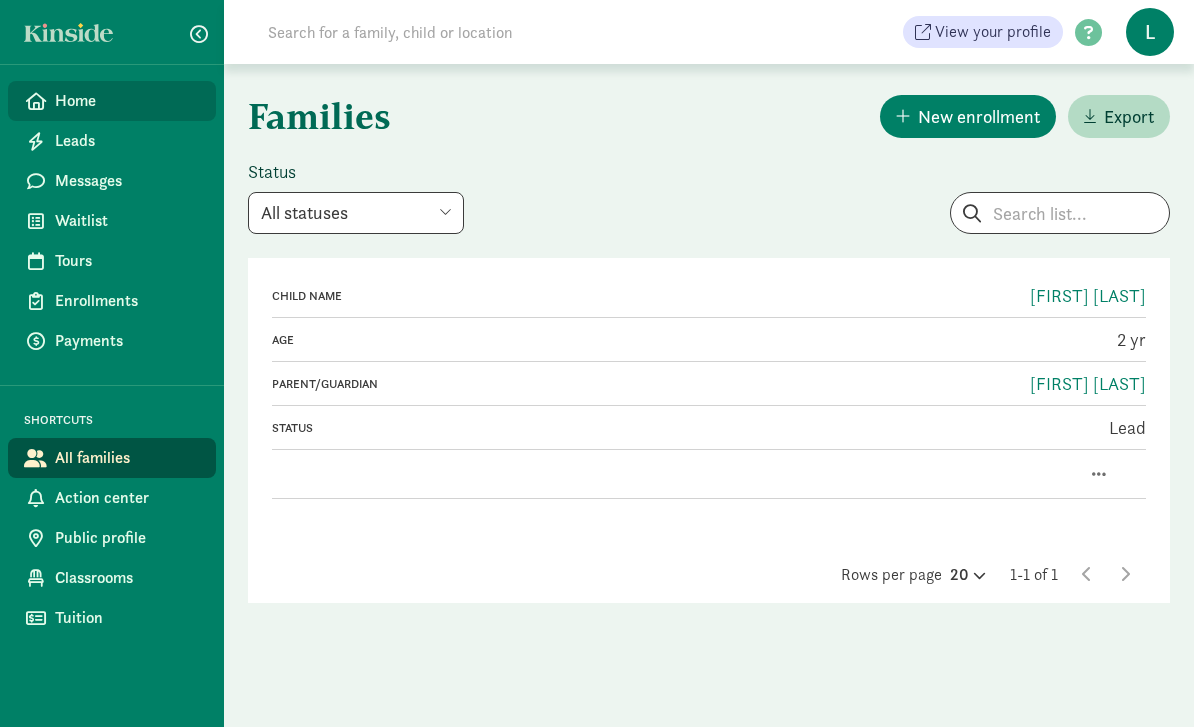 click on "Home" at bounding box center (127, 101) 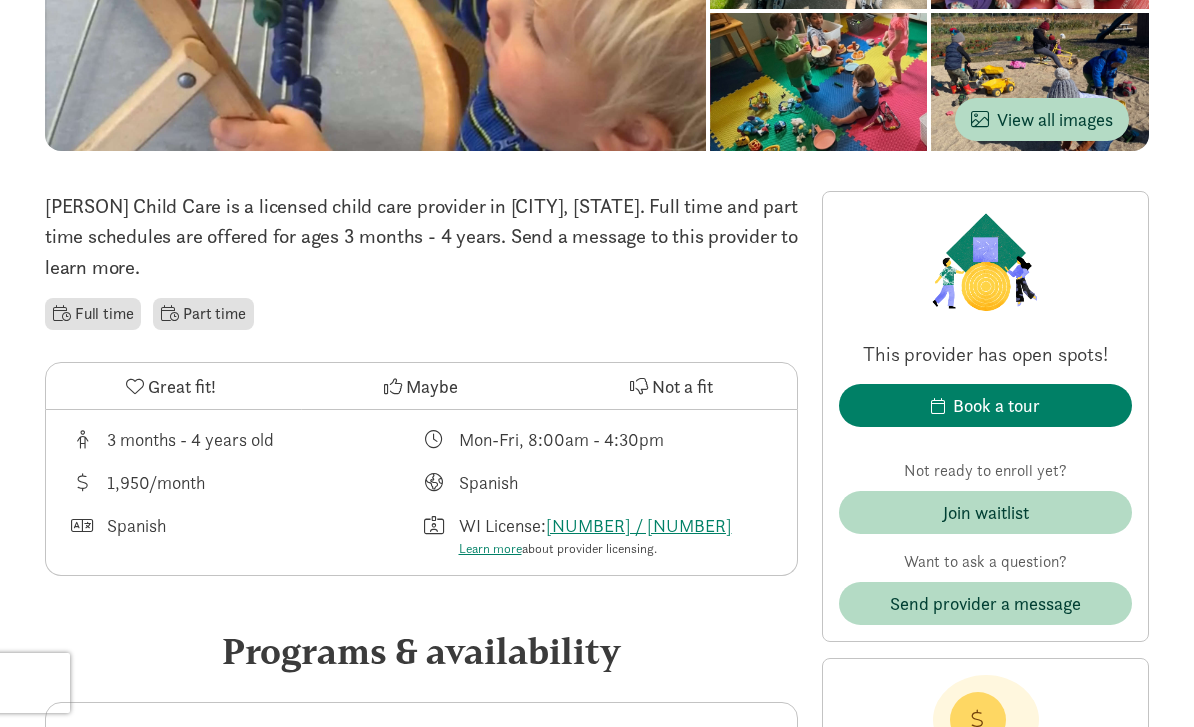 scroll, scrollTop: 0, scrollLeft: 0, axis: both 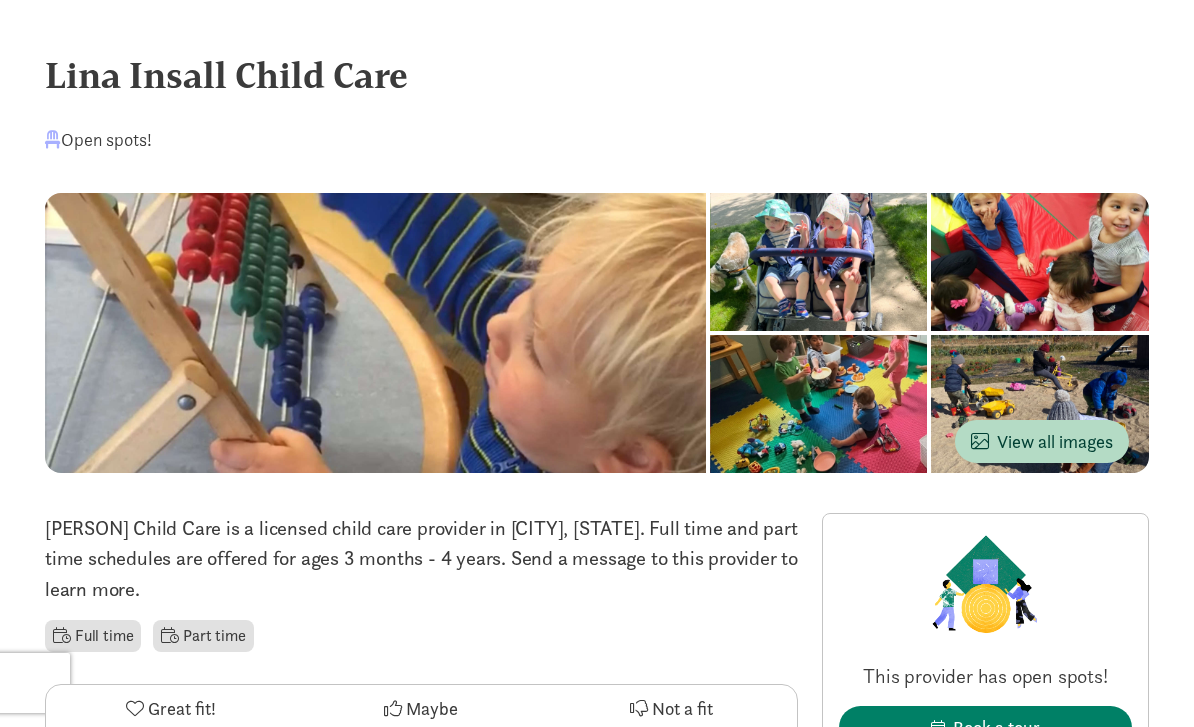 click on "Lina Insall Child Care" at bounding box center (597, 75) 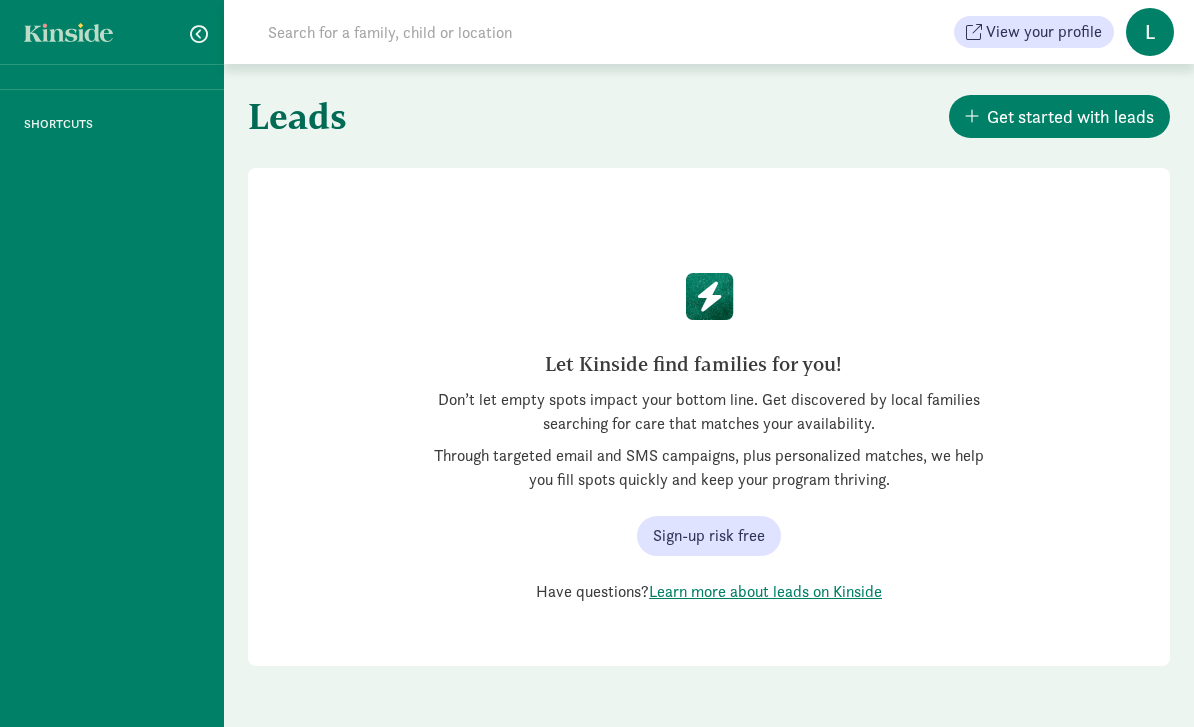 scroll, scrollTop: 0, scrollLeft: 0, axis: both 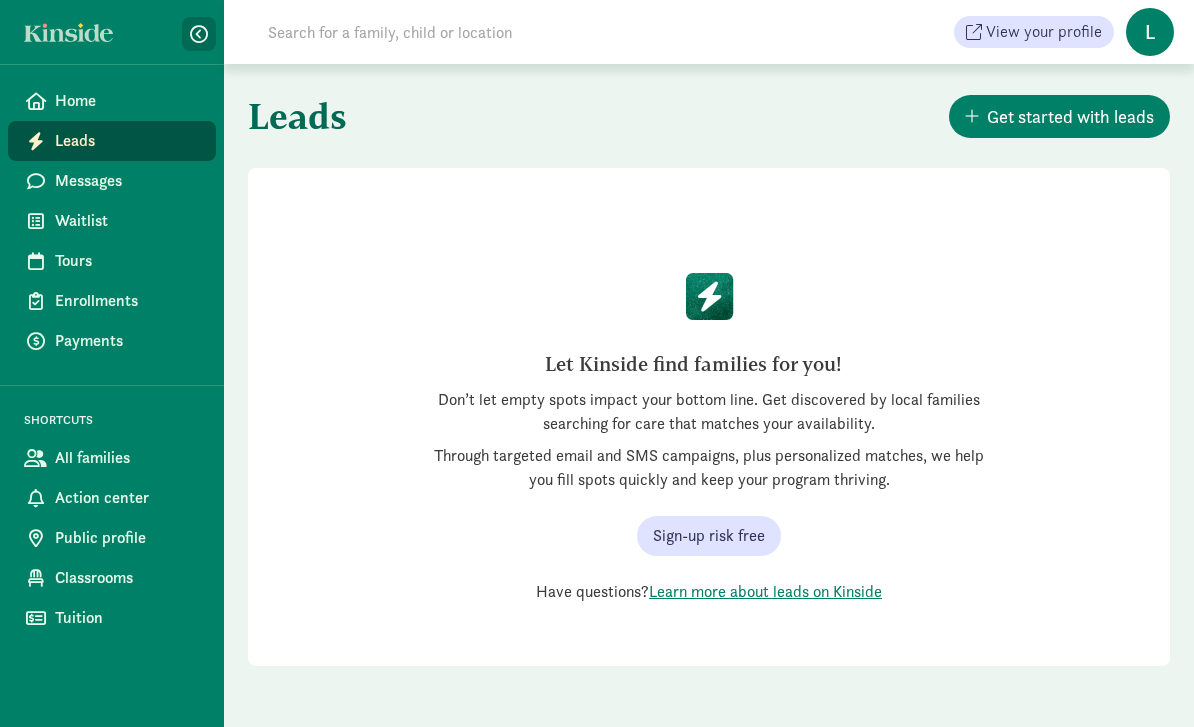 click at bounding box center (199, 34) 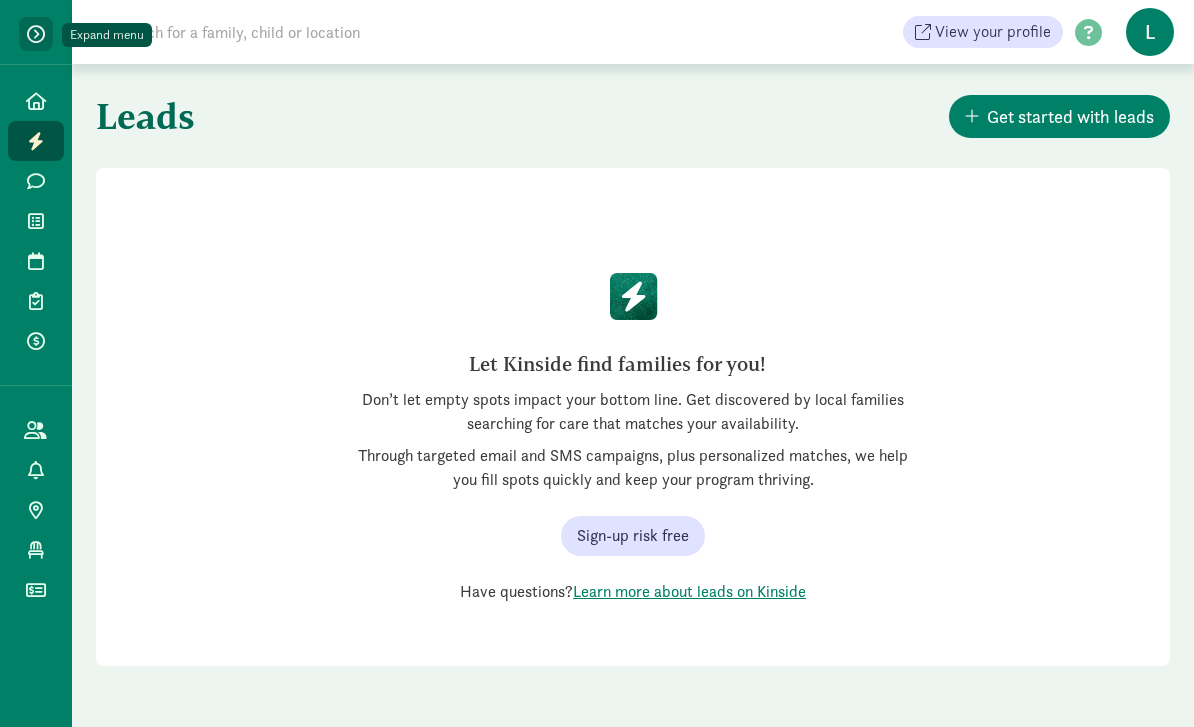 click at bounding box center (36, 34) 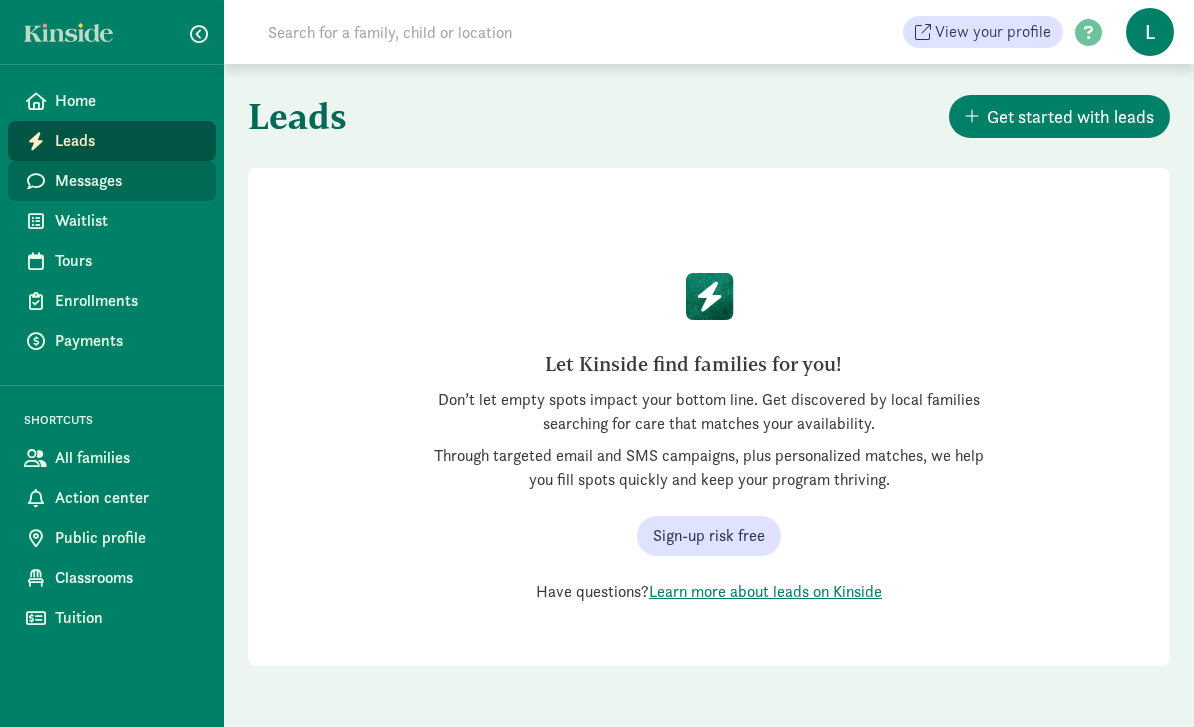 click on "Messages" at bounding box center (127, 181) 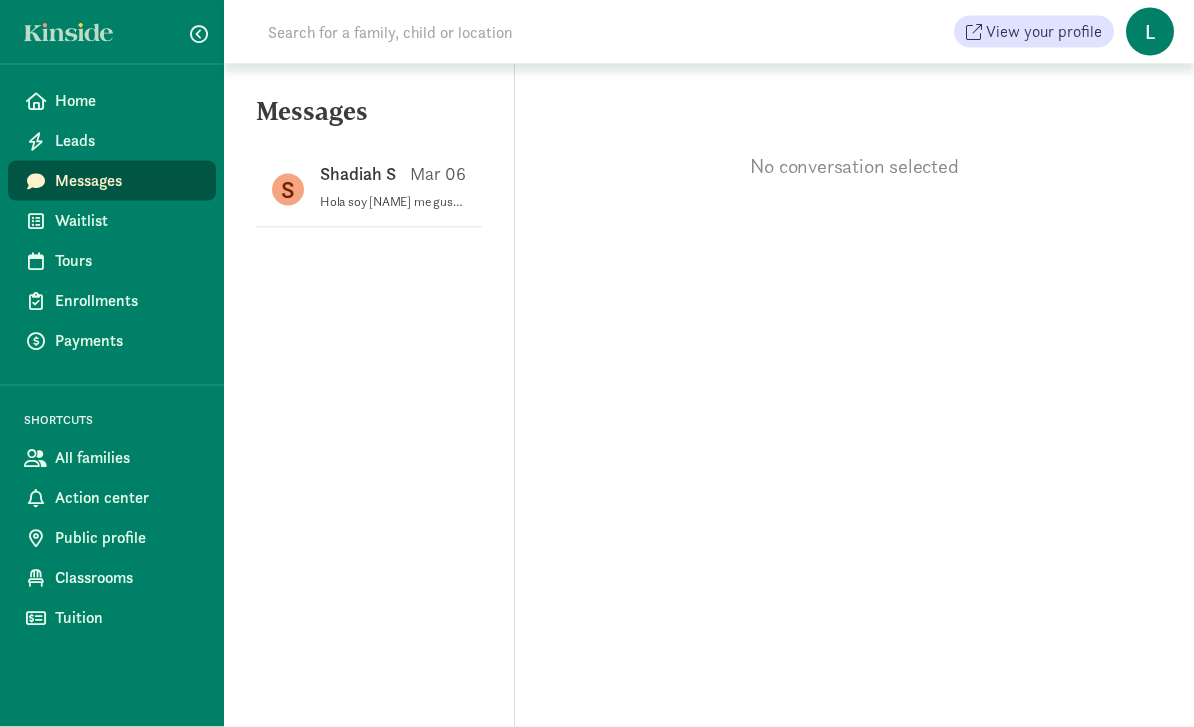 scroll, scrollTop: 64, scrollLeft: 0, axis: vertical 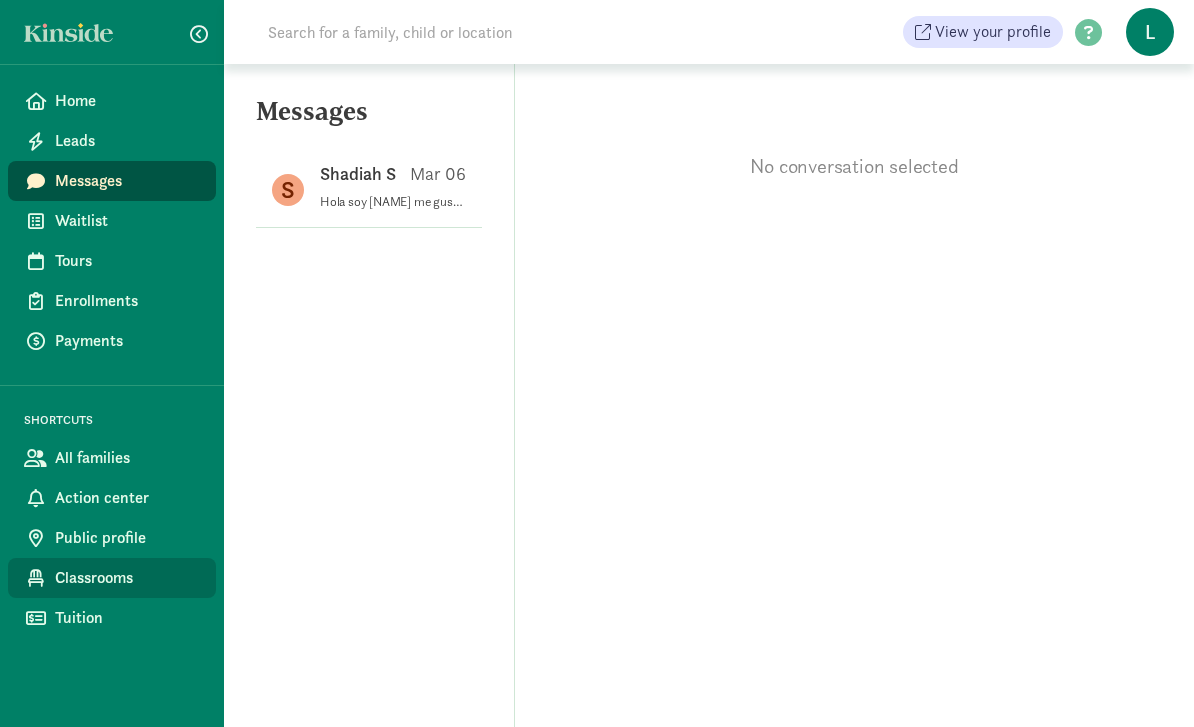 click on "Classrooms" 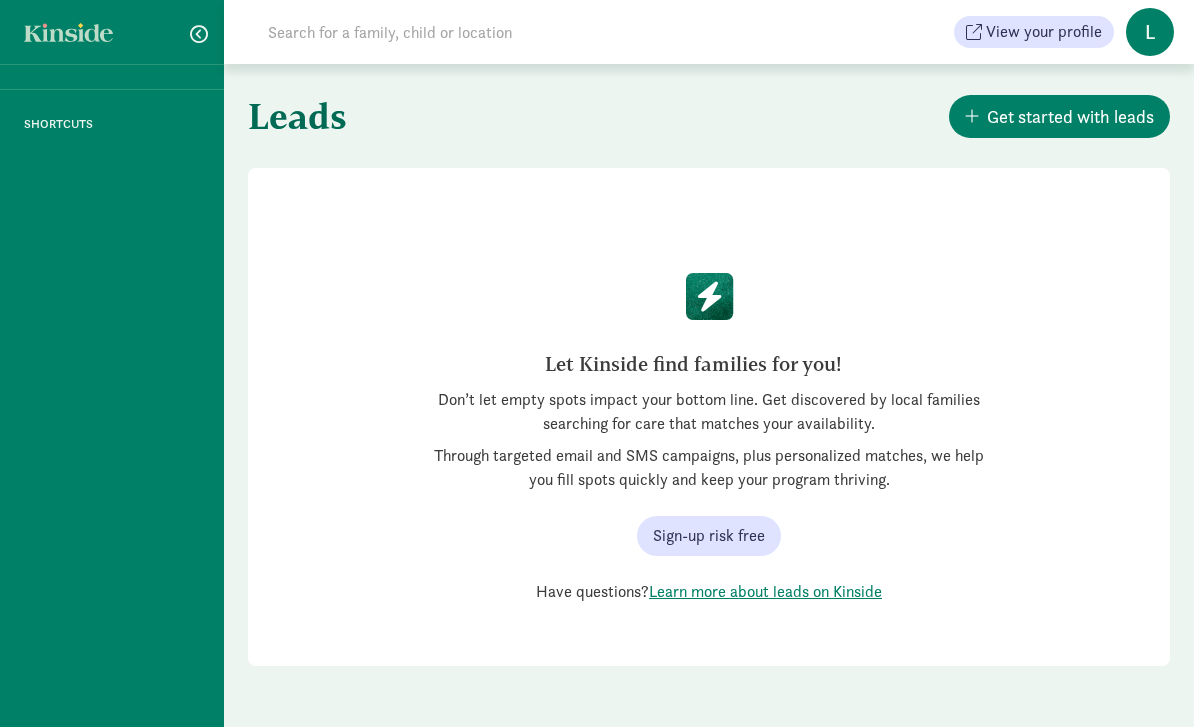 scroll, scrollTop: 0, scrollLeft: 0, axis: both 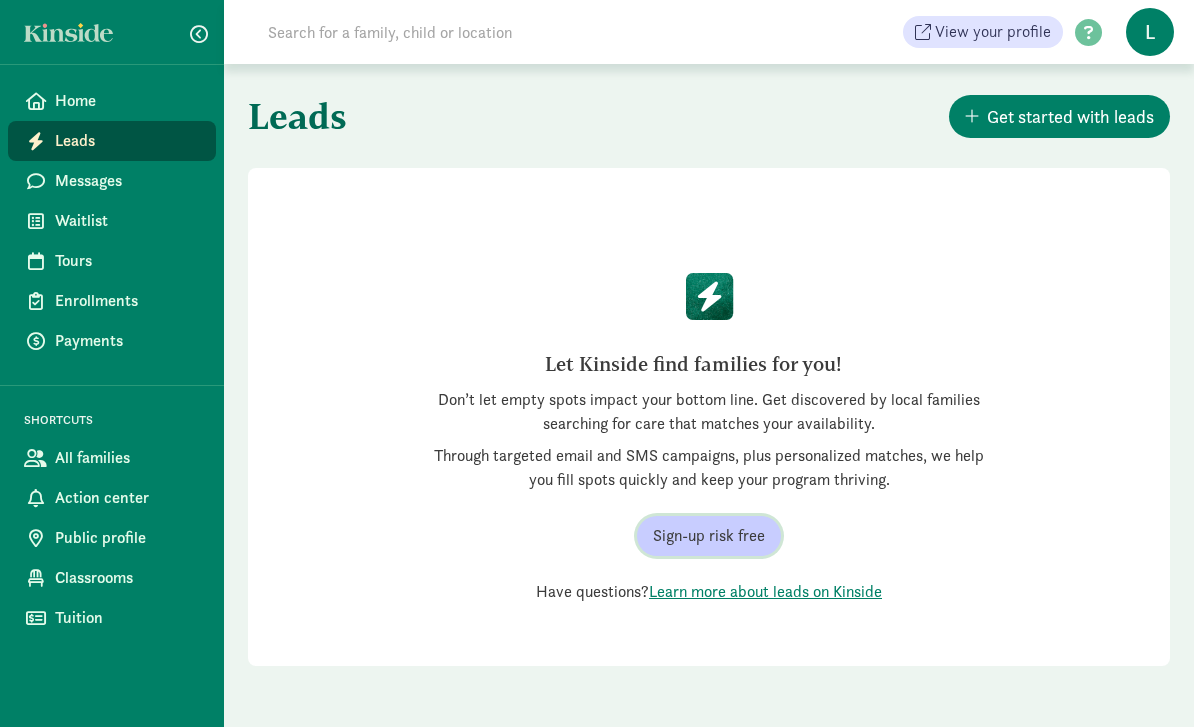 click on "Sign-up risk free" at bounding box center (709, 536) 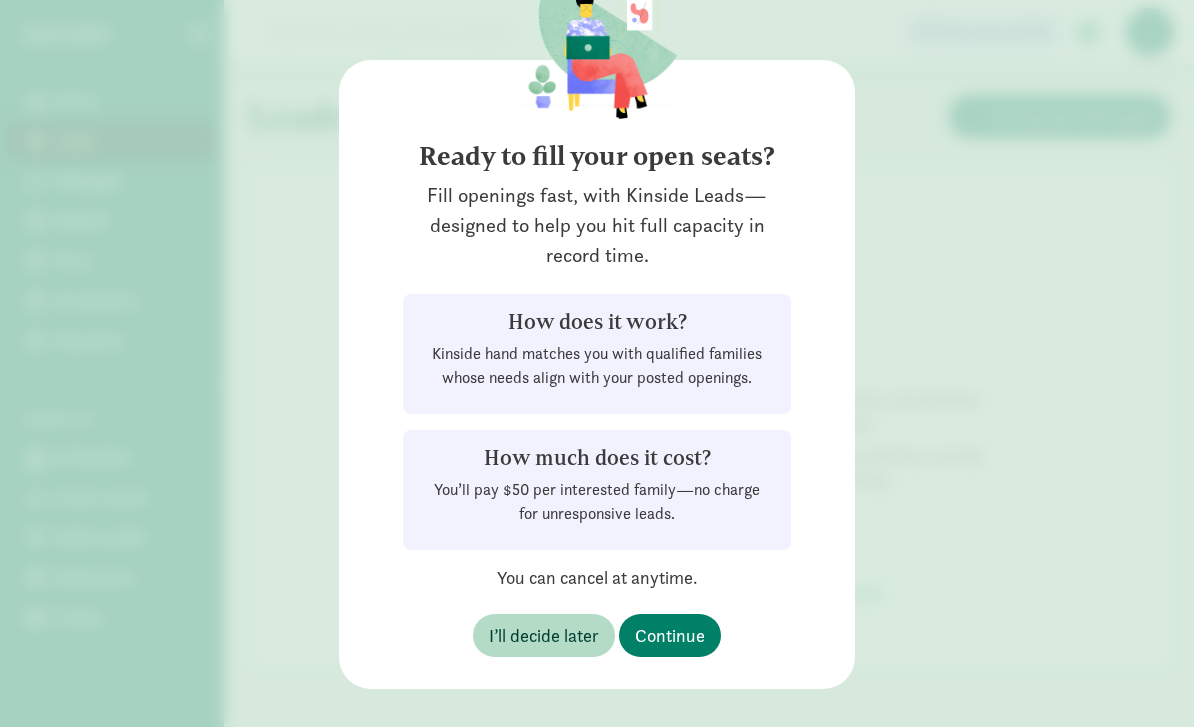 scroll, scrollTop: 77, scrollLeft: 0, axis: vertical 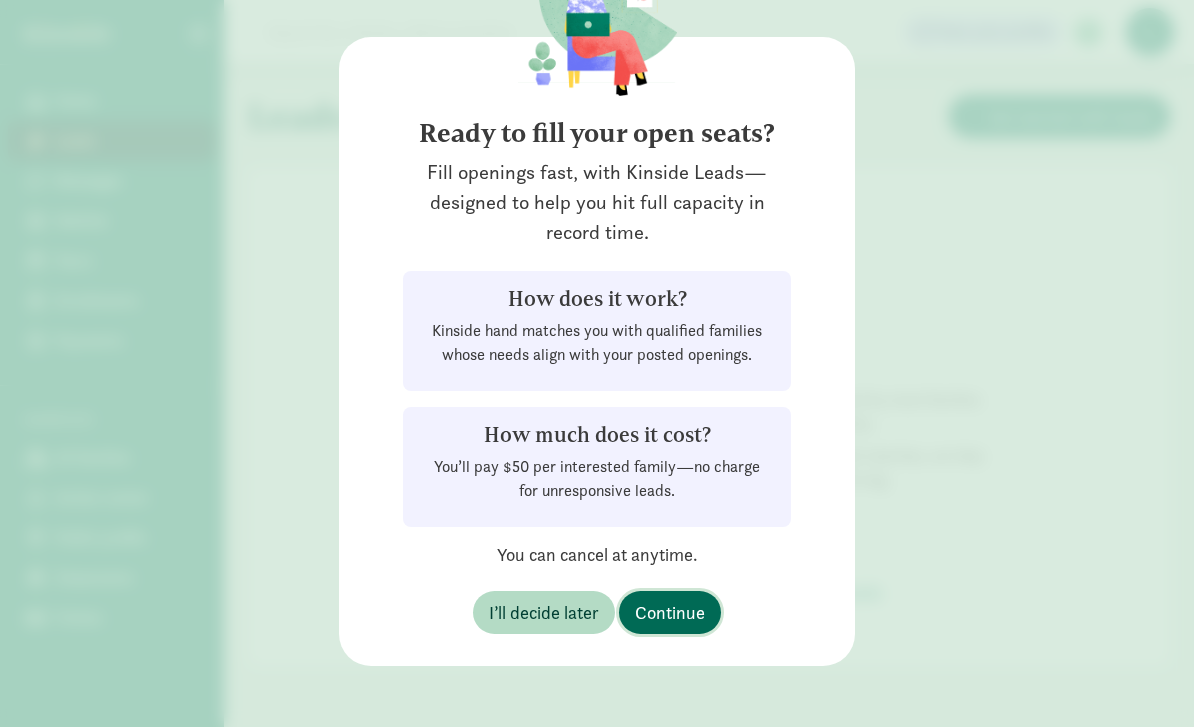 click on "Continue" at bounding box center [670, 612] 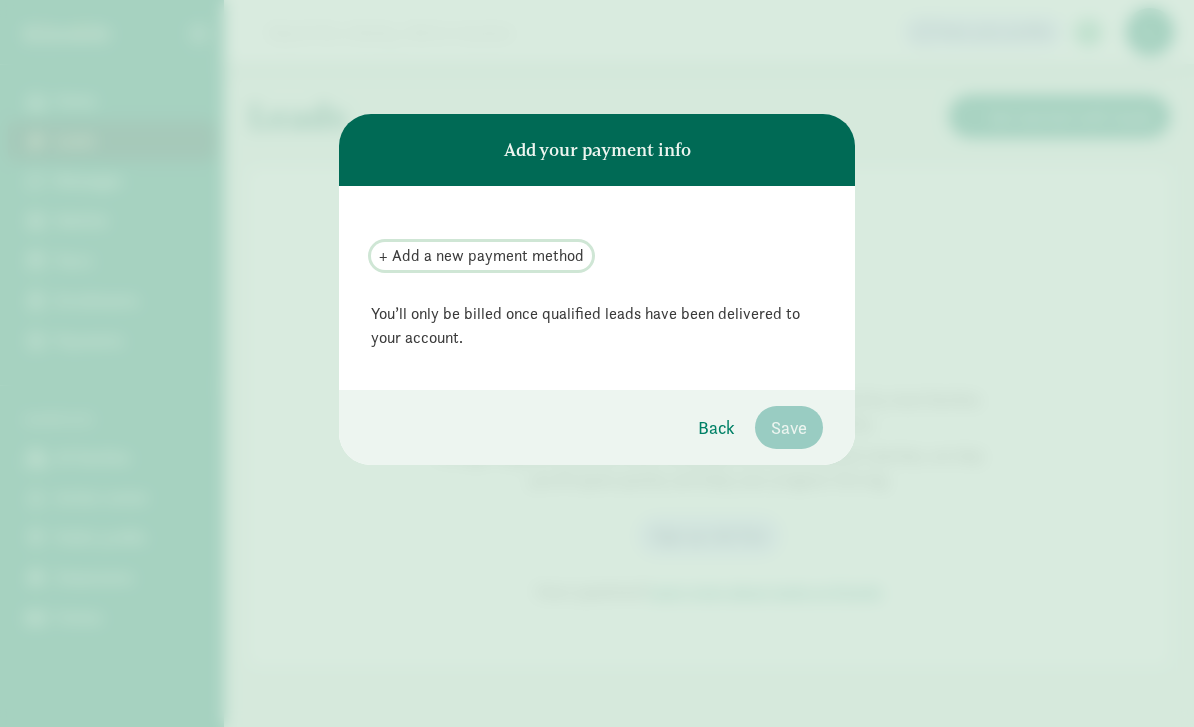 click on "+ Add a new payment method" 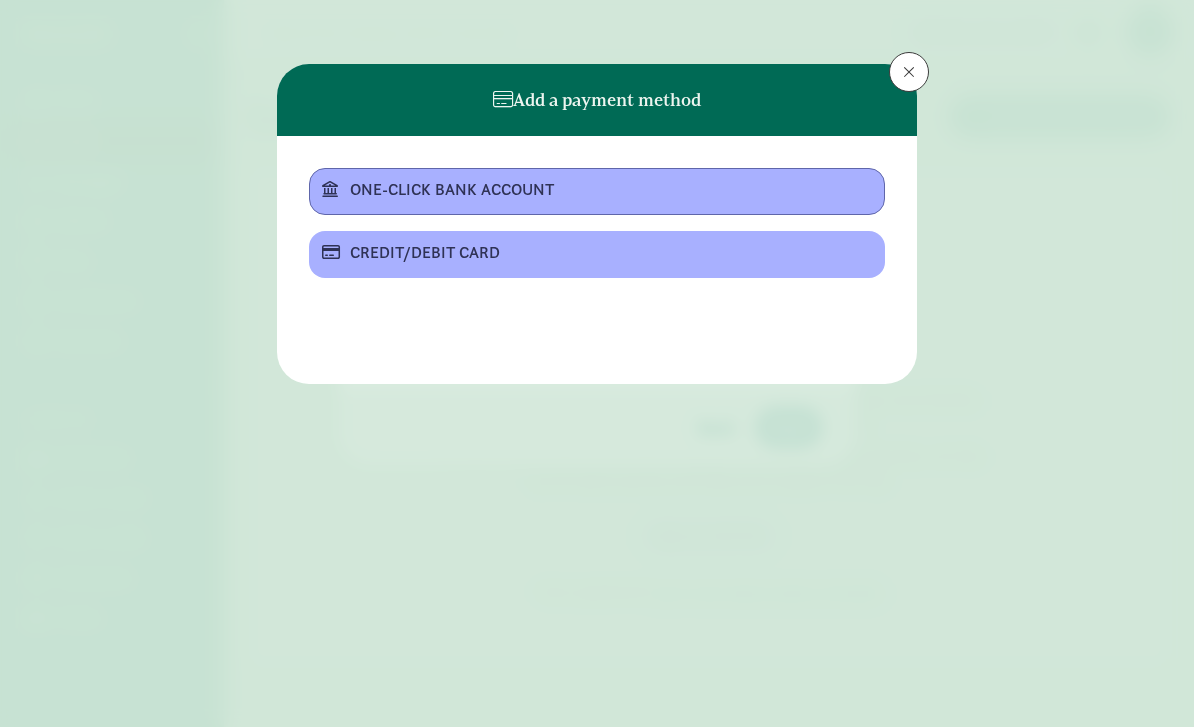 click on "ONE-CLICK BANK ACCOUNT" at bounding box center [595, 190] 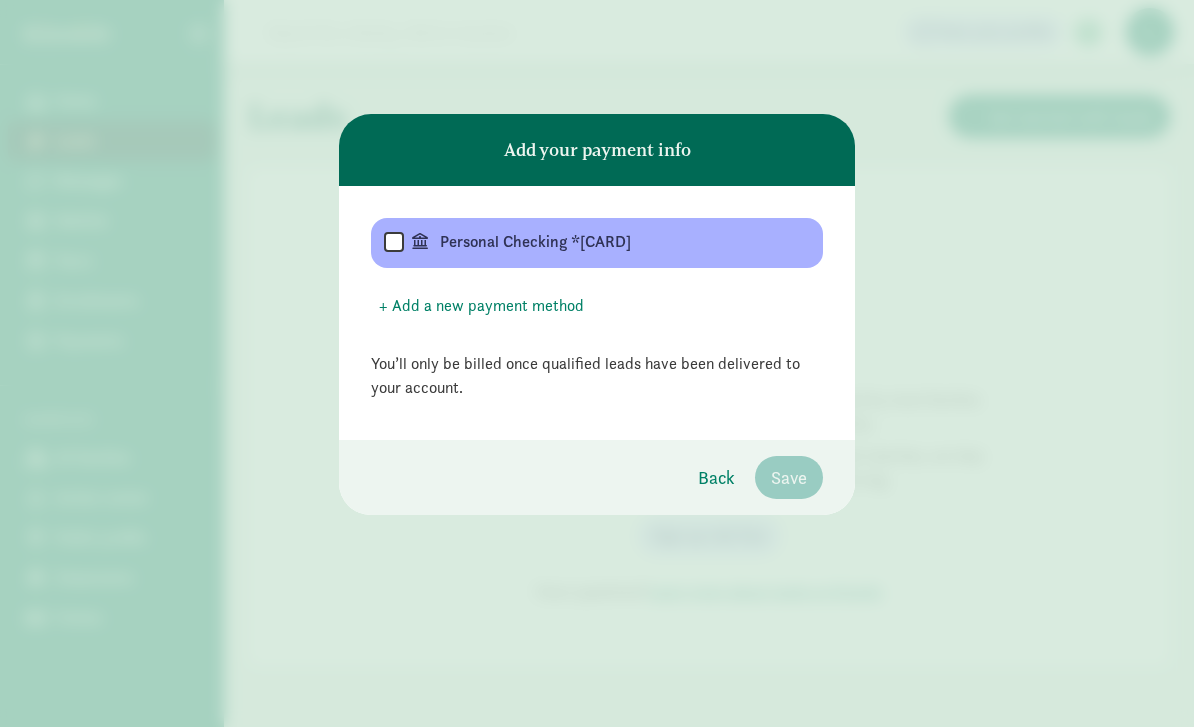 click on "Personal Checking  *0916" at bounding box center (609, 244) 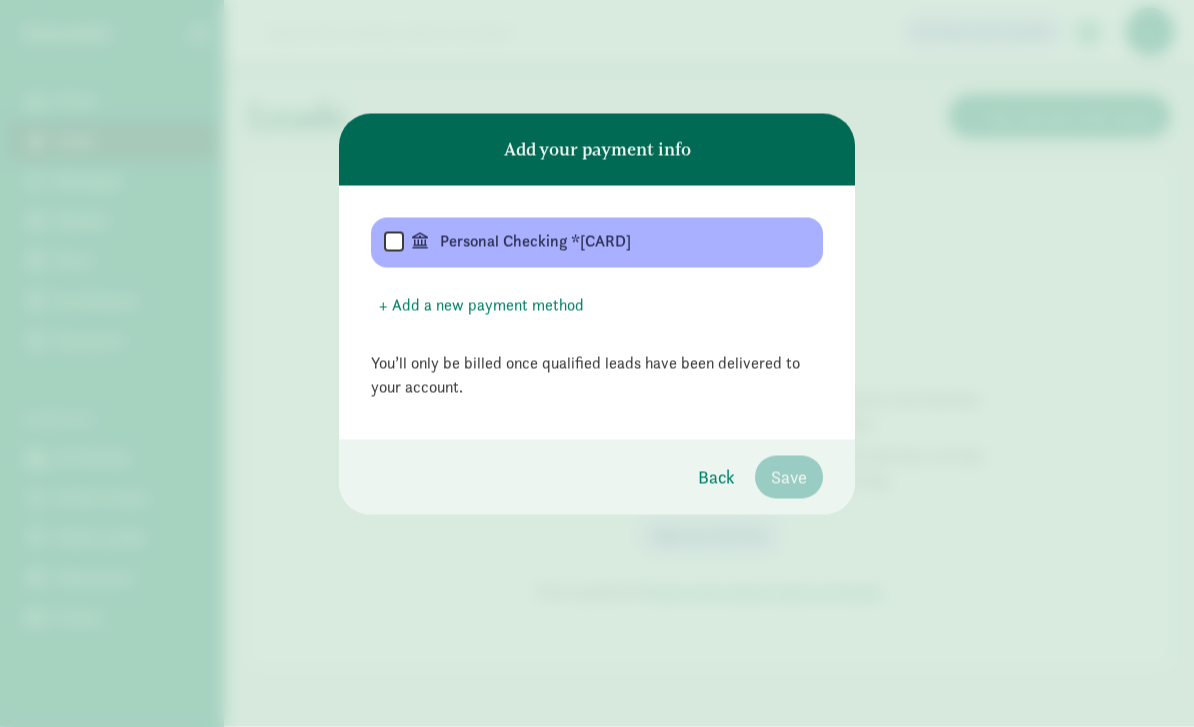 click at bounding box center [394, 243] 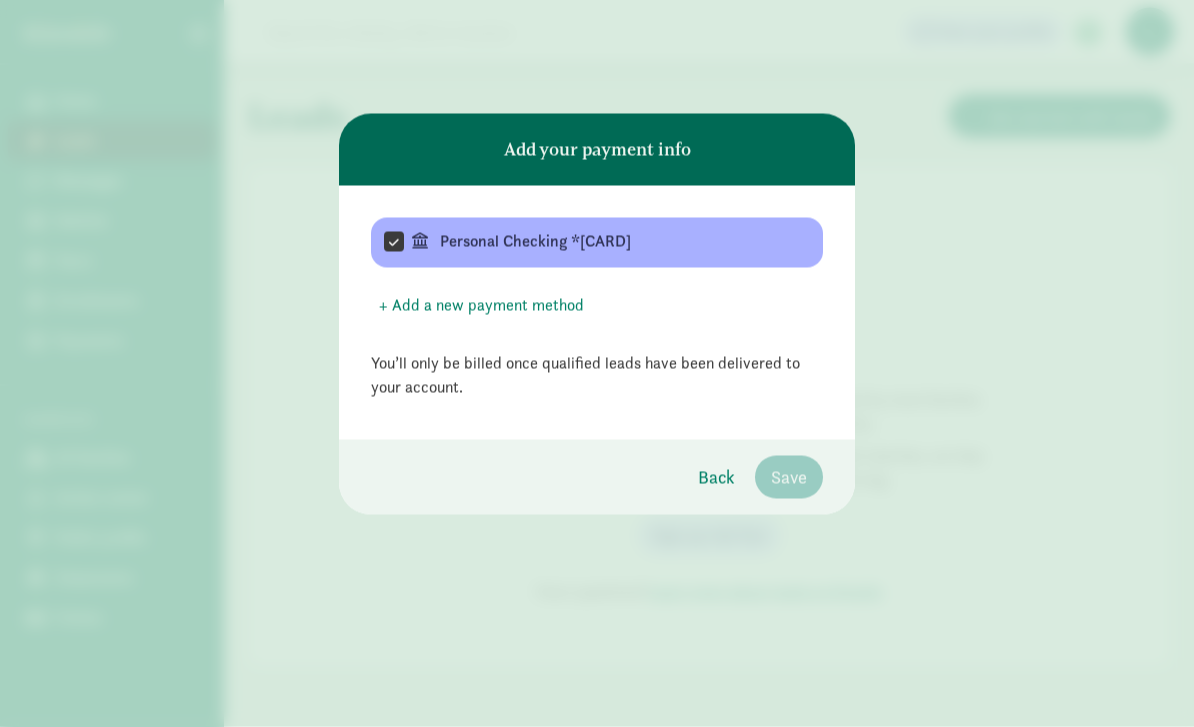 scroll, scrollTop: 1, scrollLeft: 0, axis: vertical 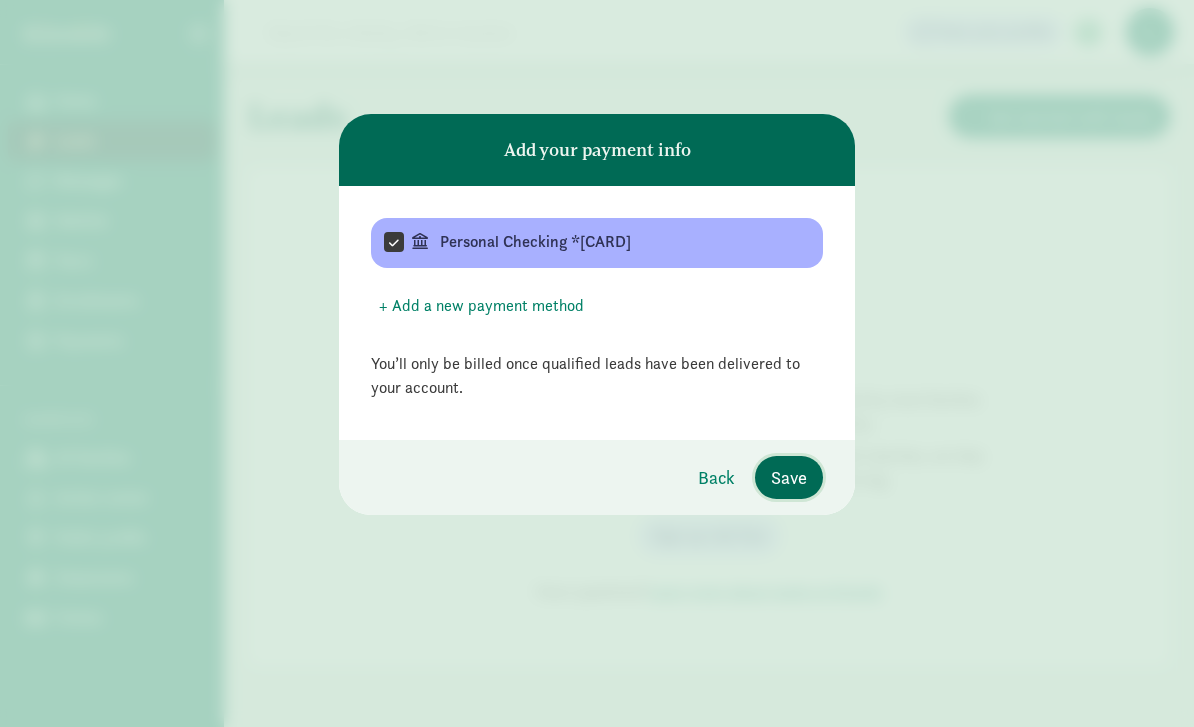 click on "Save" at bounding box center [789, 477] 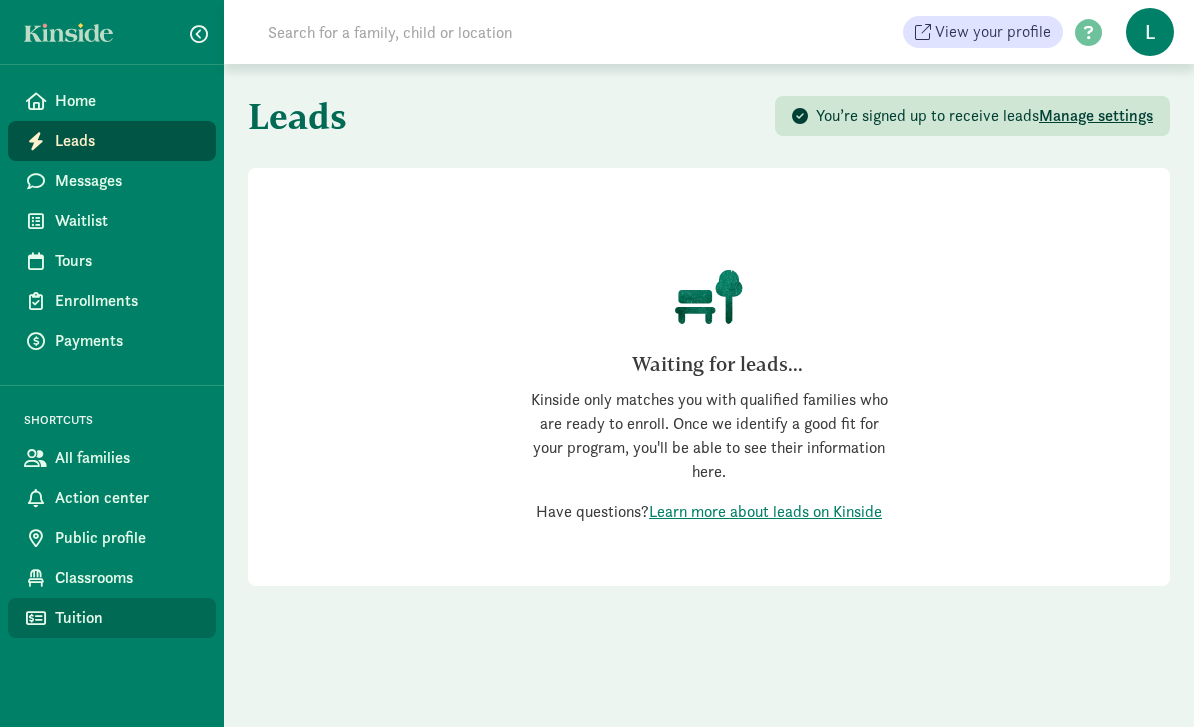 click on "Tuition" at bounding box center [127, 618] 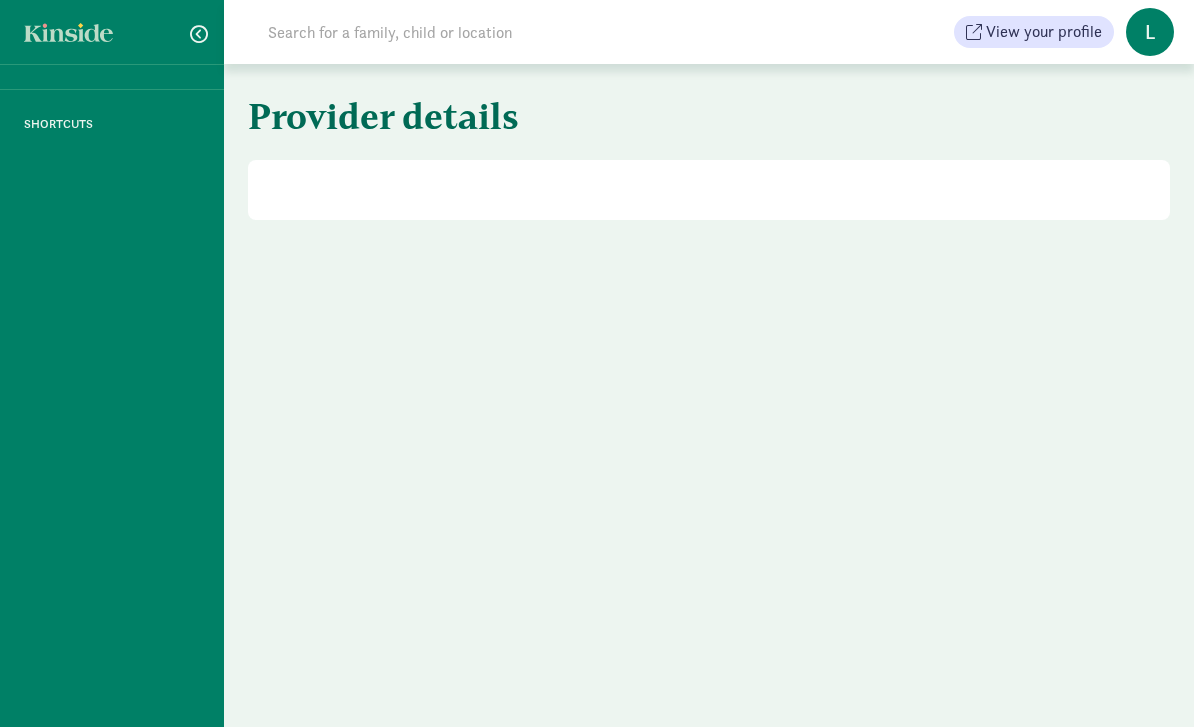 scroll, scrollTop: 0, scrollLeft: 0, axis: both 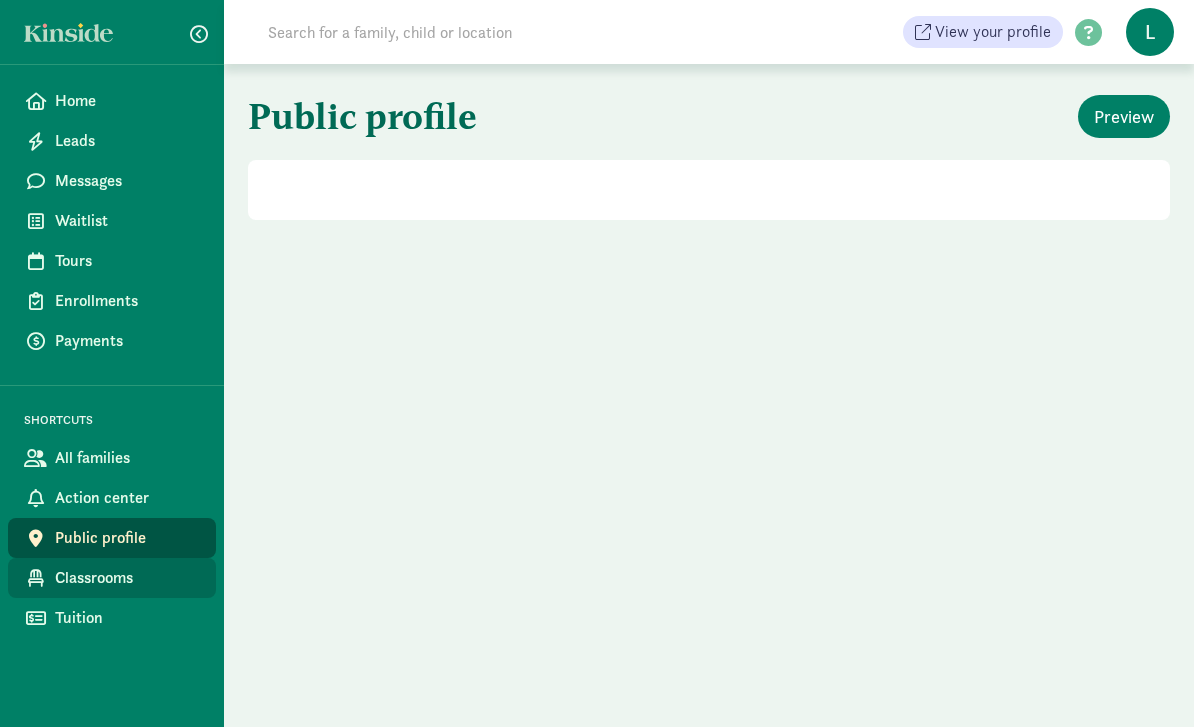 click on "Classrooms" at bounding box center [127, 578] 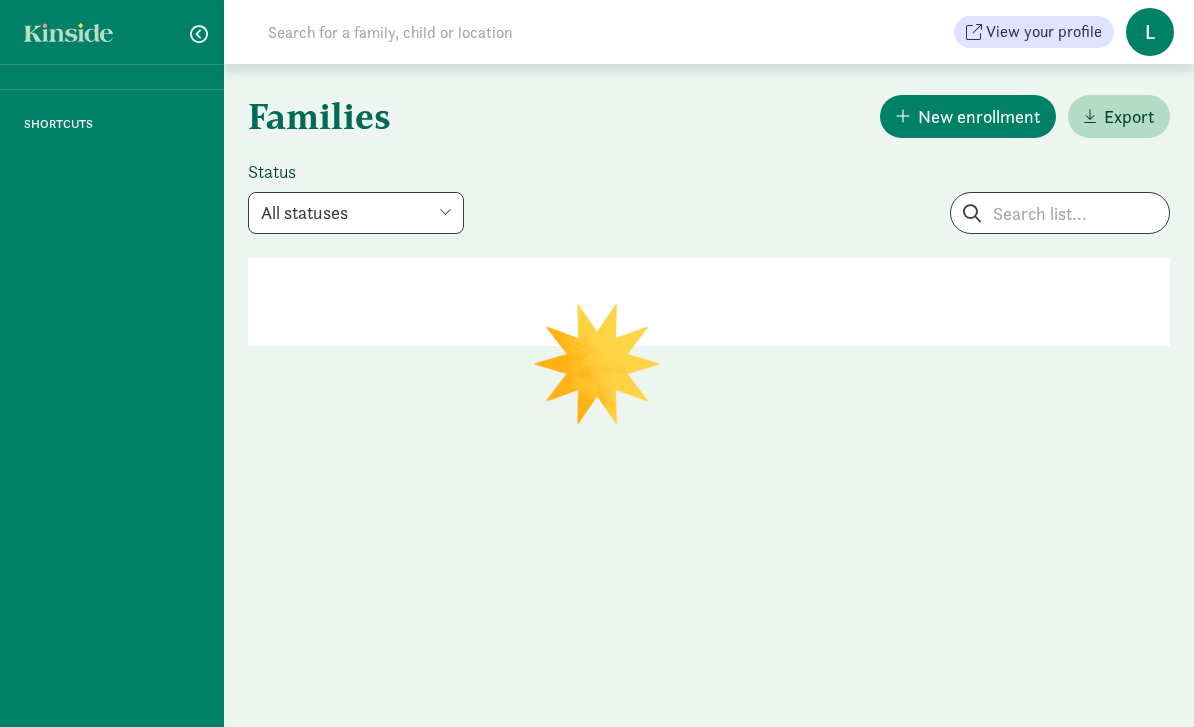 scroll, scrollTop: 0, scrollLeft: 0, axis: both 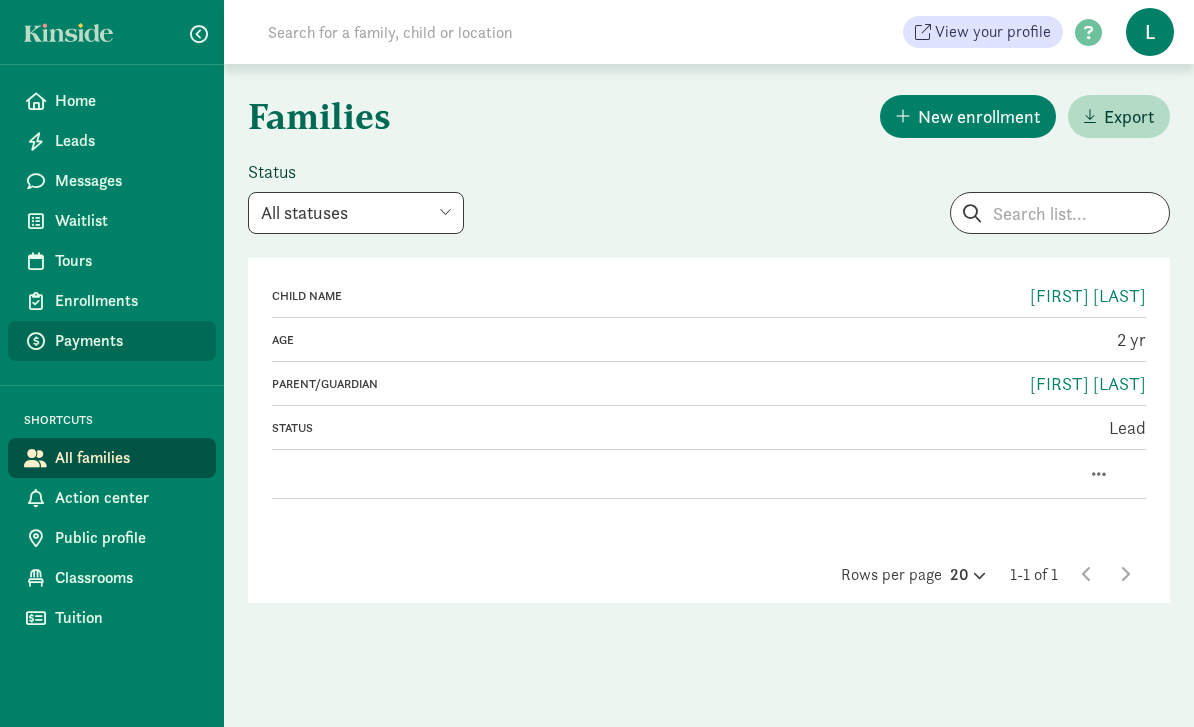 click on "Payments" 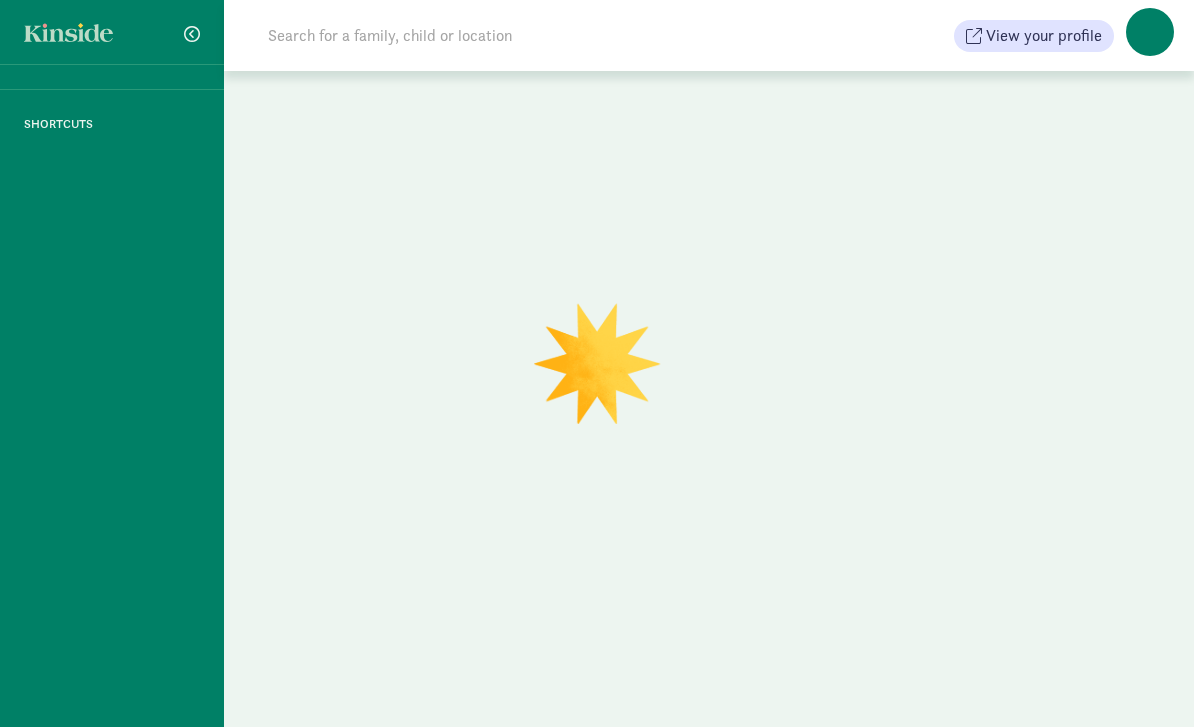 scroll, scrollTop: 0, scrollLeft: 0, axis: both 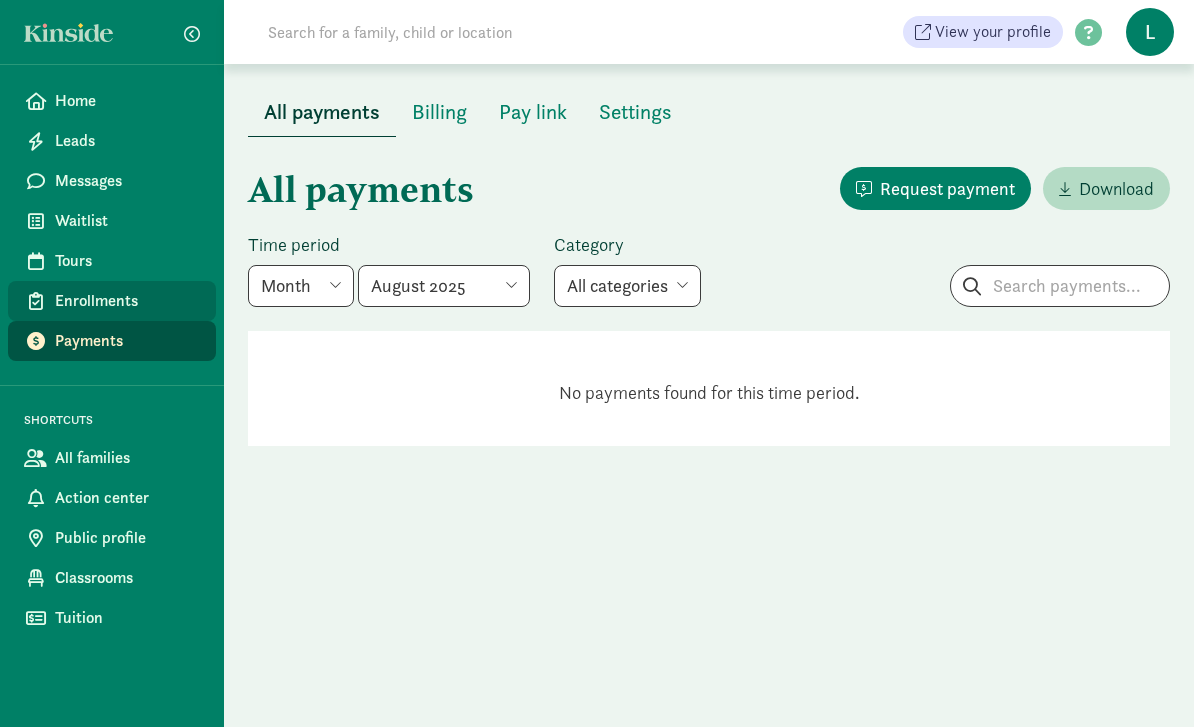 click on "Enrollments" at bounding box center [127, 301] 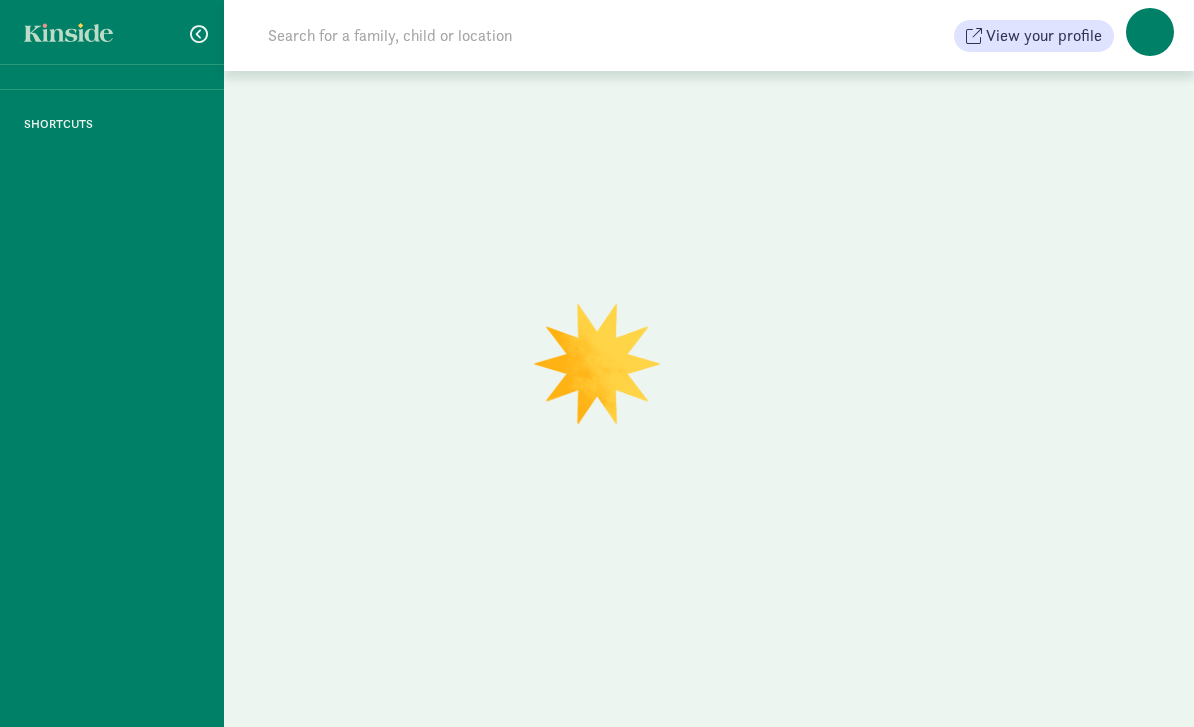 scroll, scrollTop: 0, scrollLeft: 0, axis: both 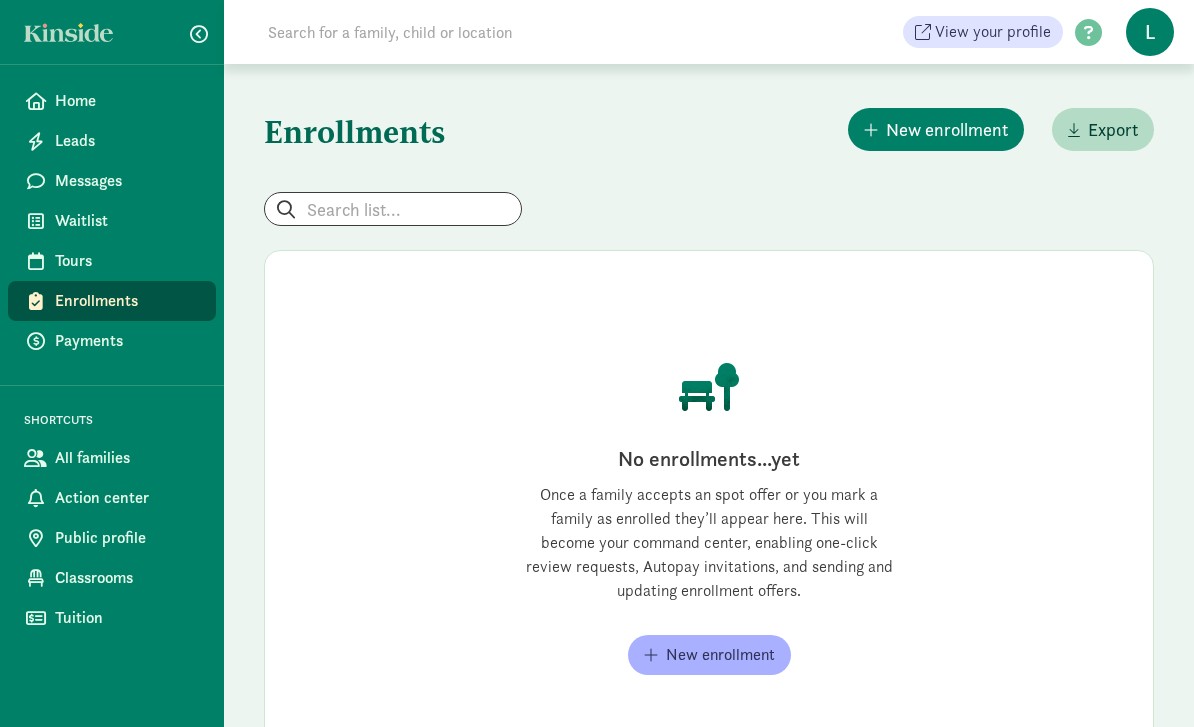 click on "Enrollments" 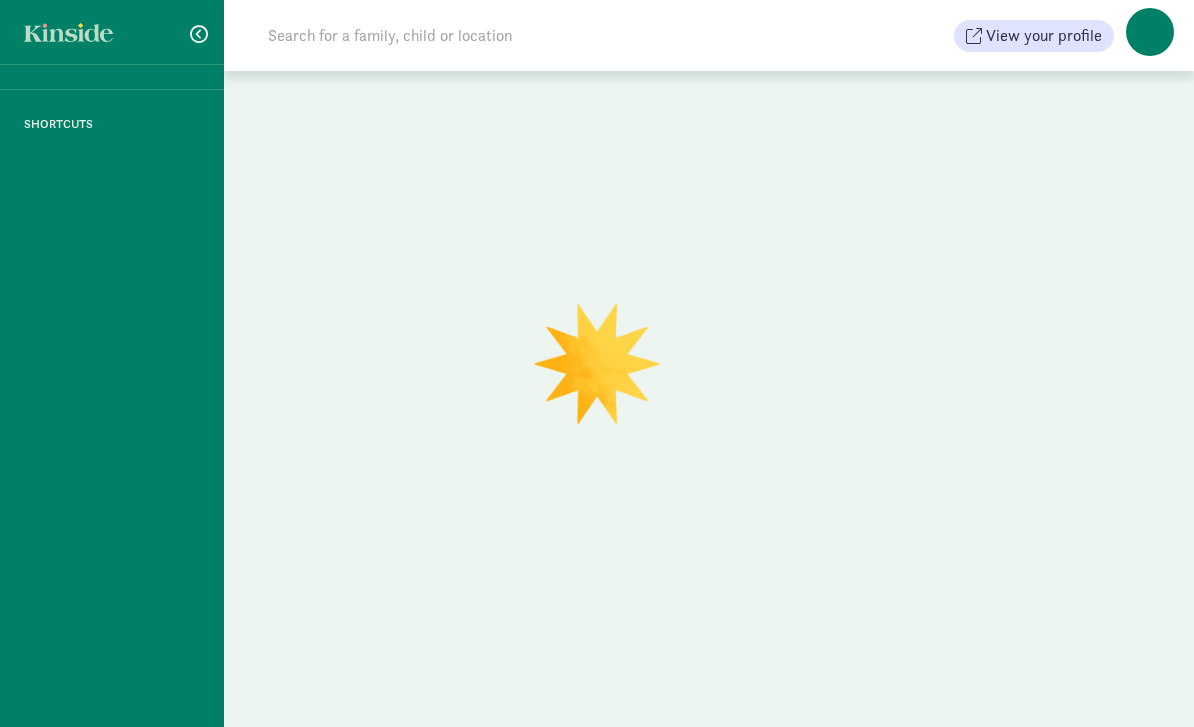 scroll, scrollTop: 0, scrollLeft: 0, axis: both 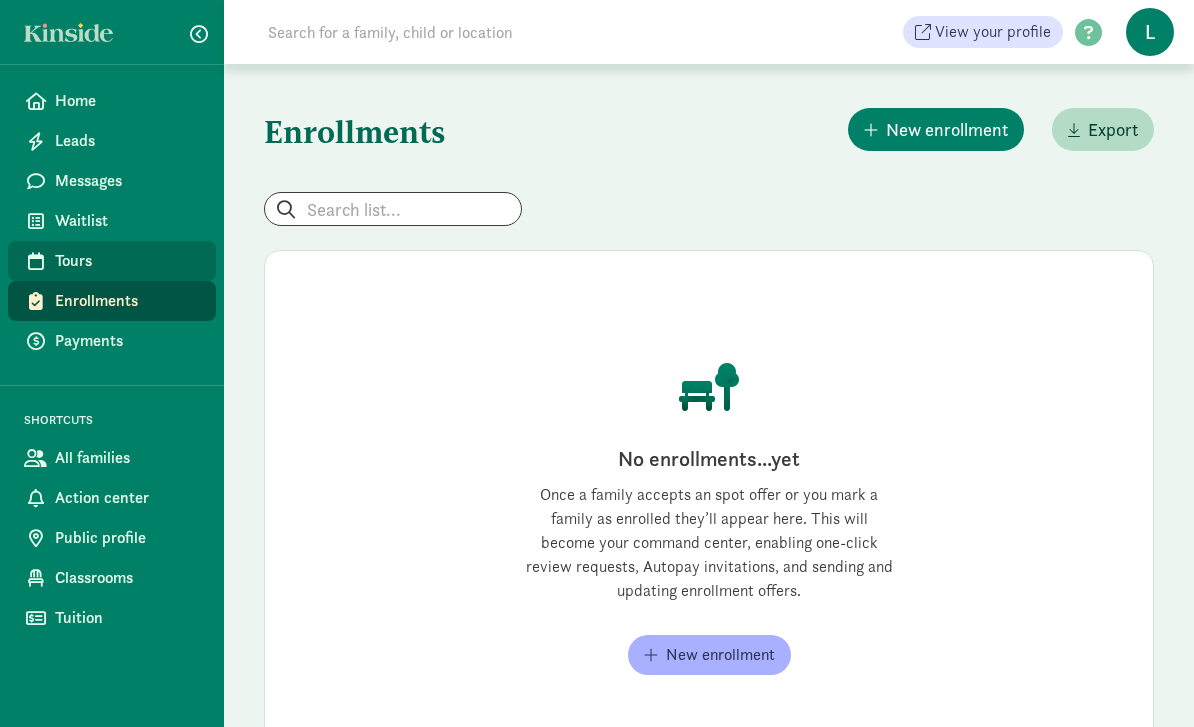 click on "Tours" at bounding box center [127, 261] 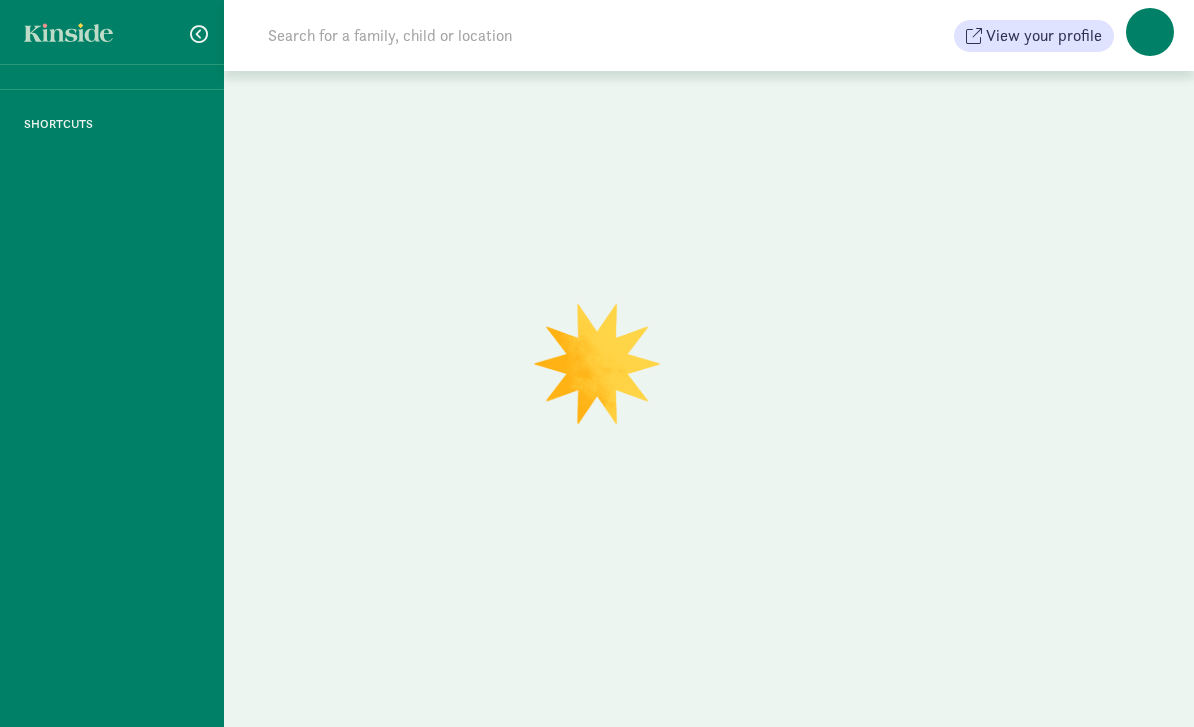 scroll, scrollTop: 0, scrollLeft: 0, axis: both 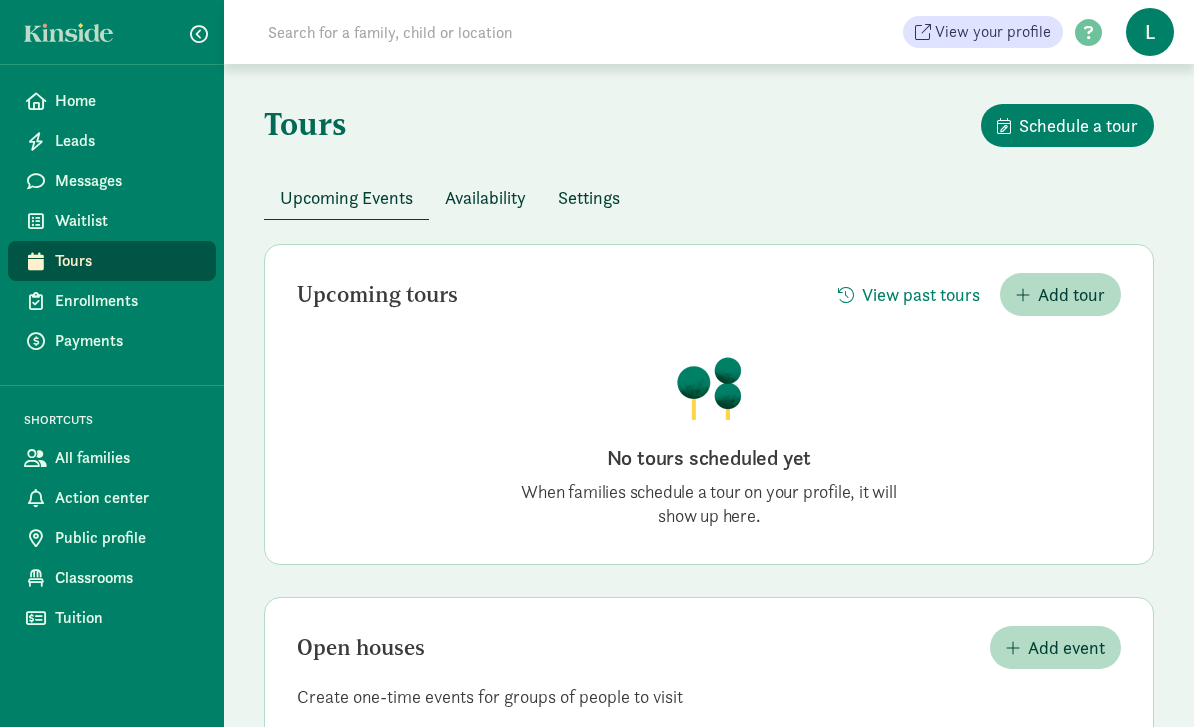 click on "Availability" at bounding box center (485, 197) 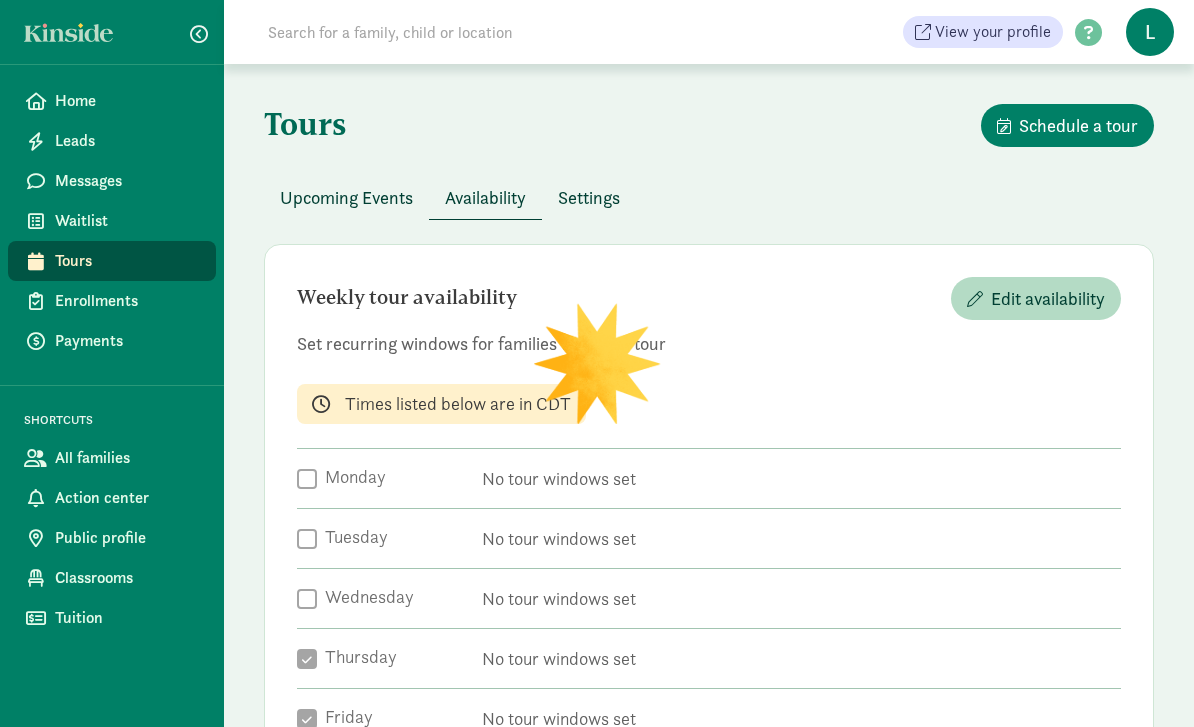 checkbox on "true" 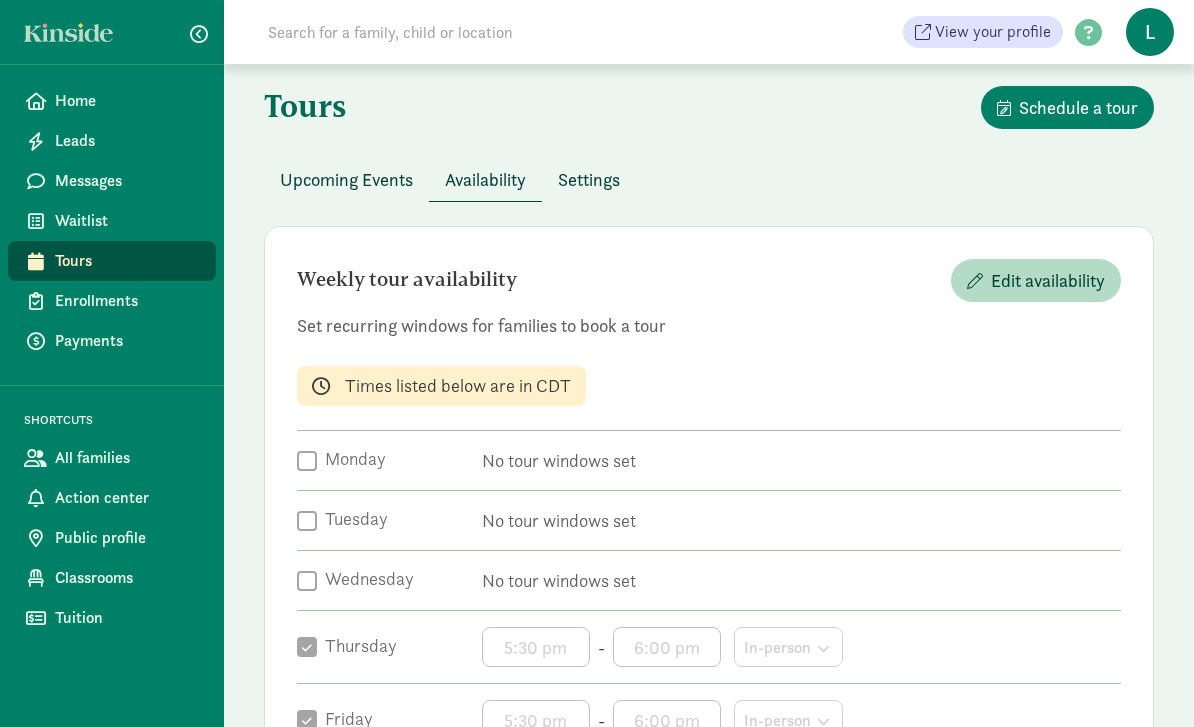 scroll, scrollTop: 18, scrollLeft: 0, axis: vertical 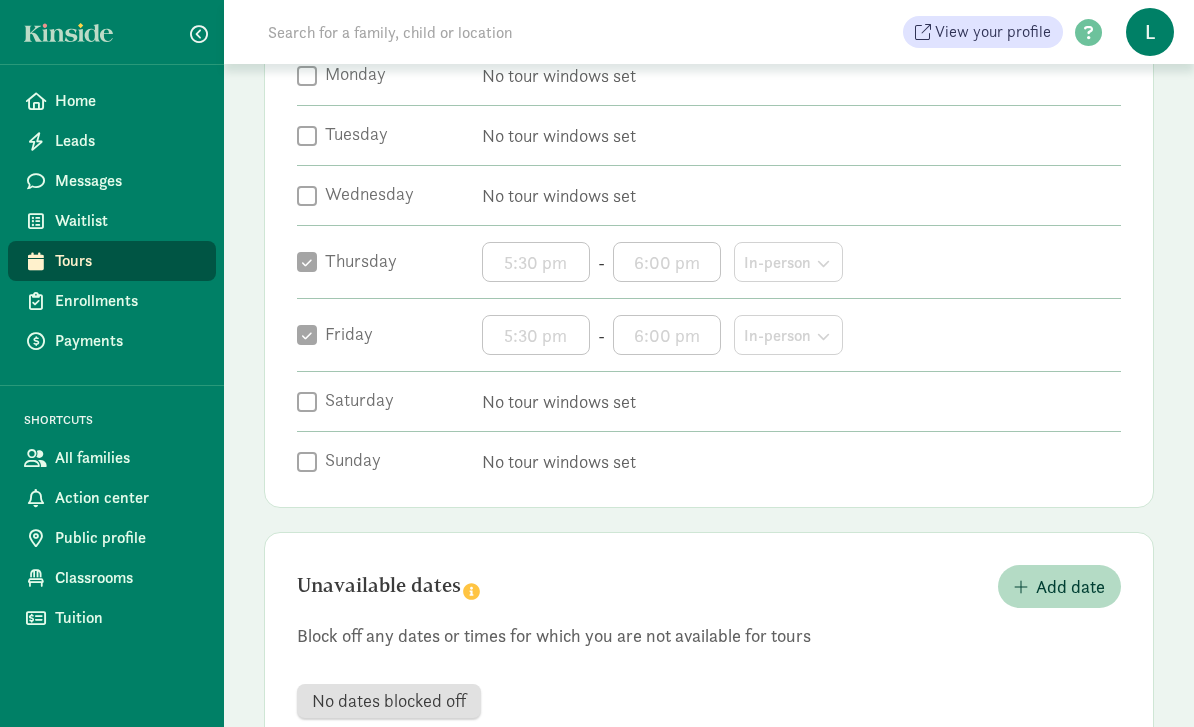 click on "   Saturday       No tour windows set" at bounding box center (709, 401) 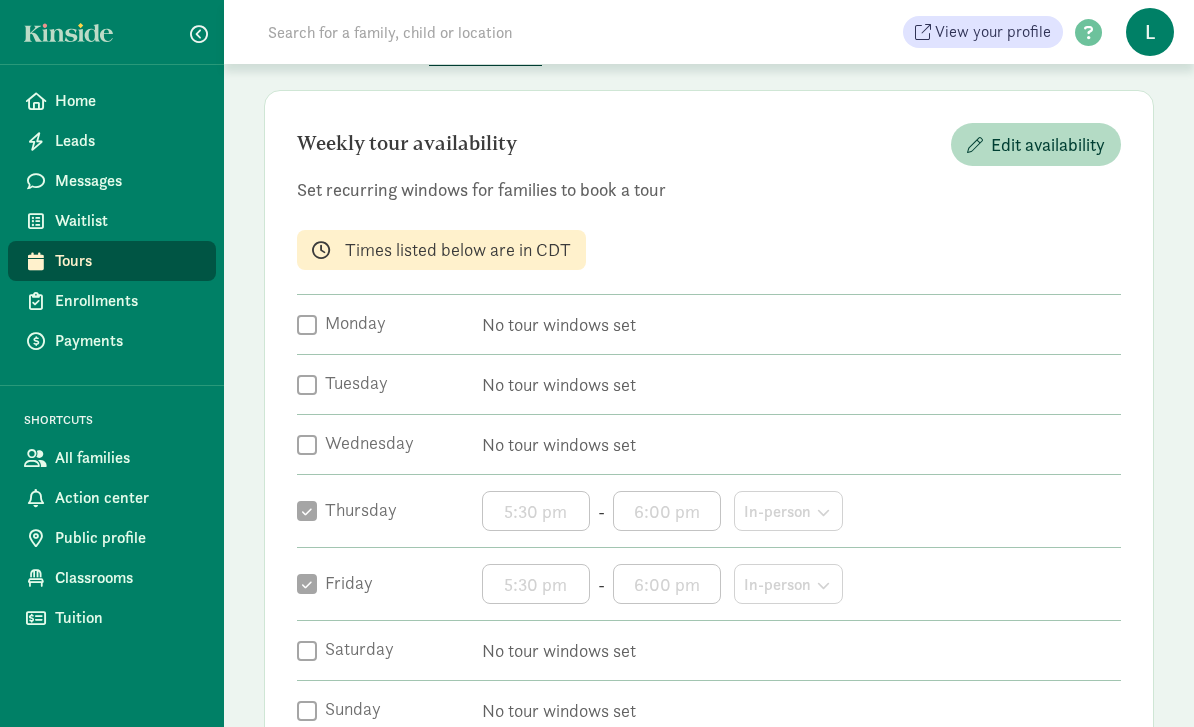 scroll, scrollTop: 142, scrollLeft: 0, axis: vertical 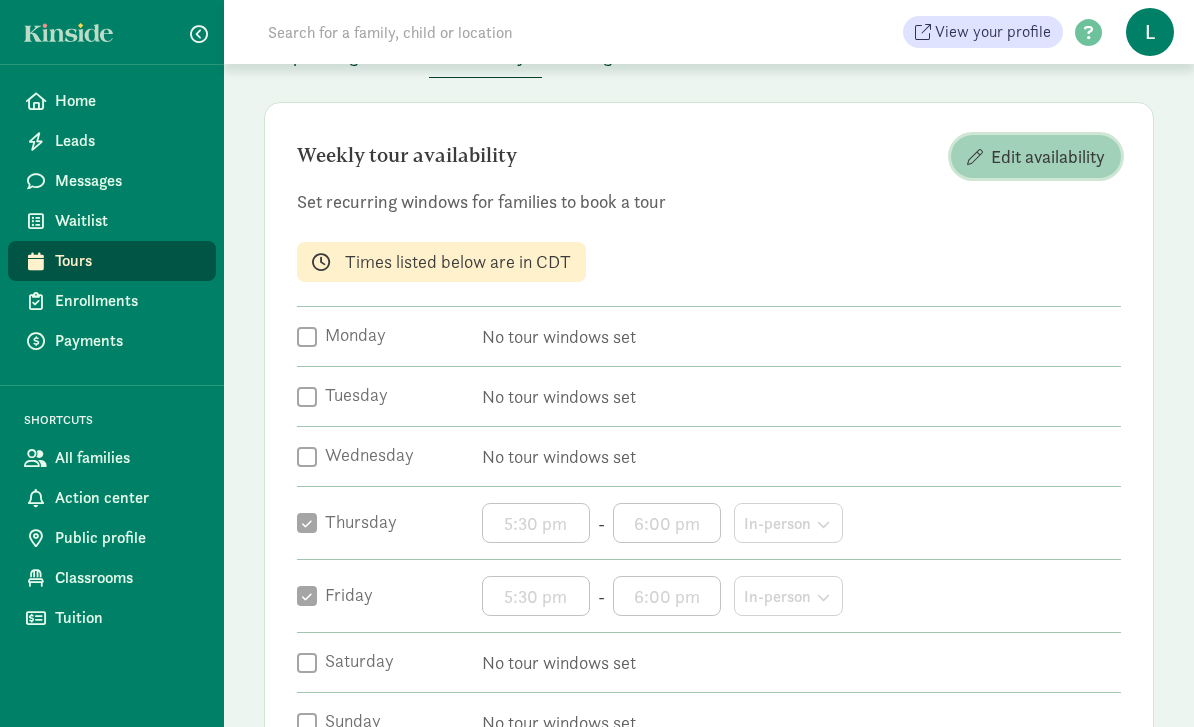 click on "Edit availability" at bounding box center [1048, 156] 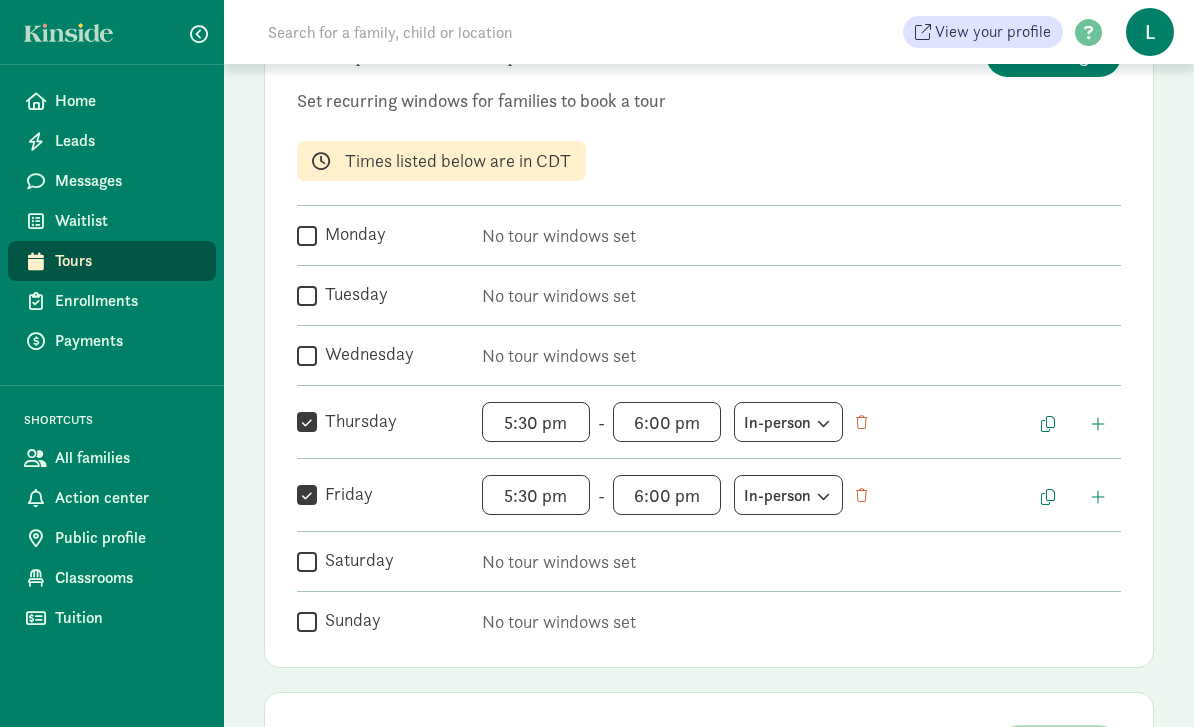 scroll, scrollTop: 255, scrollLeft: 0, axis: vertical 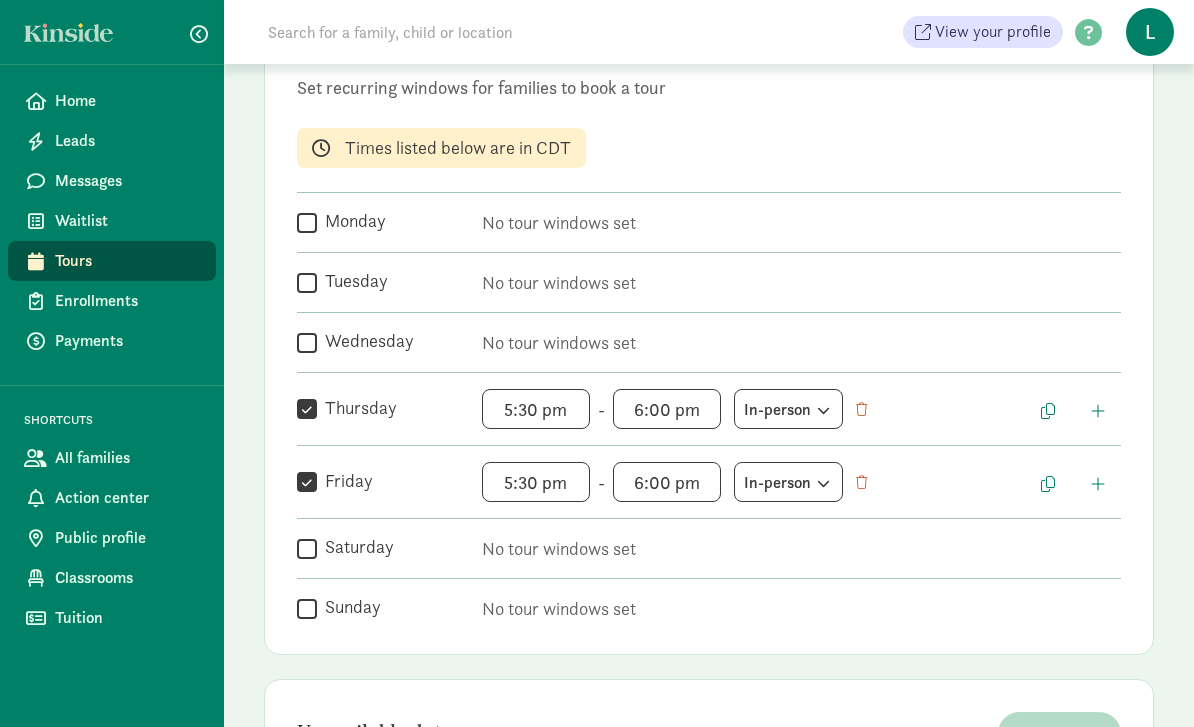 click on "Saturday" at bounding box center (307, 549) 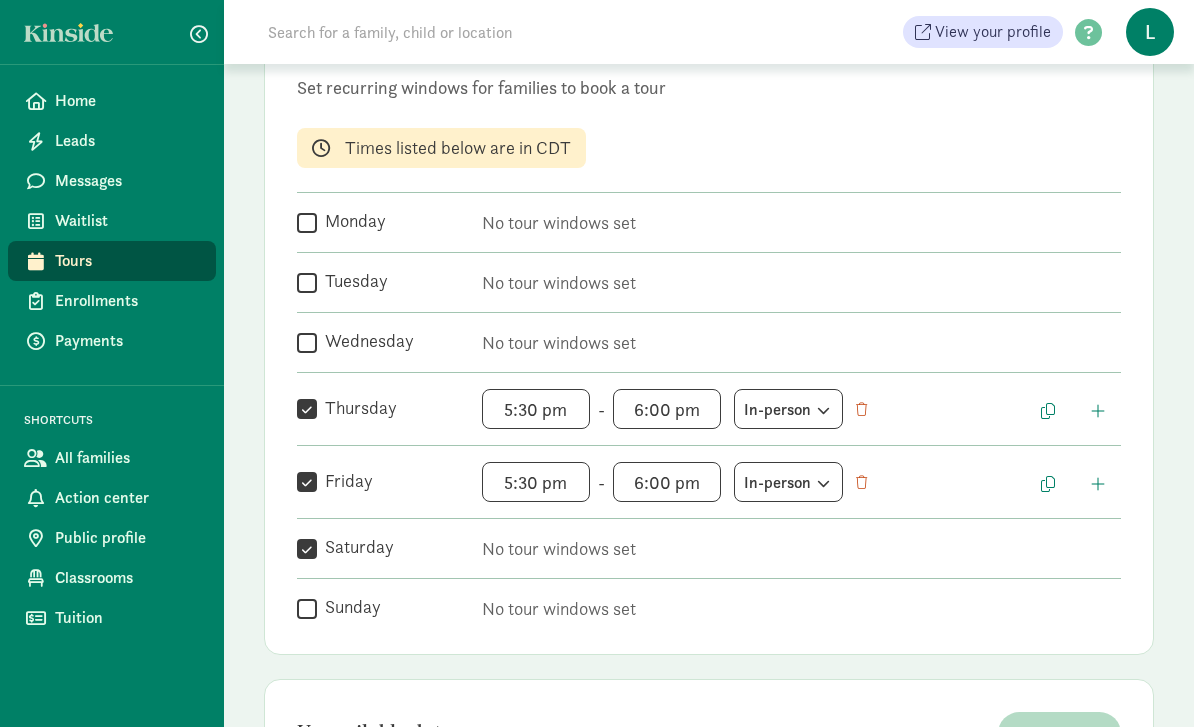 scroll, scrollTop: 256, scrollLeft: 0, axis: vertical 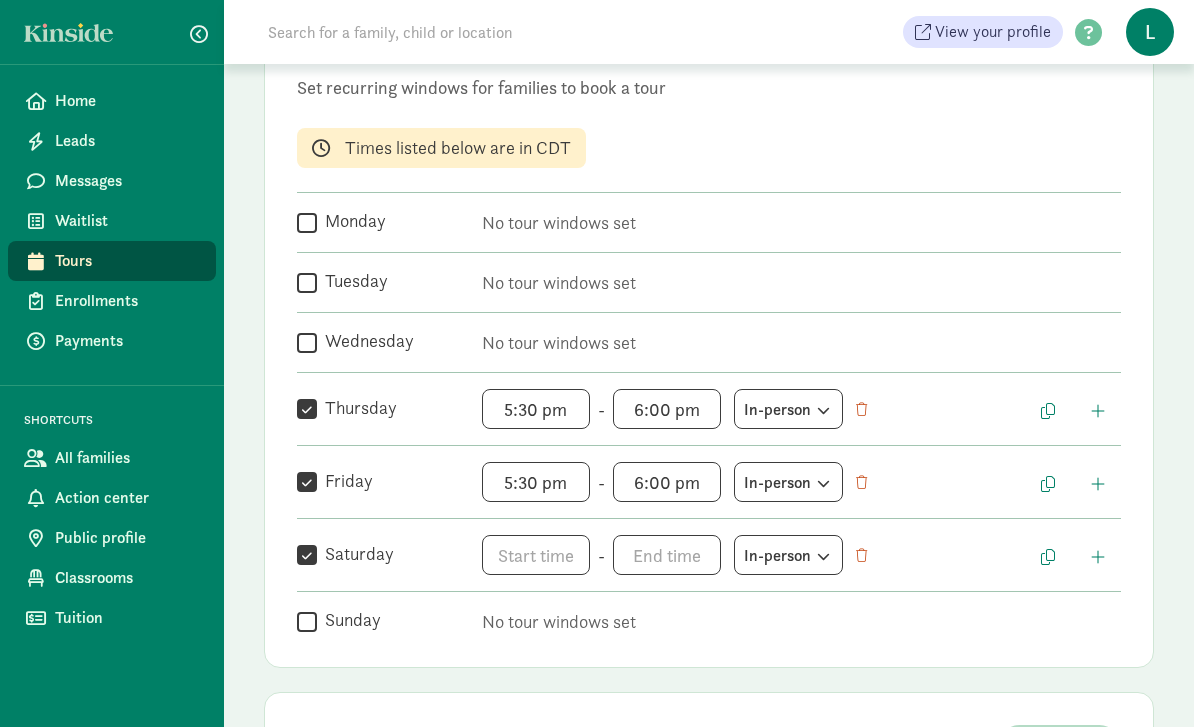 click on "Saturday" at bounding box center [355, 554] 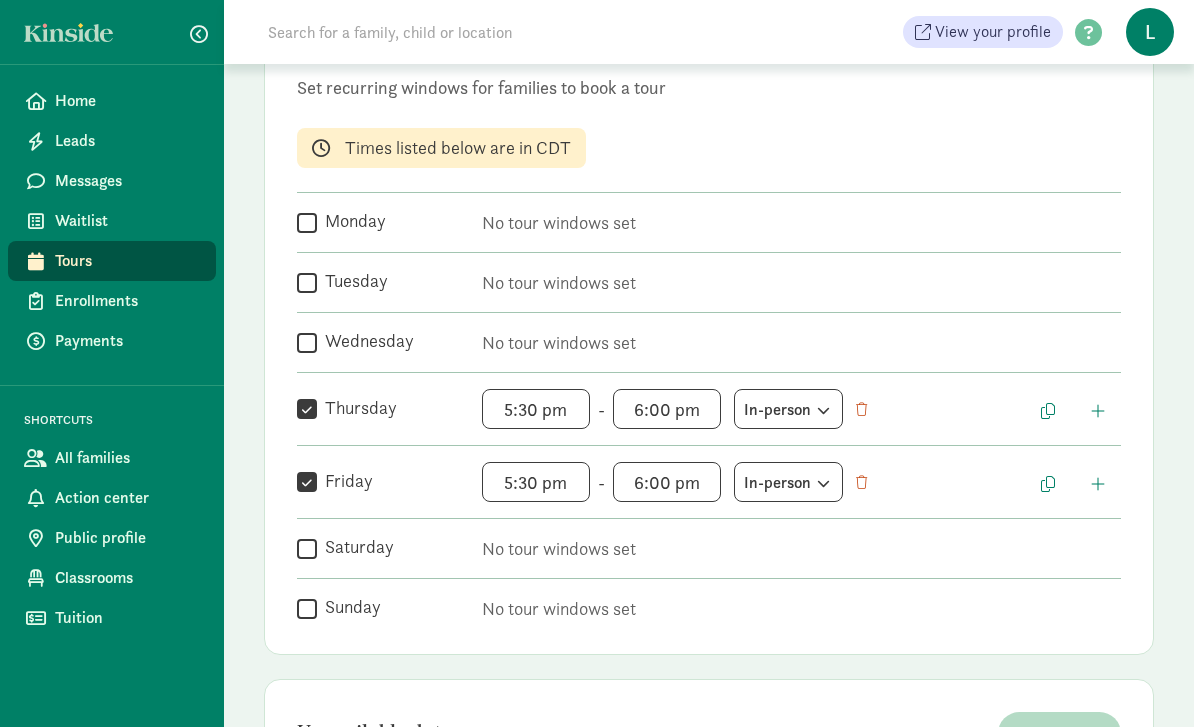 click on "Sunday" at bounding box center [307, 608] 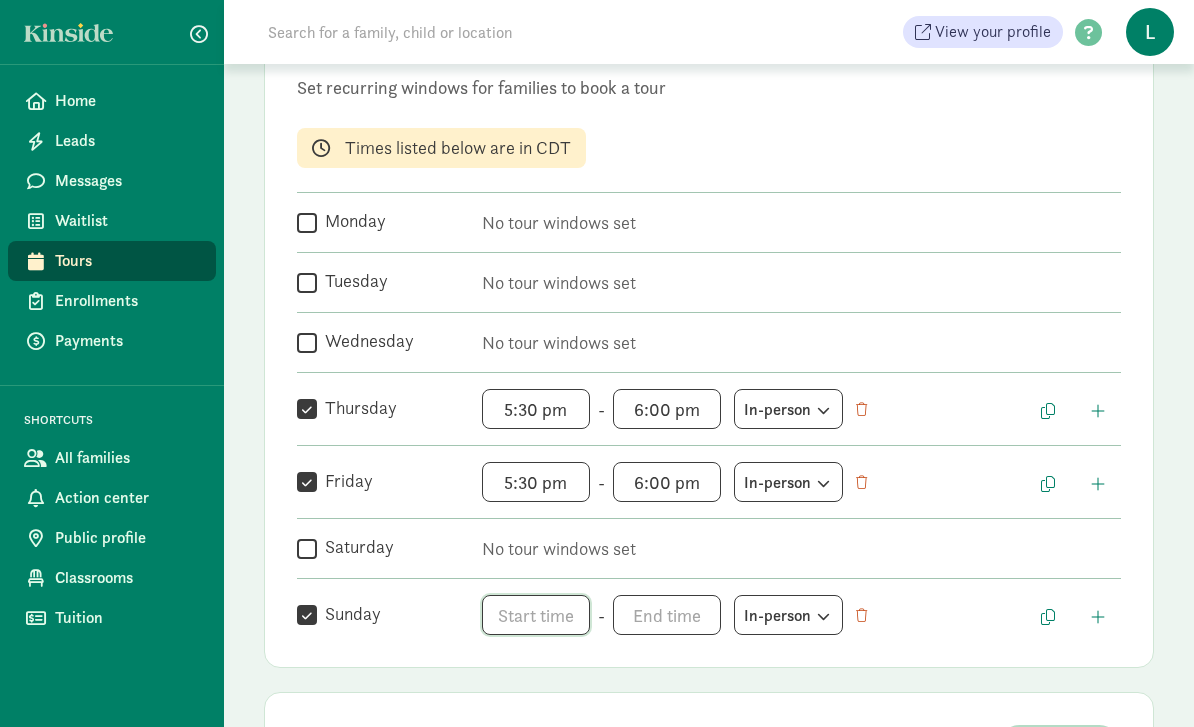click on "h   12 1 2 3 4 5 6 7 8 9 10 11         mm   00 05 10 15 20 25 30 35 40 45 50 55           a   am pm" at bounding box center (536, 615) 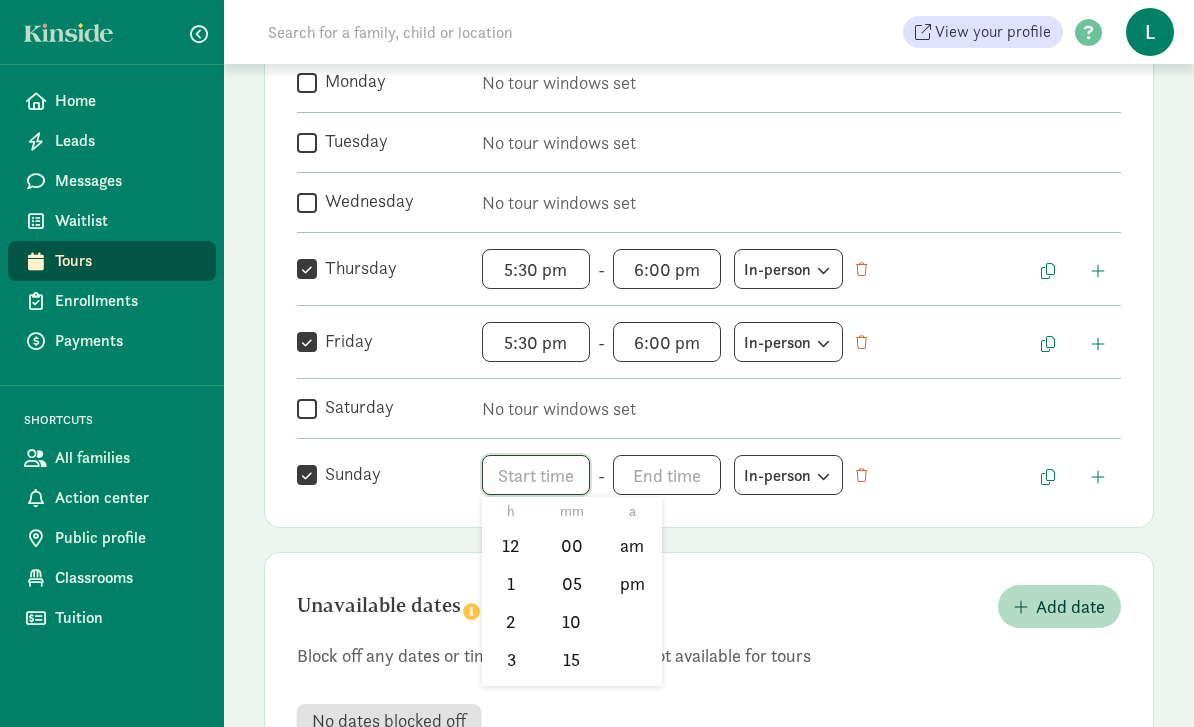 scroll, scrollTop: 416, scrollLeft: 0, axis: vertical 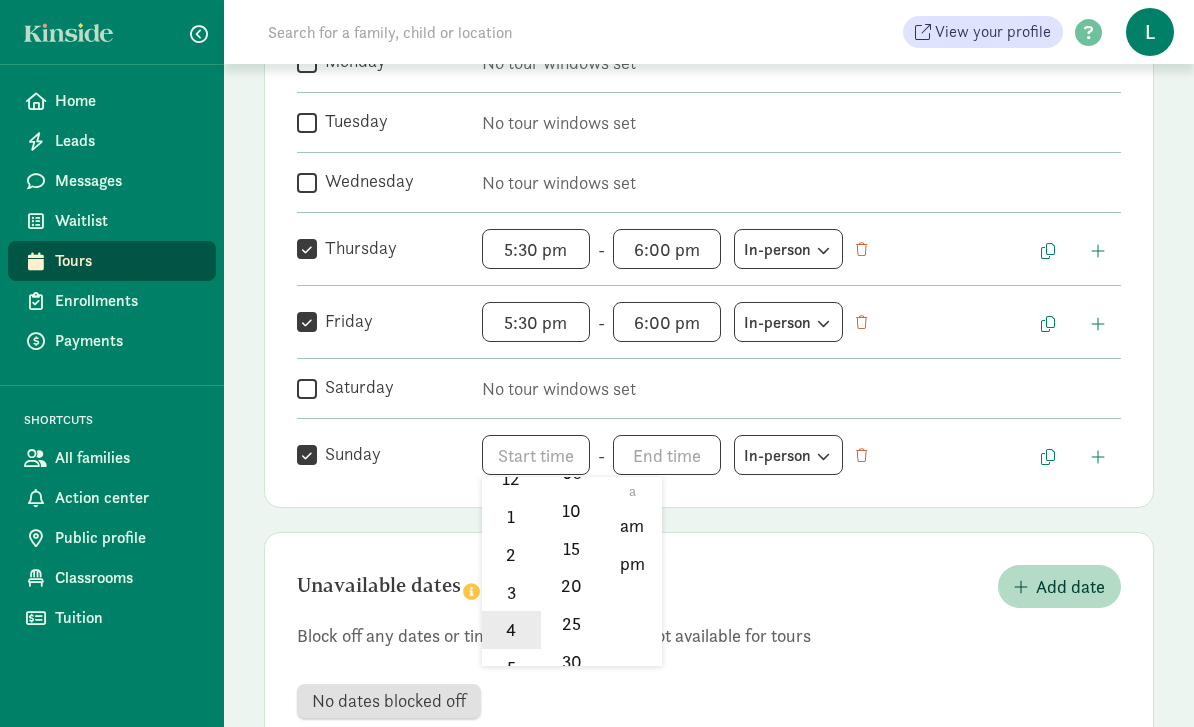 click on "4" 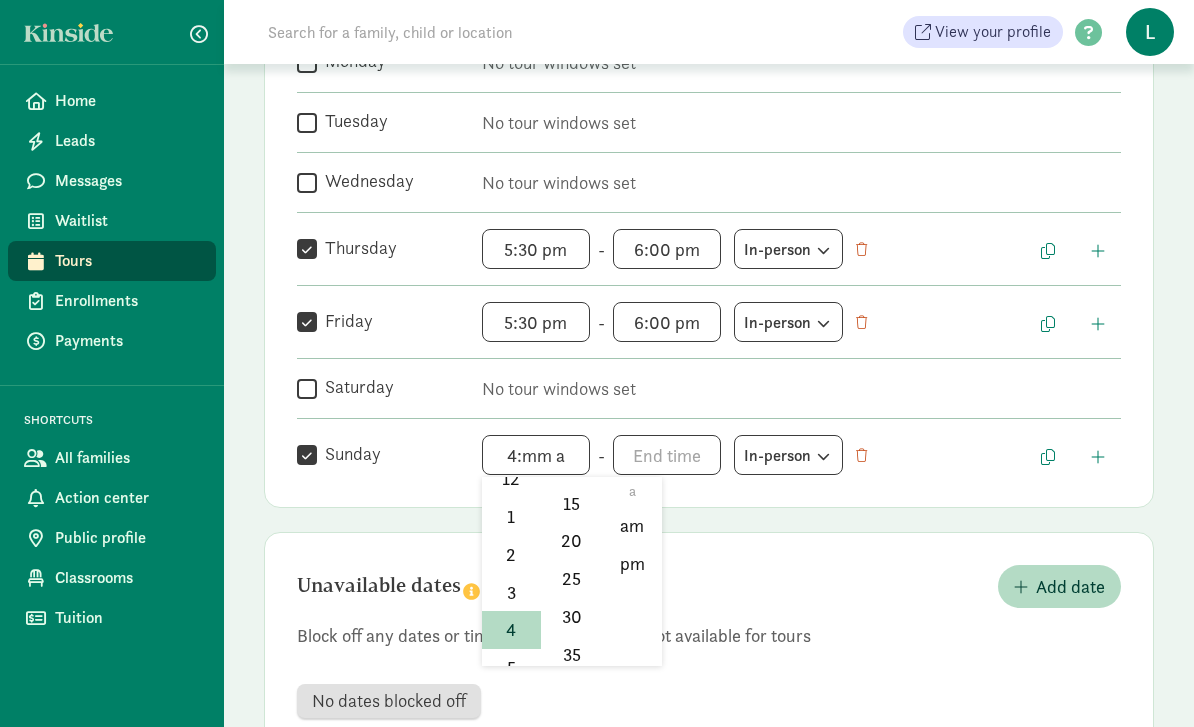 scroll, scrollTop: 146, scrollLeft: 0, axis: vertical 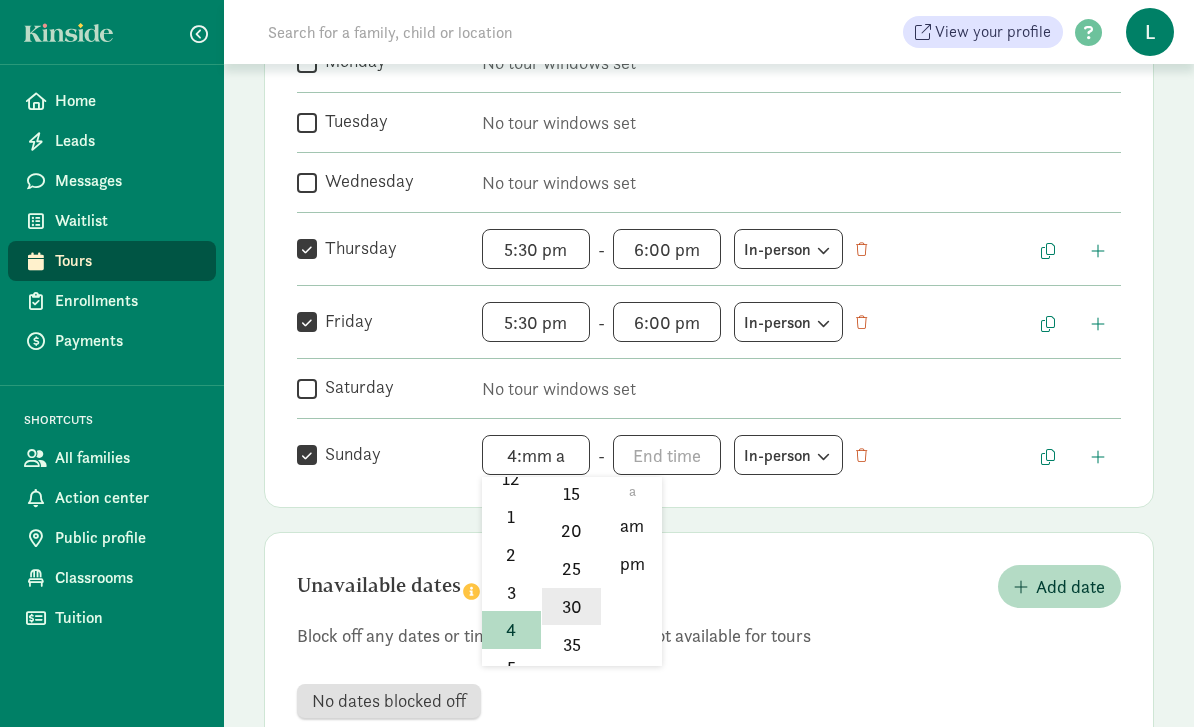 click on "30" 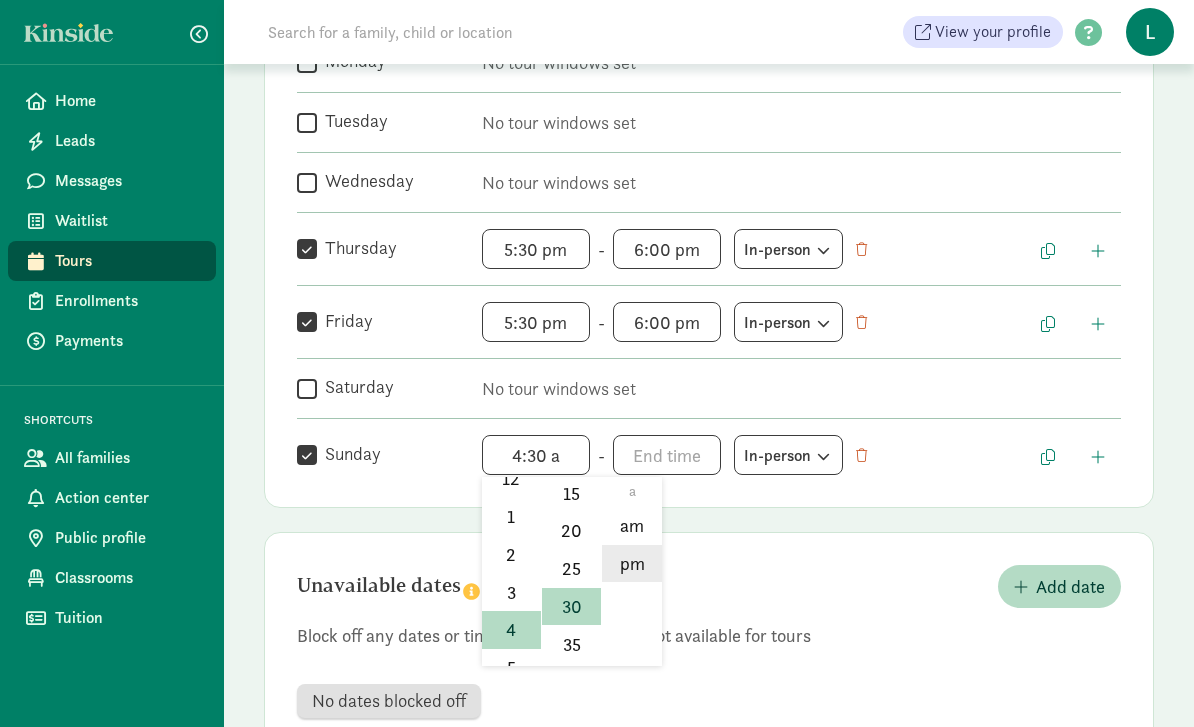 click on "pm" 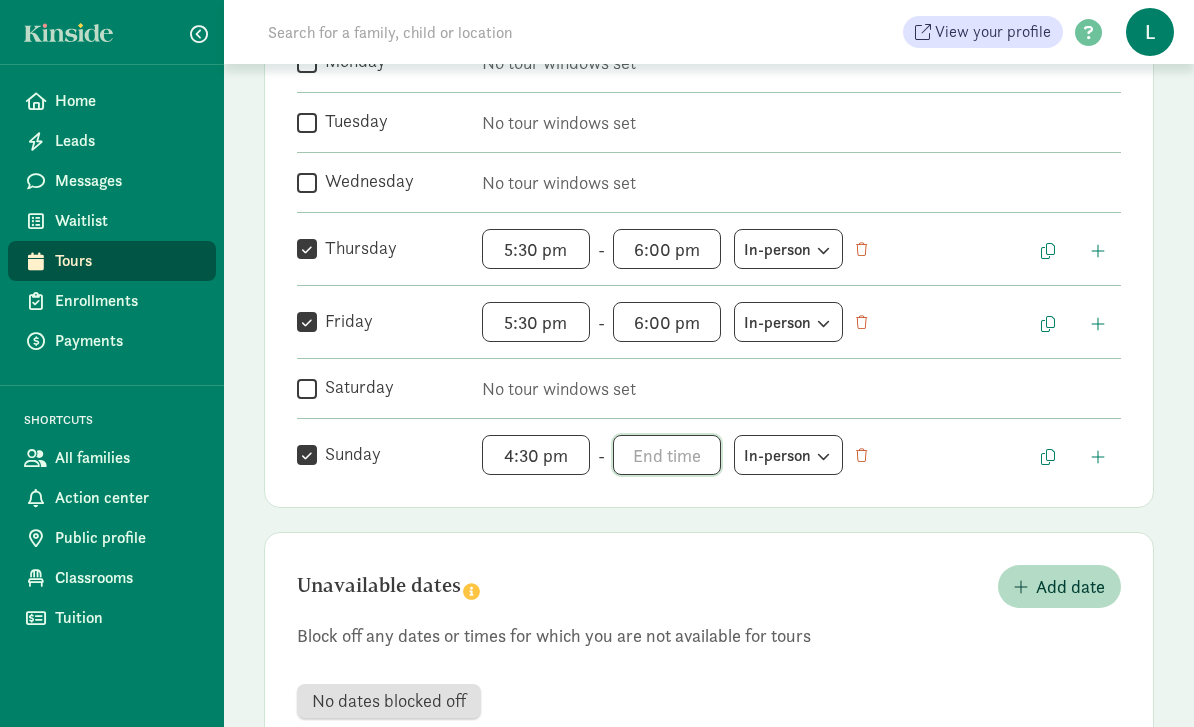 click on "h   12 1 2 3 4 5 6 7 8 9 10 11         mm   00 05 10 15 20 25 30 35 40 45 50 55           a   am pm" at bounding box center [667, 455] 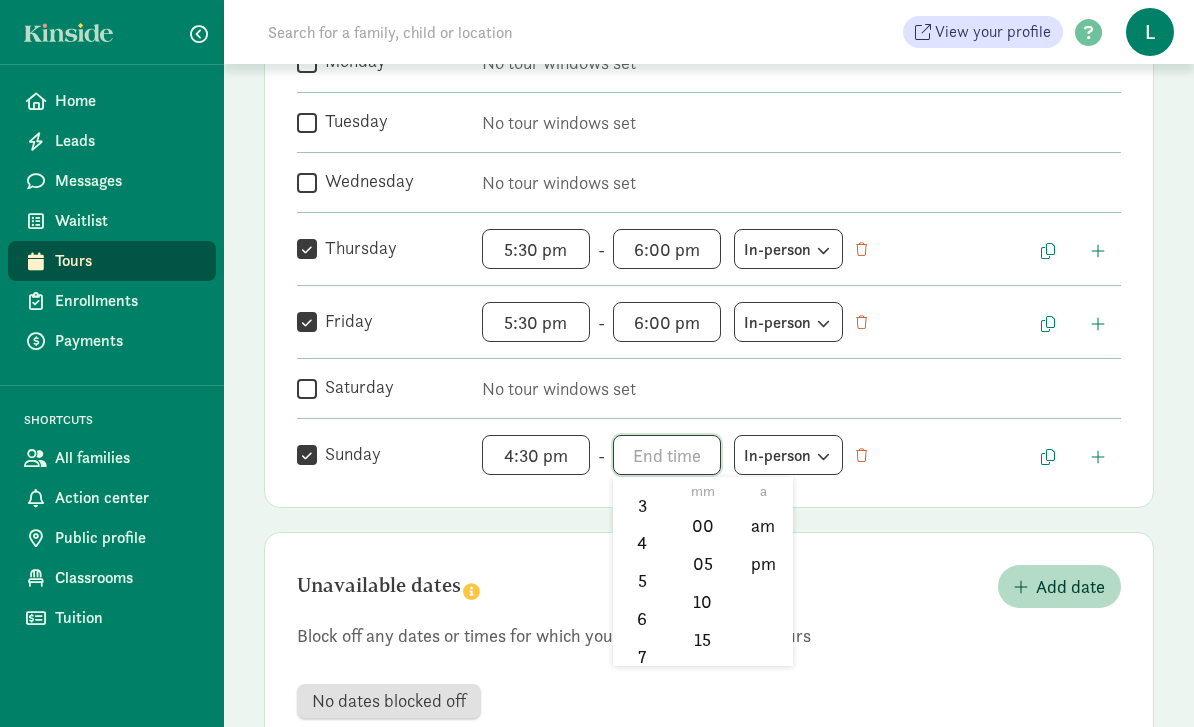 scroll, scrollTop: 136, scrollLeft: 0, axis: vertical 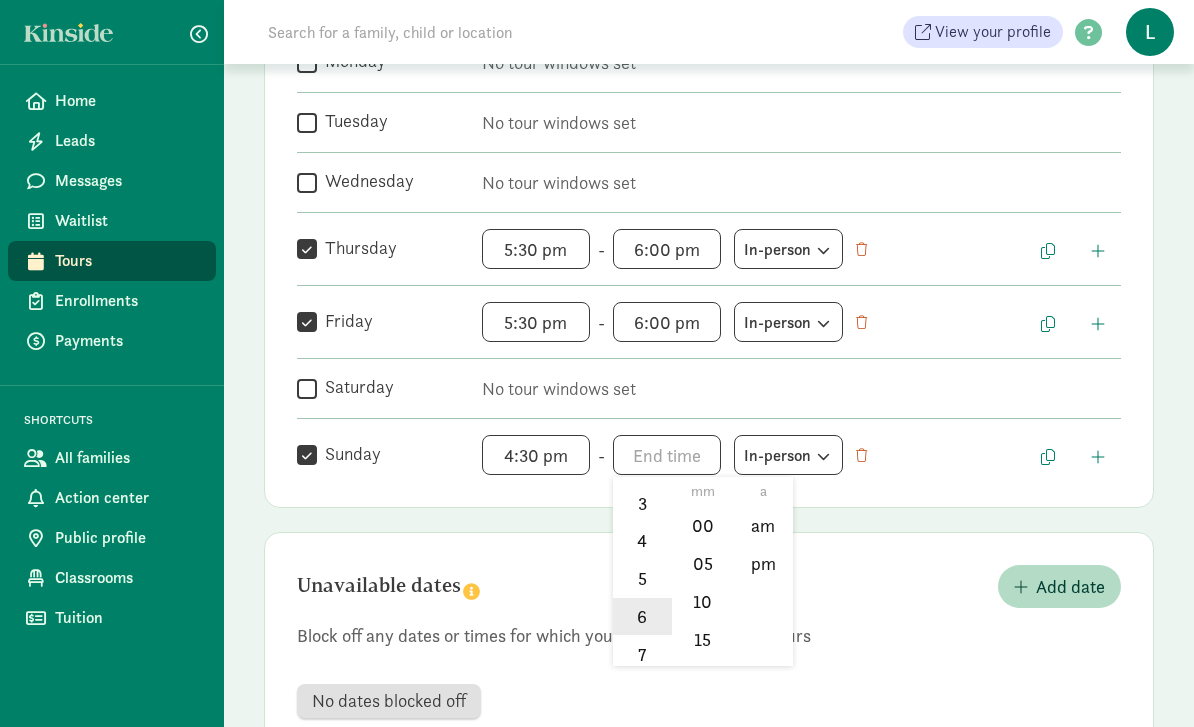 click on "6" 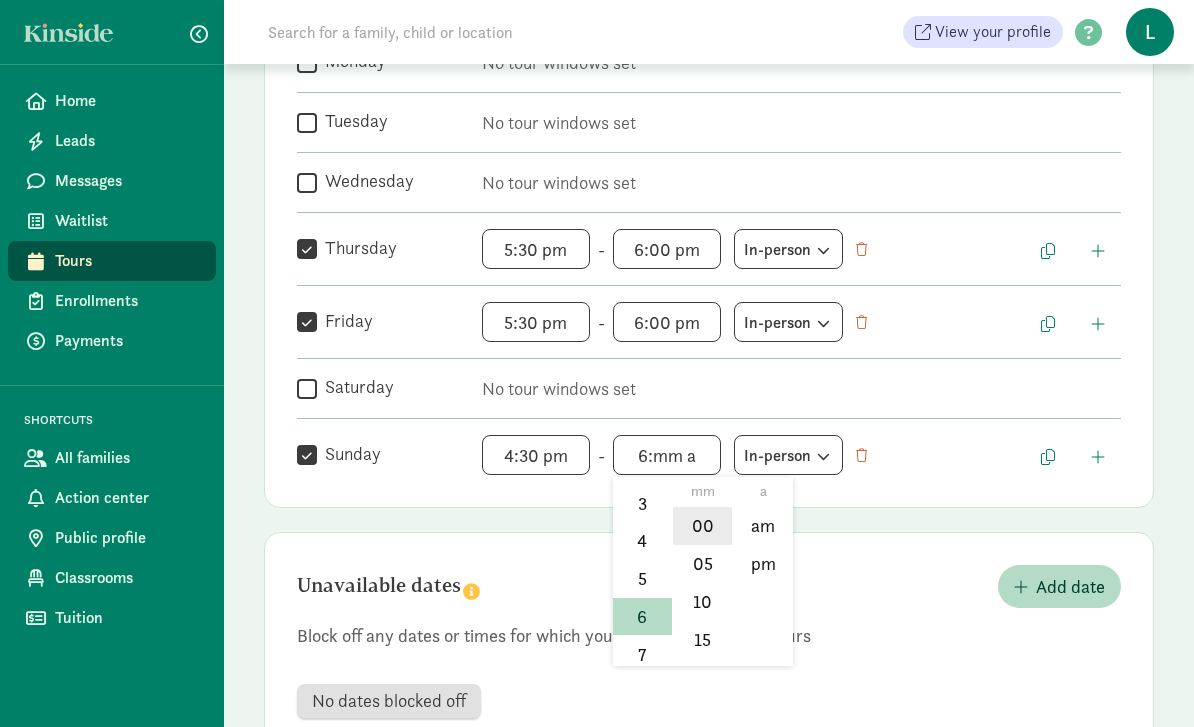 click on "00" 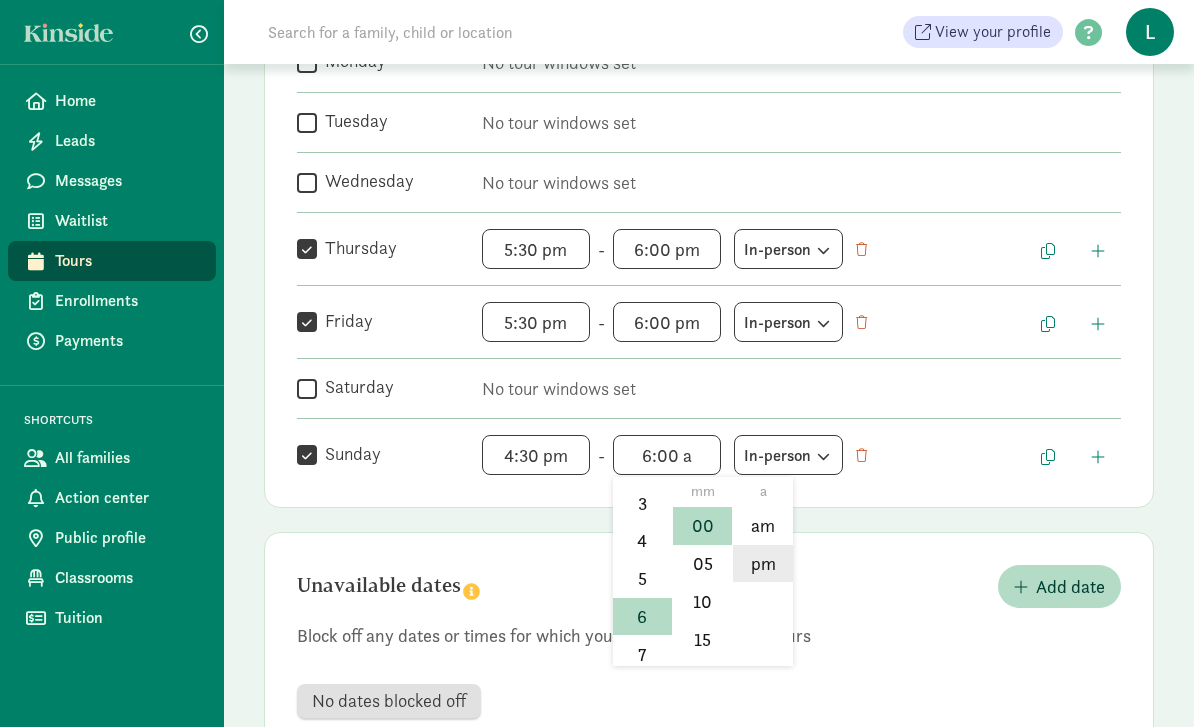 click on "pm" 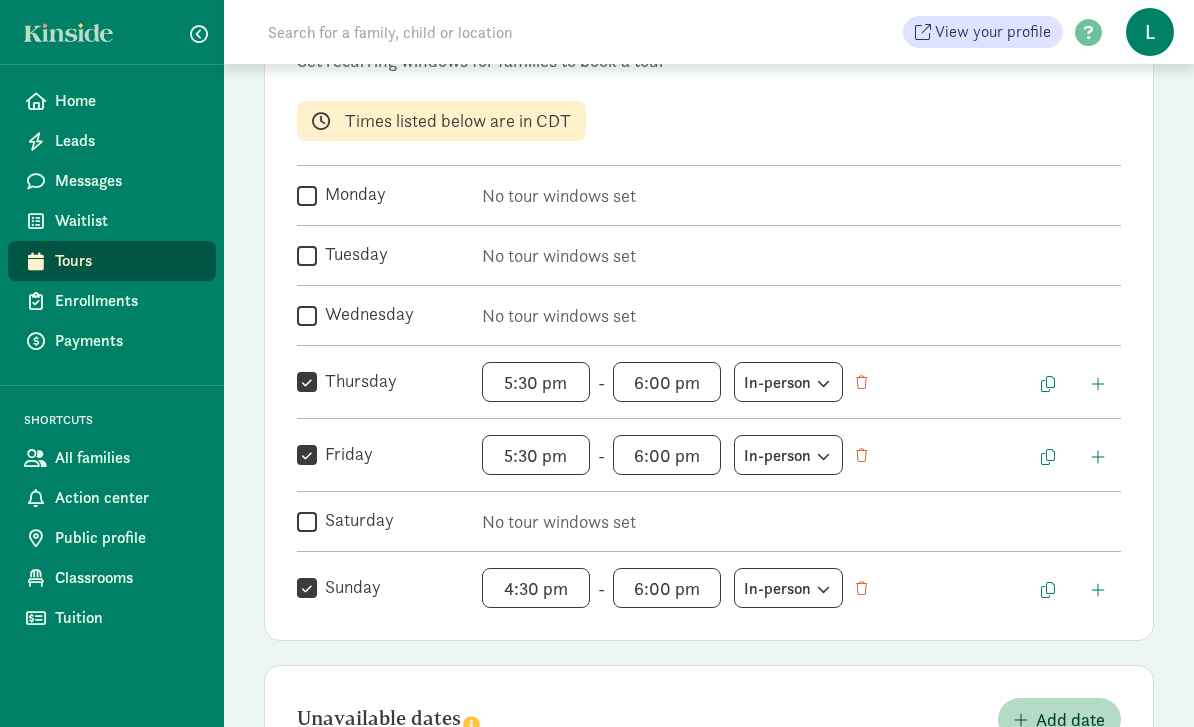 scroll, scrollTop: 281, scrollLeft: 0, axis: vertical 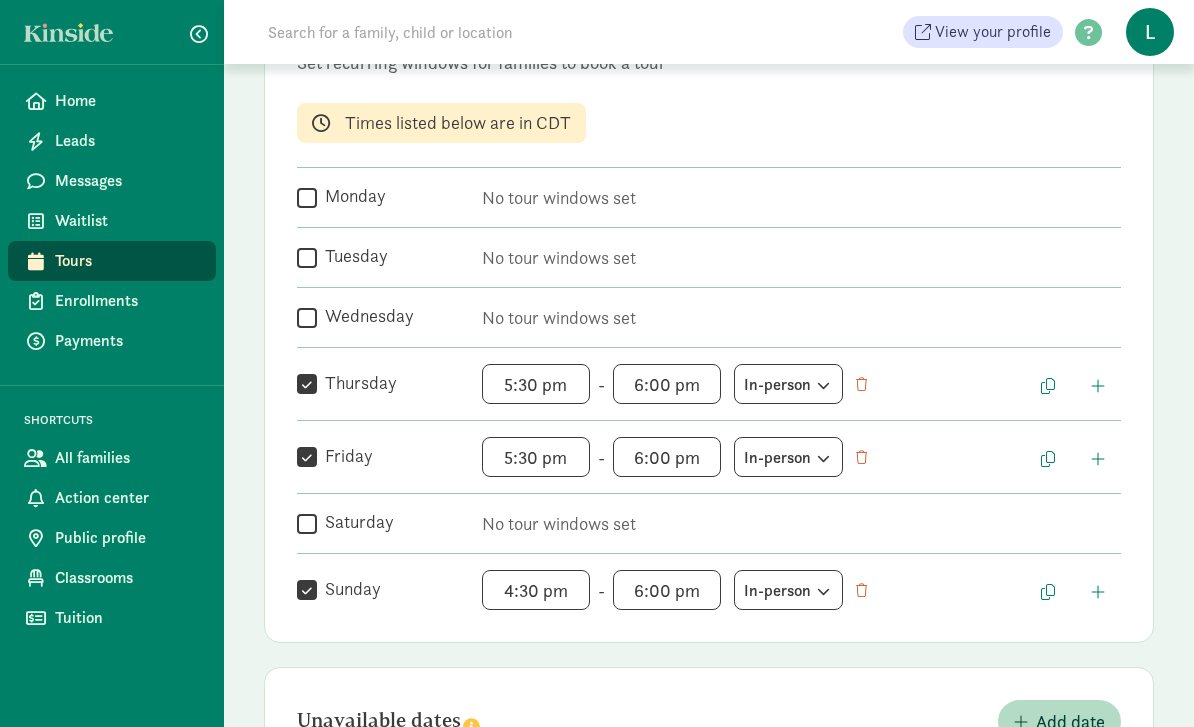 click on "No tour windows set" at bounding box center (801, 524) 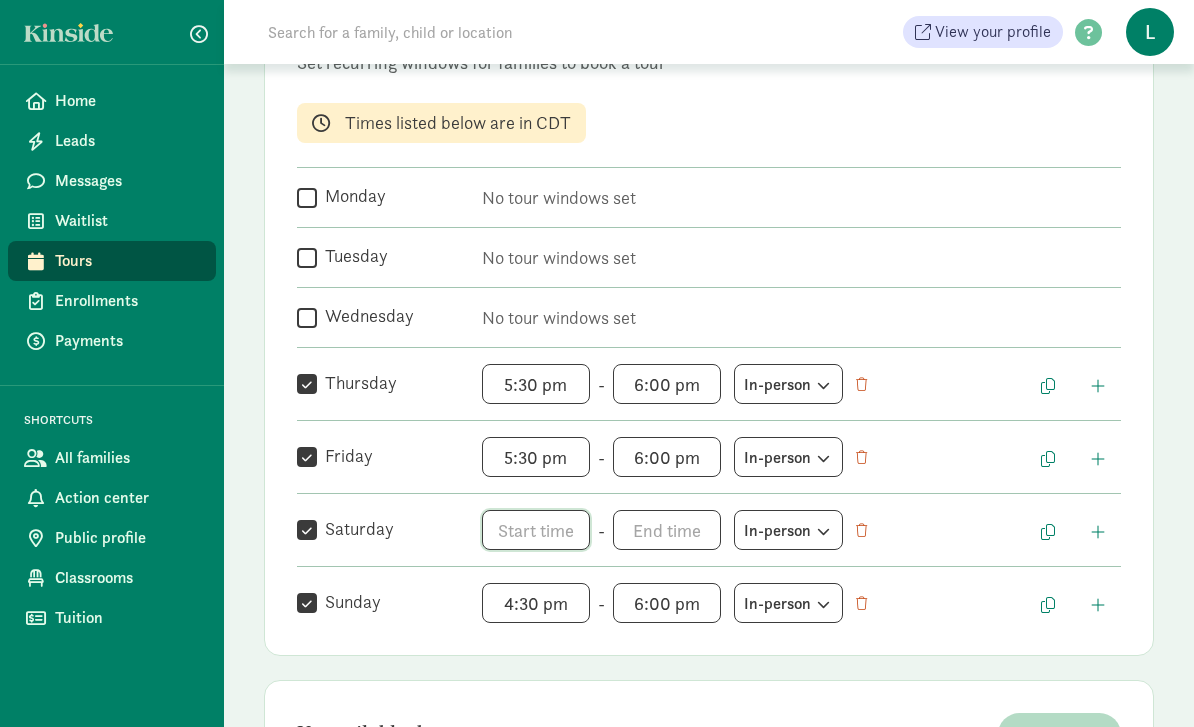 click on "h   12 1 2 3 4 5 6 7 8 9 10 11         mm   00 05 10 15 20 25 30 35 40 45 50 55           a   am pm" at bounding box center [536, 530] 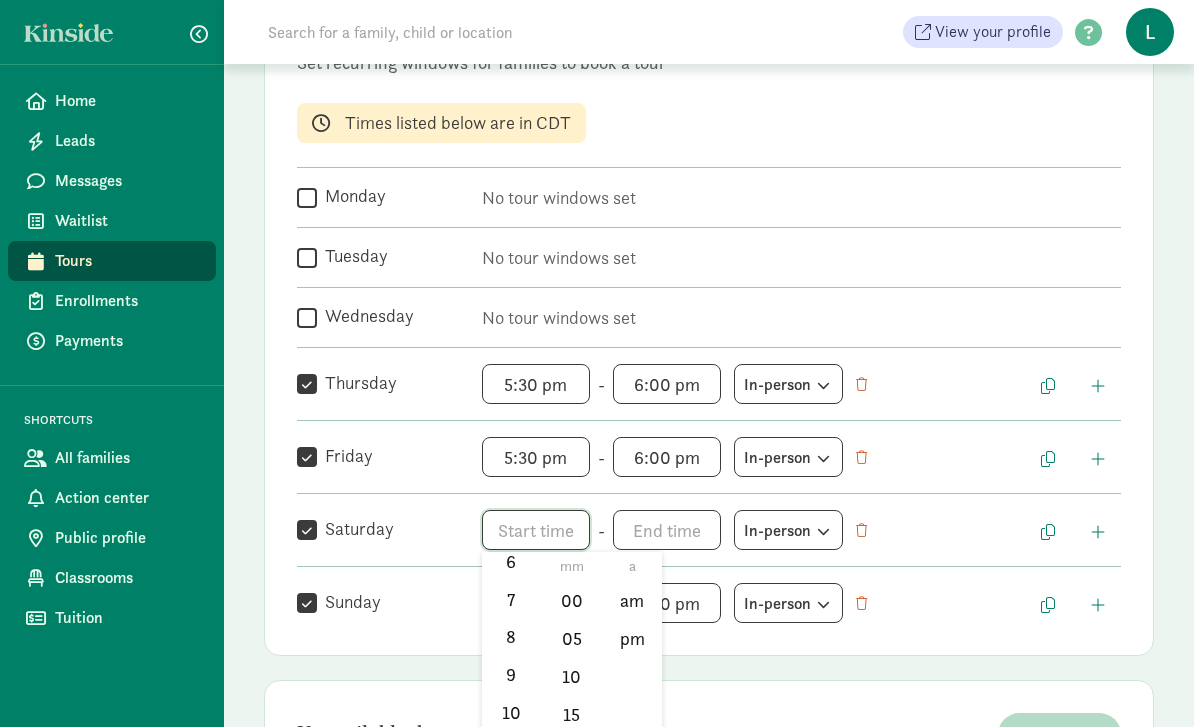 scroll, scrollTop: 268, scrollLeft: 0, axis: vertical 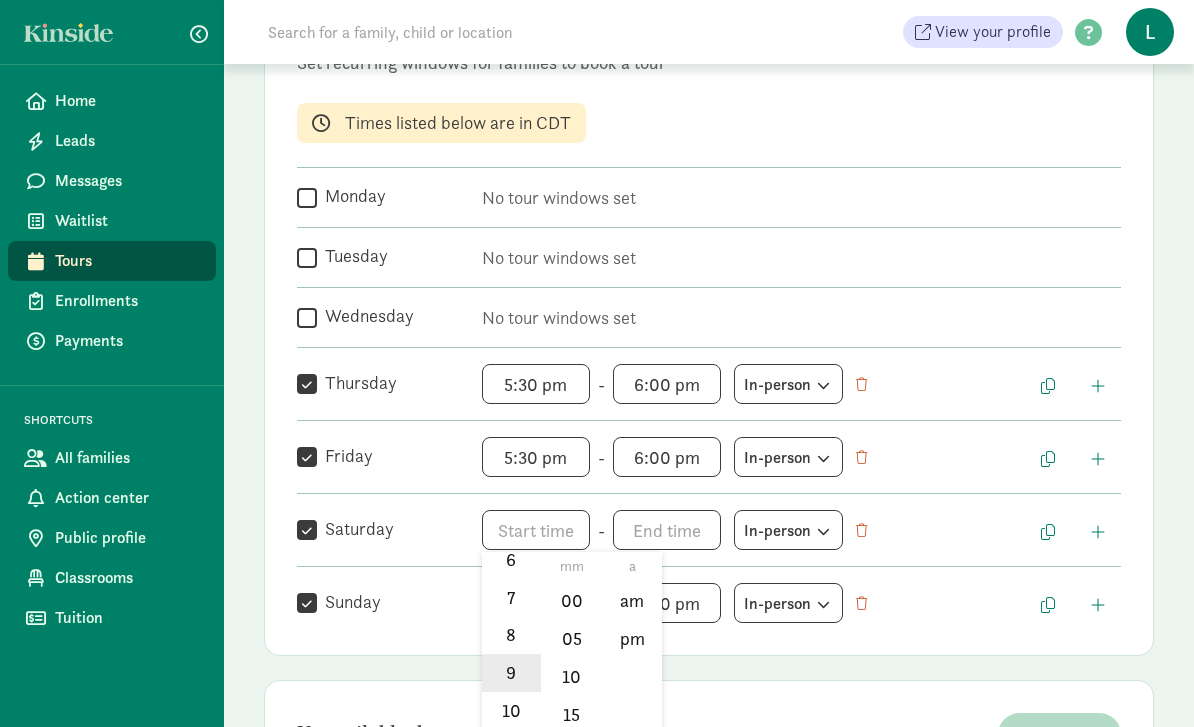 click on "9" 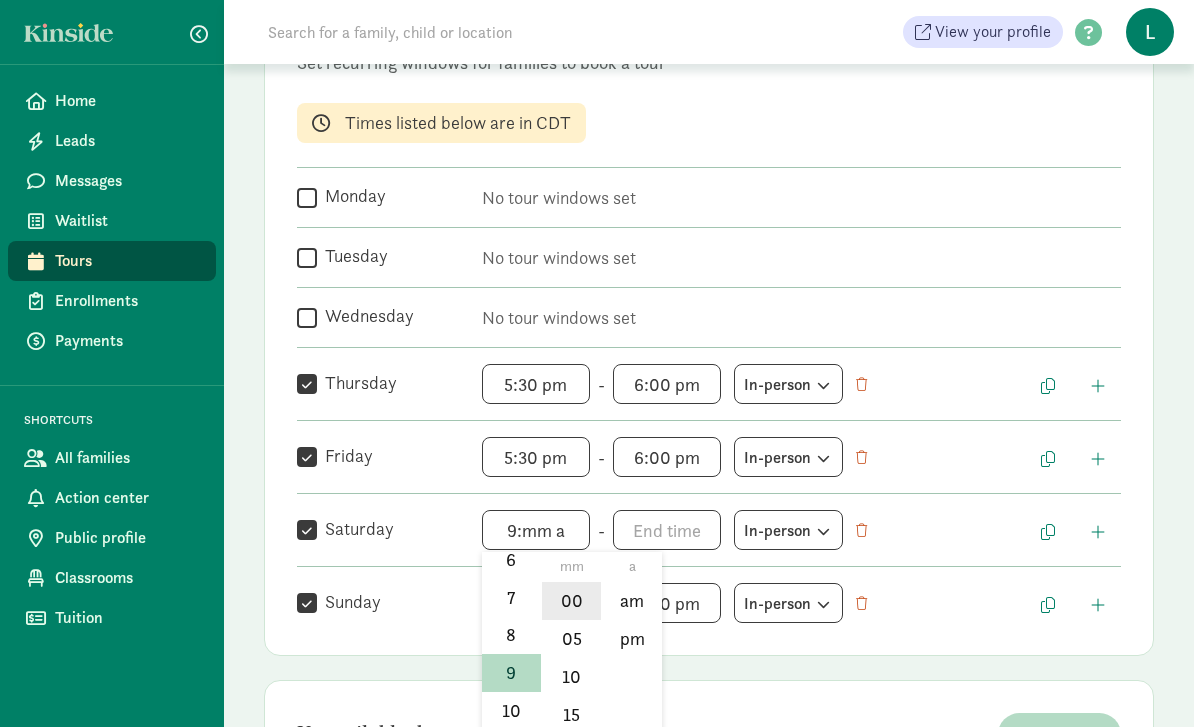 click on "00" 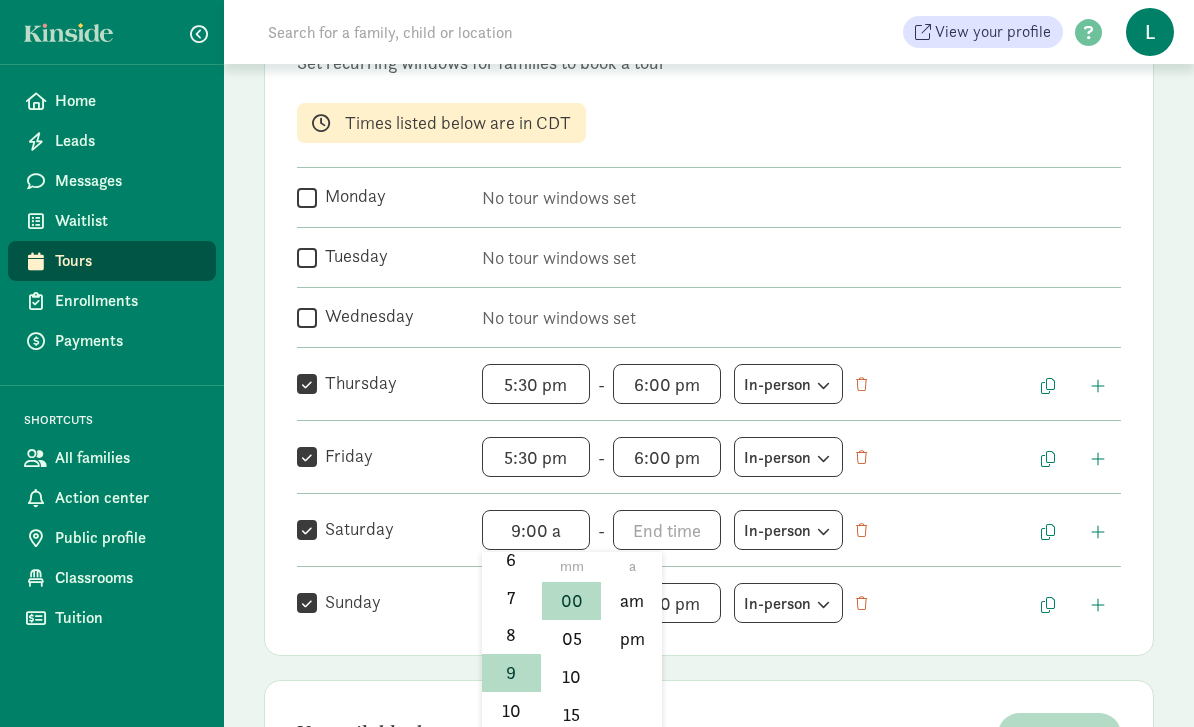 click on "00" 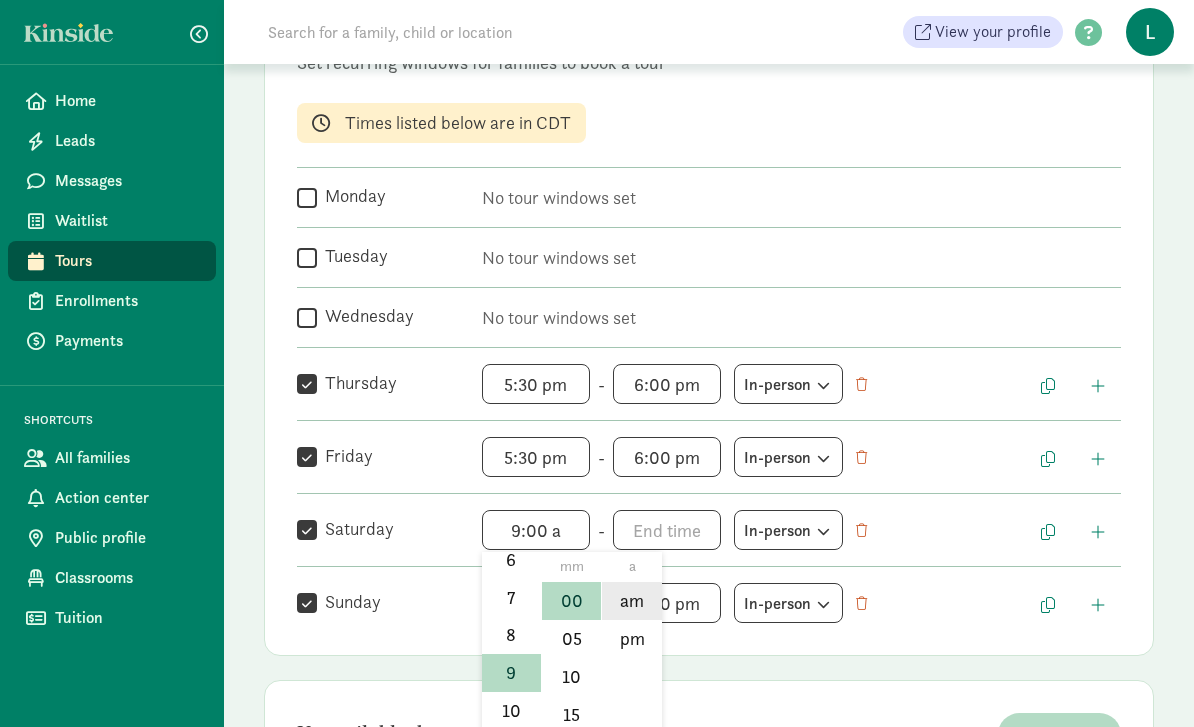 click on "am" 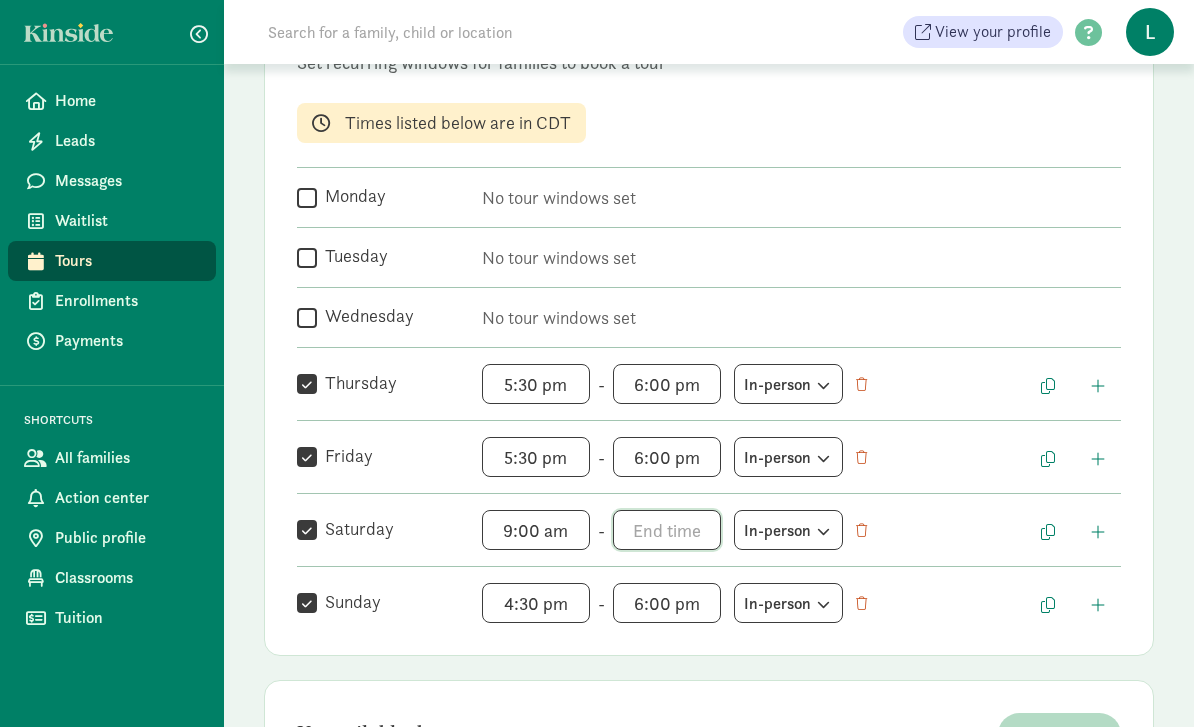 click on "h   12 1 2 3 4 5 6 7 8 9 10 11         mm   00 05 10 15 20 25 30 35 40 45 50 55           a   am pm" at bounding box center [667, 530] 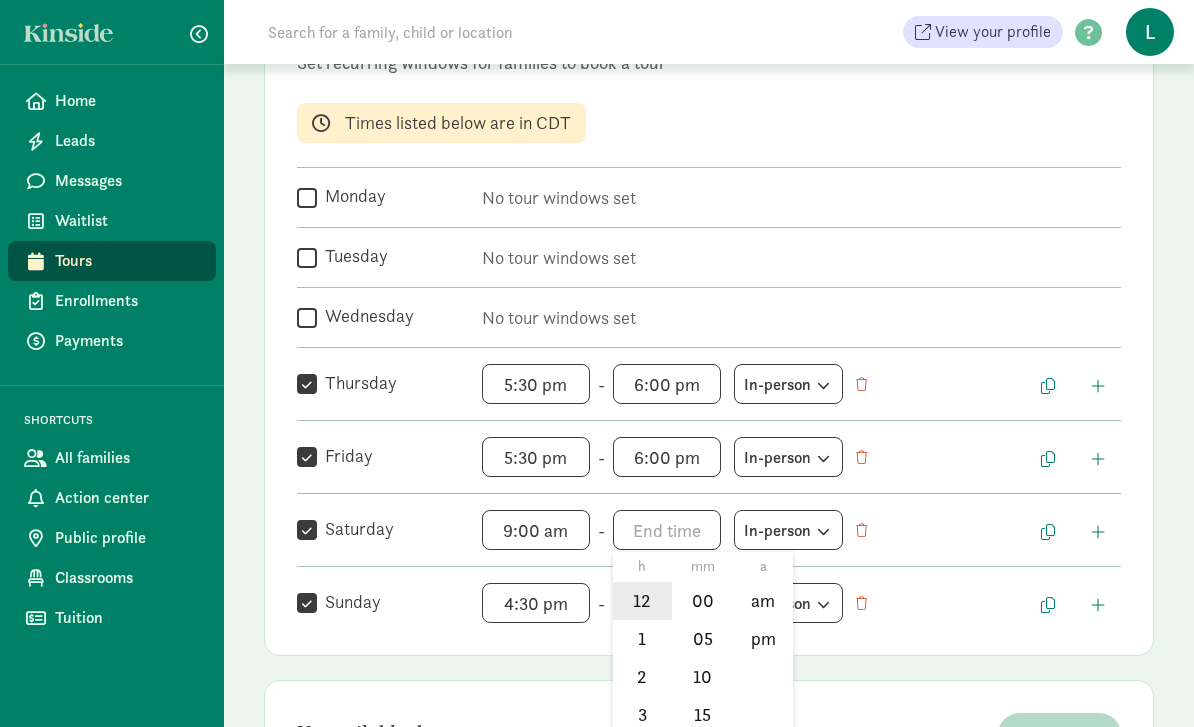 click on "12" 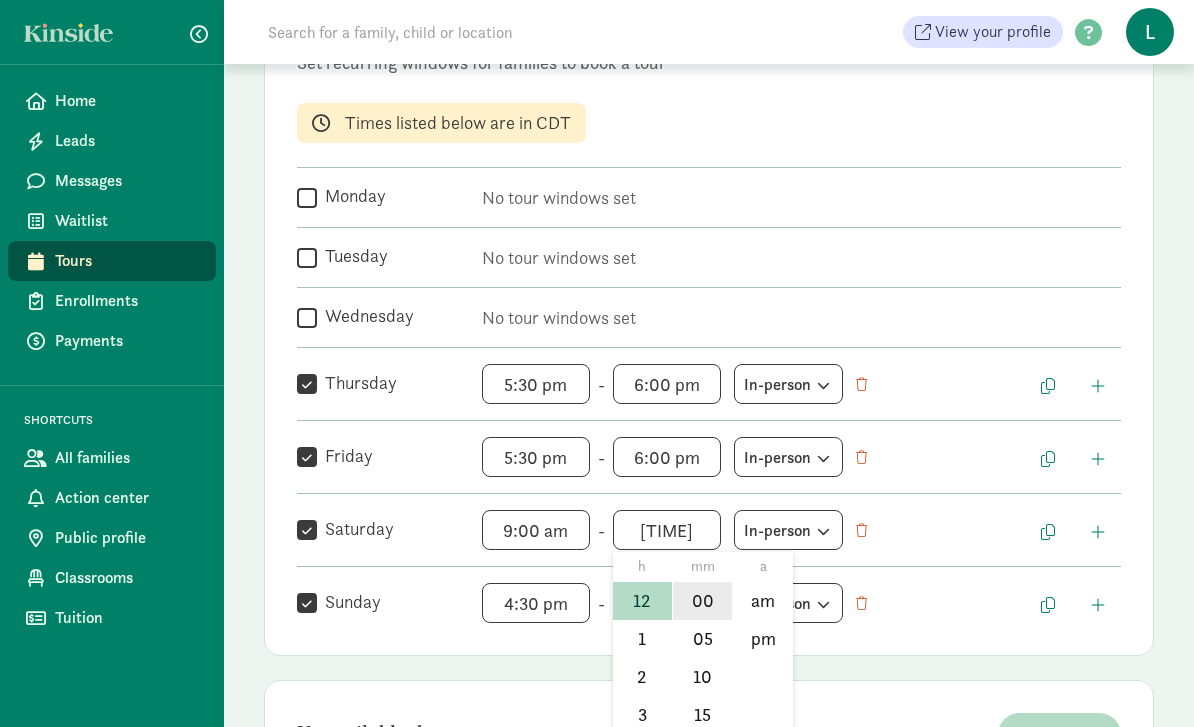 click on "00" 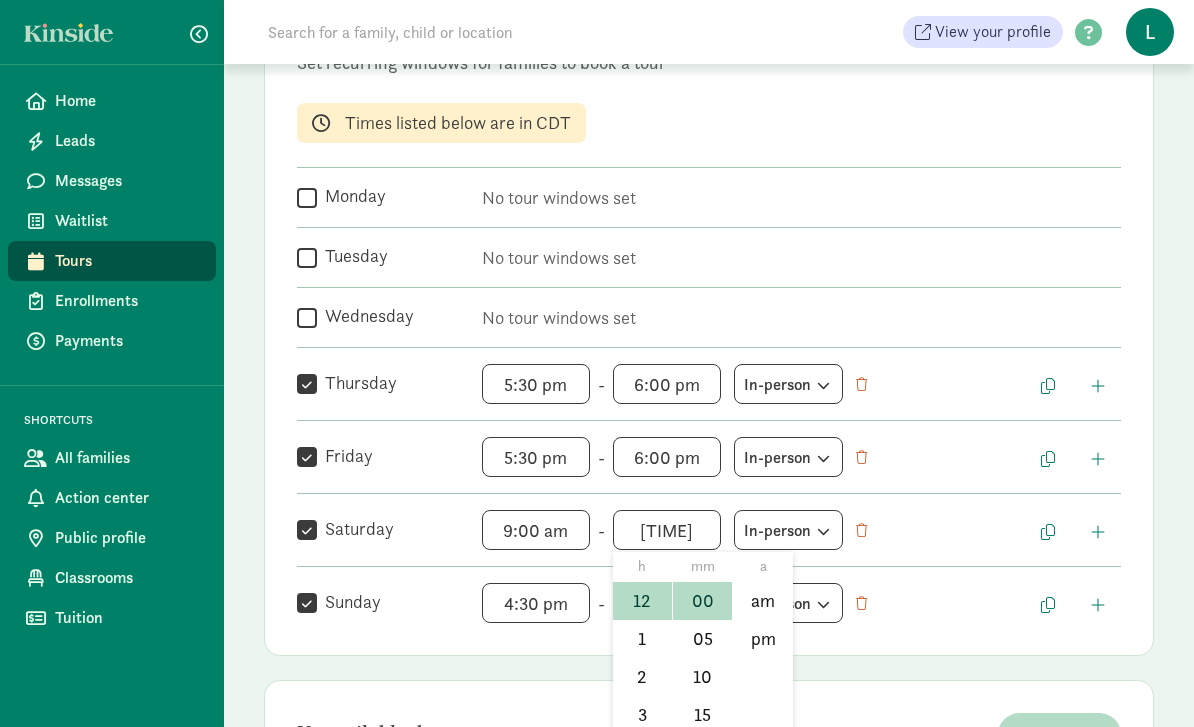 click at bounding box center [597, 363] 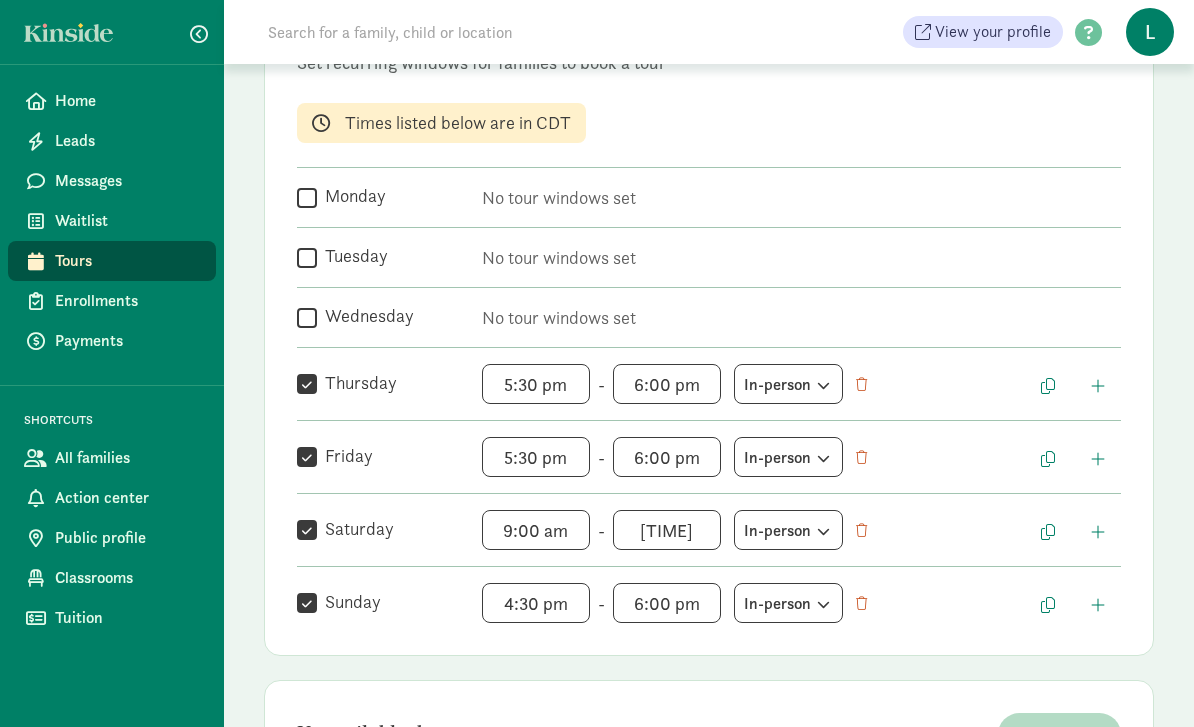 click on "5:30 pm           h   12 1 2 3 4 5 6 7 8 9 10 11         mm   00 05 10 15 20 25 30 35 40 45 50 55           a   am pm" at bounding box center (536, 457) 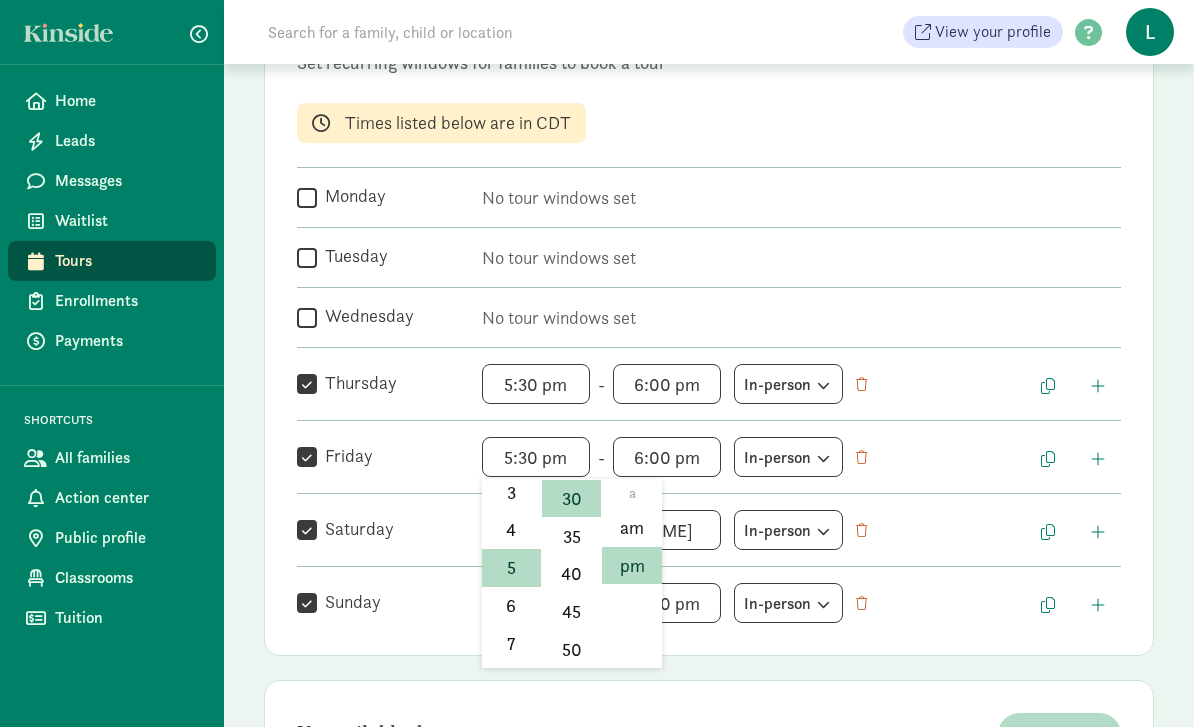 scroll, scrollTop: 180, scrollLeft: 0, axis: vertical 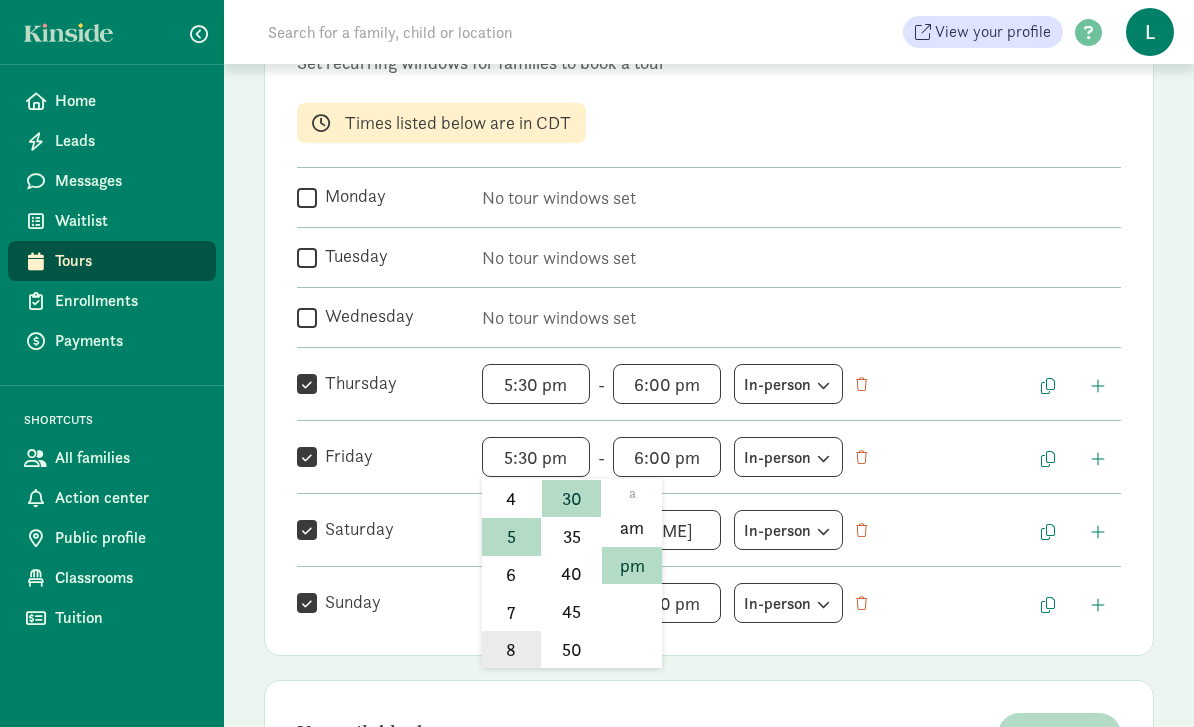 click on "8" 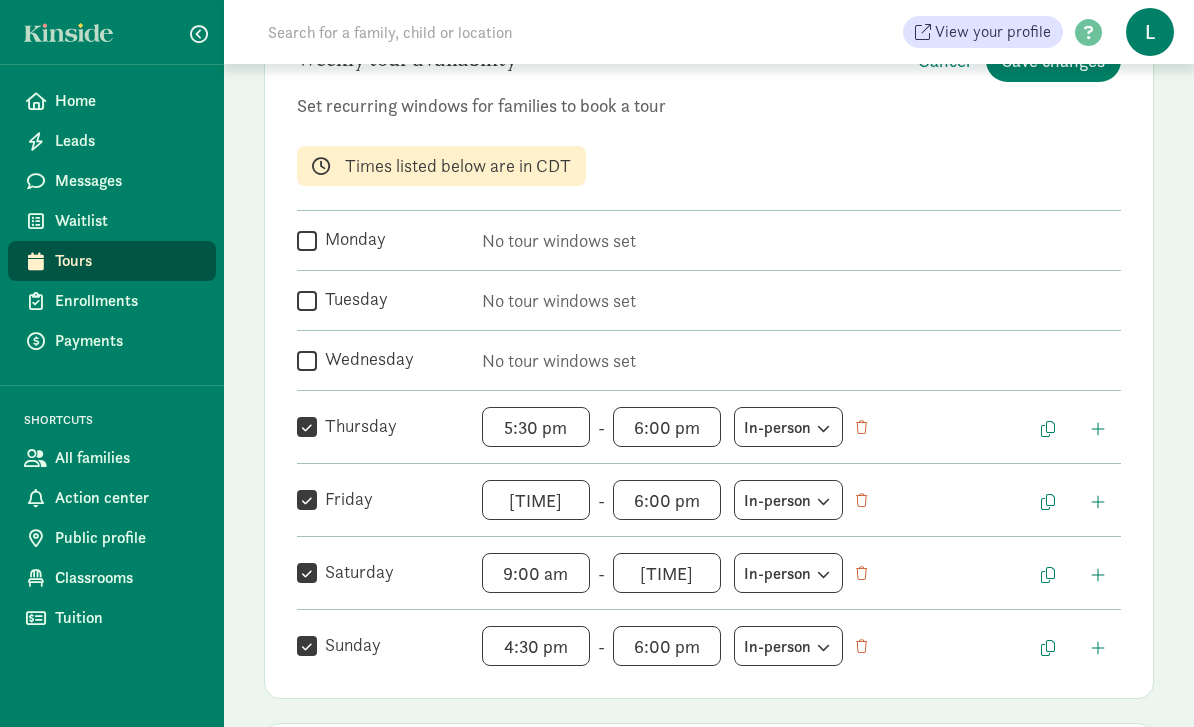 scroll, scrollTop: 234, scrollLeft: 0, axis: vertical 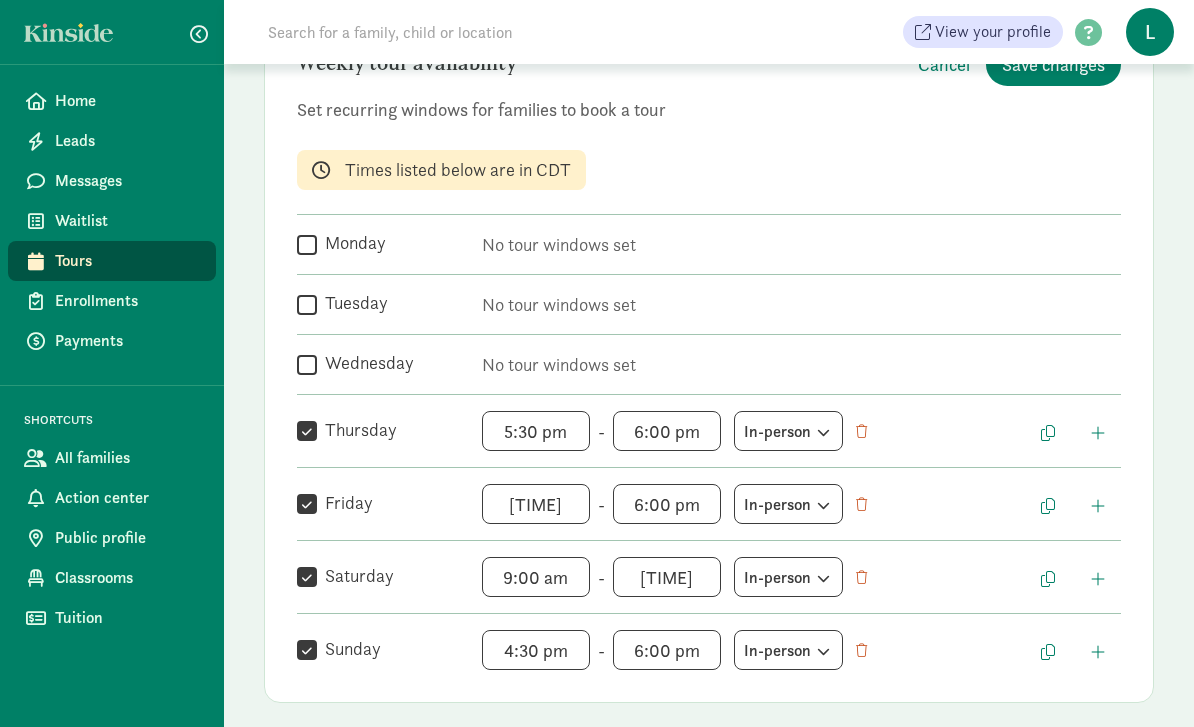 click on "No tour windows set" at bounding box center [801, 245] 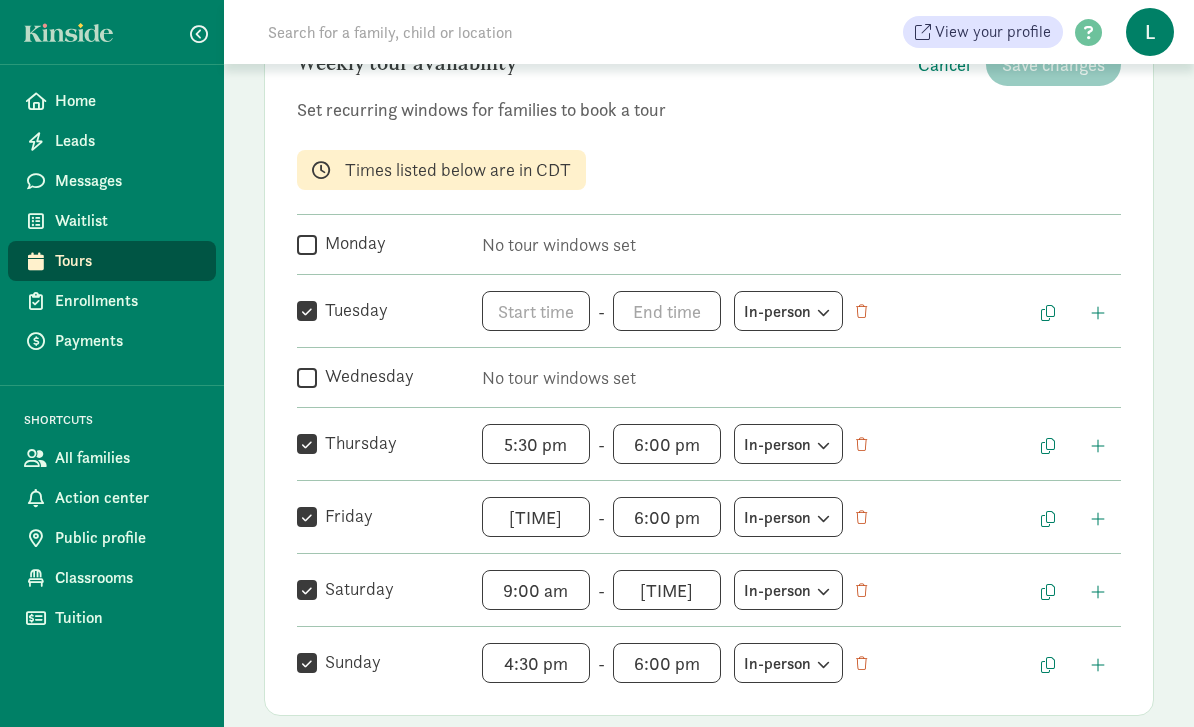 click on "Wednesday" at bounding box center [307, 377] 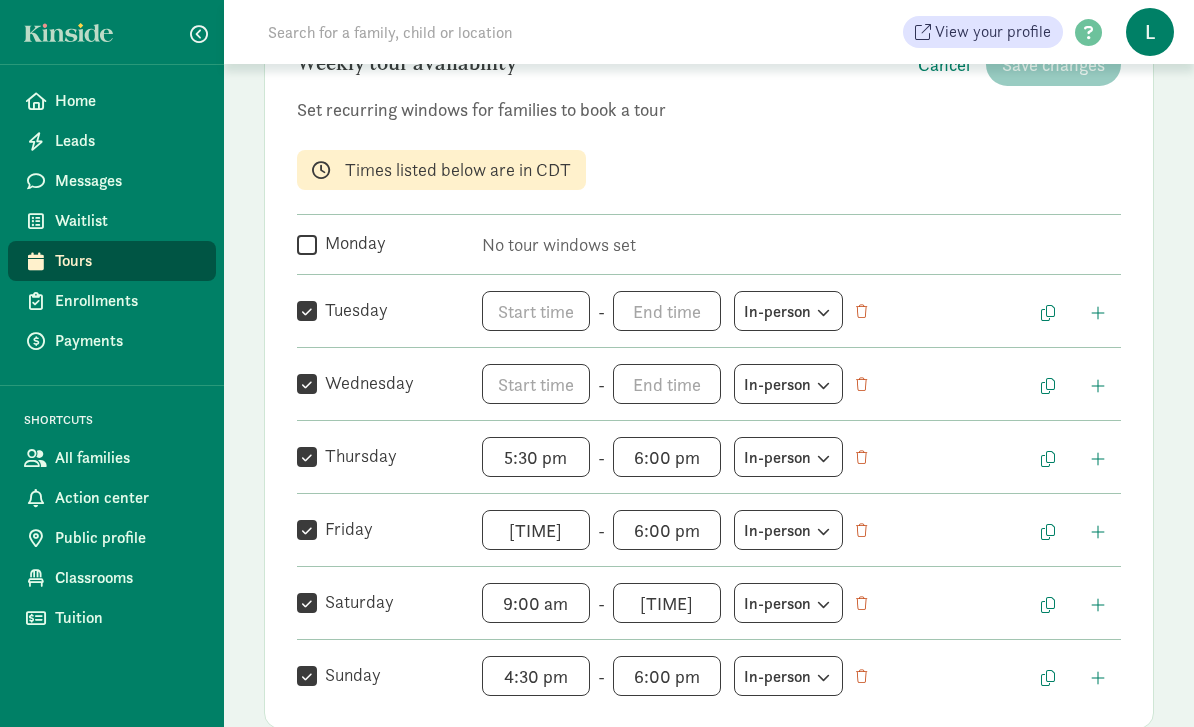 click on "Monday" at bounding box center [351, 243] 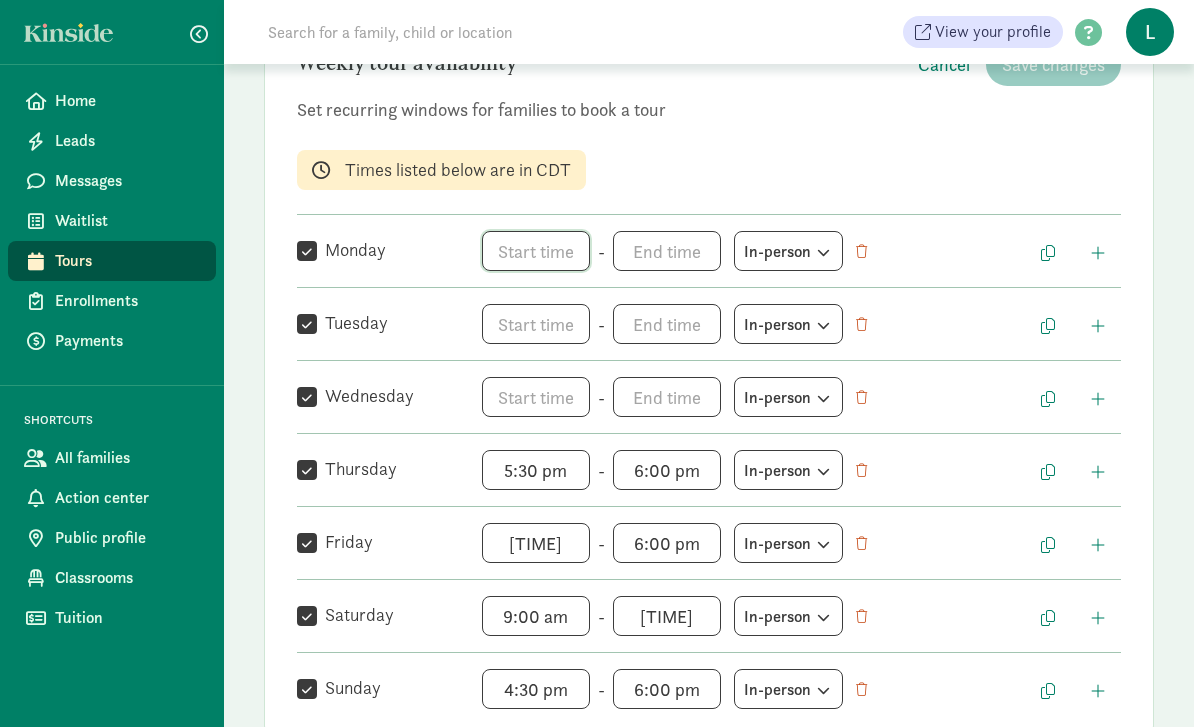 click on "h   12 1 2 3 4 5 6 7 8 9 10 11         mm   00 05 10 15 20 25 30 35 40 45 50 55           a   am pm" at bounding box center (536, 251) 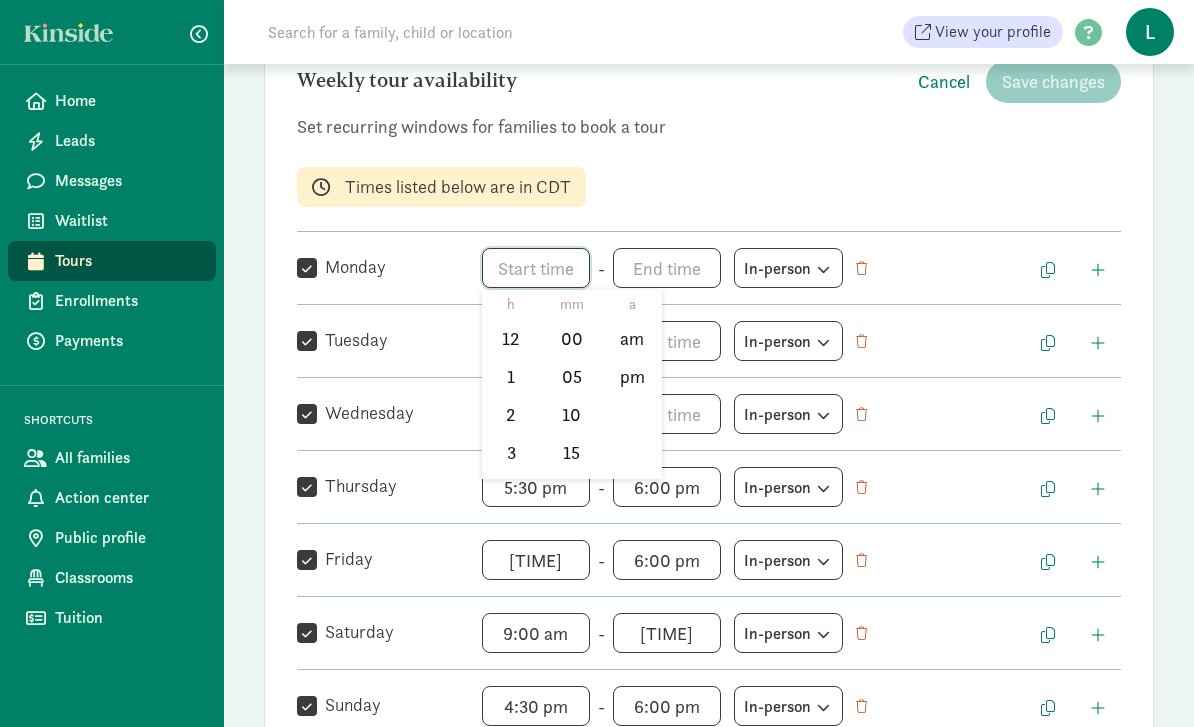 scroll, scrollTop: 218, scrollLeft: 0, axis: vertical 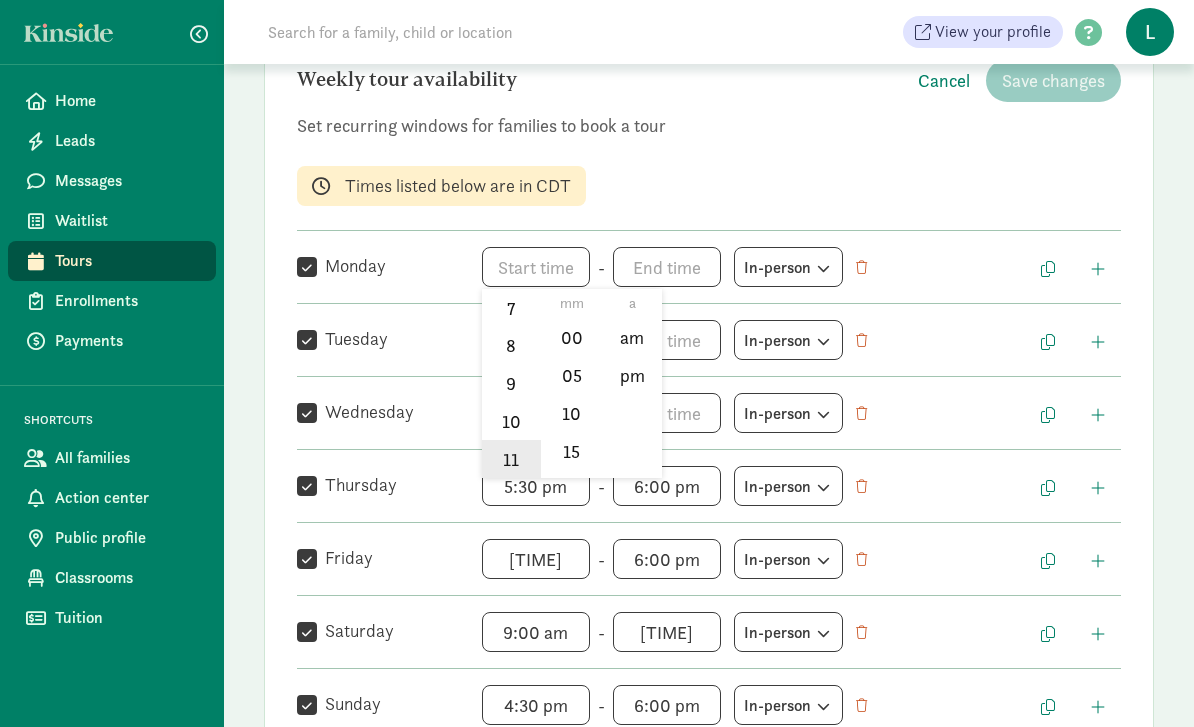 click on "11" 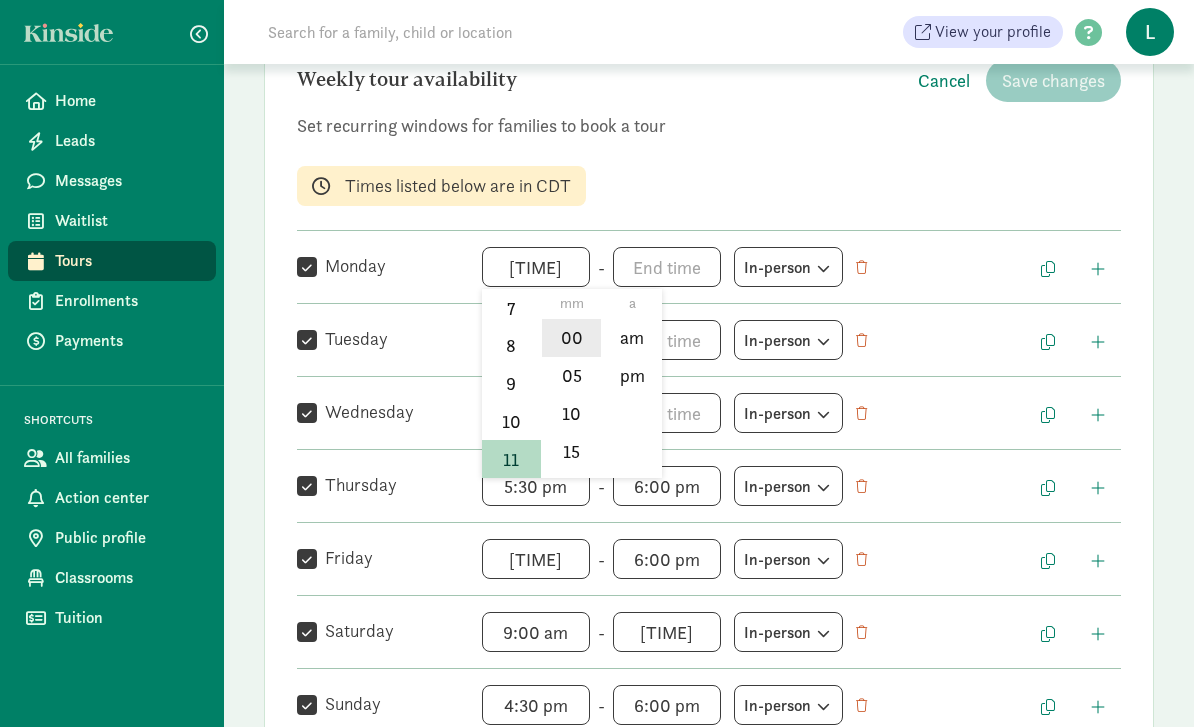 click on "00" 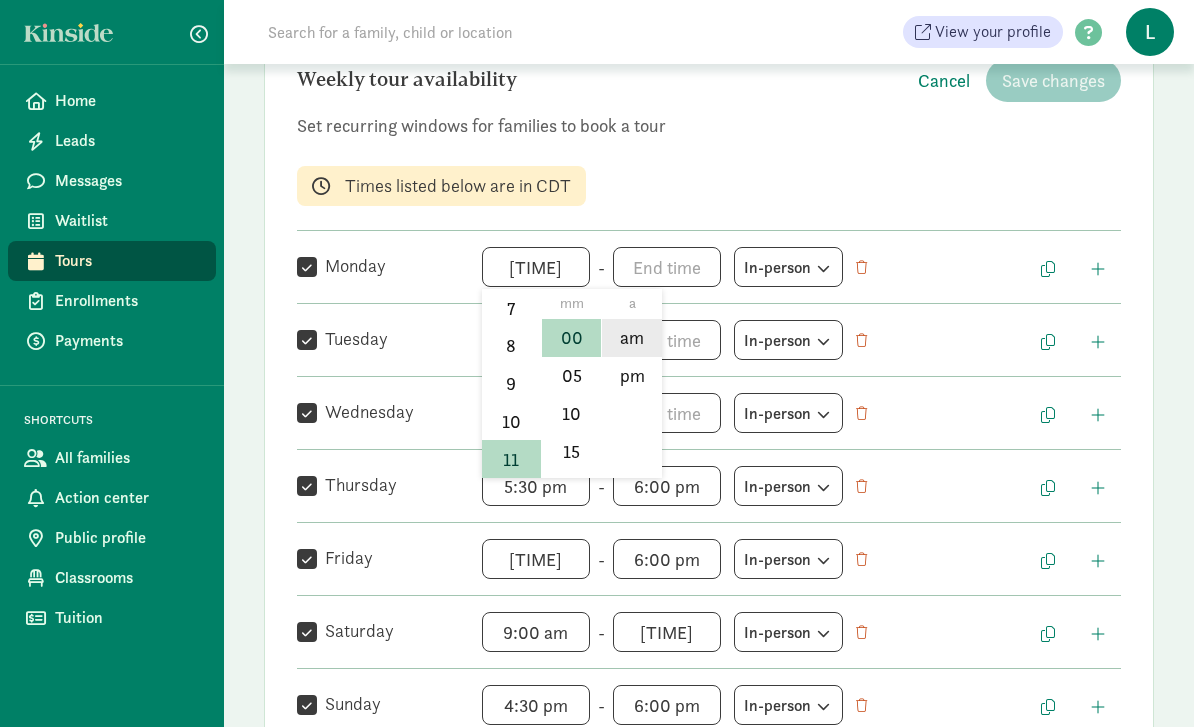 click on "am" 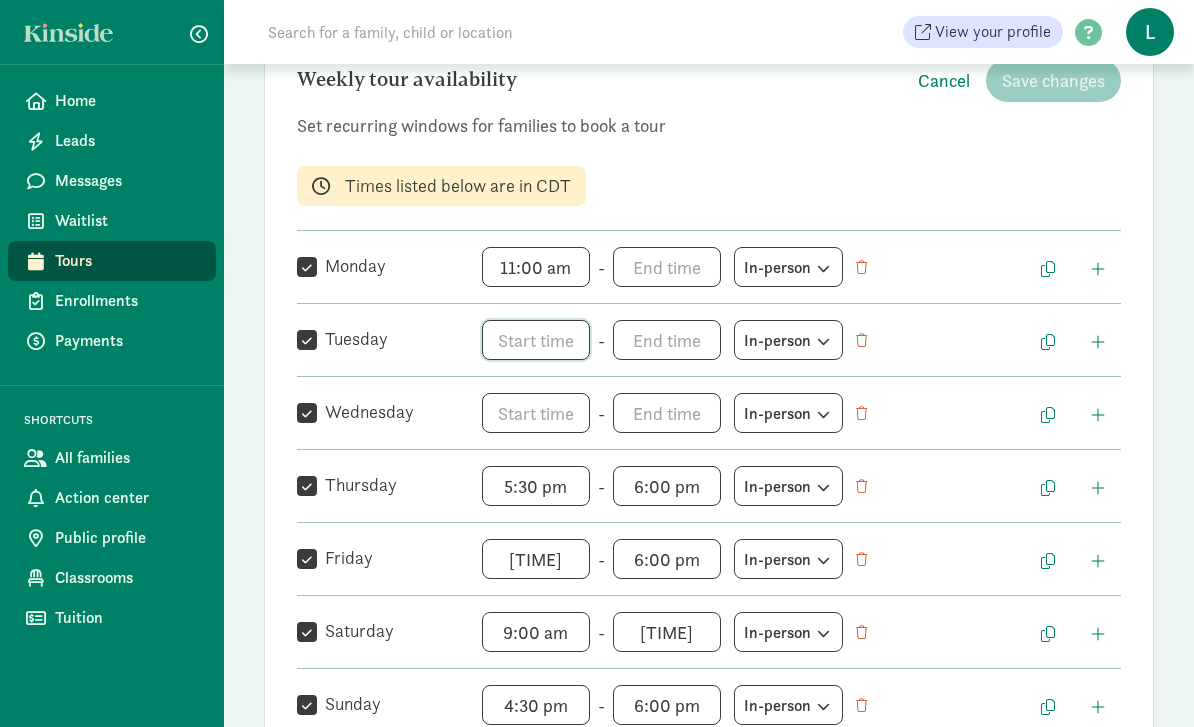 click on "h   12 1 2 3 4 5 6 7 8 9 10 11         mm   00 05 10 15 20 25 30 35 40 45 50 55           a   am pm" at bounding box center [536, 340] 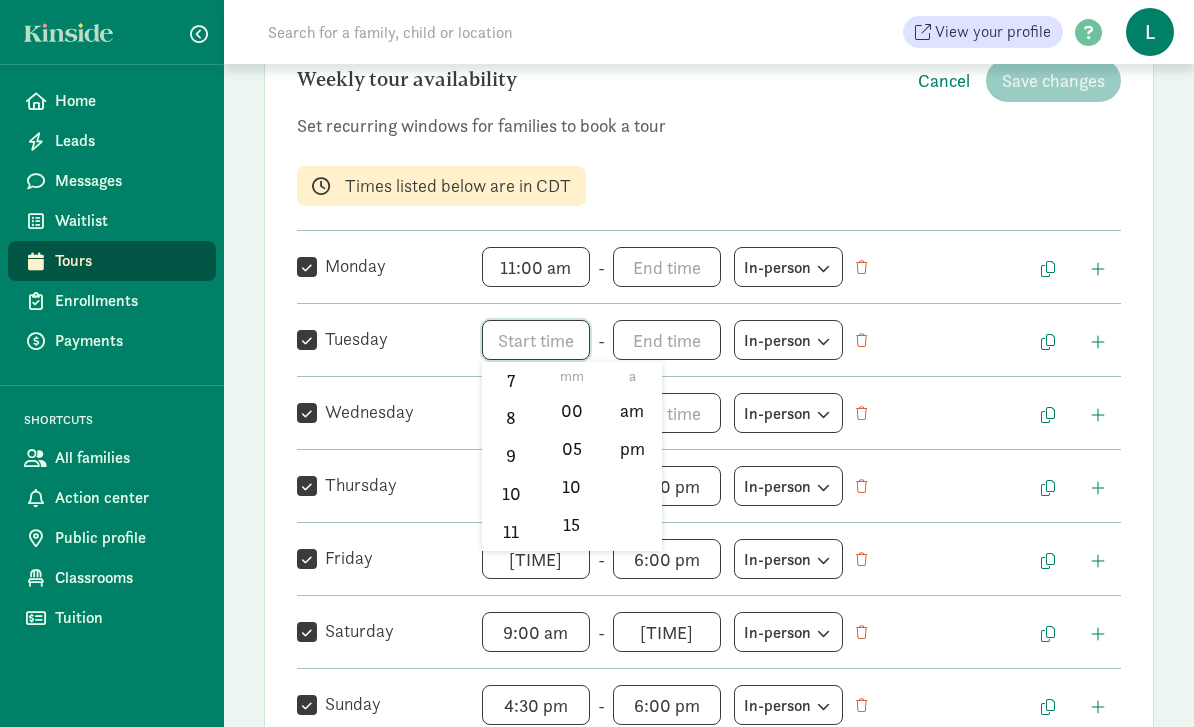 scroll, scrollTop: 294, scrollLeft: 0, axis: vertical 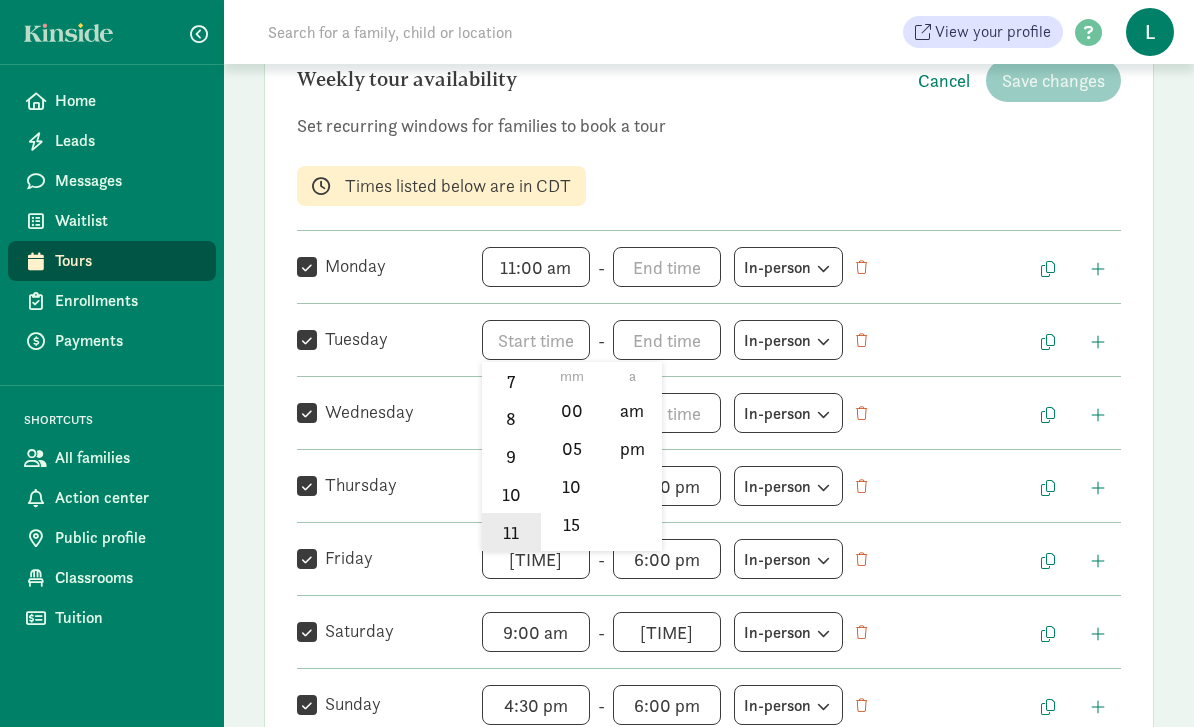 click on "11" 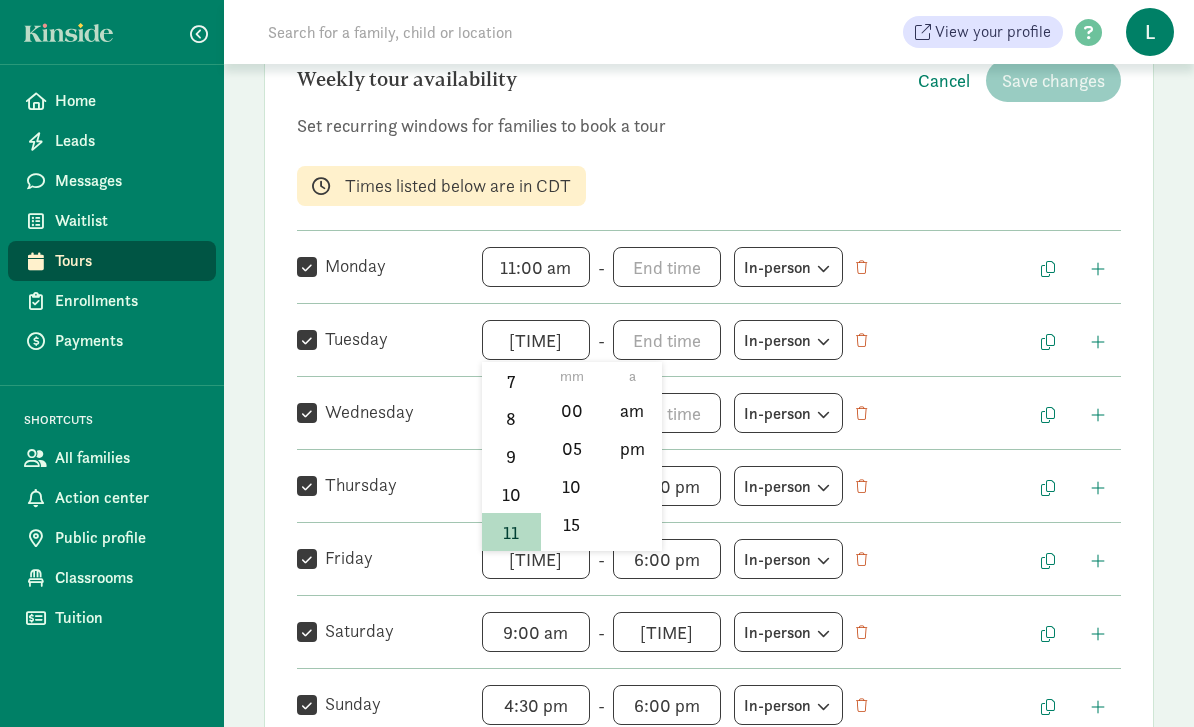 click at bounding box center (597, 363) 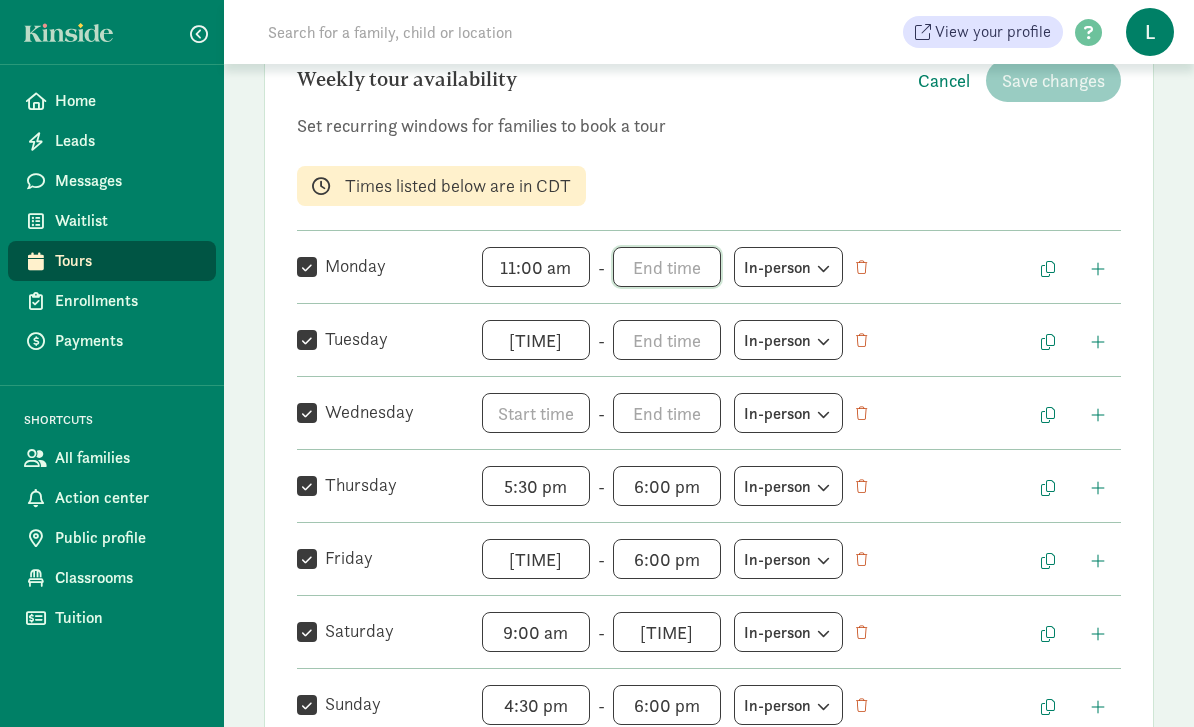 click on "h   12 1 2 3 4 5 6 7 8 9 10 11         mm   00 05 10 15 20 25 30 35 40 45 50 55           a   am pm" at bounding box center (667, 267) 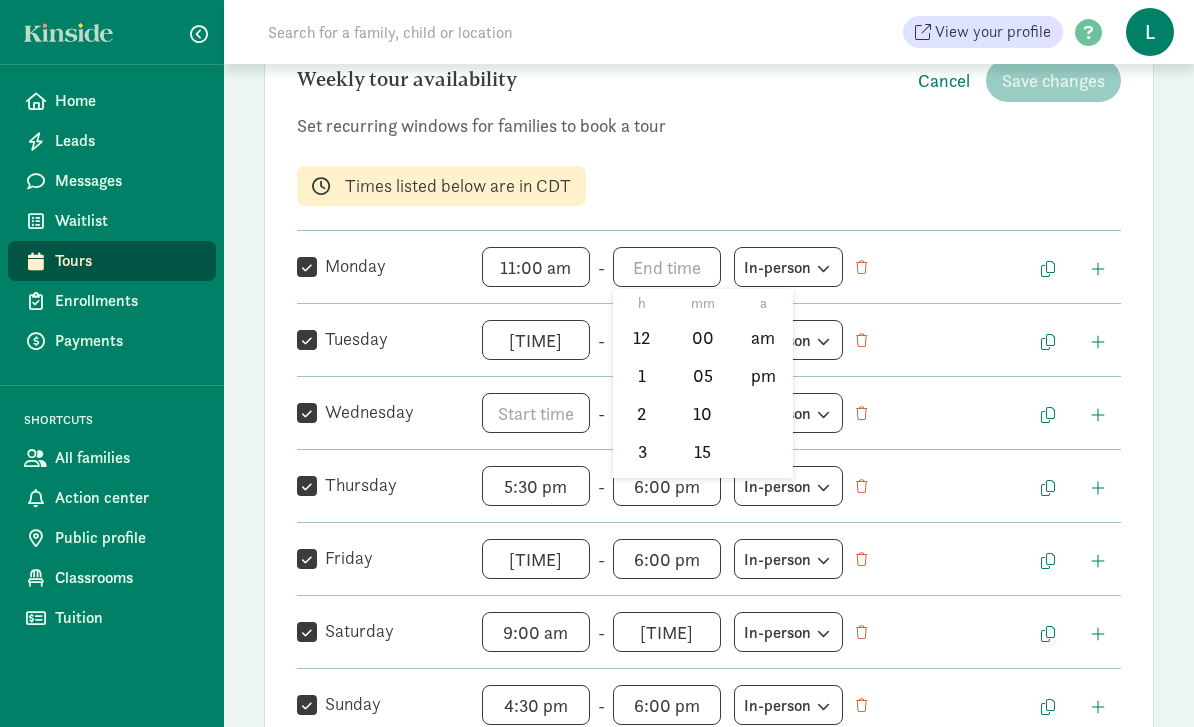 click at bounding box center [597, 363] 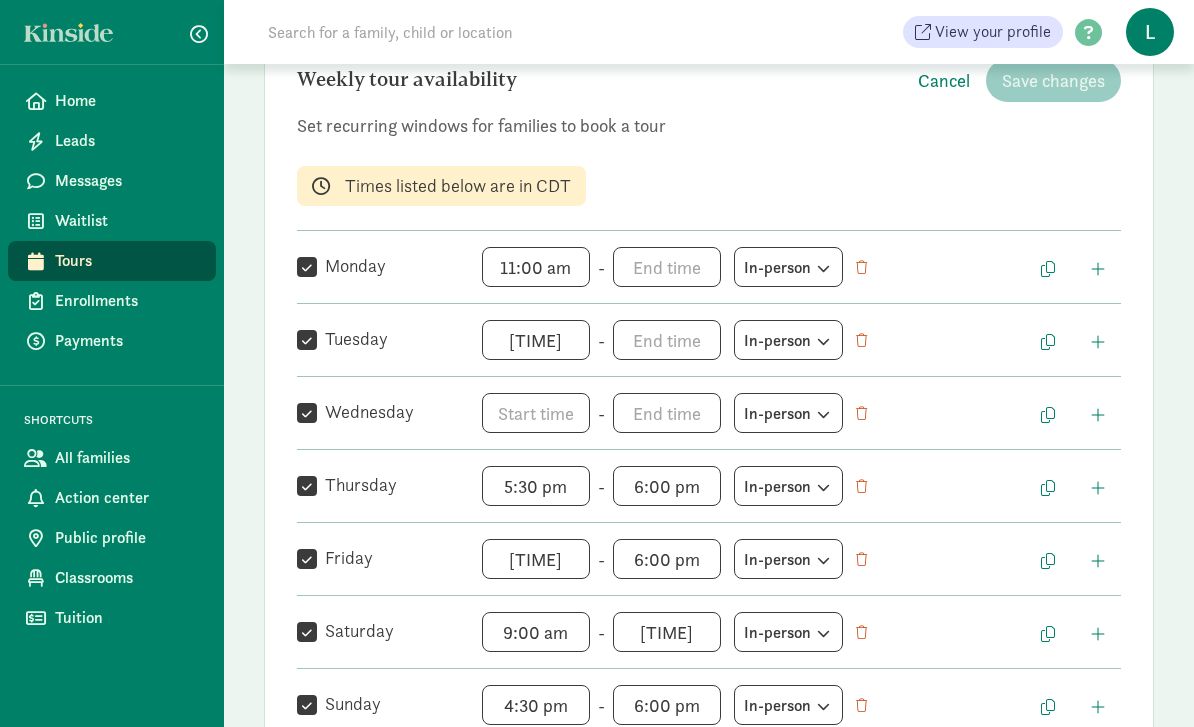 click on "11:mm a           h   12 1 2 3 4 5 6 7 8 9 10 11         mm   00 05 10 15 20 25 30 35 40 45 50 55           a   am pm" at bounding box center [536, 340] 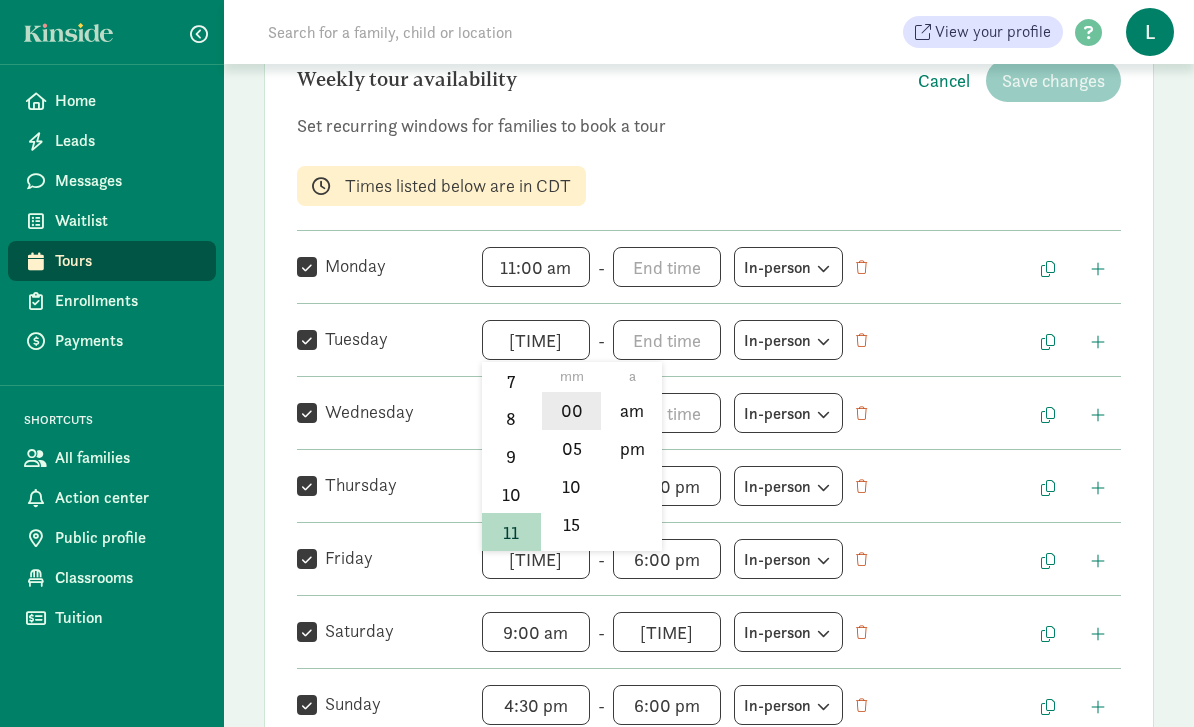 click on "00" 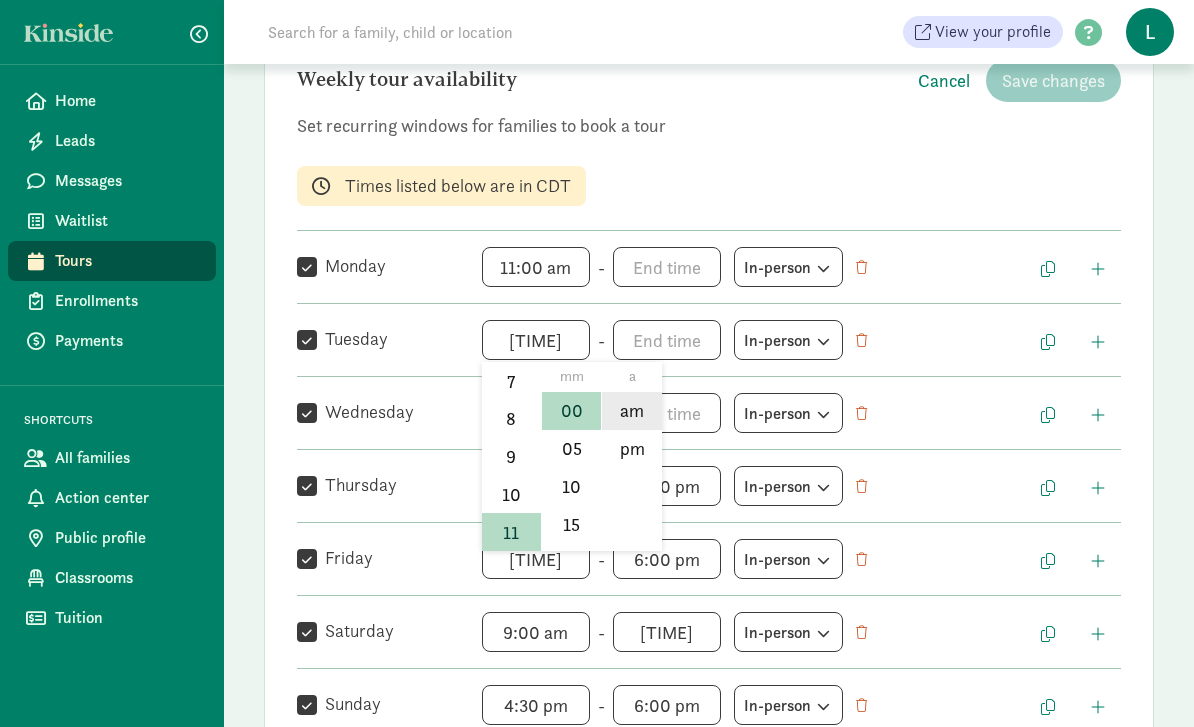 click on "am" 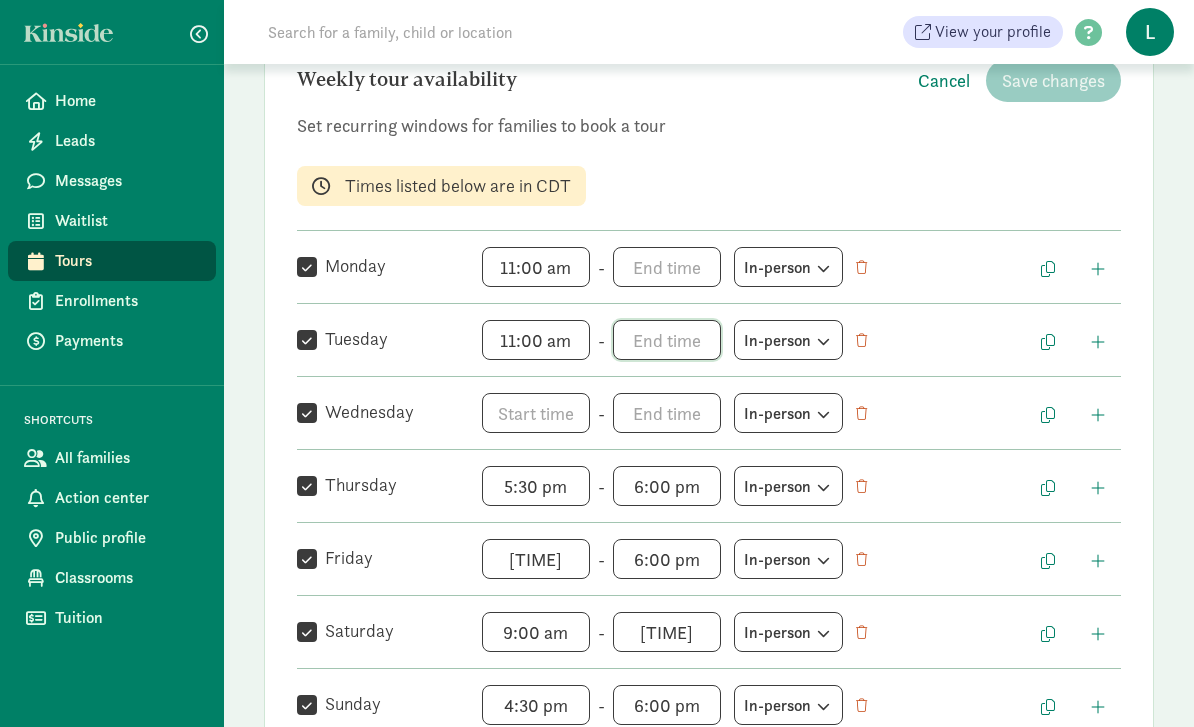 click on "h   12 1 2 3 4 5 6 7 8 9 10 11         mm   00 05 10 15 20 25 30 35 40 45 50 55           a   am pm" at bounding box center (667, 340) 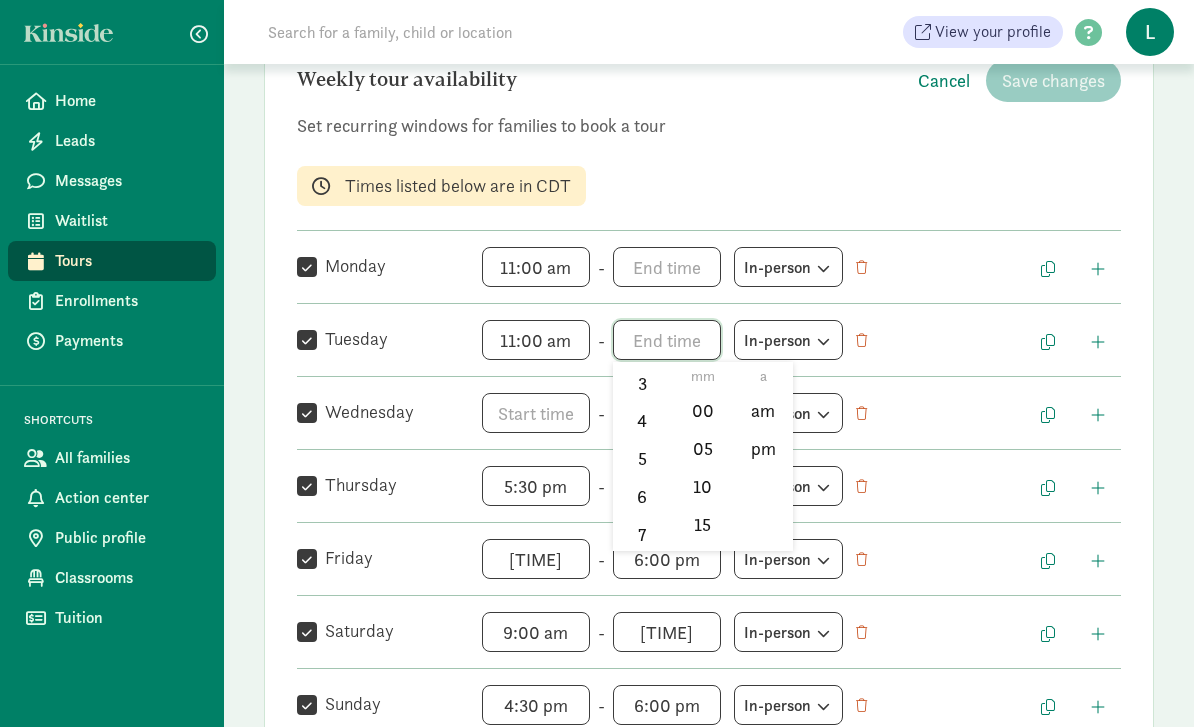 scroll, scrollTop: 161, scrollLeft: 0, axis: vertical 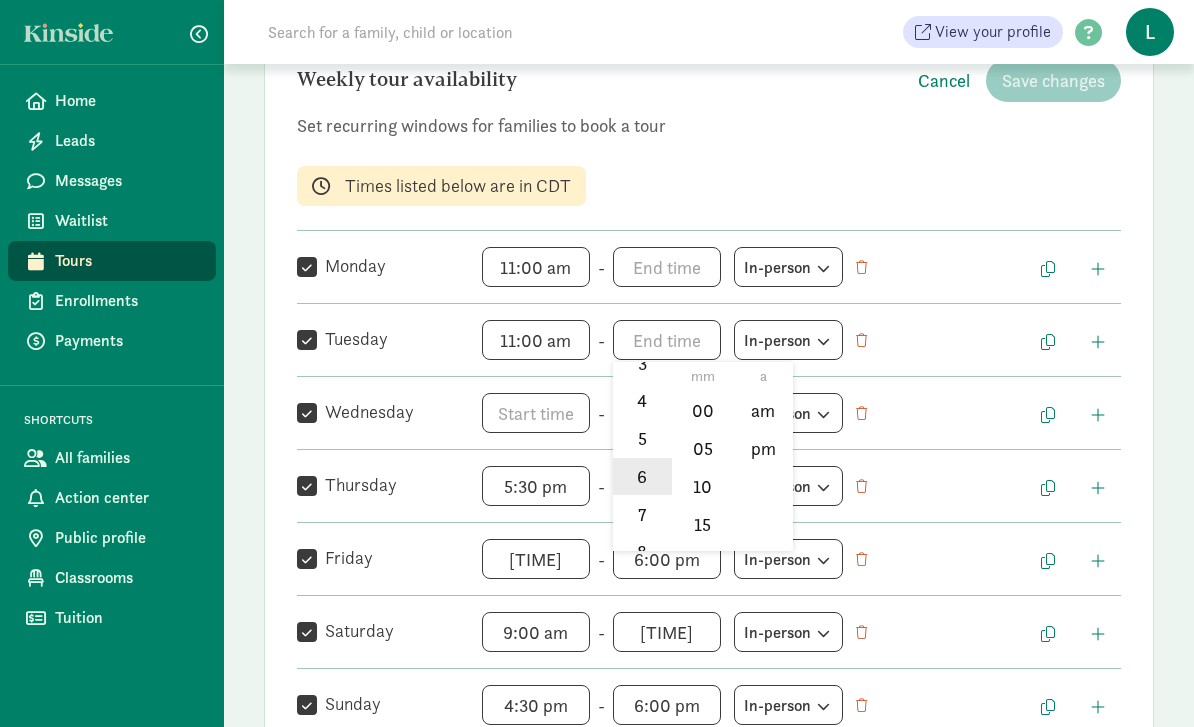 click on "6" 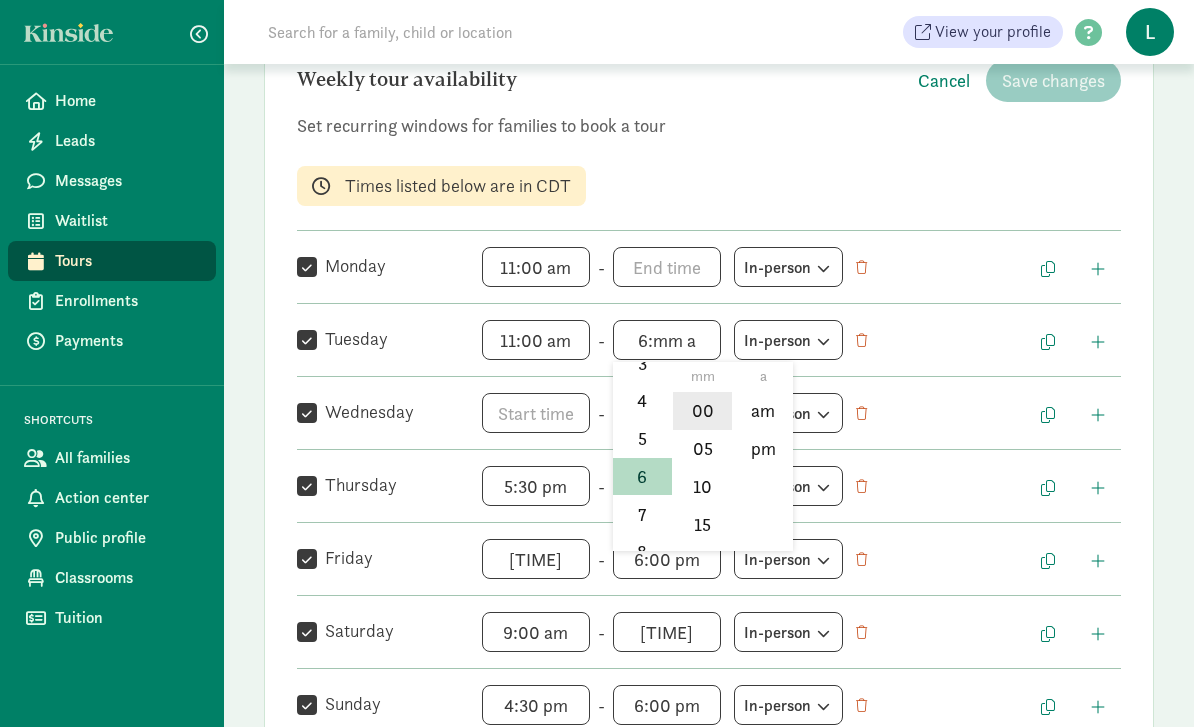 click on "00" 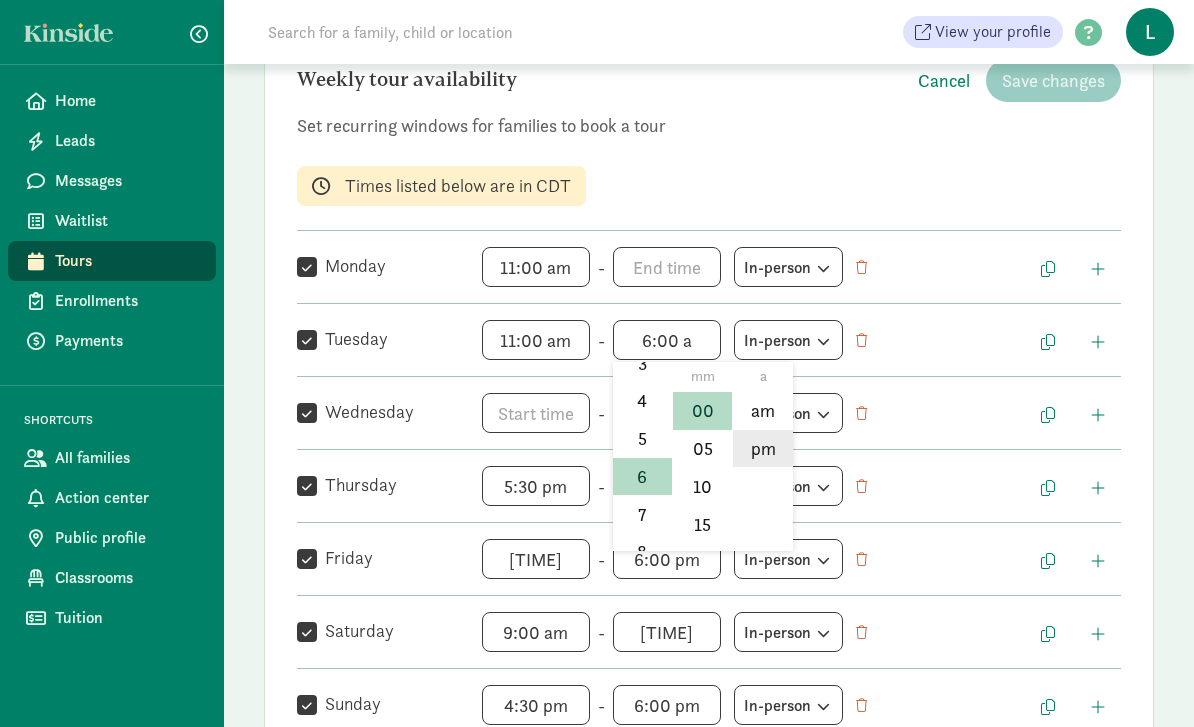 click on "pm" 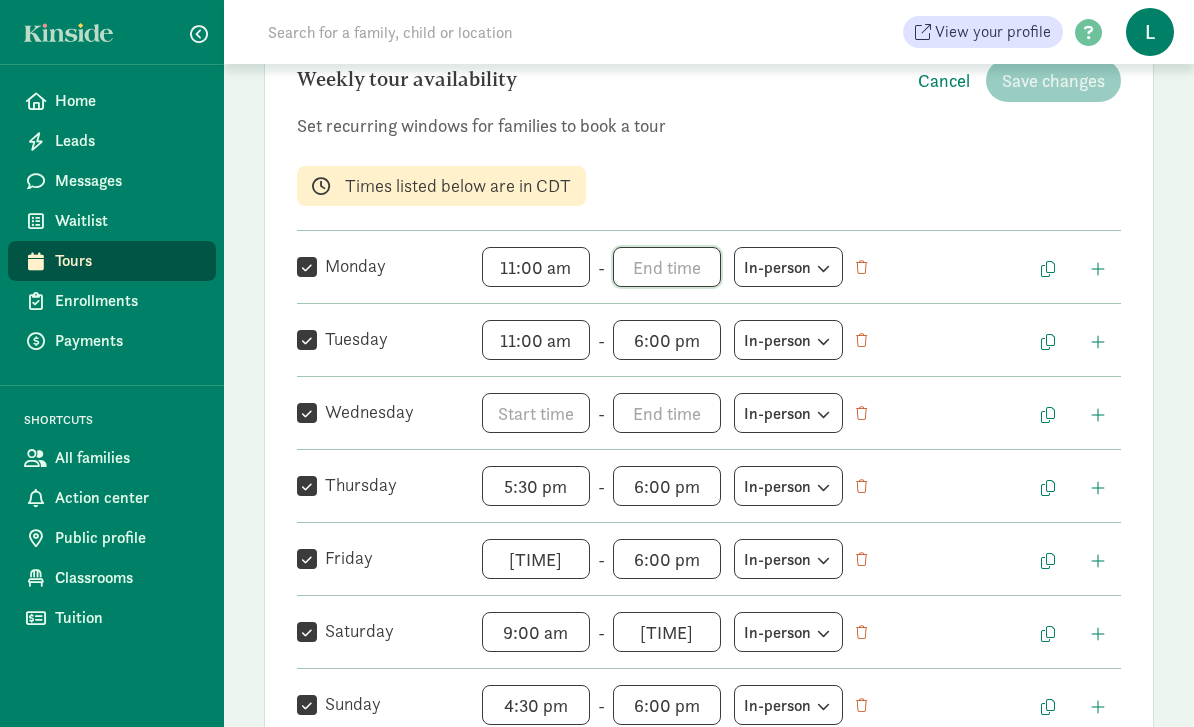 click on "h   12 1 2 3 4 5 6 7 8 9 10 11         mm   00 05 10 15 20 25 30 35 40 45 50 55           a   am pm" at bounding box center (667, 267) 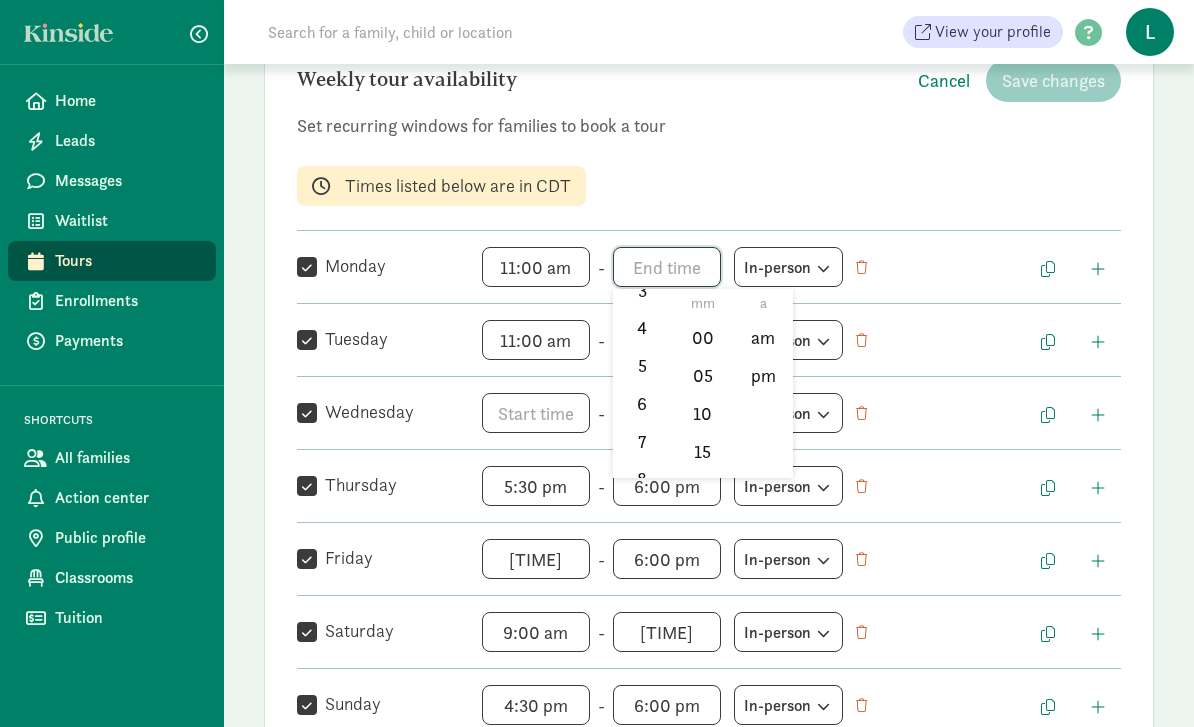 scroll, scrollTop: 171, scrollLeft: 0, axis: vertical 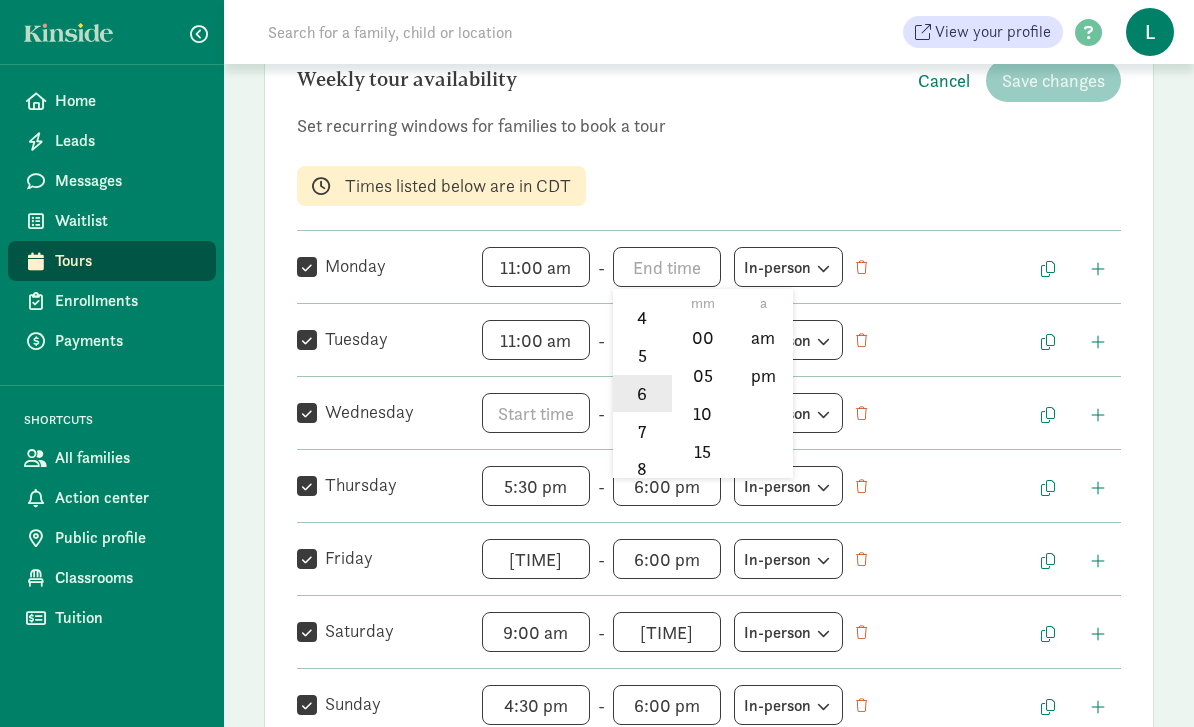 click on "6" 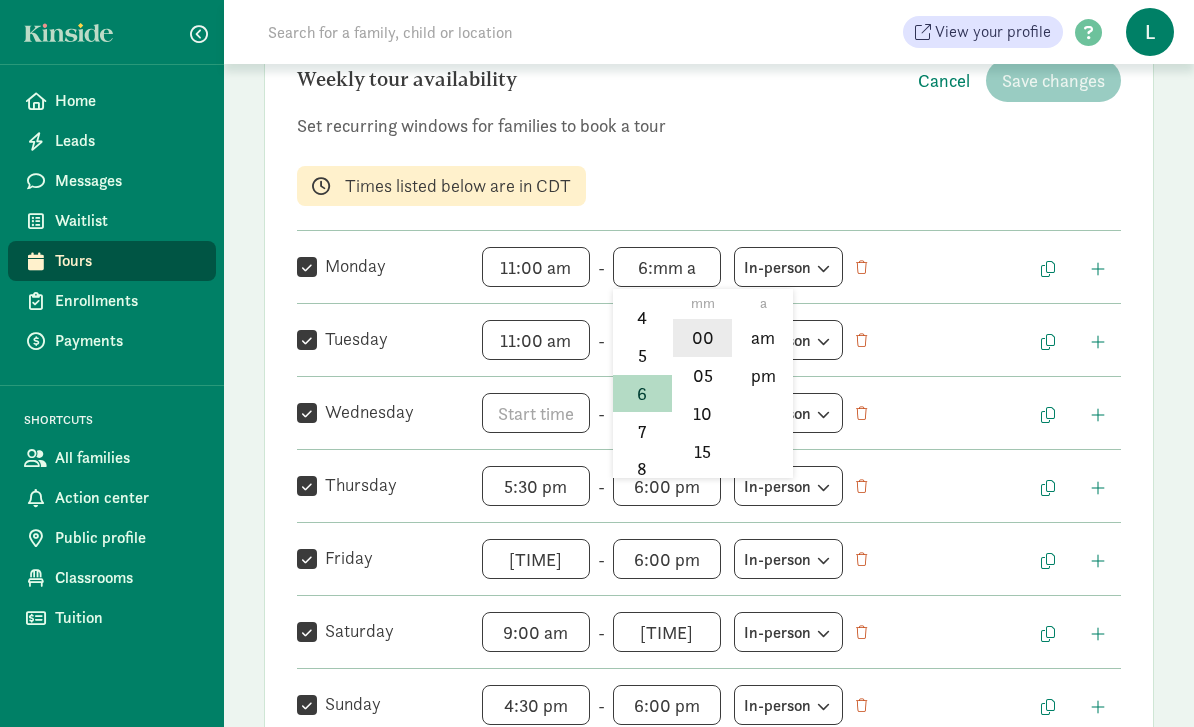 click on "00" 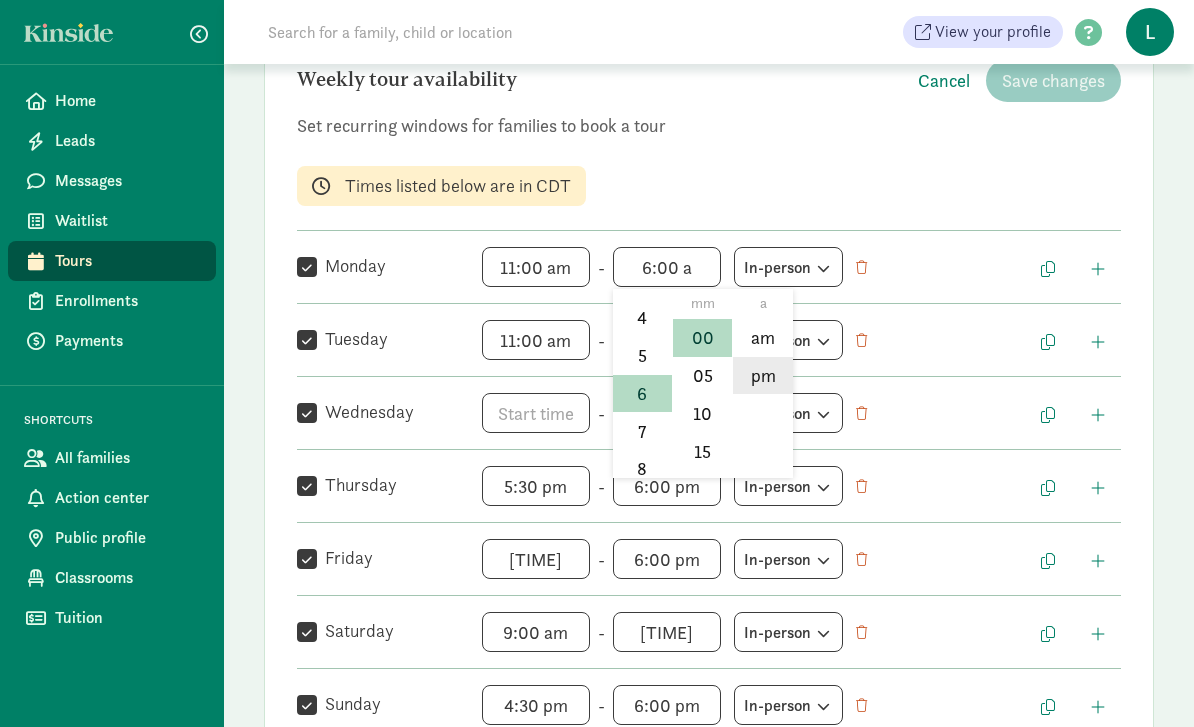 click on "pm" 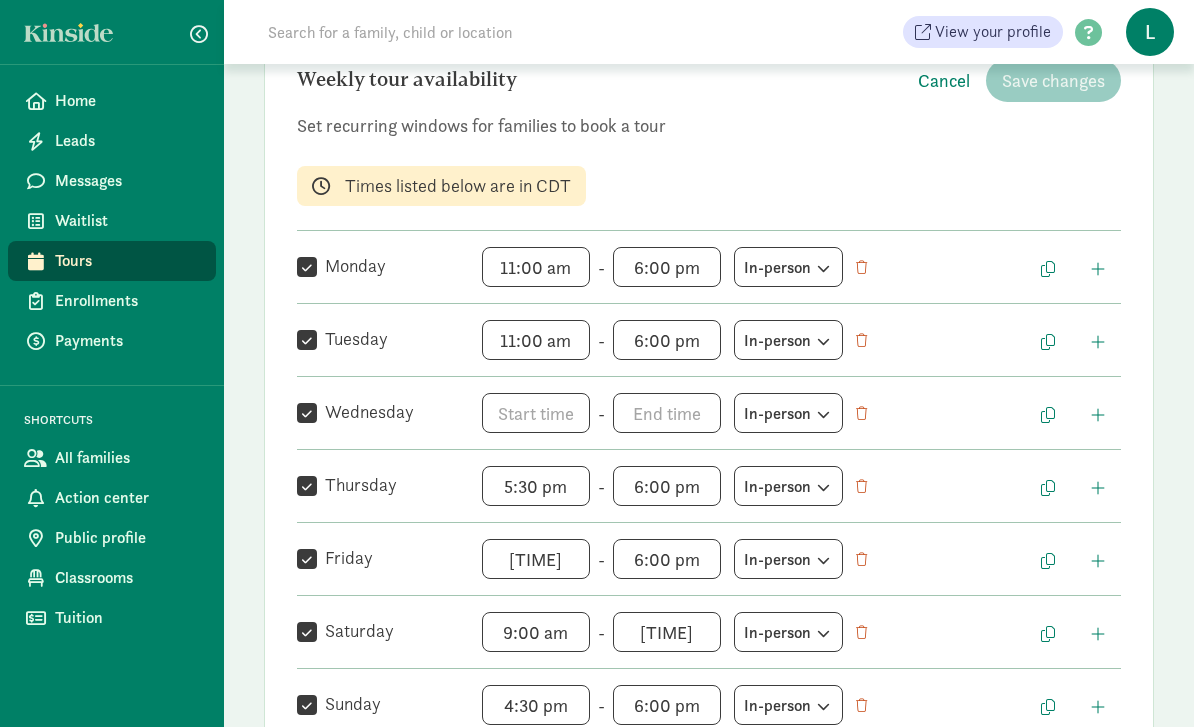 click on "Wednesday" at bounding box center (365, 412) 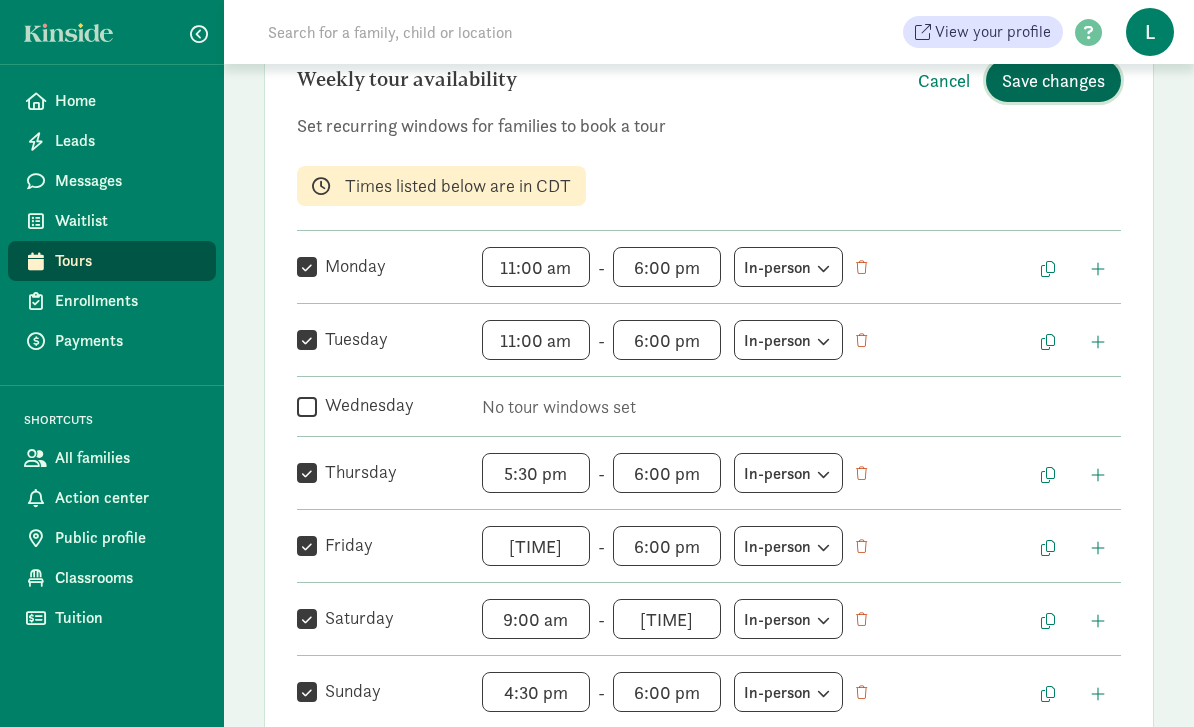 click on "Save changes" at bounding box center (1053, 80) 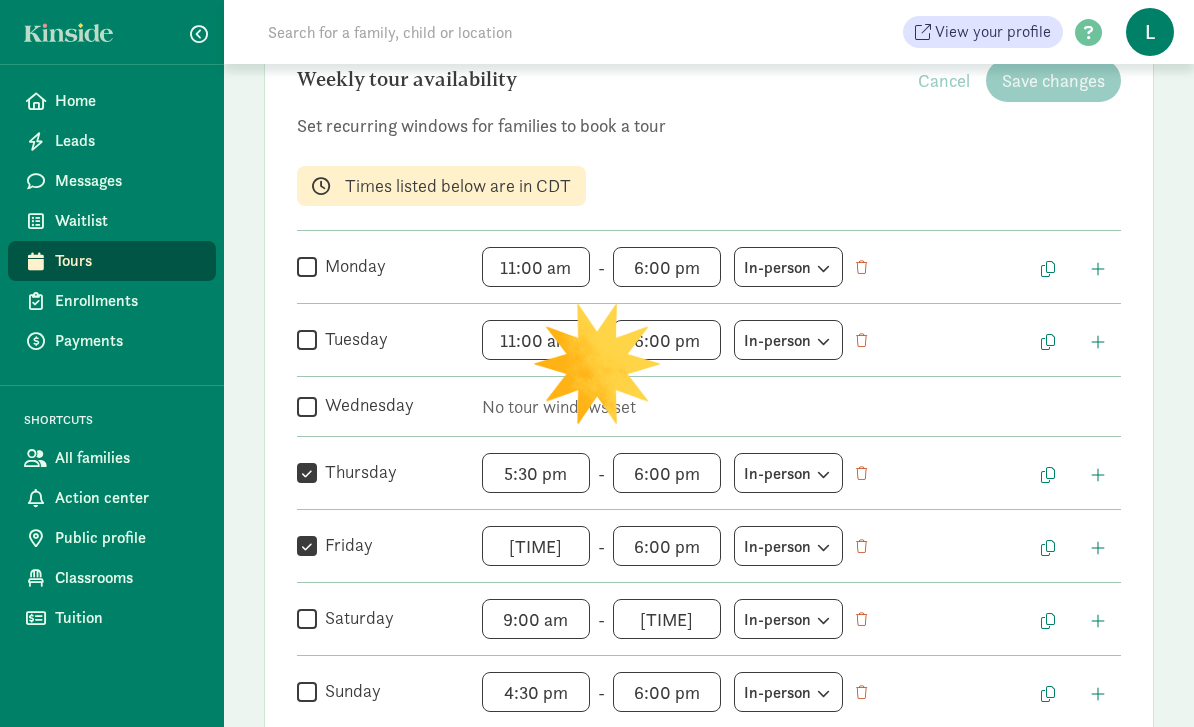 checkbox on "false" 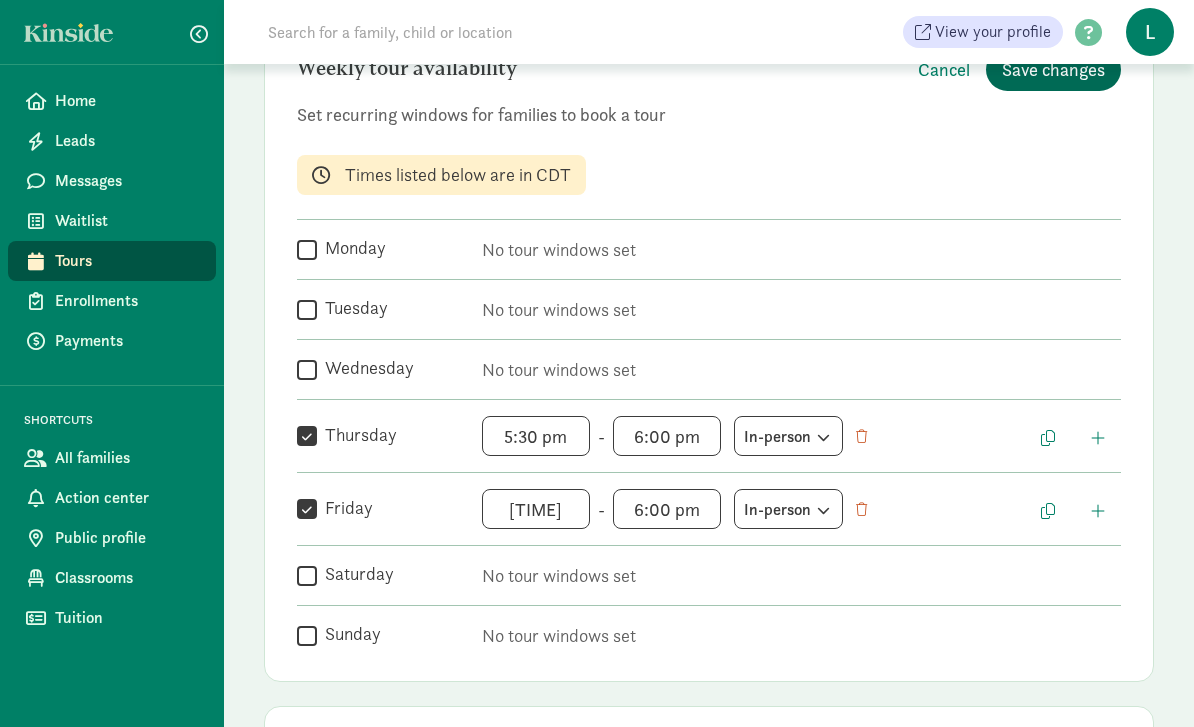 scroll, scrollTop: 231, scrollLeft: 0, axis: vertical 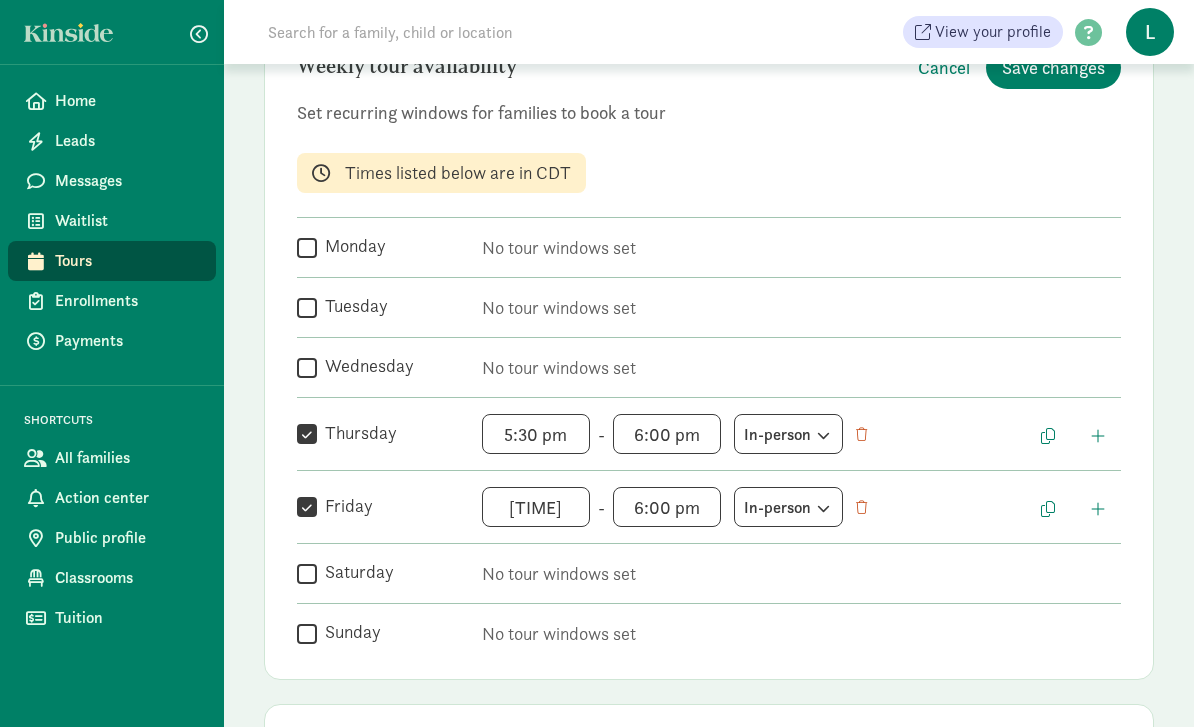 click on "No tour windows set" at bounding box center (801, 634) 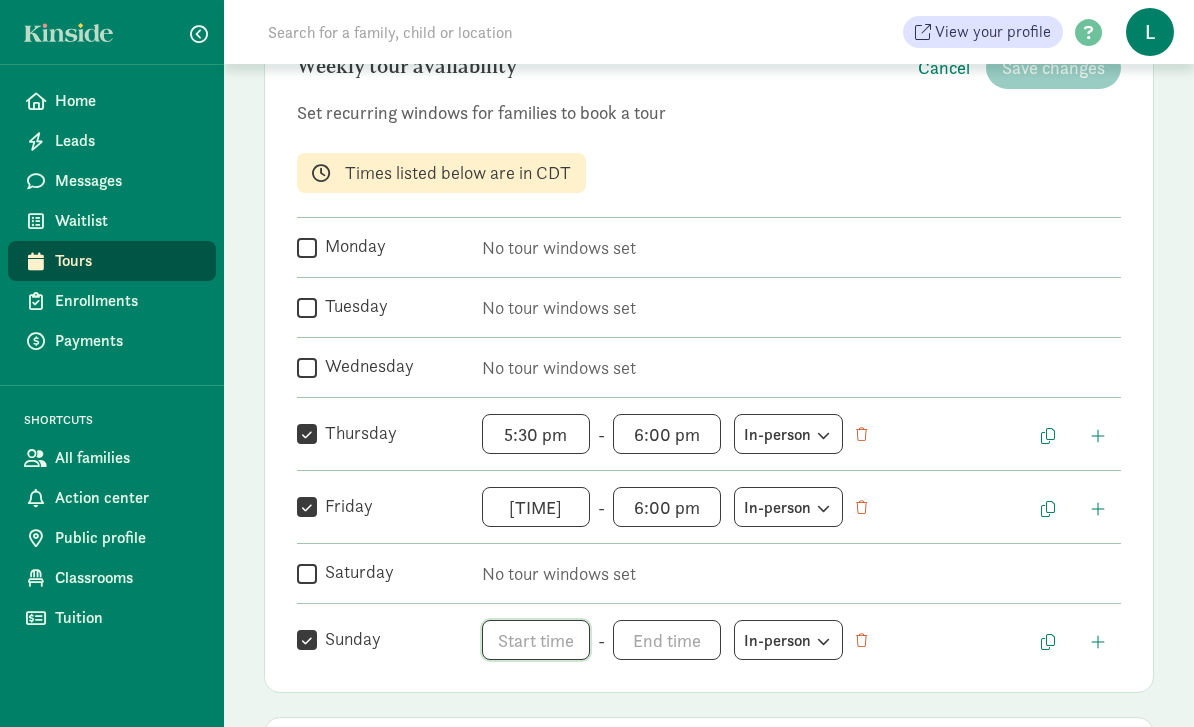 click on "h   12 1 2 3 4 5 6 7 8 9 10 11         mm   00 05 10 15 20 25 30 35 40 45 50 55           a   am pm" at bounding box center (536, 640) 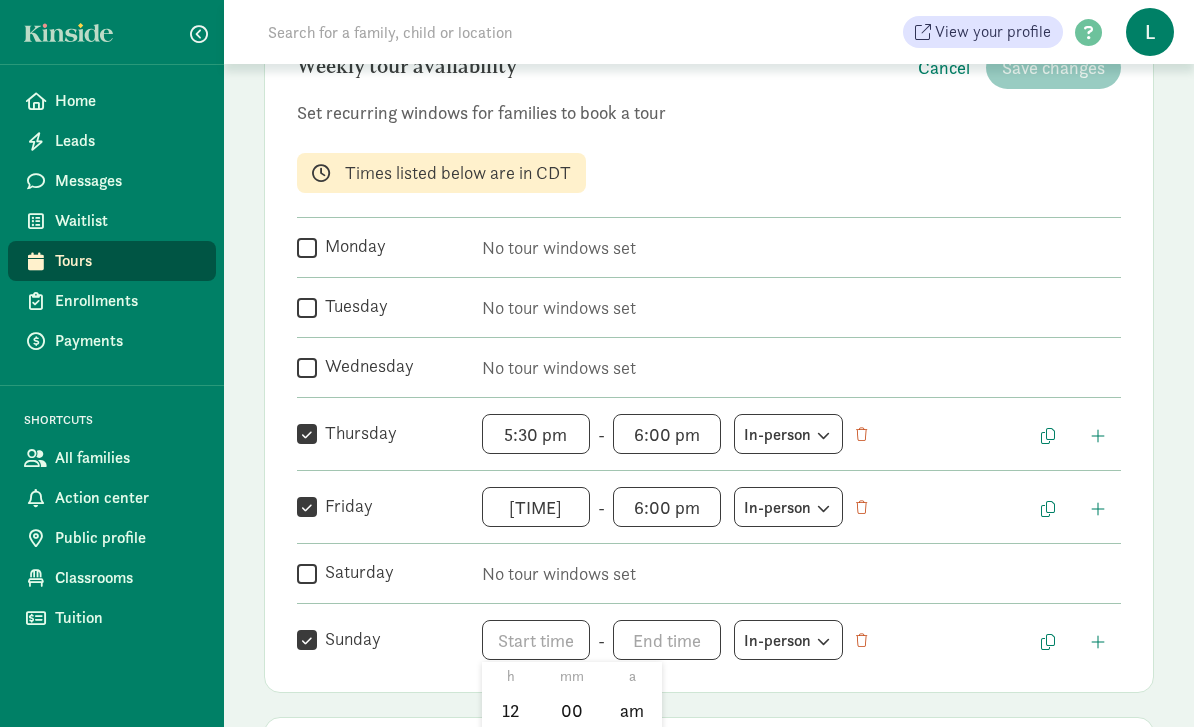 click at bounding box center [597, 363] 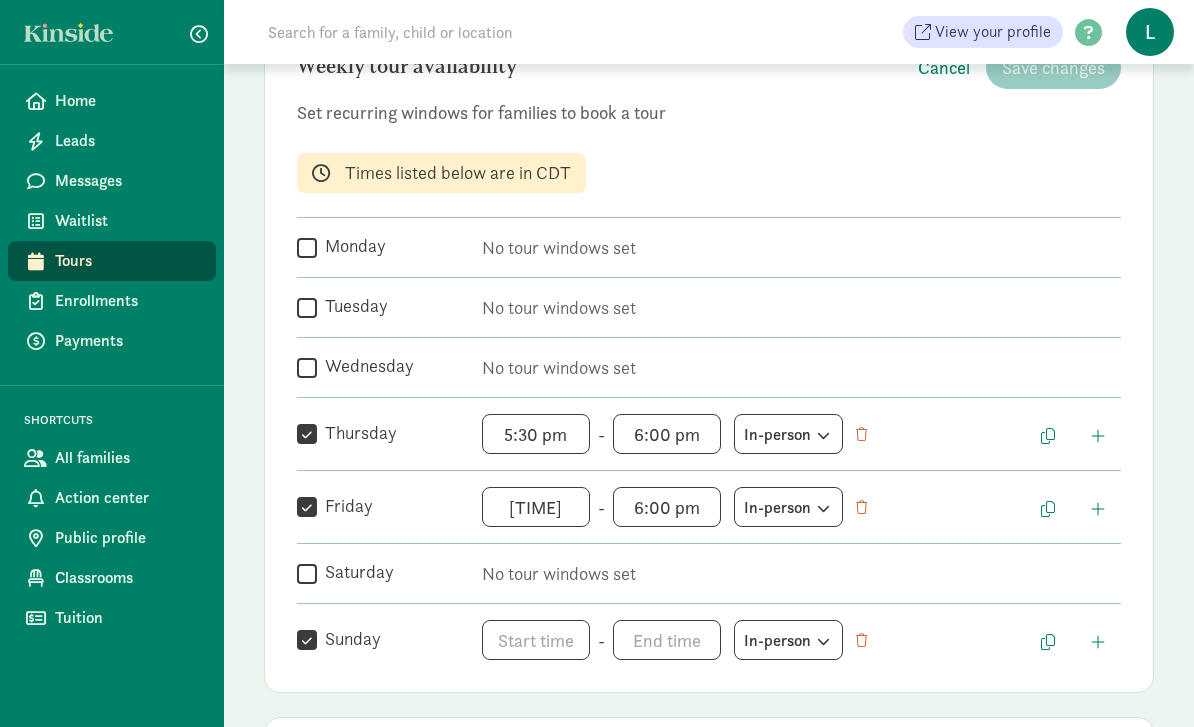 click on "   Saturday" 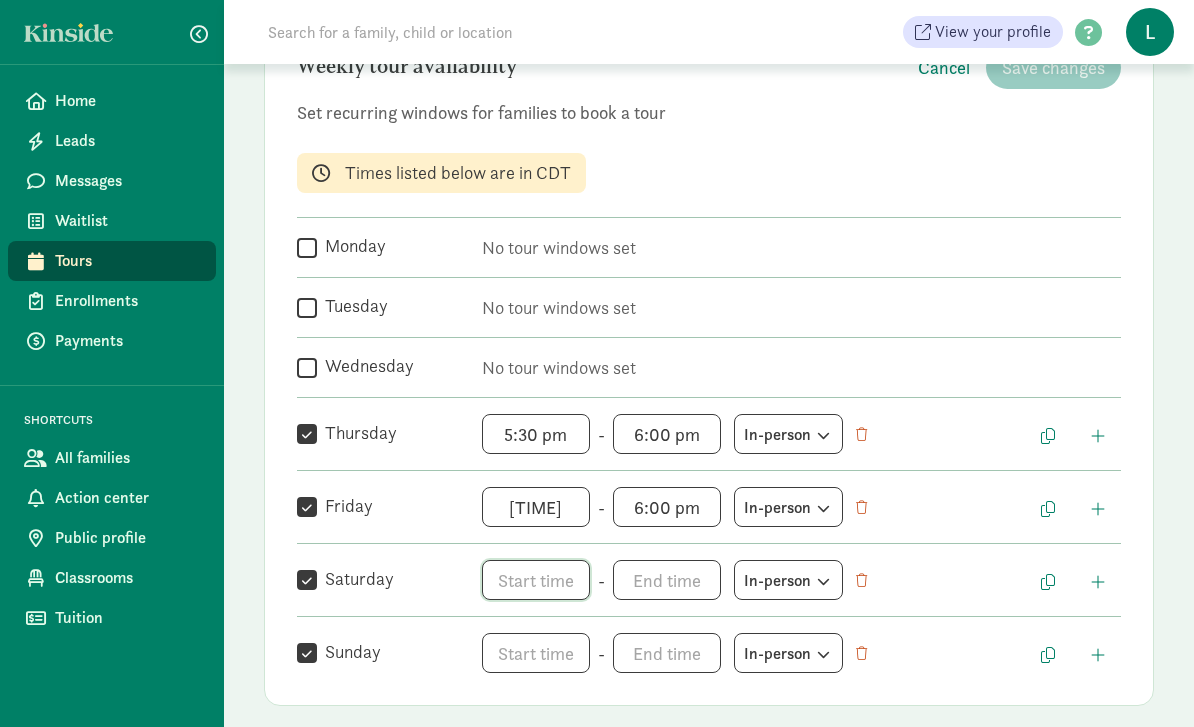 click on "h   12 1 2 3 4 5 6 7 8 9 10 11         mm   00 05 10 15 20 25 30 35 40 45 50 55           a   am pm" at bounding box center [536, 580] 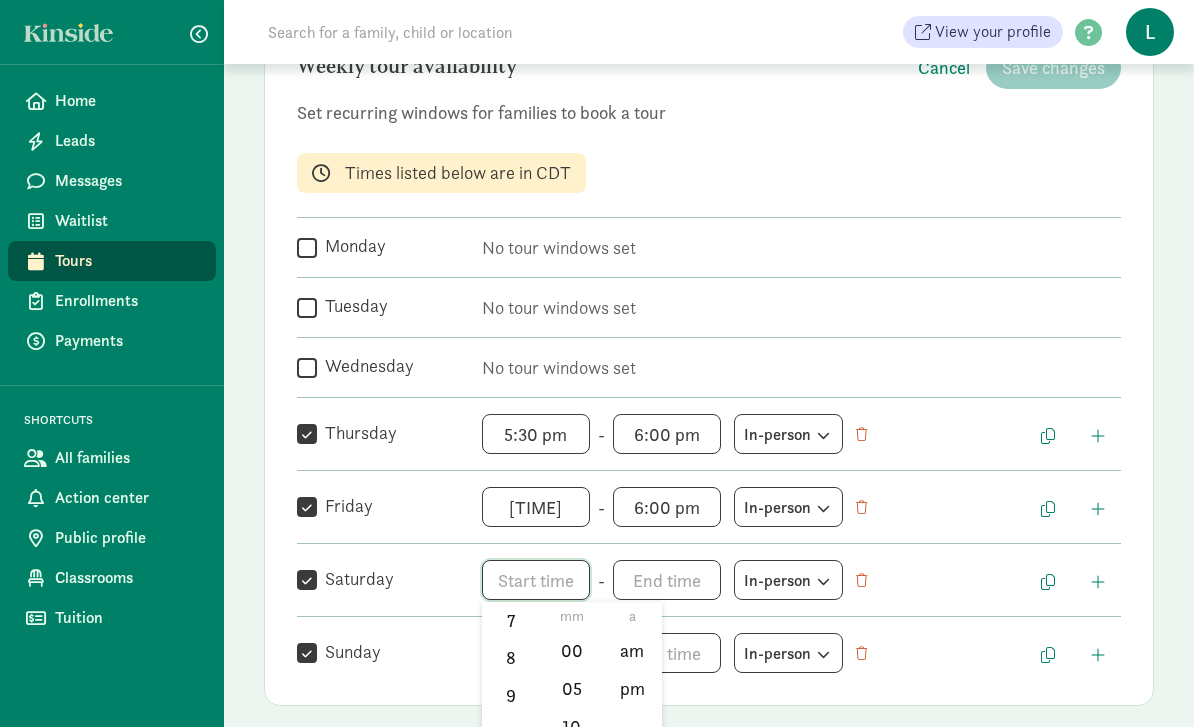scroll, scrollTop: 294, scrollLeft: 0, axis: vertical 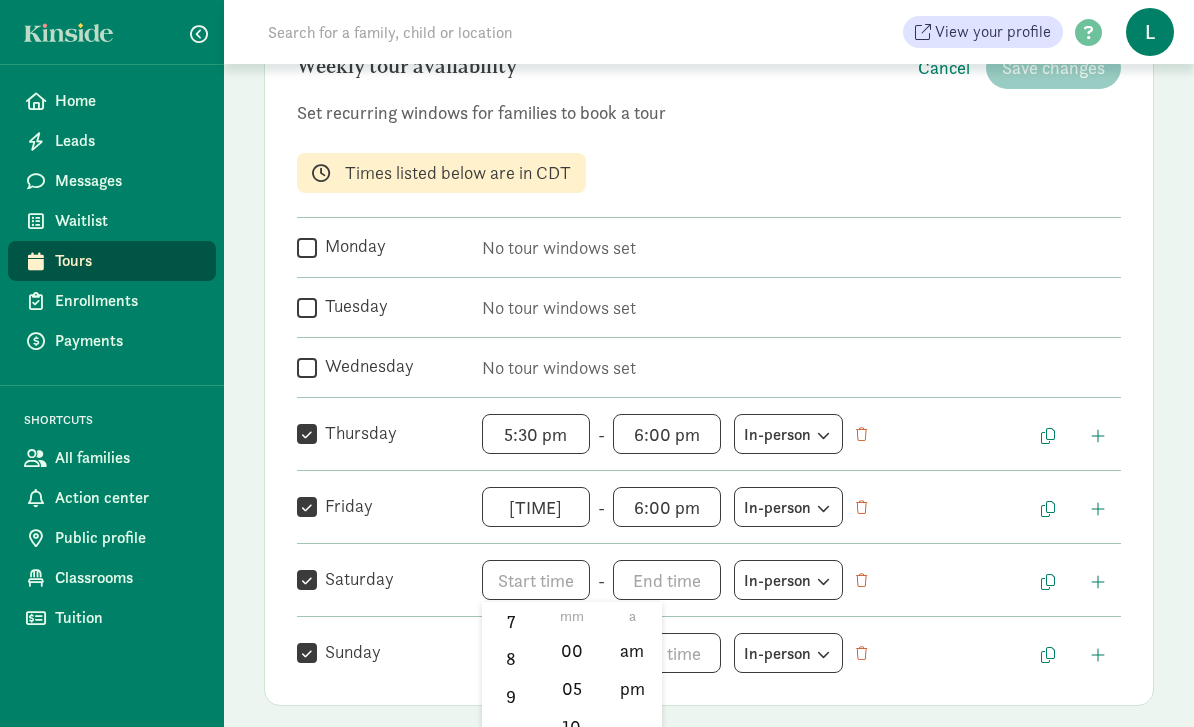 click on "11" 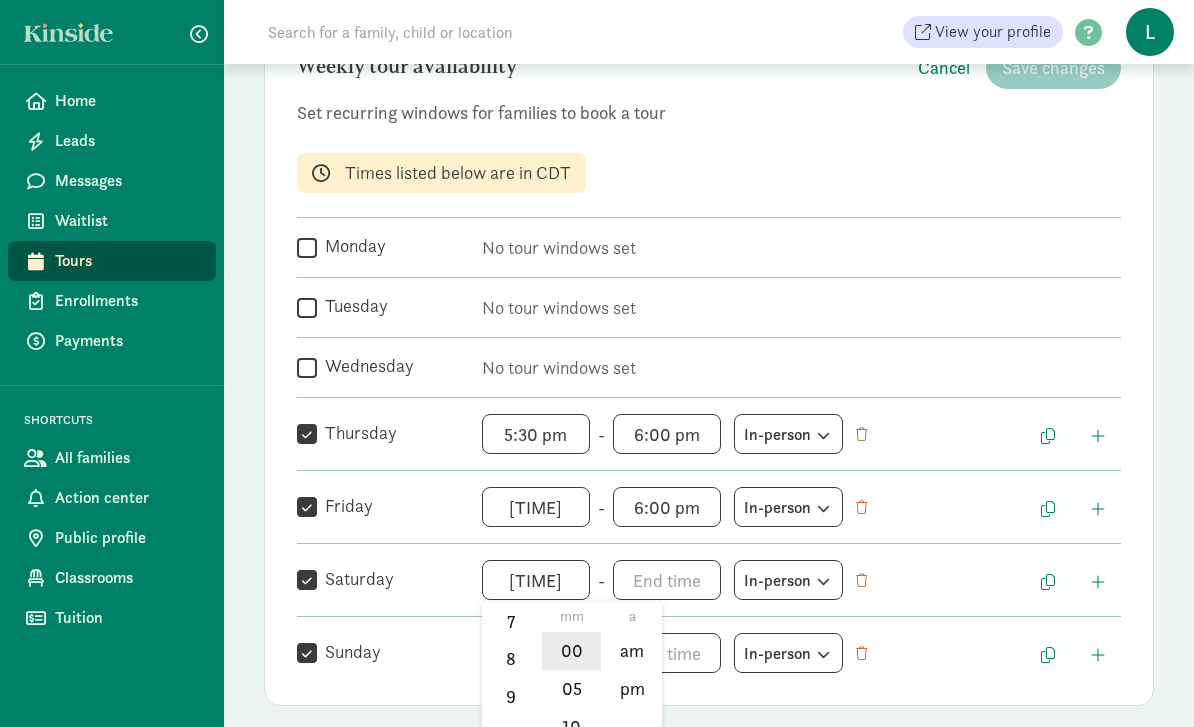 click on "00" 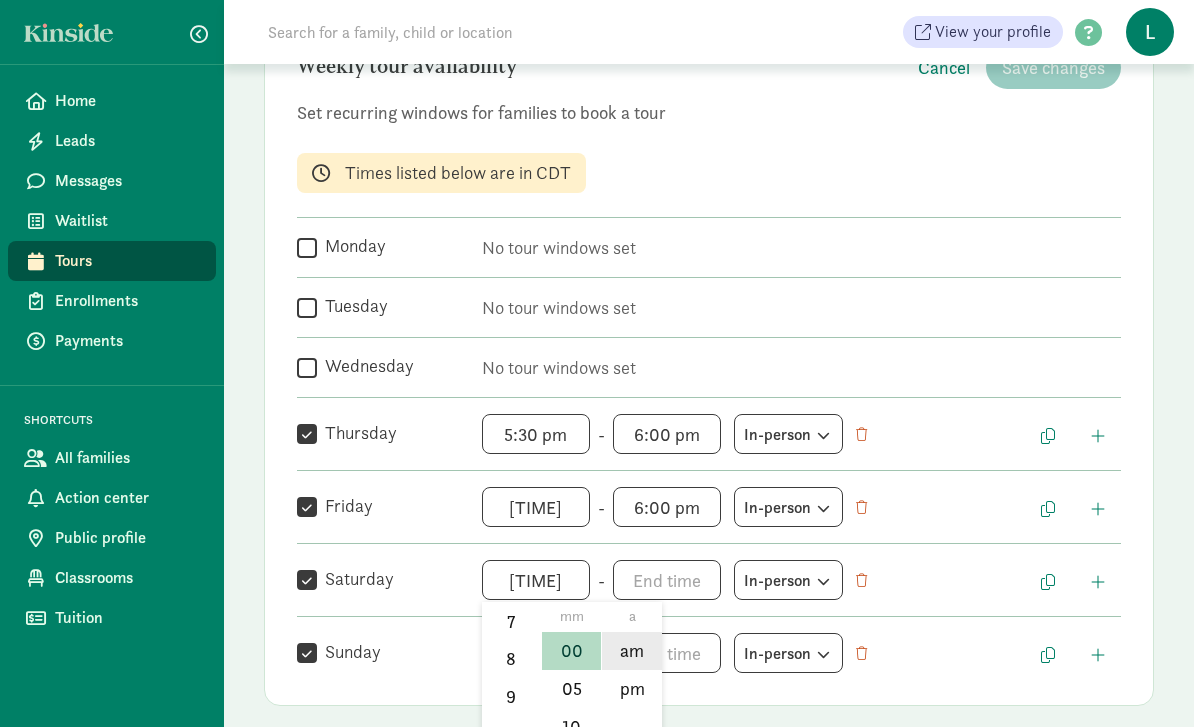 click on "am" 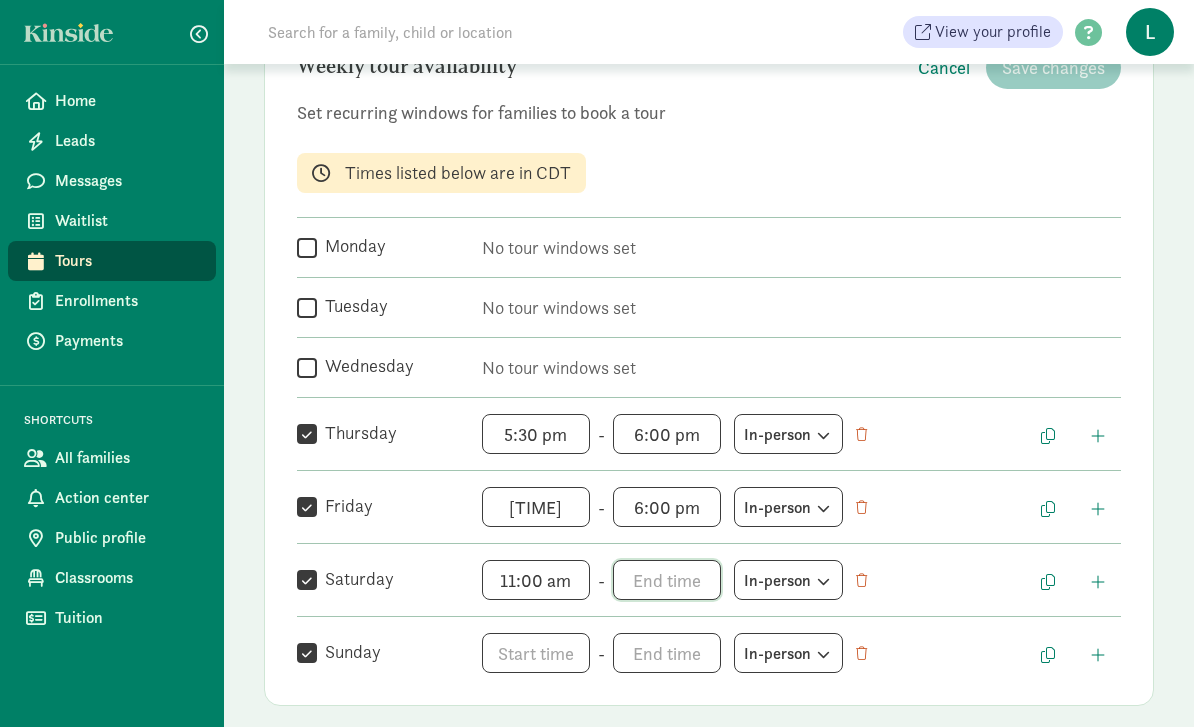 click on "h   12 1 2 3 4 5 6 7 8 9 10 11         mm   00 05 10 15 20 25 30 35 40 45 50 55           a   am pm" at bounding box center (667, 580) 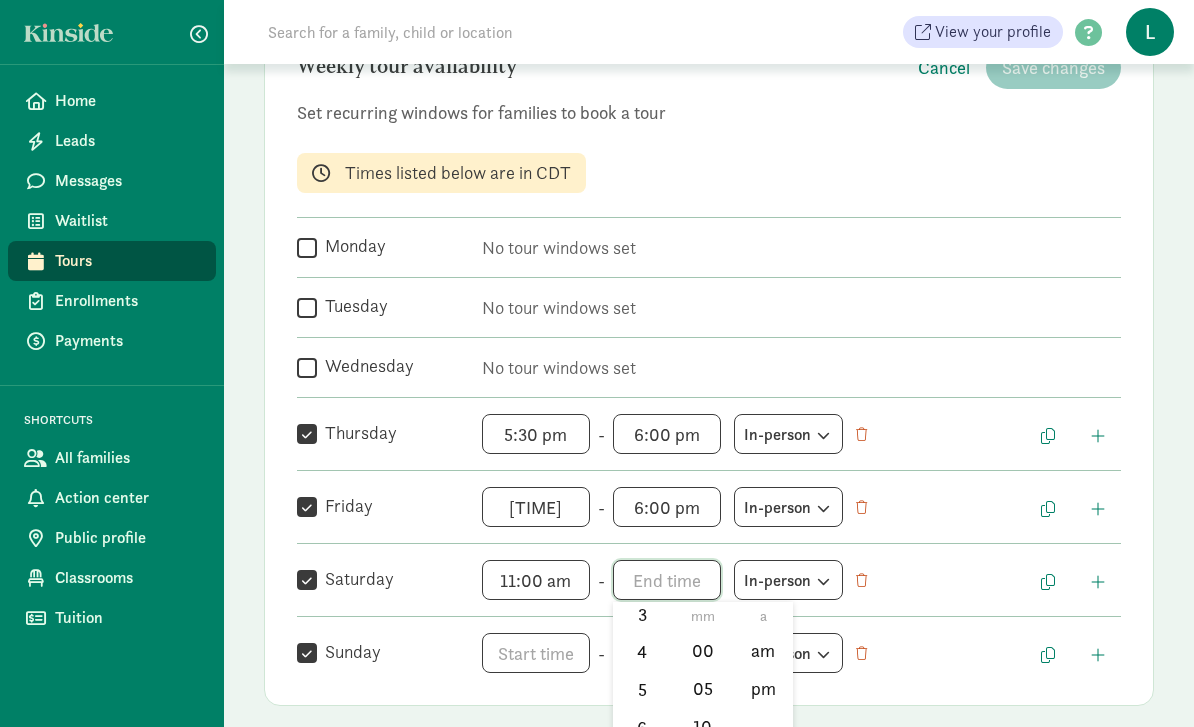 scroll, scrollTop: 148, scrollLeft: 0, axis: vertical 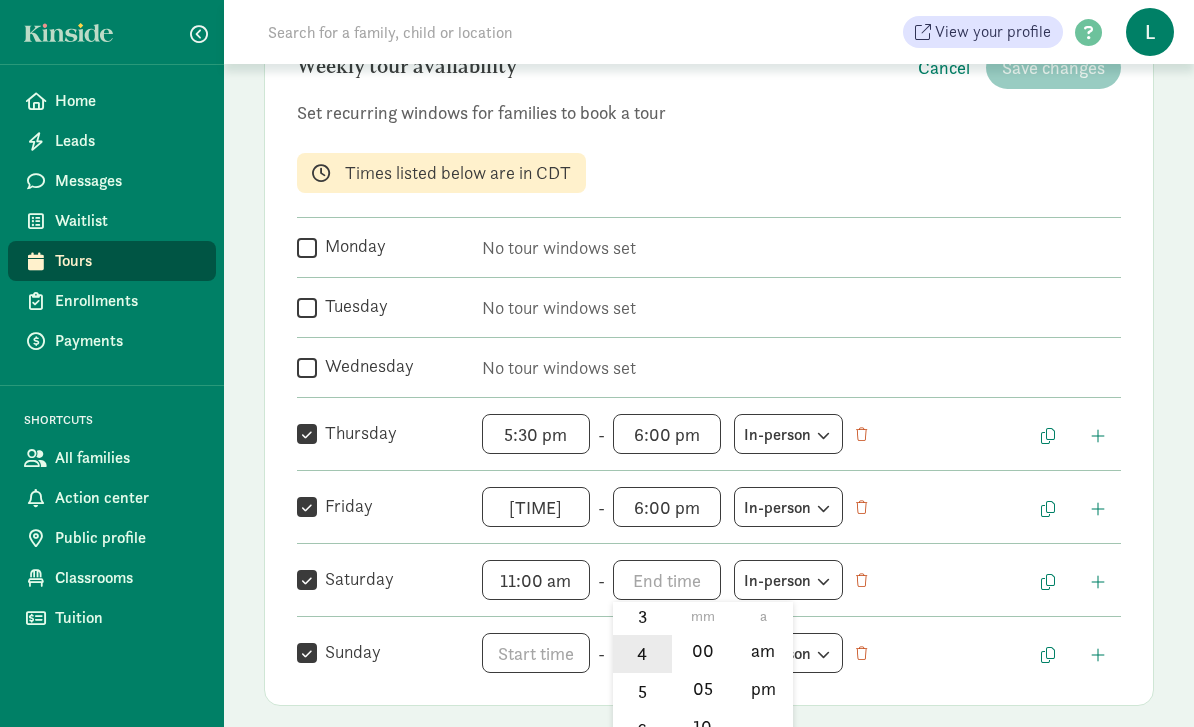 click on "4" 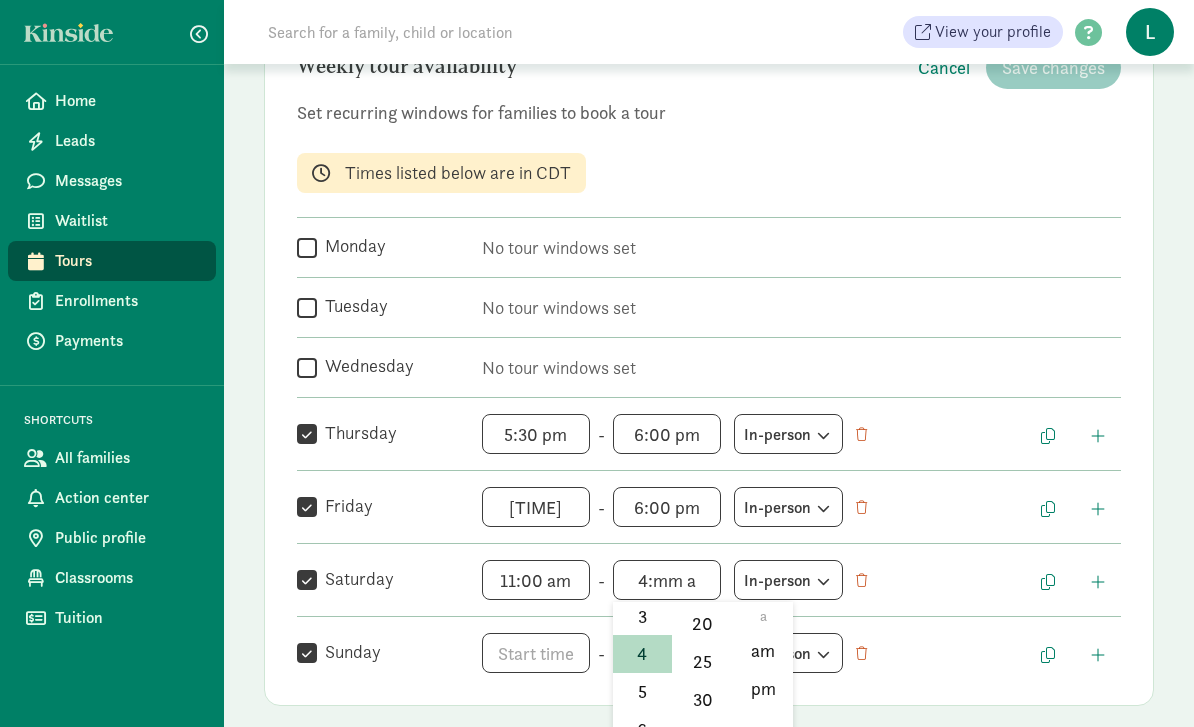scroll, scrollTop: 185, scrollLeft: 0, axis: vertical 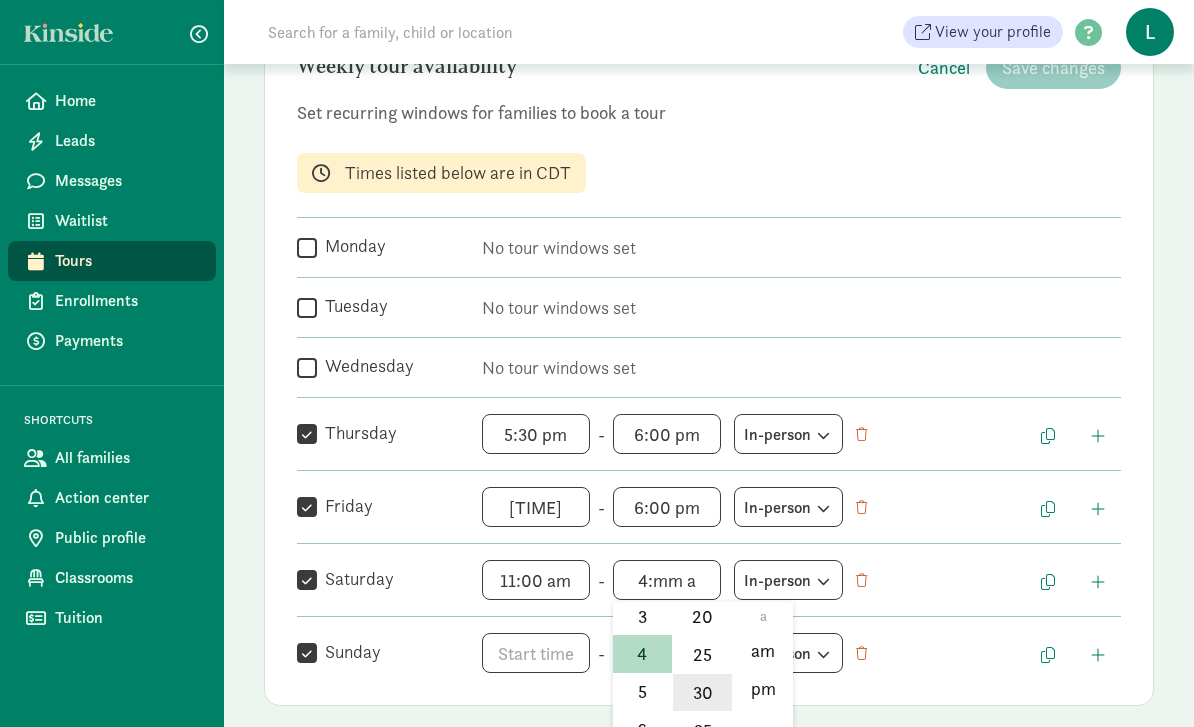 click on "30" 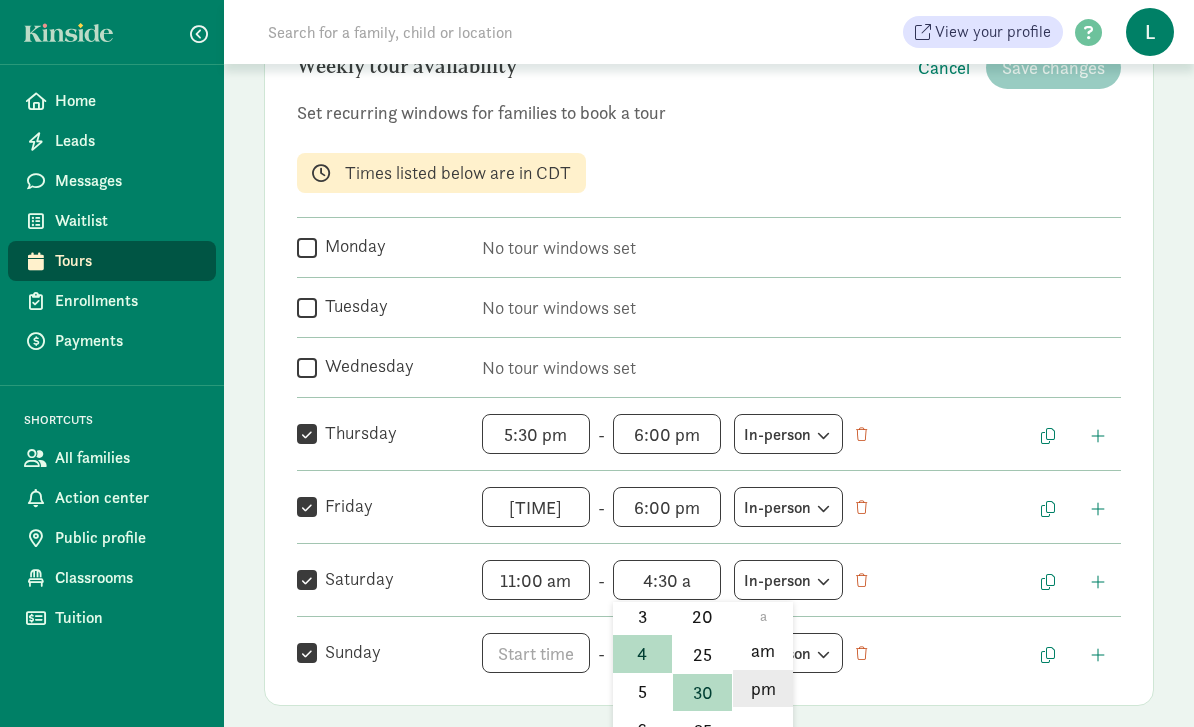 click on "pm" 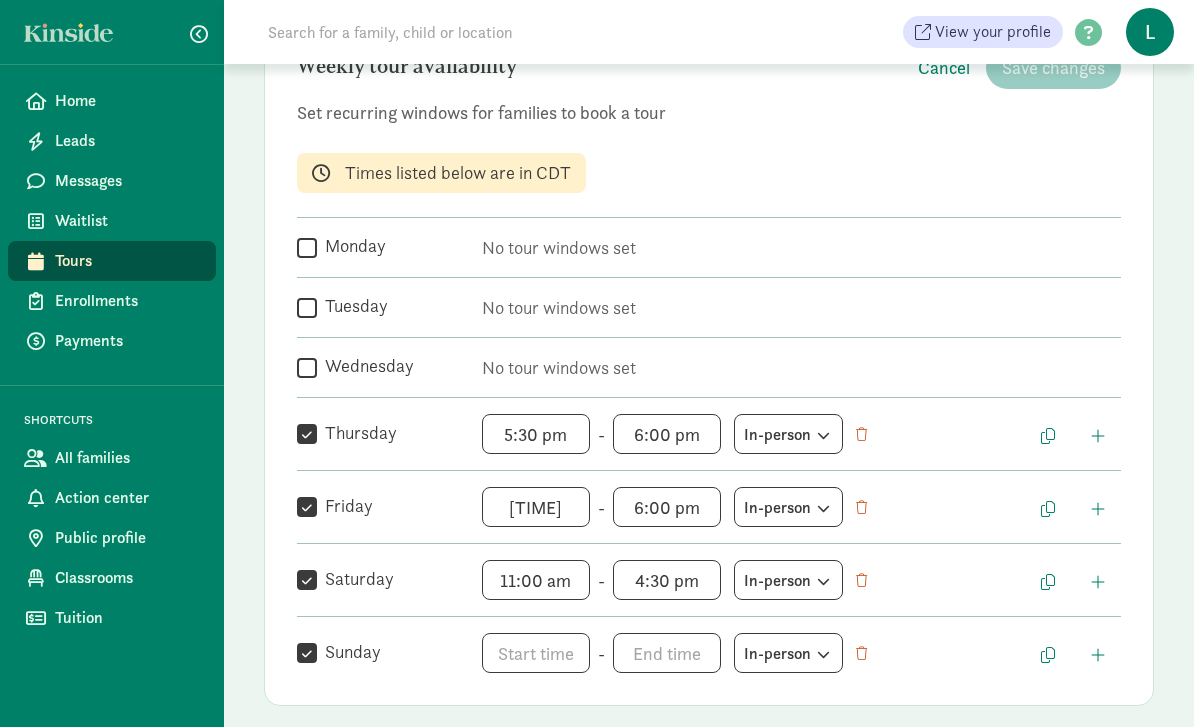 click on "11:00 am           h   12 1 2 3 4 5 6 7 8 9 10 11         mm   00 05 10 15 20 25 30 35 40 45 50 55           a   am pm" at bounding box center (536, 580) 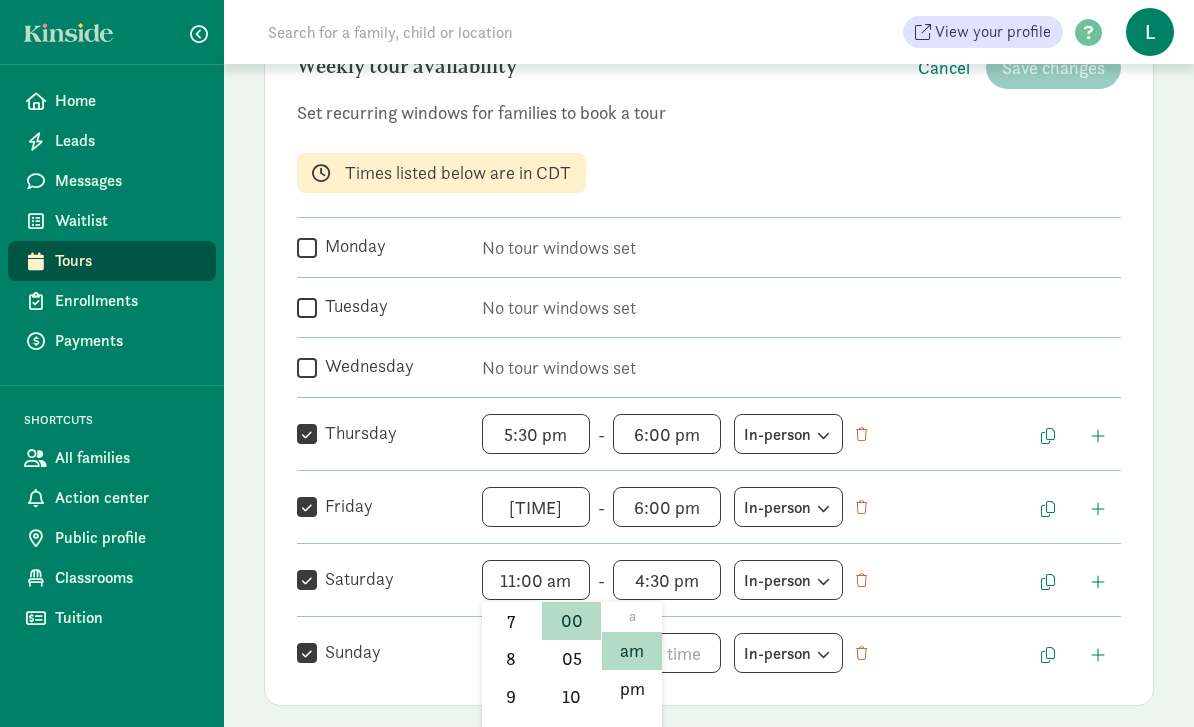 click at bounding box center (597, 363) 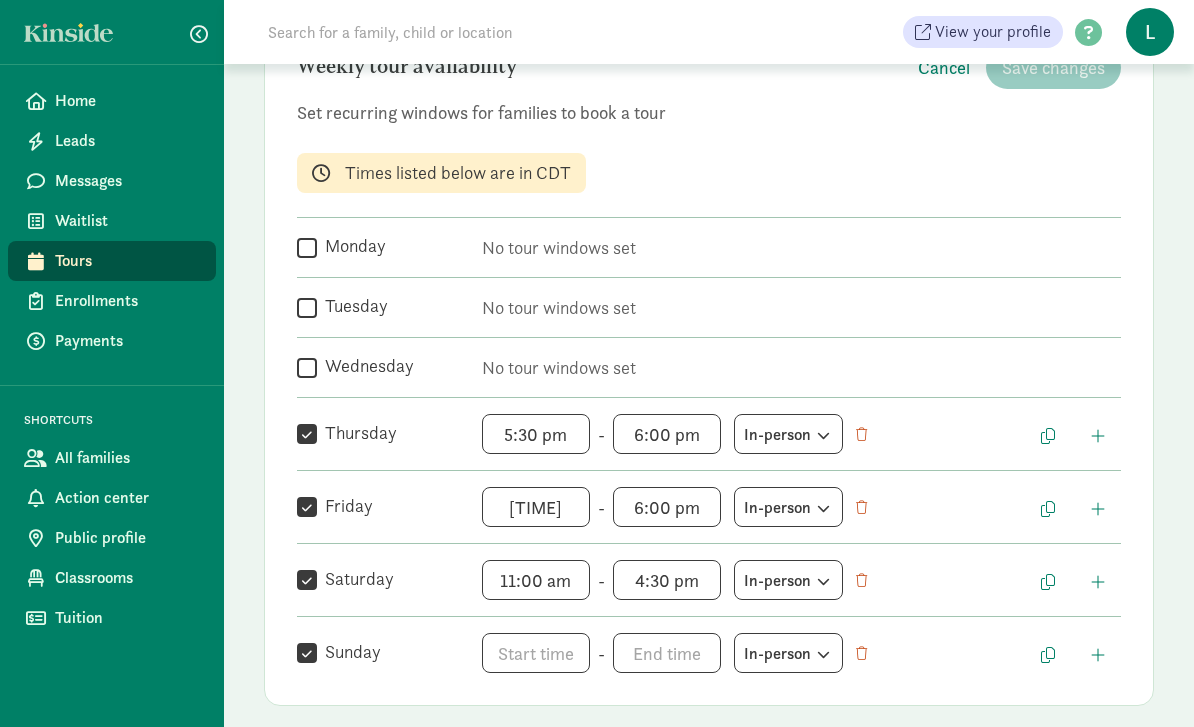 click on "4:30 pm           h   12 1 2 3 4 5 6 7 8 9 10 11         mm   00 05 10 15 20 25 30 35 40 45 50 55           a   am pm" at bounding box center (667, 580) 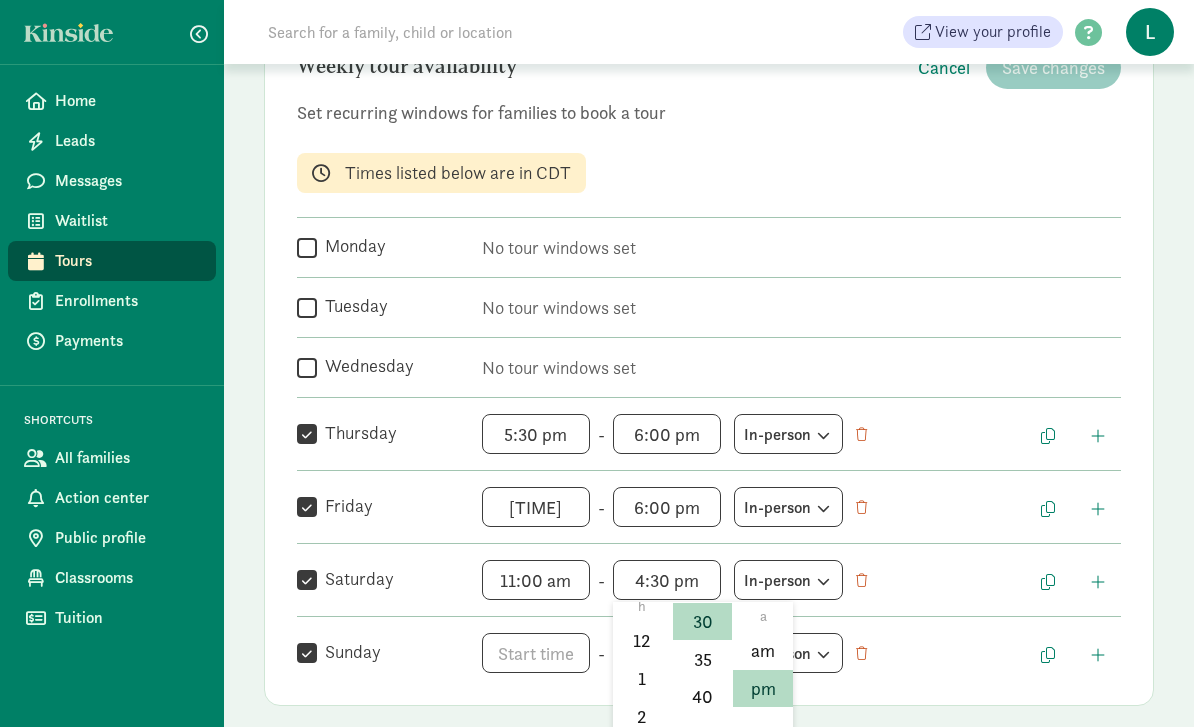 scroll, scrollTop: 26, scrollLeft: 0, axis: vertical 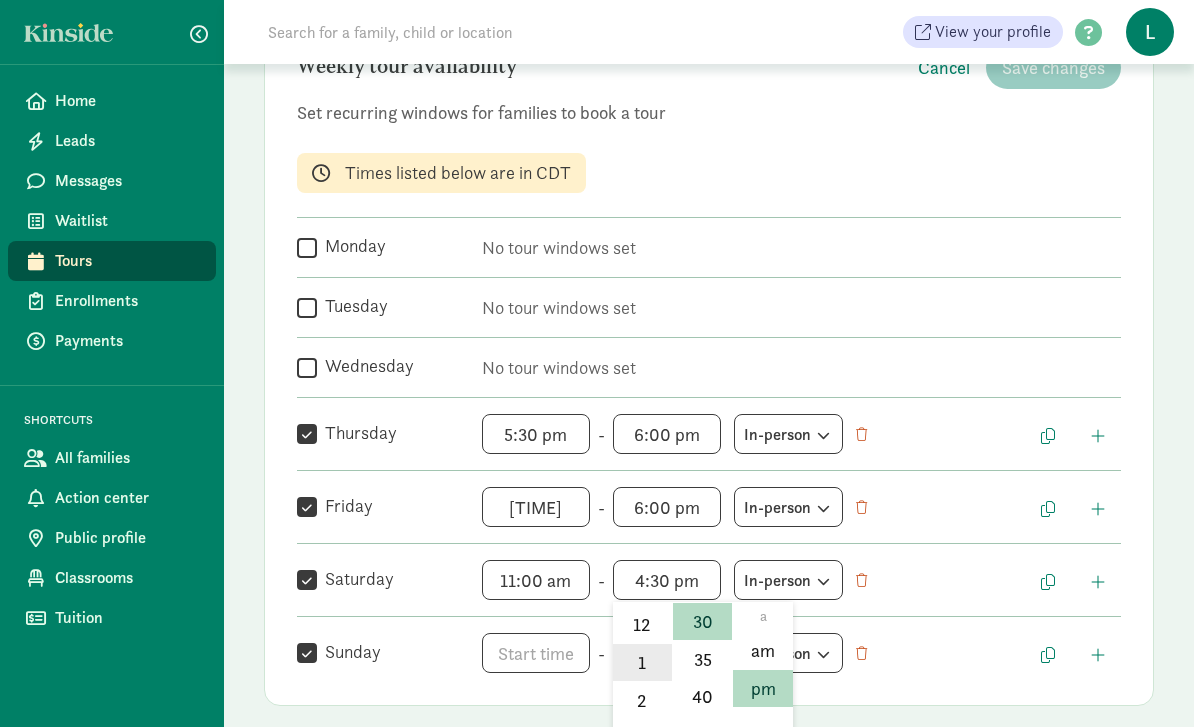 click on "1" 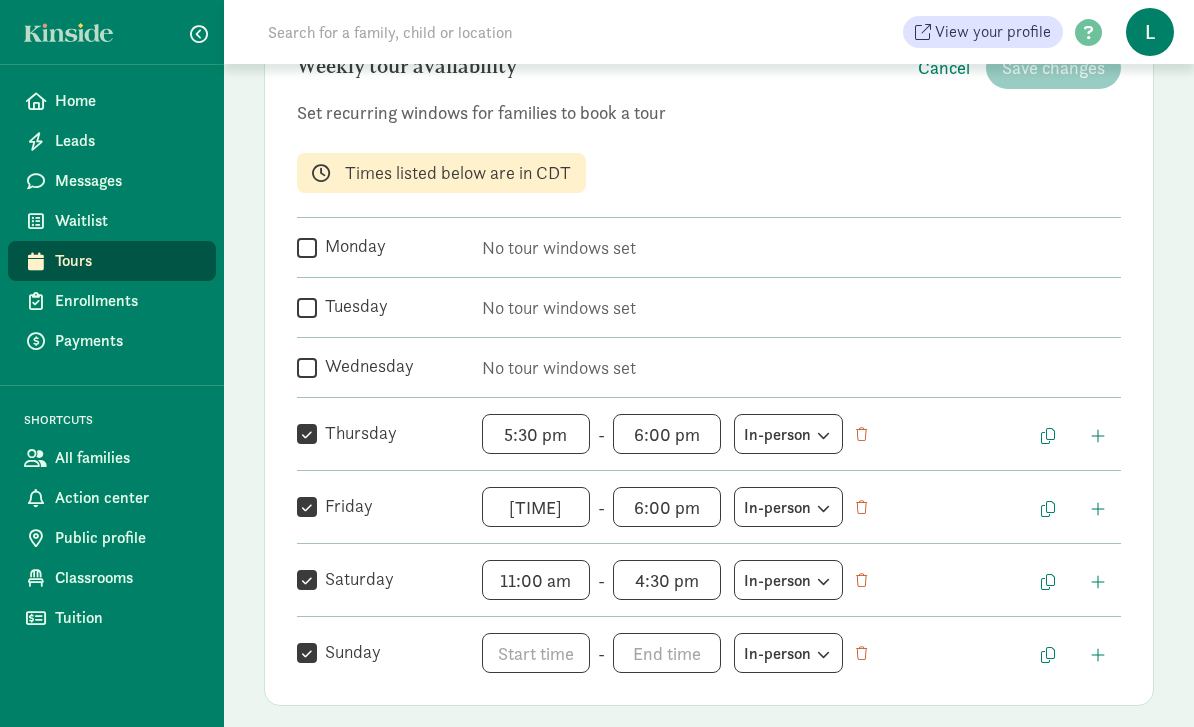 type on "1:30 pm" 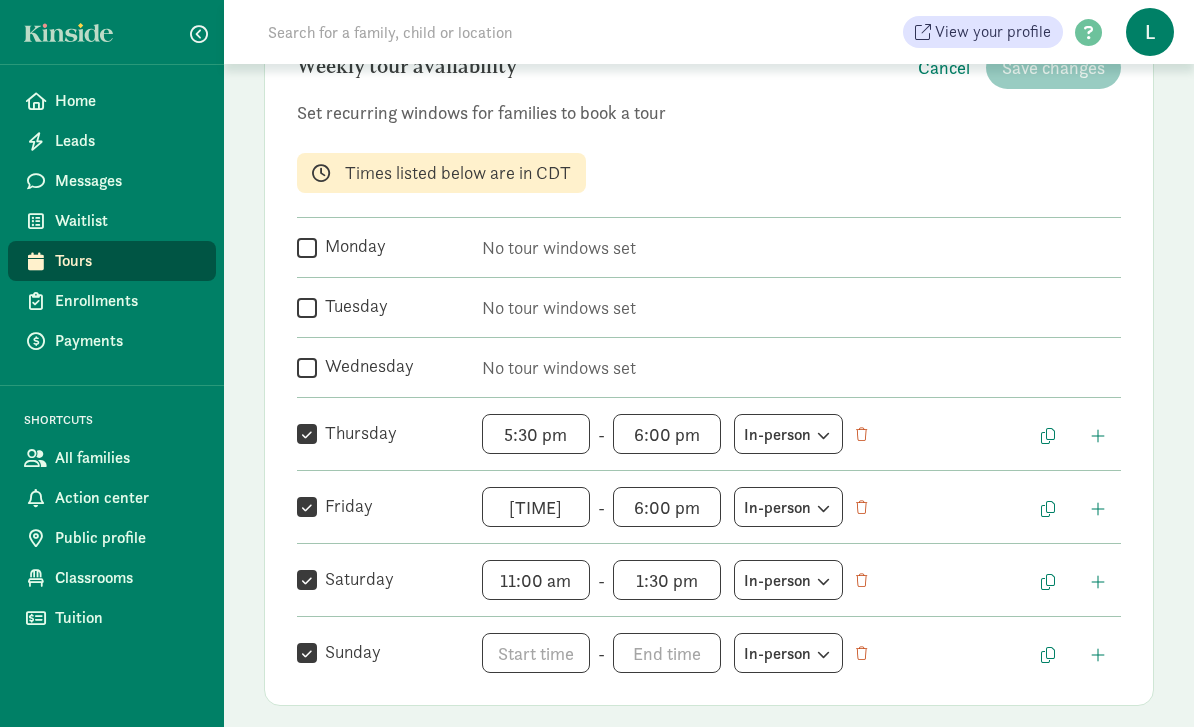 click on "11:00 am           h   12 1 2 3 4 5 6 7 8 9 10 11         mm   00 05 10 15 20 25 30 35 40 45 50 55           a   am pm" at bounding box center (536, 580) 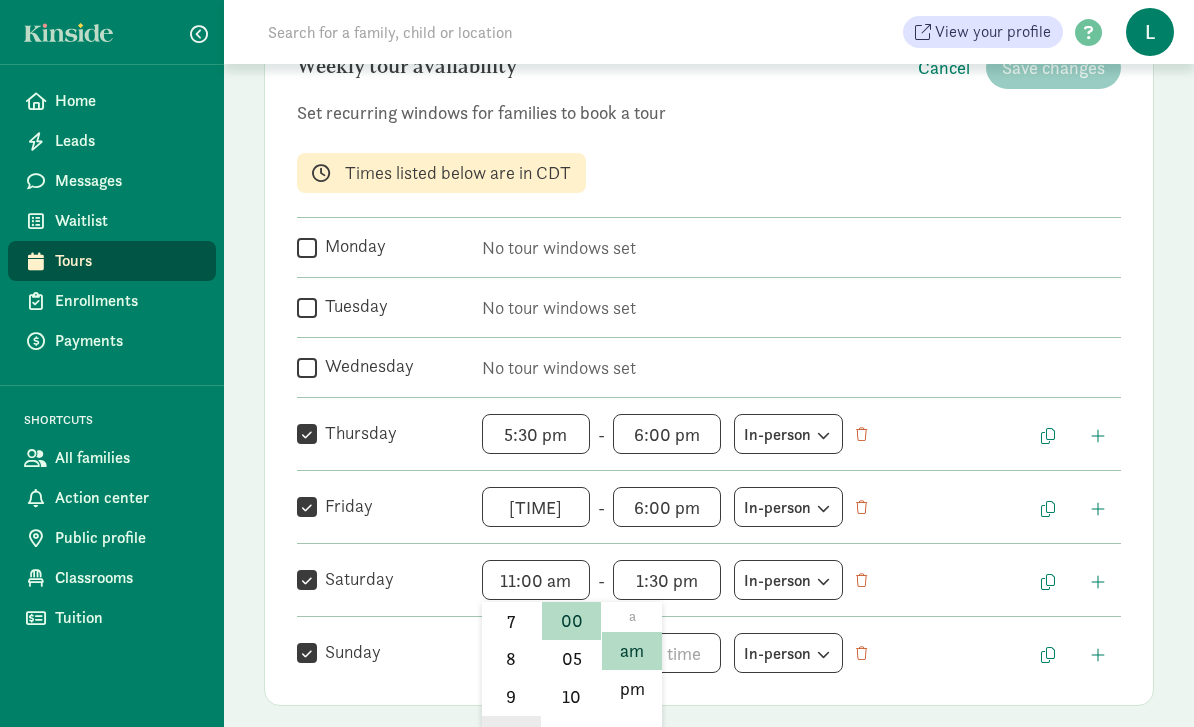 click on "10" 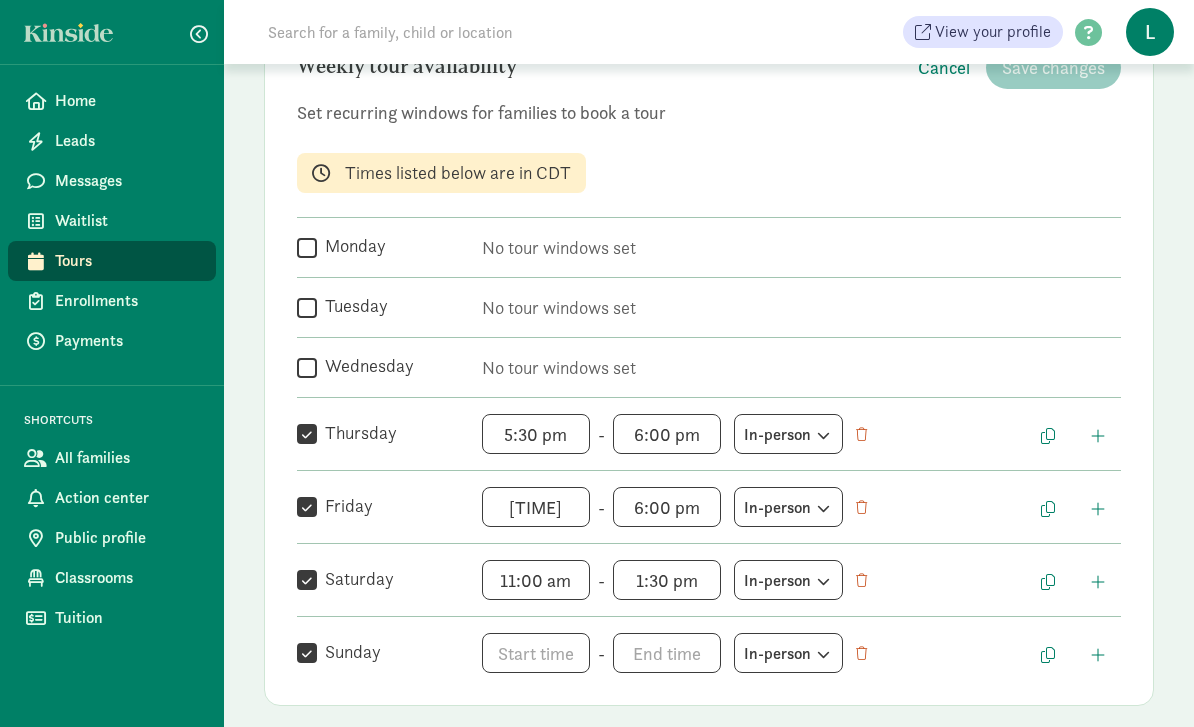 type on "10:00 am" 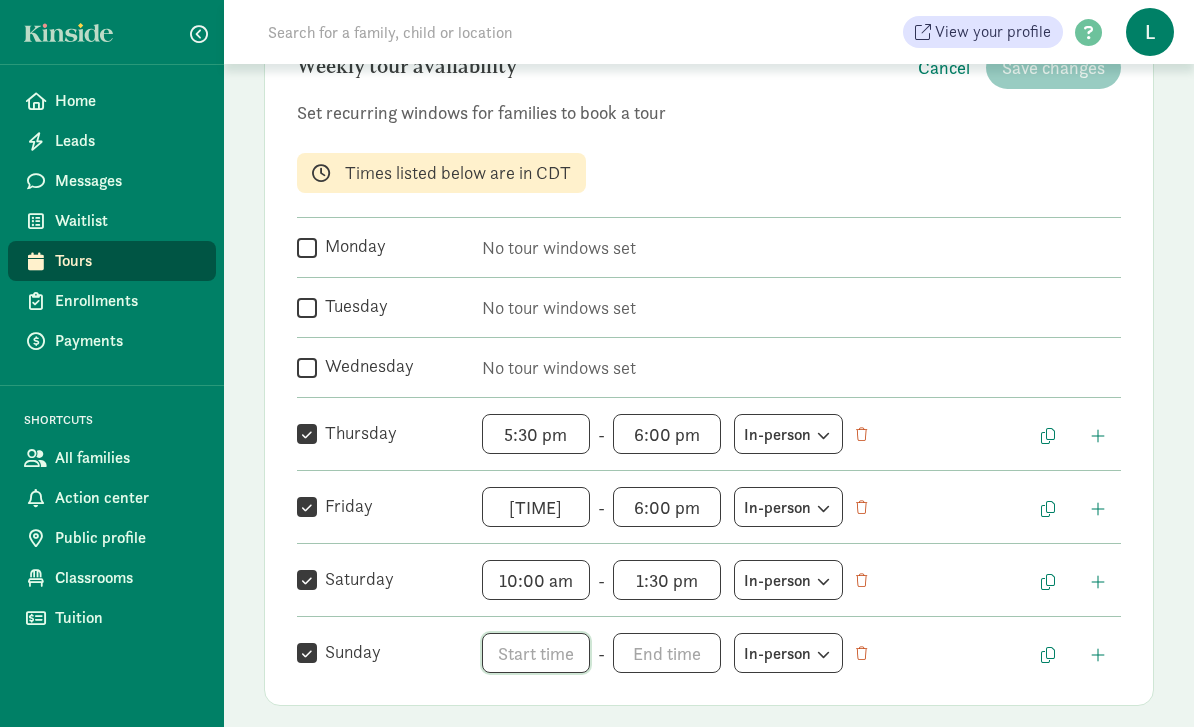 click on "h   12 1 2 3 4 5 6 7 8 9 10 11         mm   00 05 10 15 20 25 30 35 40 45 50 55           a   am pm" at bounding box center (536, 653) 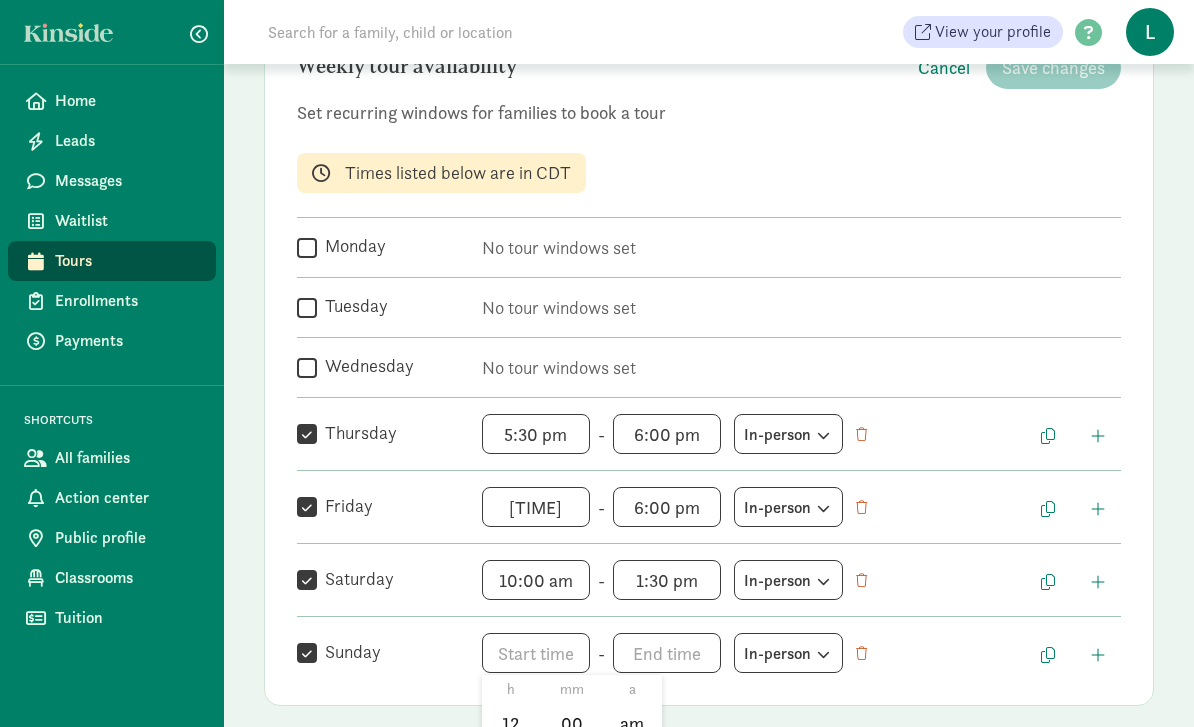 click at bounding box center (597, 363) 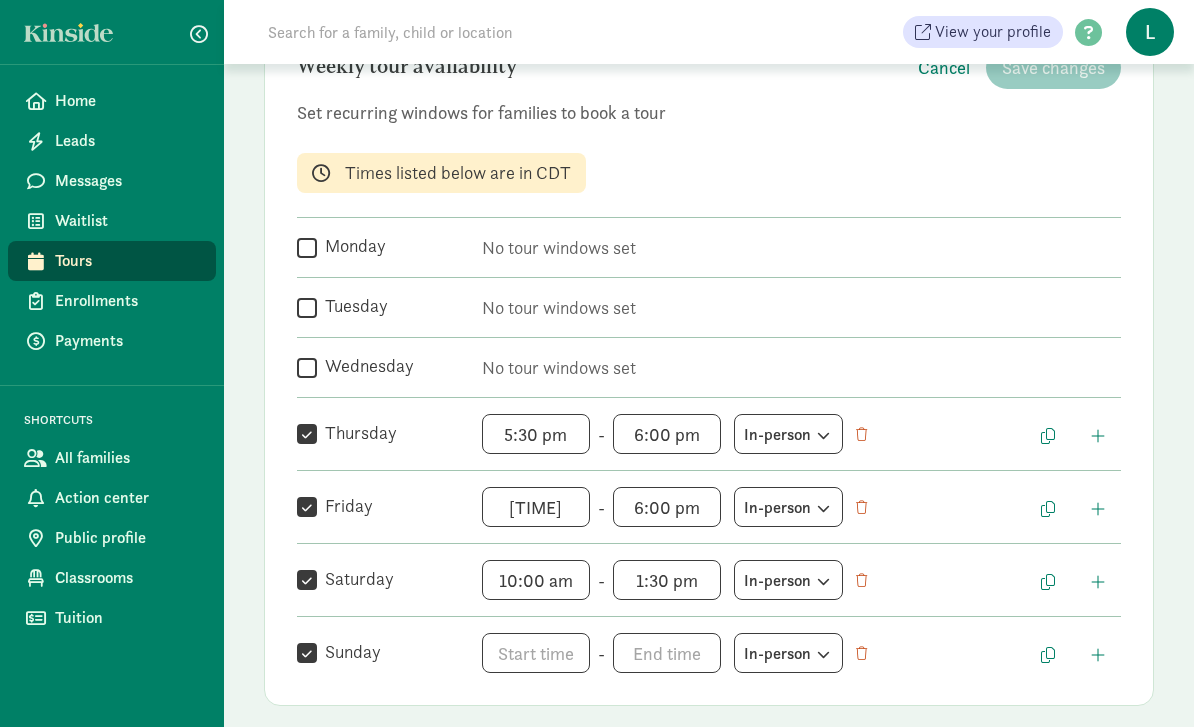 click on "Sunday" at bounding box center (307, 653) 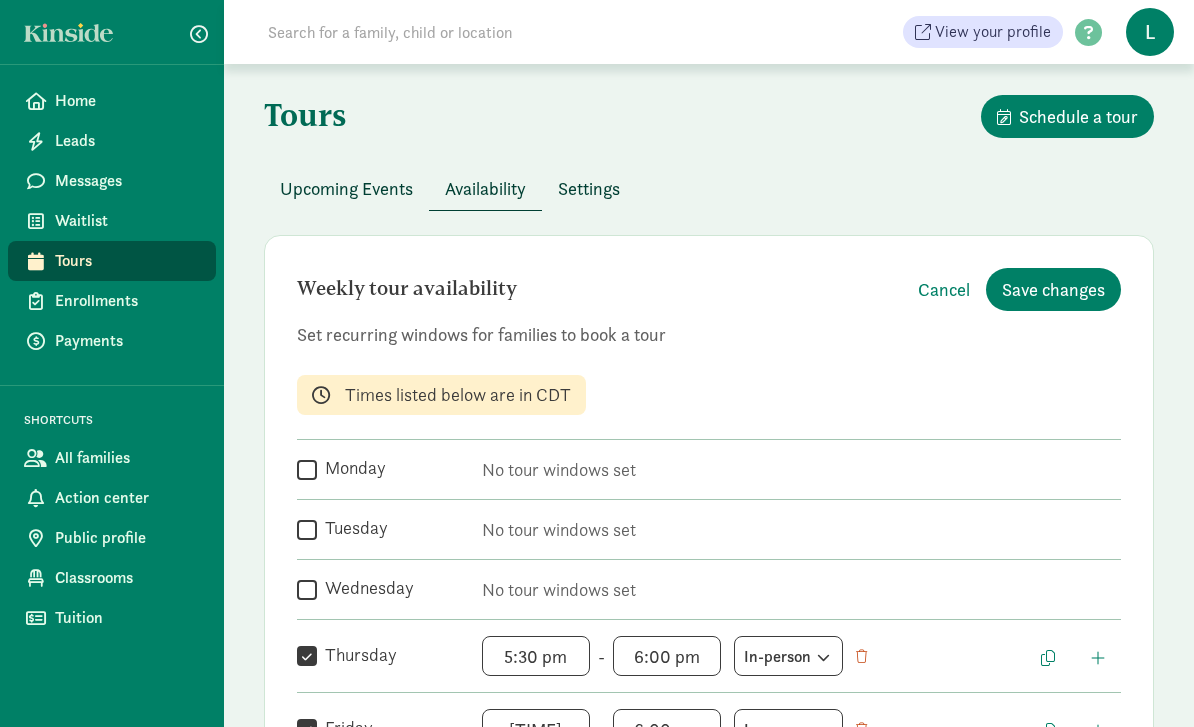 scroll, scrollTop: 0, scrollLeft: 0, axis: both 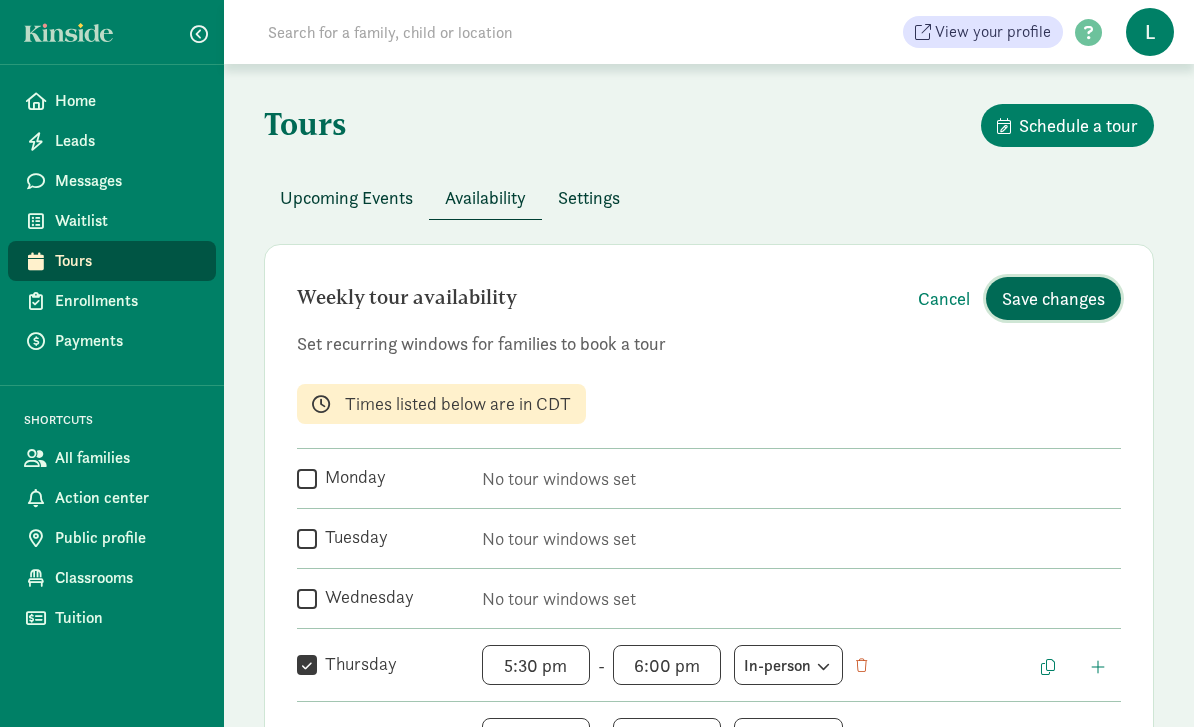 click on "Save changes" at bounding box center [1053, 298] 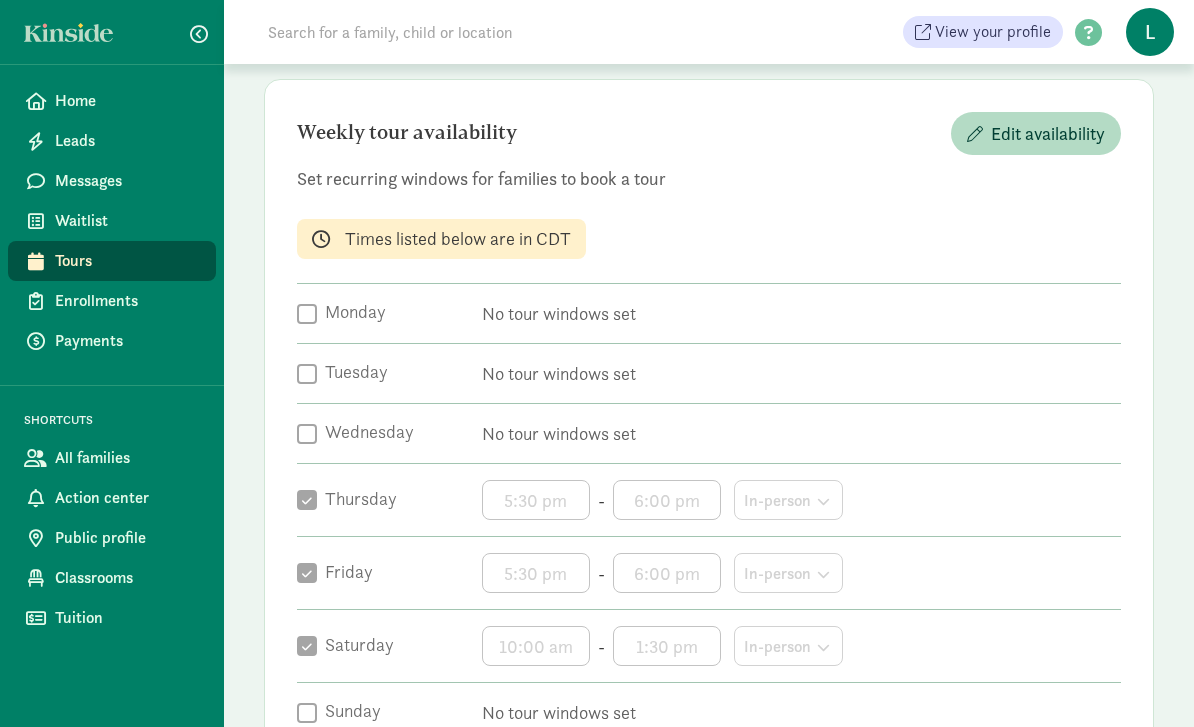 scroll, scrollTop: 160, scrollLeft: 0, axis: vertical 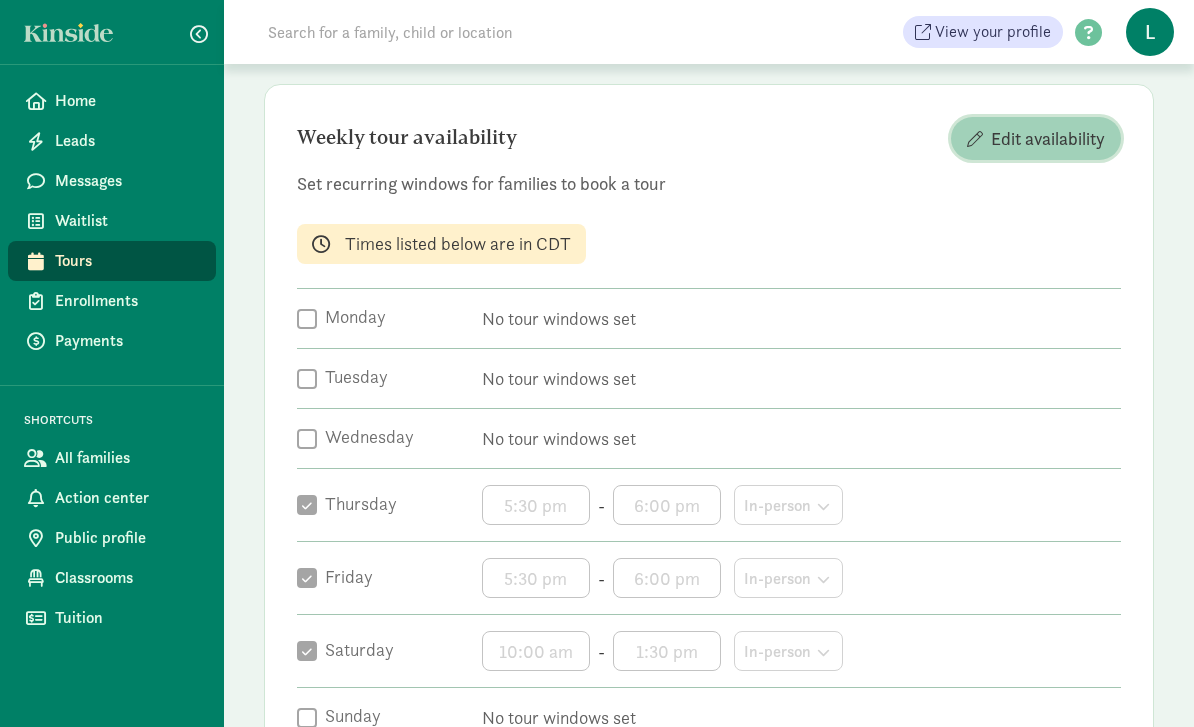click on "Edit availability" at bounding box center [1036, 138] 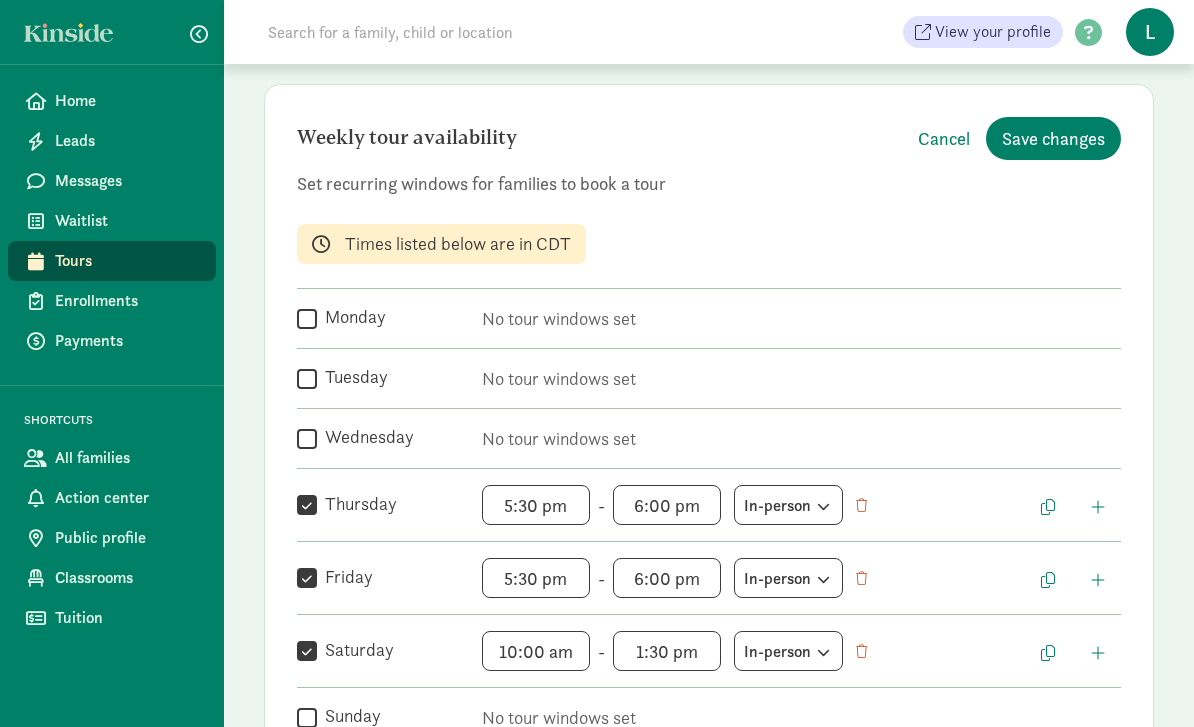 click on "5:30 pm           h   12 1 2 3 4 5 6 7 8 9 10 11         mm   00 05 10 15 20 25 30 35 40 45 50 55           a   am pm" at bounding box center [536, 578] 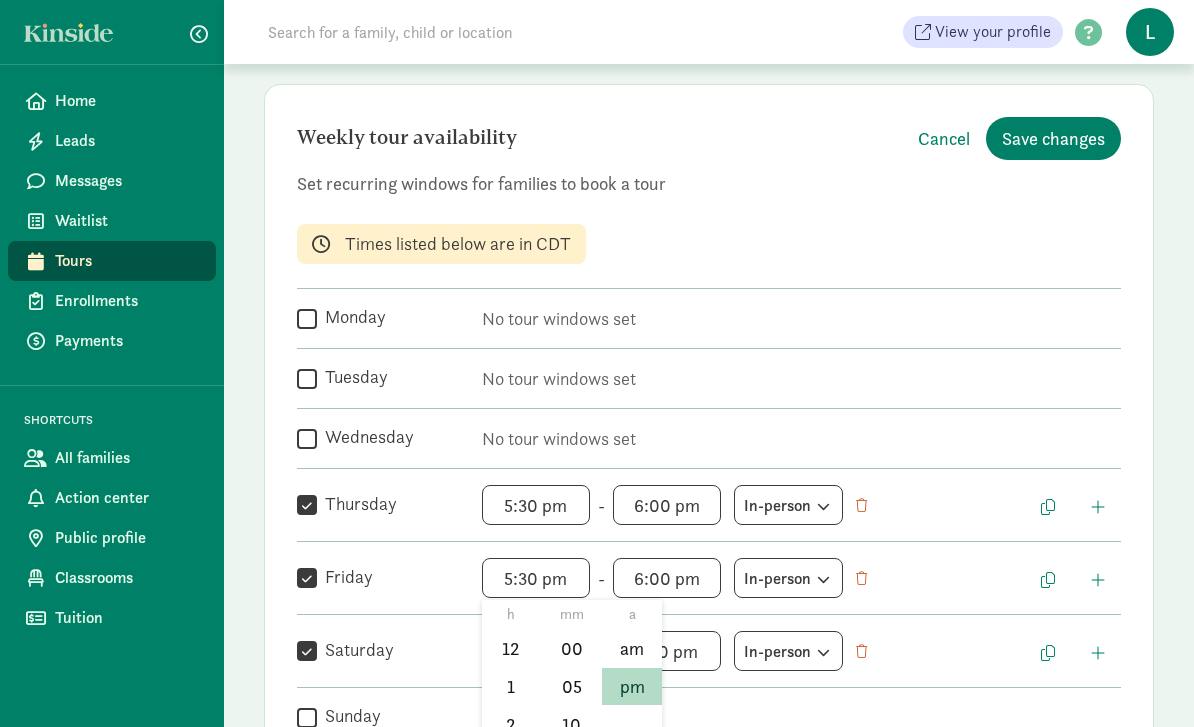 scroll, scrollTop: 219, scrollLeft: 0, axis: vertical 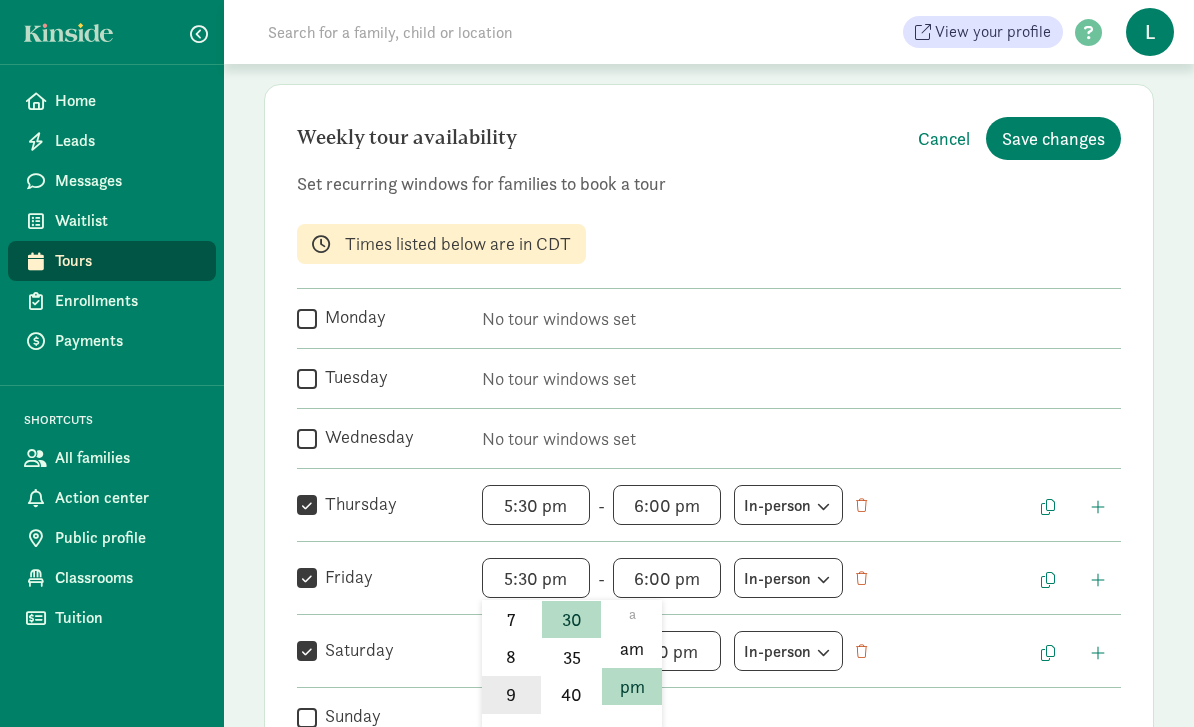 click on "9" 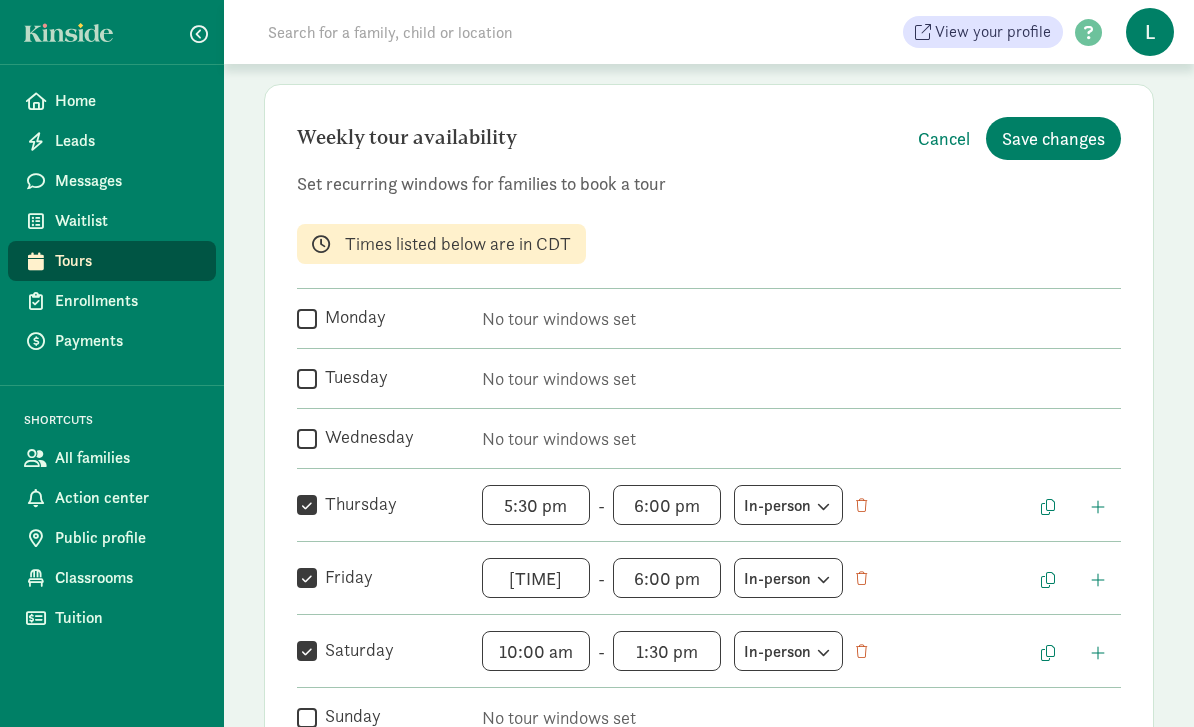 click on "9:30 pm           h   12 1 2 3 4 5 6 7 8 9 10 11         mm   00 05 10 15 20 25 30 35 40 45 50 55           a   am pm" at bounding box center (536, 578) 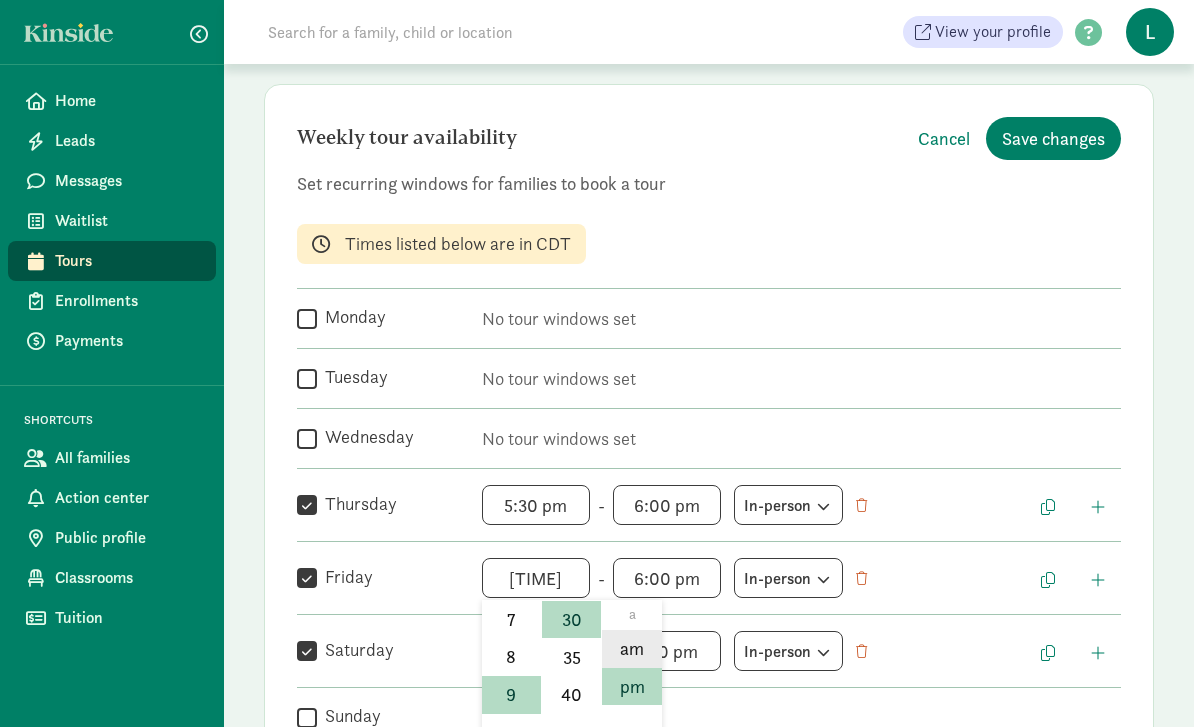 click on "am" 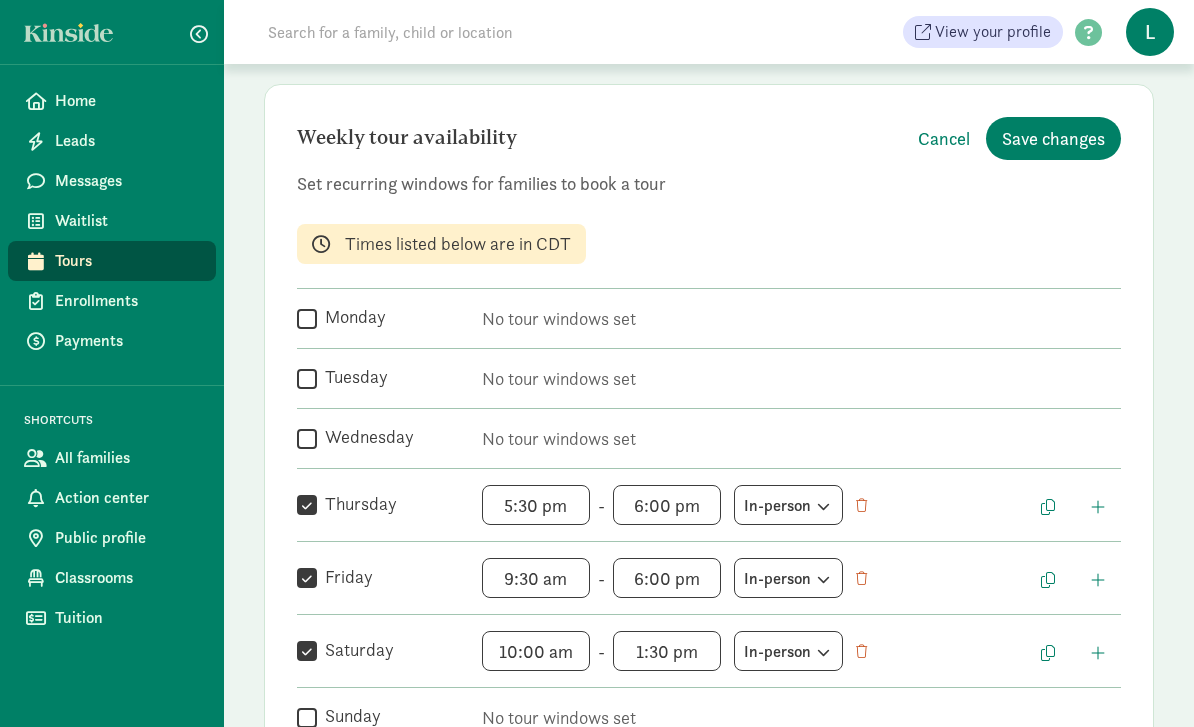 click on "5:30 pm           h   12 1 2 3 4 5 6 7 8 9 10 11         mm   00 05 10 15 20 25 30 35 40 45 50 55           a   am pm" at bounding box center (536, 505) 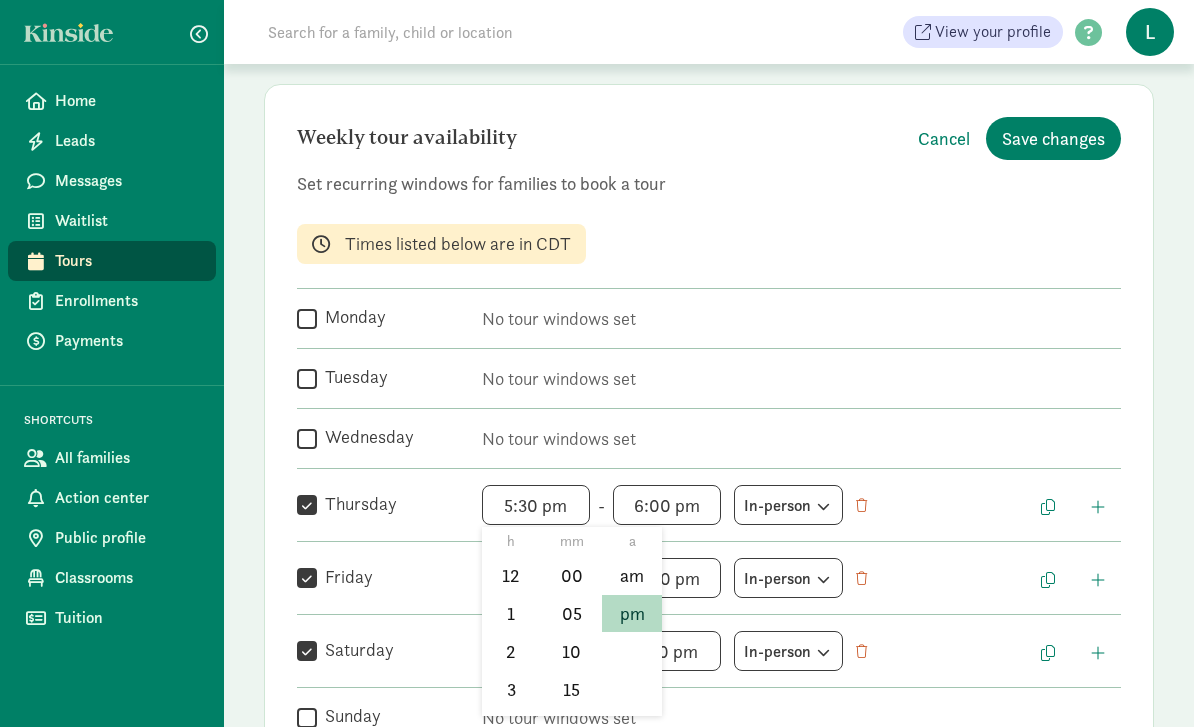 scroll, scrollTop: 219, scrollLeft: 0, axis: vertical 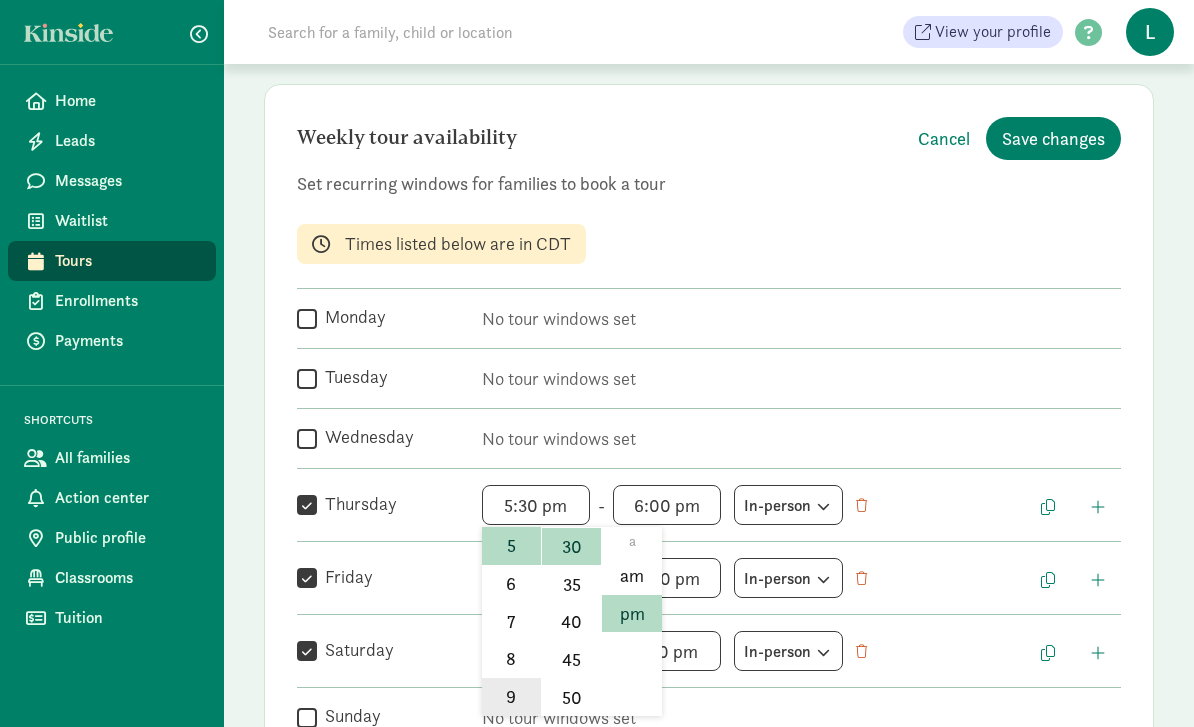click on "9" 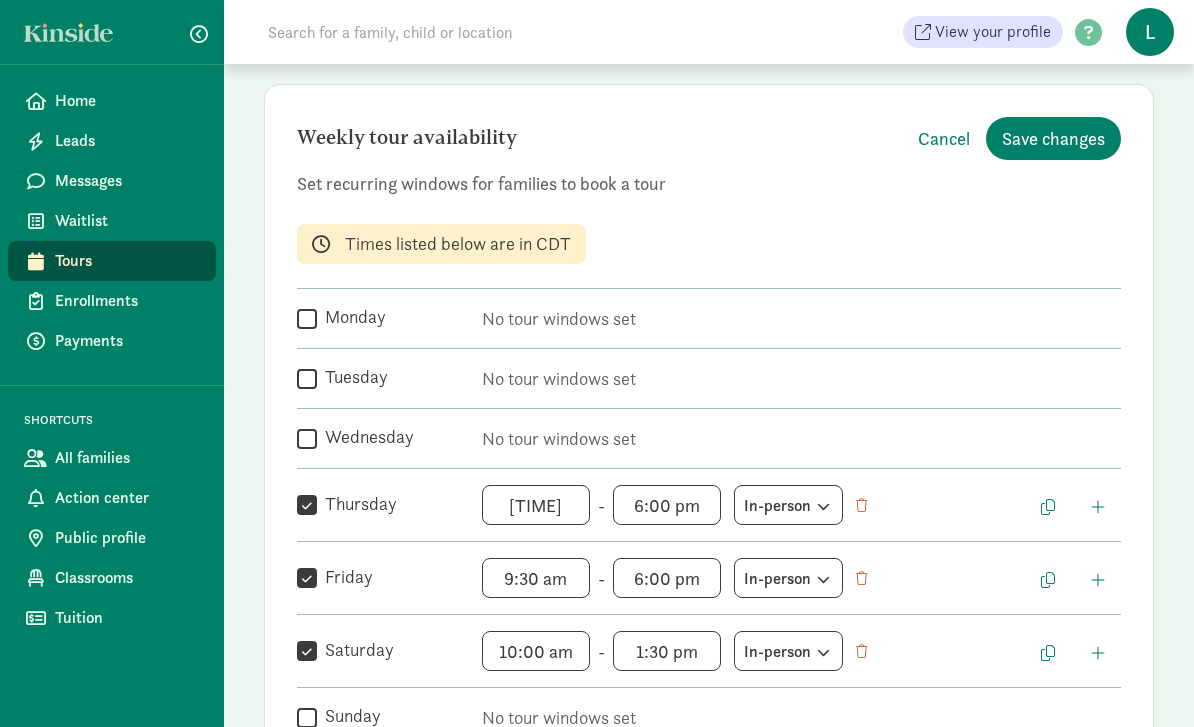 click on "9:30 pm           h   12 1 2 3 4 5 6 7 8 9 10 11         mm   00 05 10 15 20 25 30 35 40 45 50 55           a   am pm" at bounding box center (536, 505) 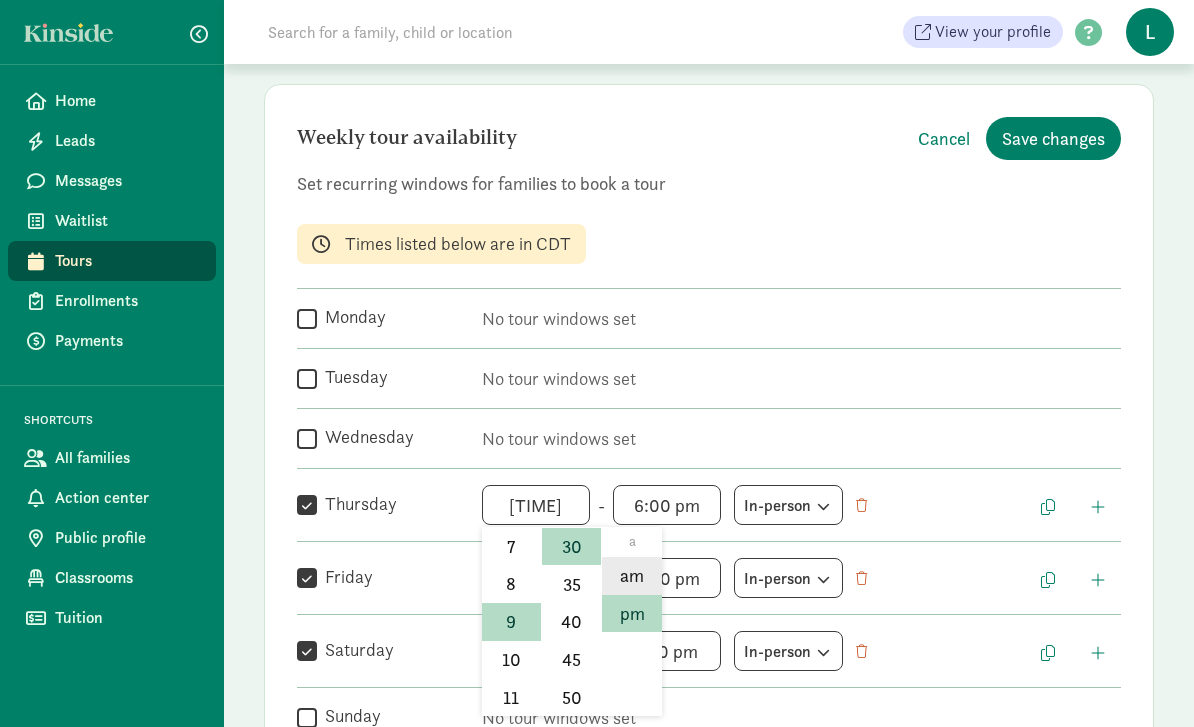 click on "am" 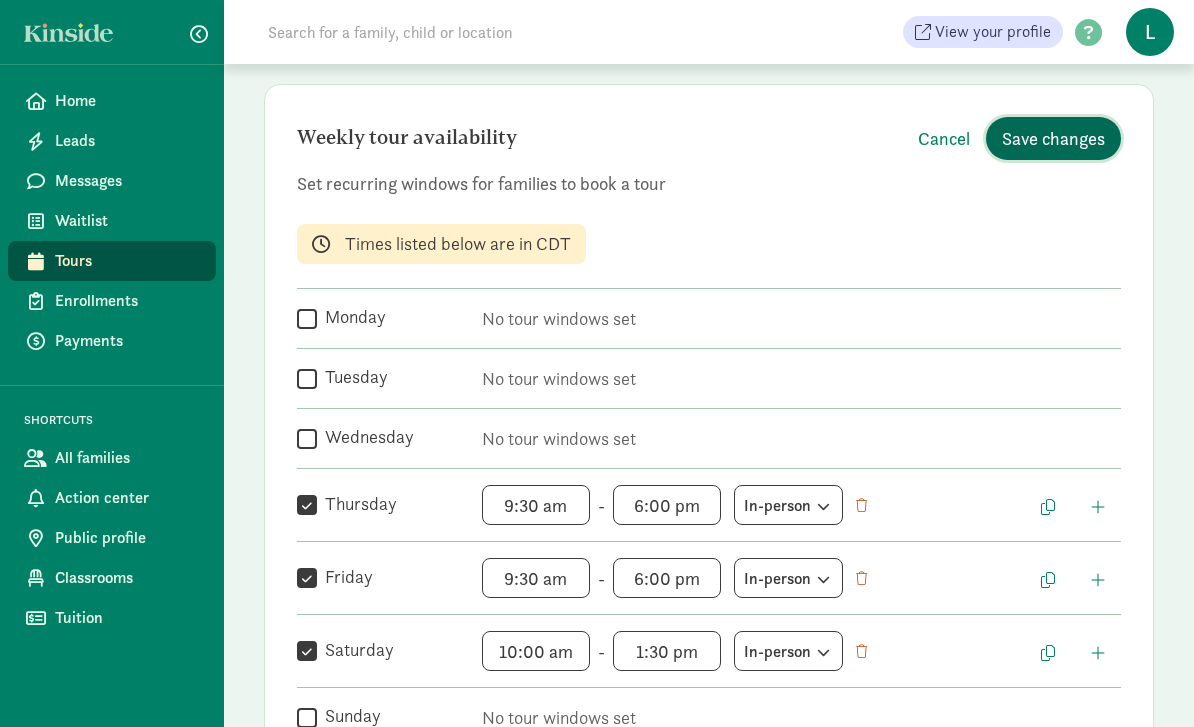 click on "Save changes" at bounding box center [1053, 138] 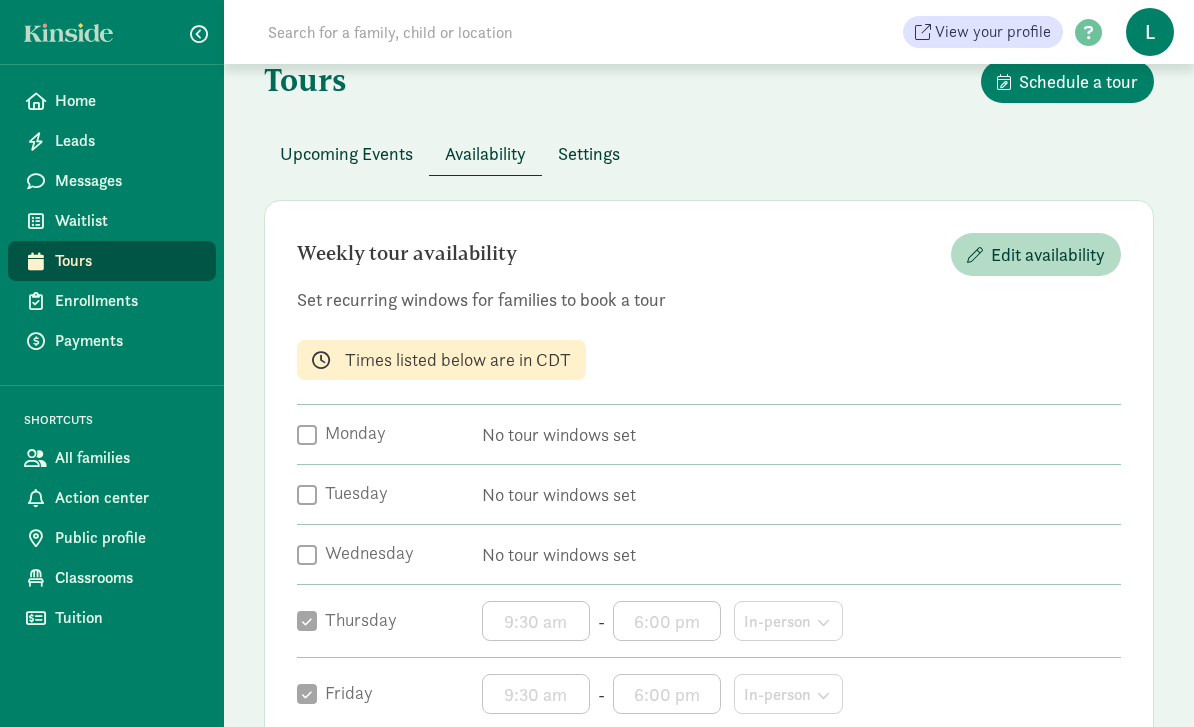 scroll, scrollTop: 41, scrollLeft: 0, axis: vertical 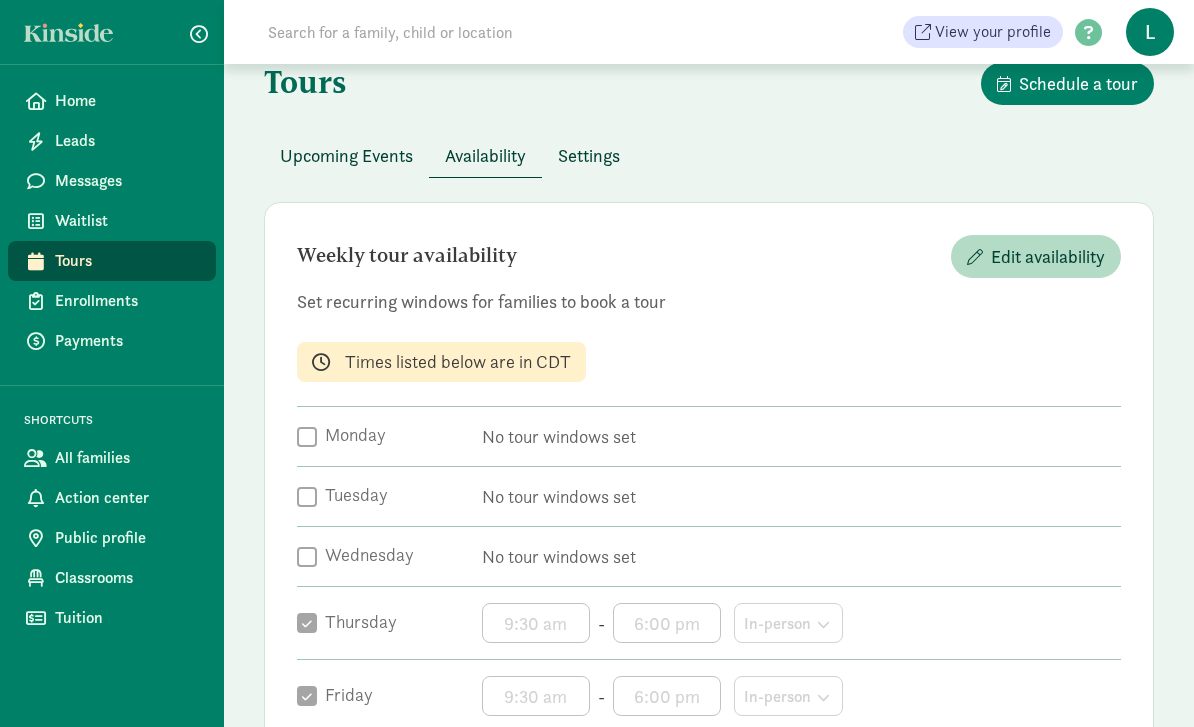 click on "Upcoming Events" at bounding box center (346, 156) 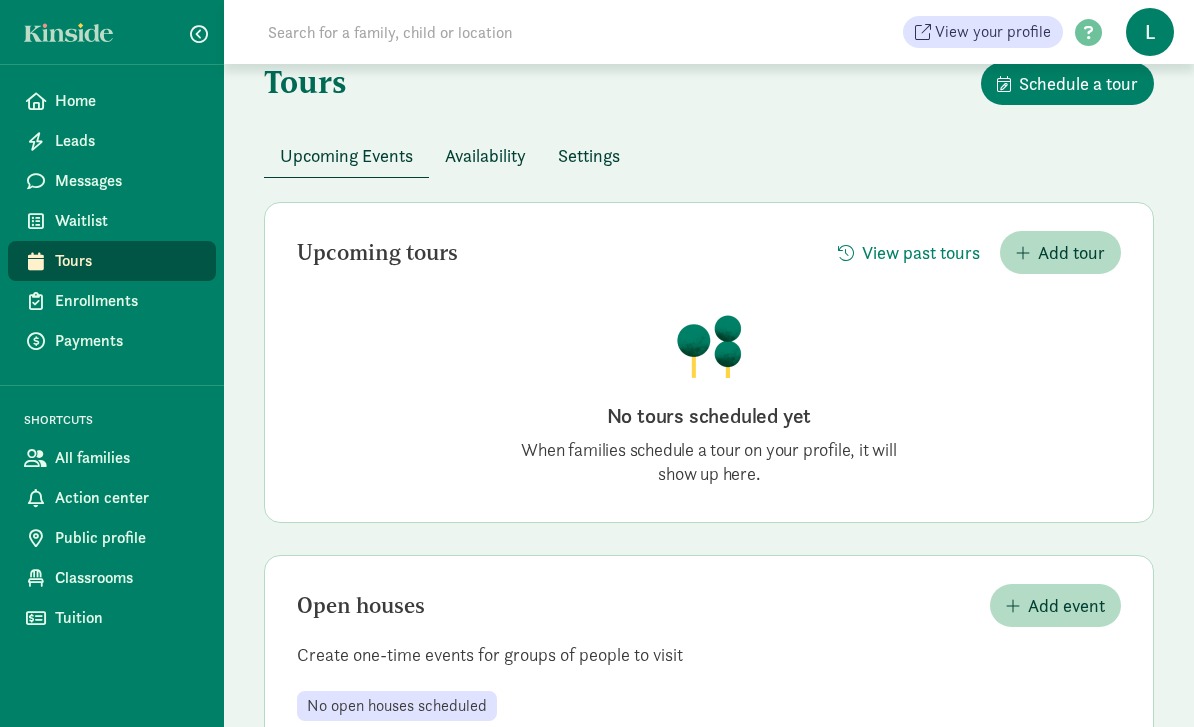 click on "Settings" at bounding box center [589, 155] 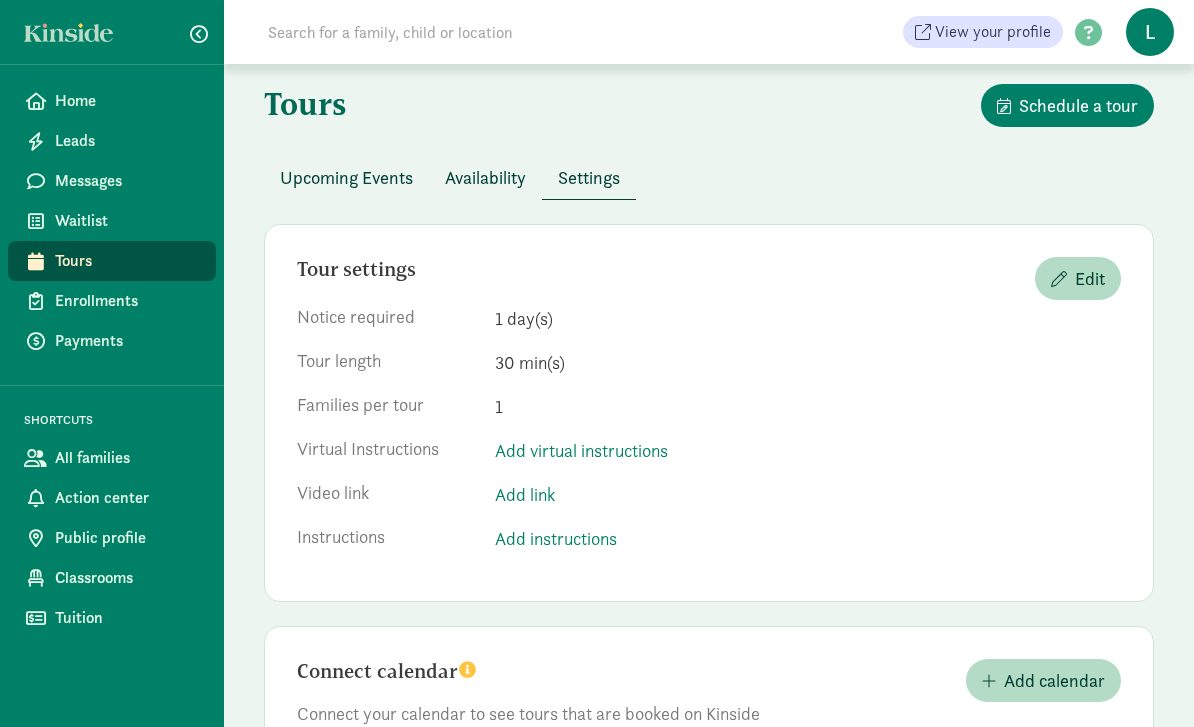 scroll, scrollTop: 0, scrollLeft: 0, axis: both 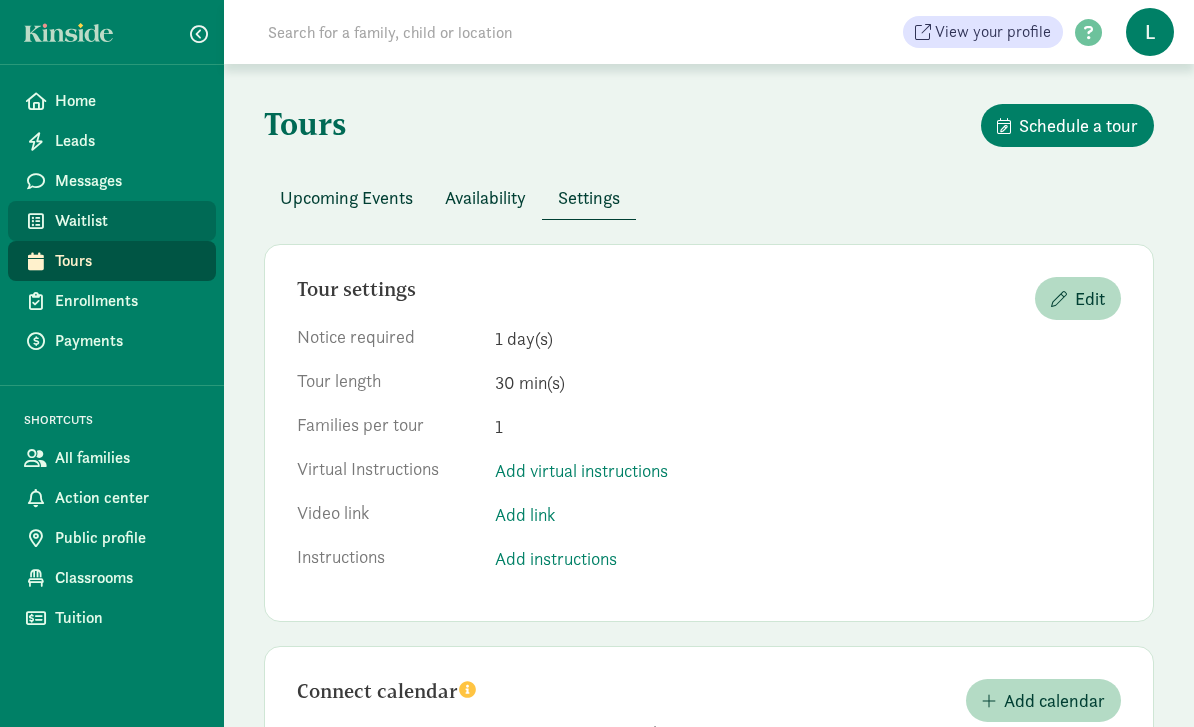 click on "Waitlist" at bounding box center (127, 221) 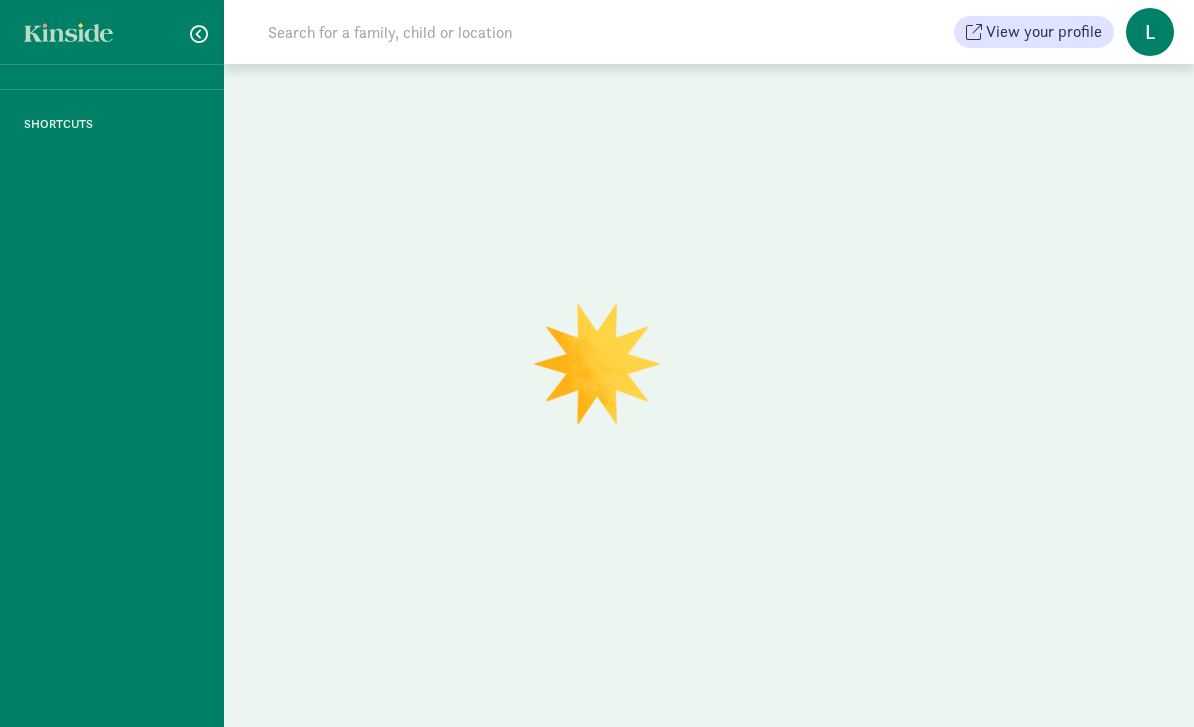 scroll, scrollTop: 0, scrollLeft: 0, axis: both 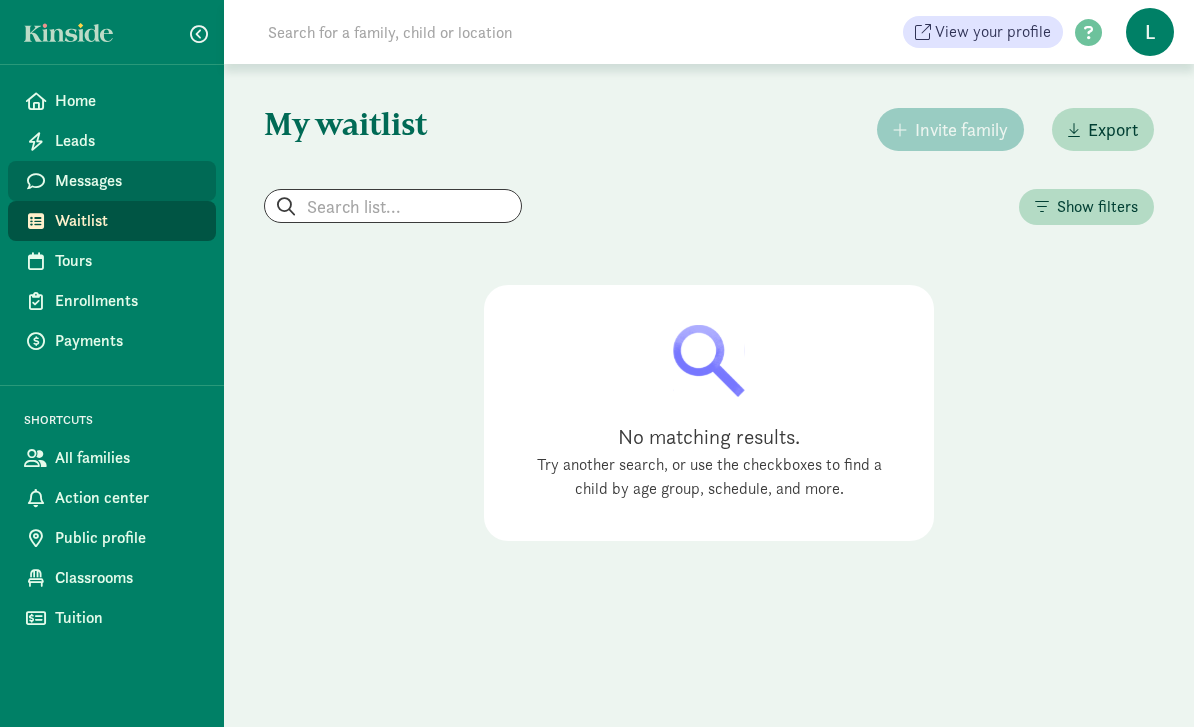 click on "Messages" at bounding box center (127, 181) 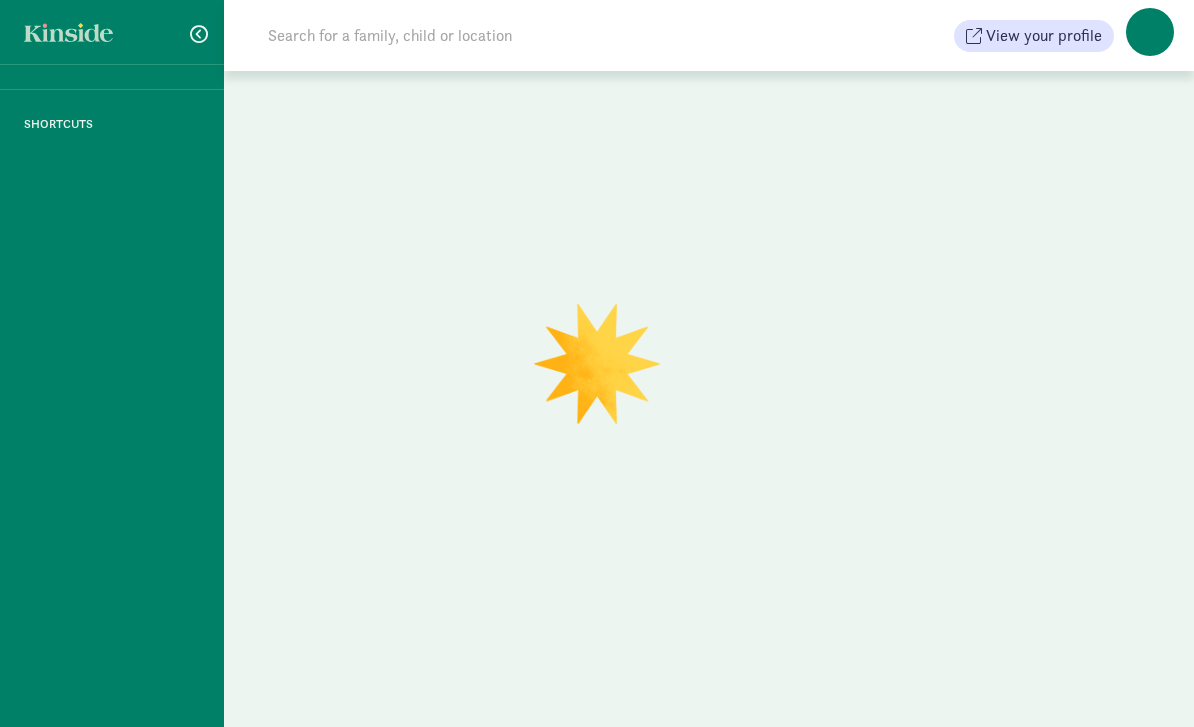 scroll, scrollTop: 0, scrollLeft: 0, axis: both 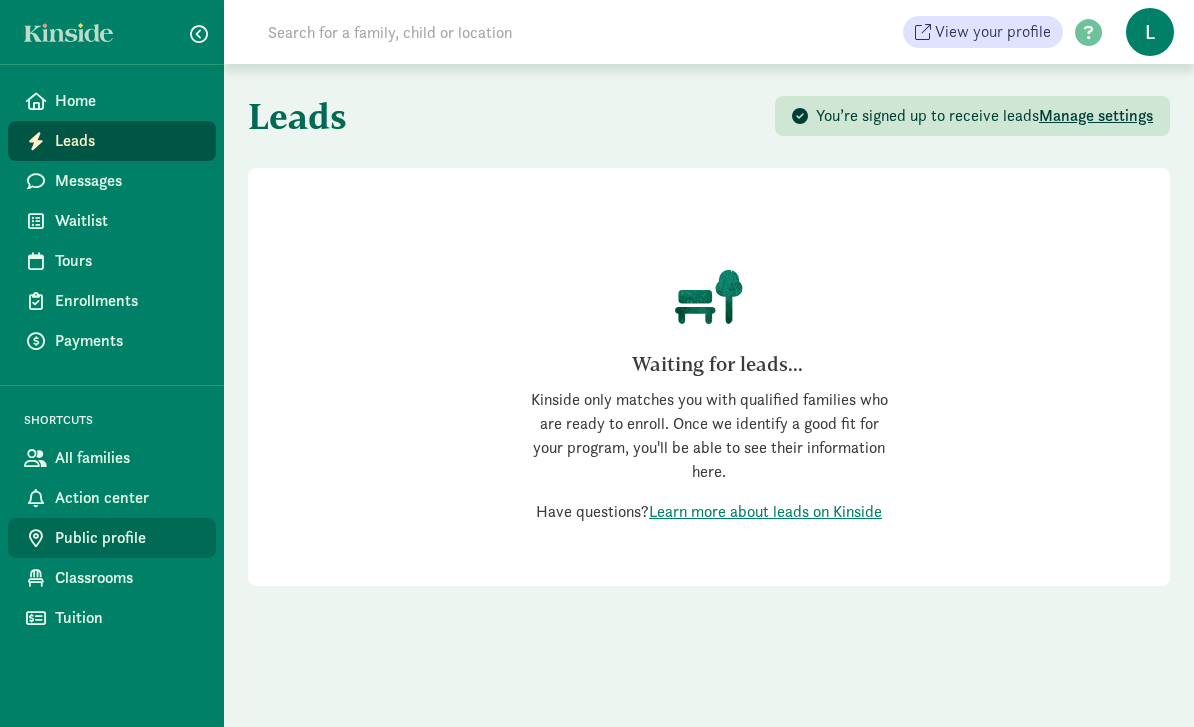 click on "Public profile" at bounding box center (127, 538) 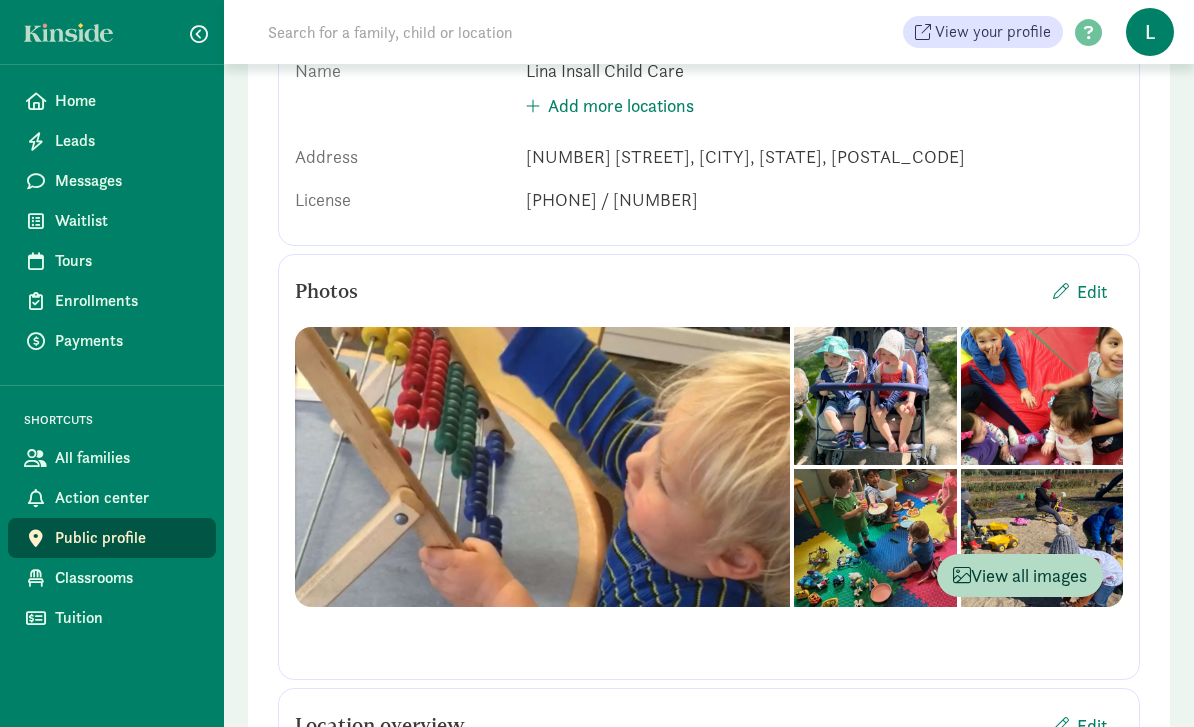 scroll, scrollTop: 295, scrollLeft: 0, axis: vertical 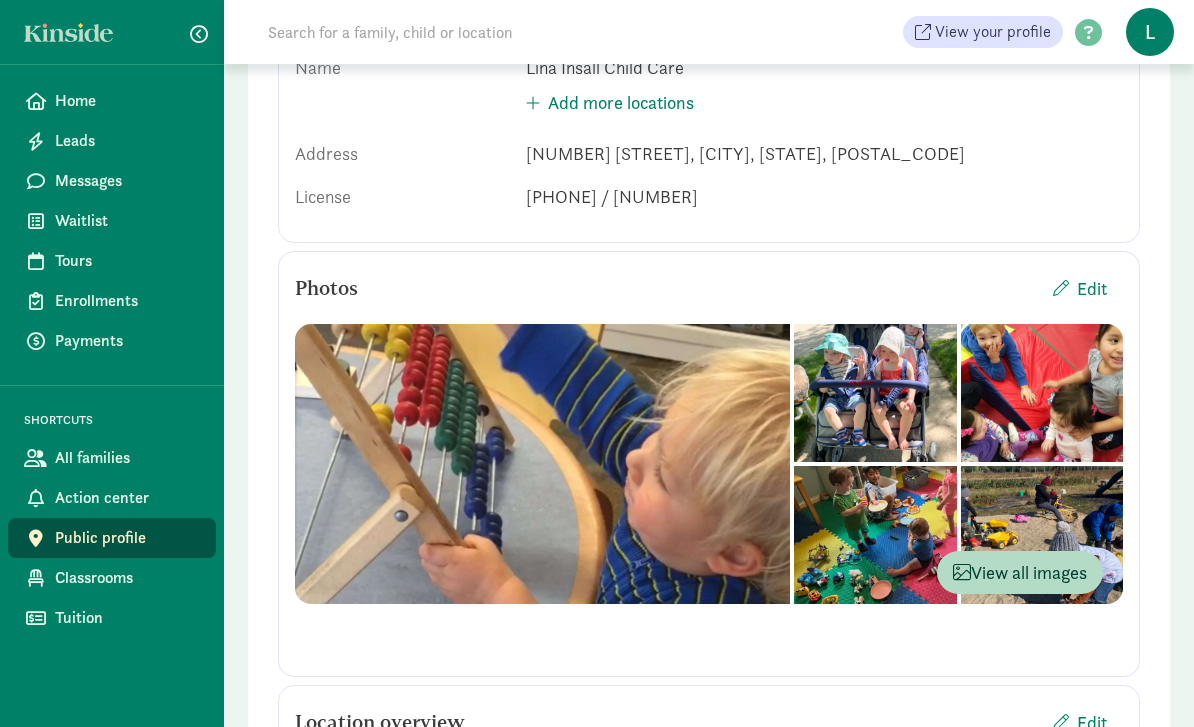 click 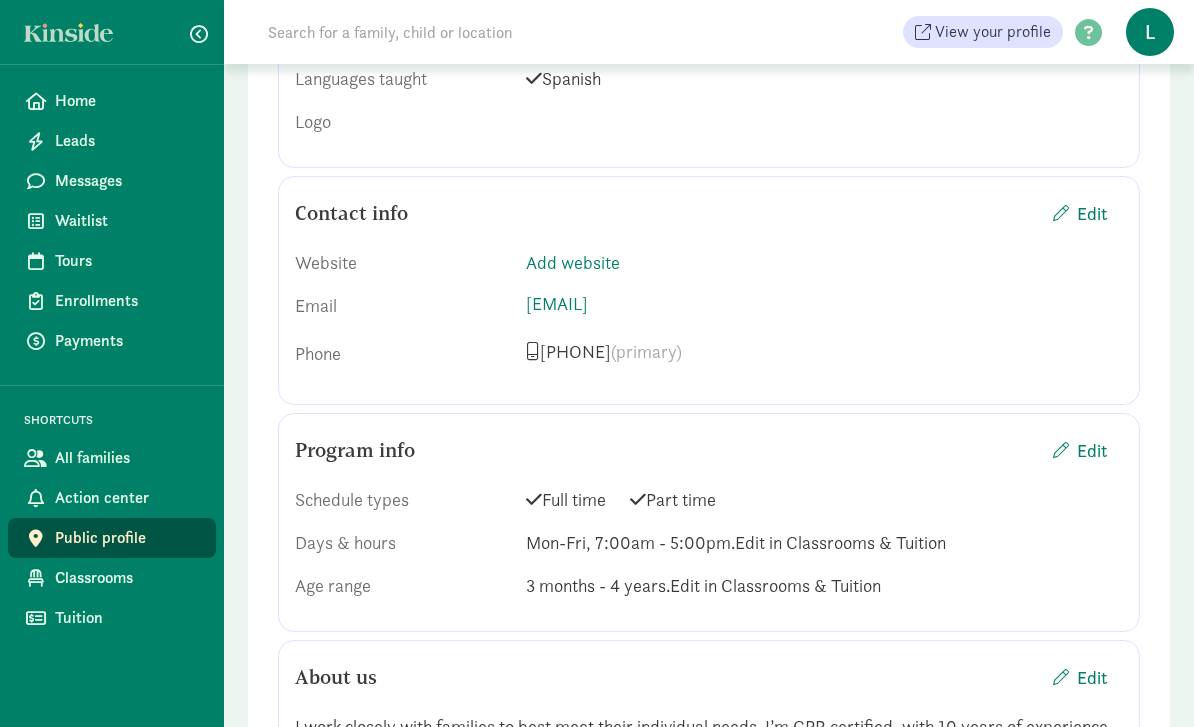 scroll, scrollTop: 1210, scrollLeft: 0, axis: vertical 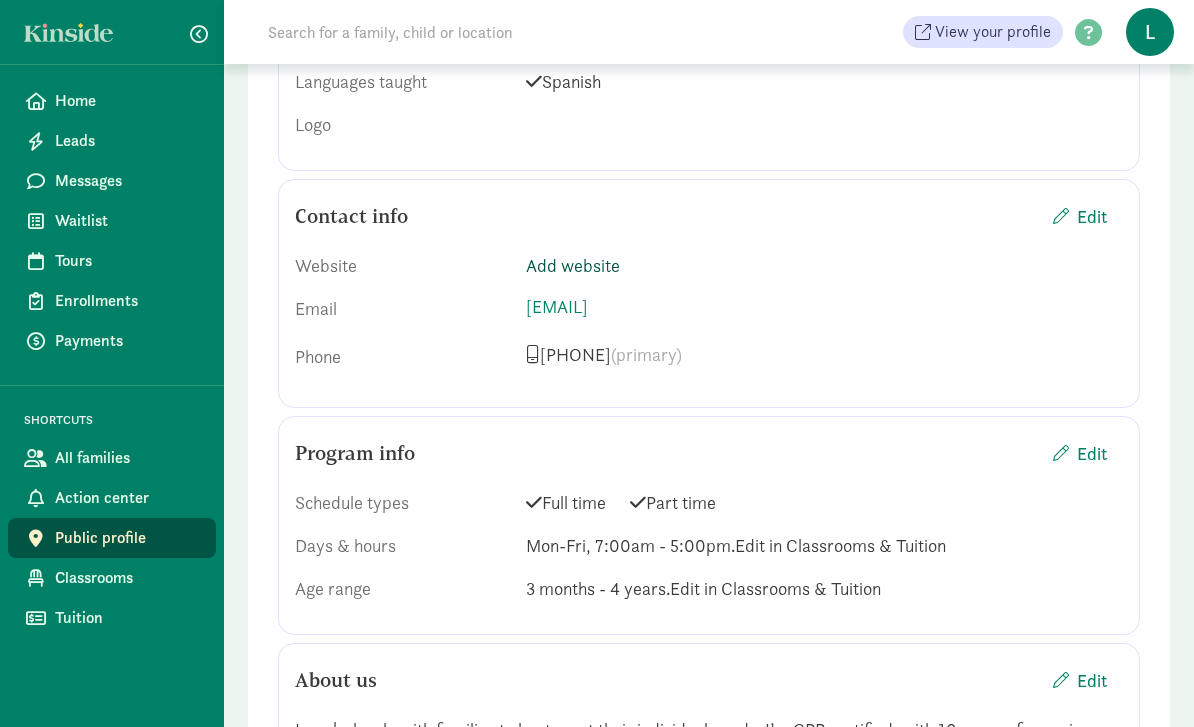 click on "Add website" at bounding box center (573, 266) 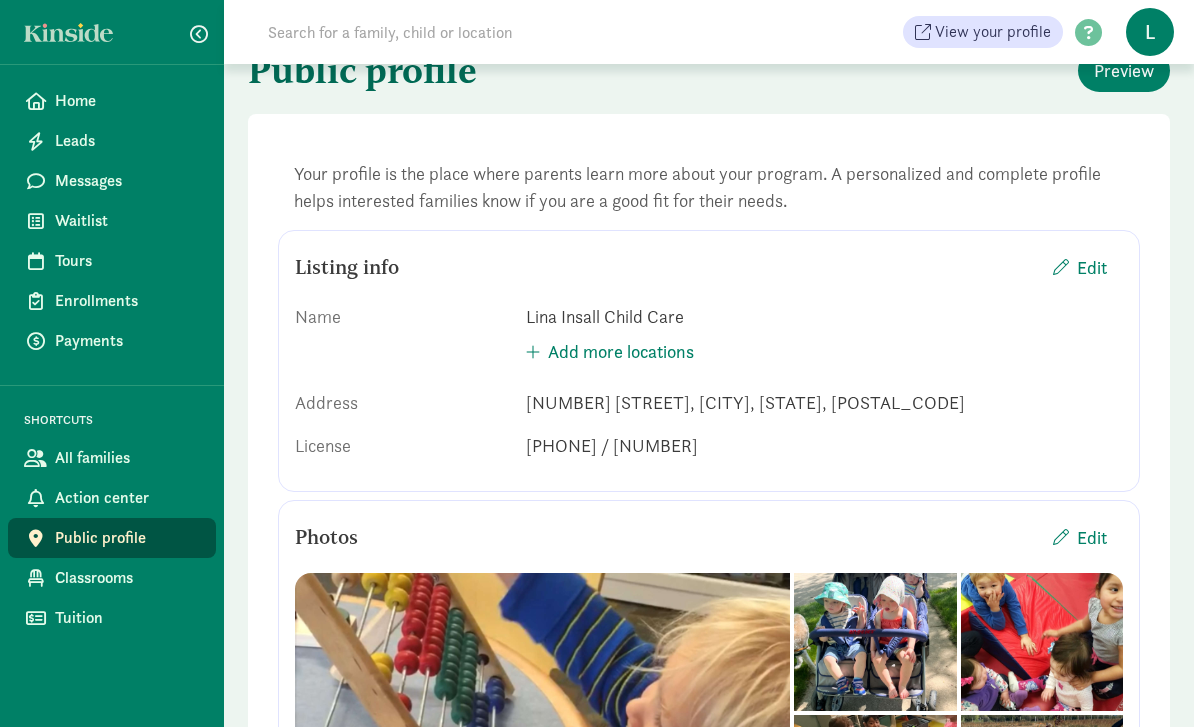 scroll, scrollTop: 11, scrollLeft: 0, axis: vertical 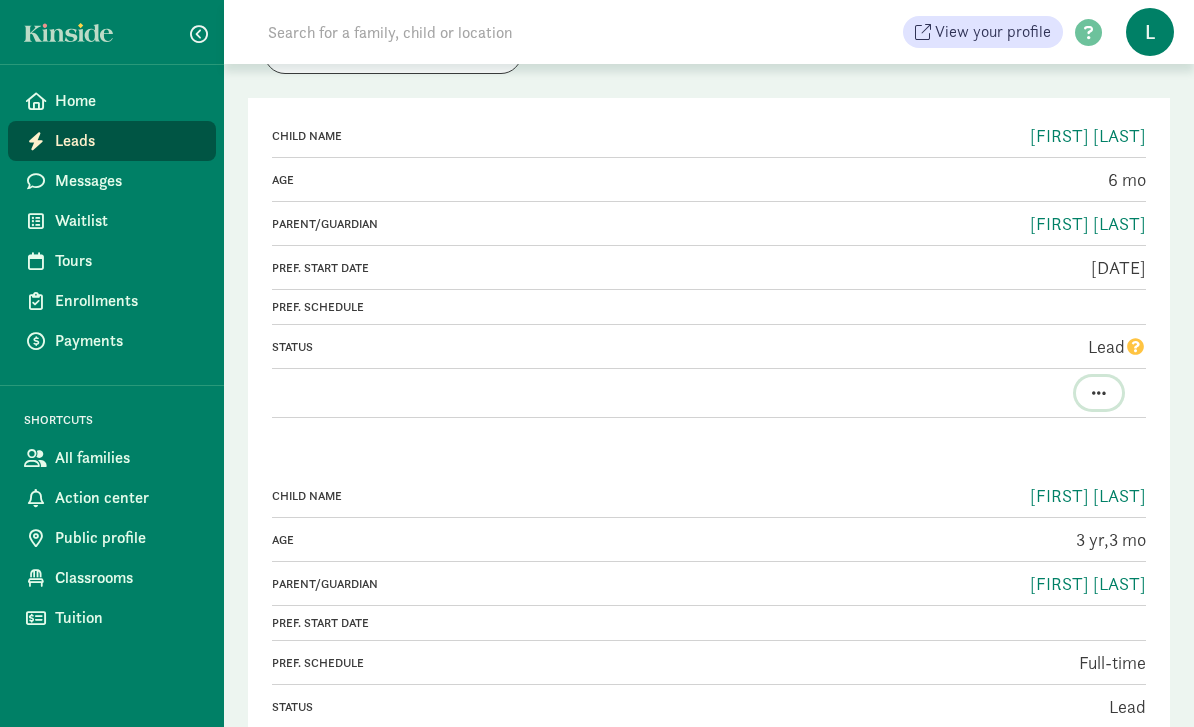 click 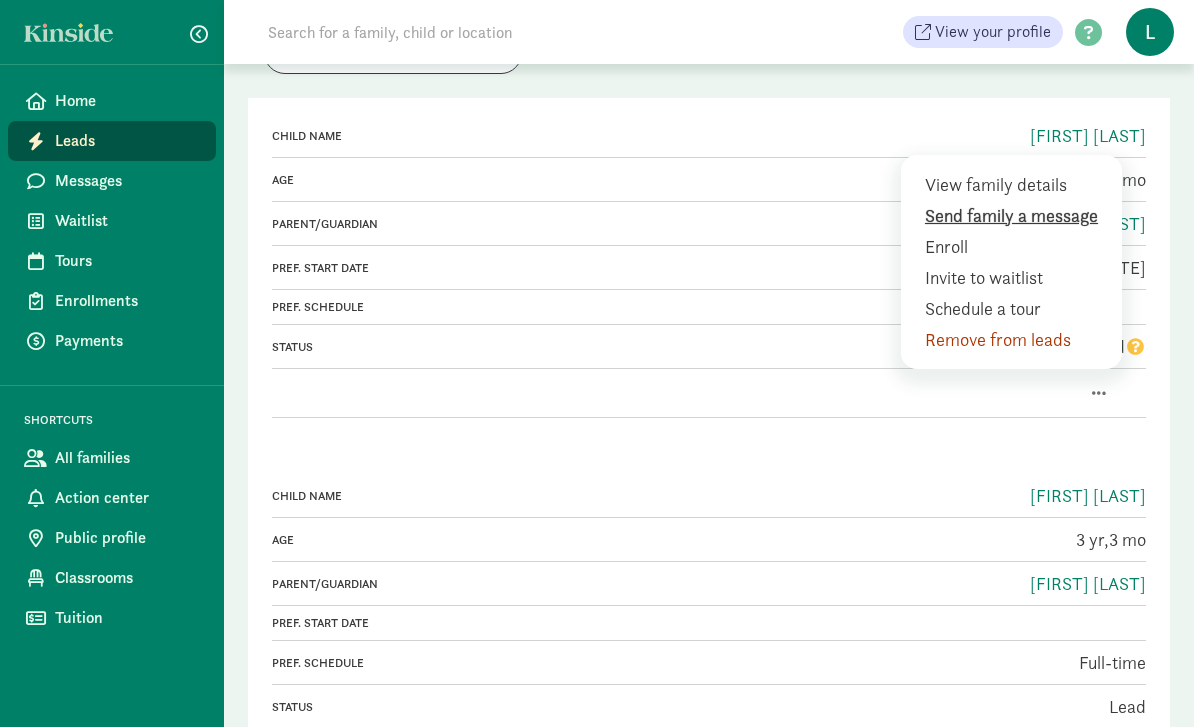 click on "Send family a message" 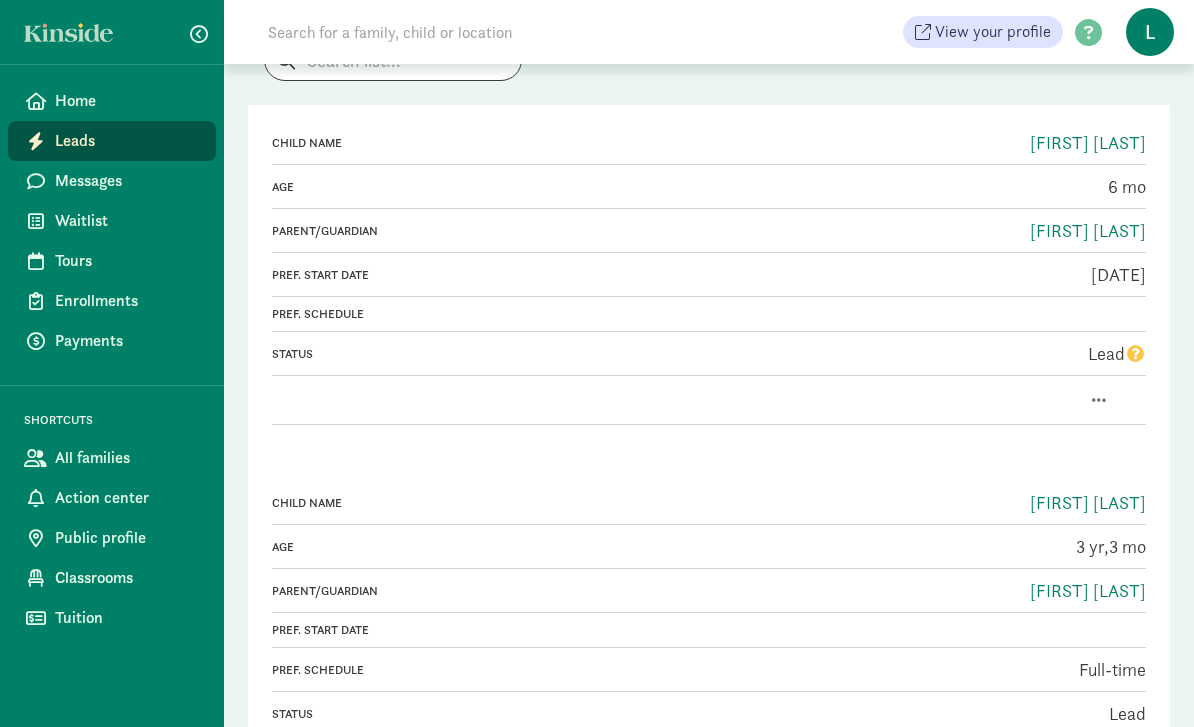 scroll, scrollTop: 194, scrollLeft: 0, axis: vertical 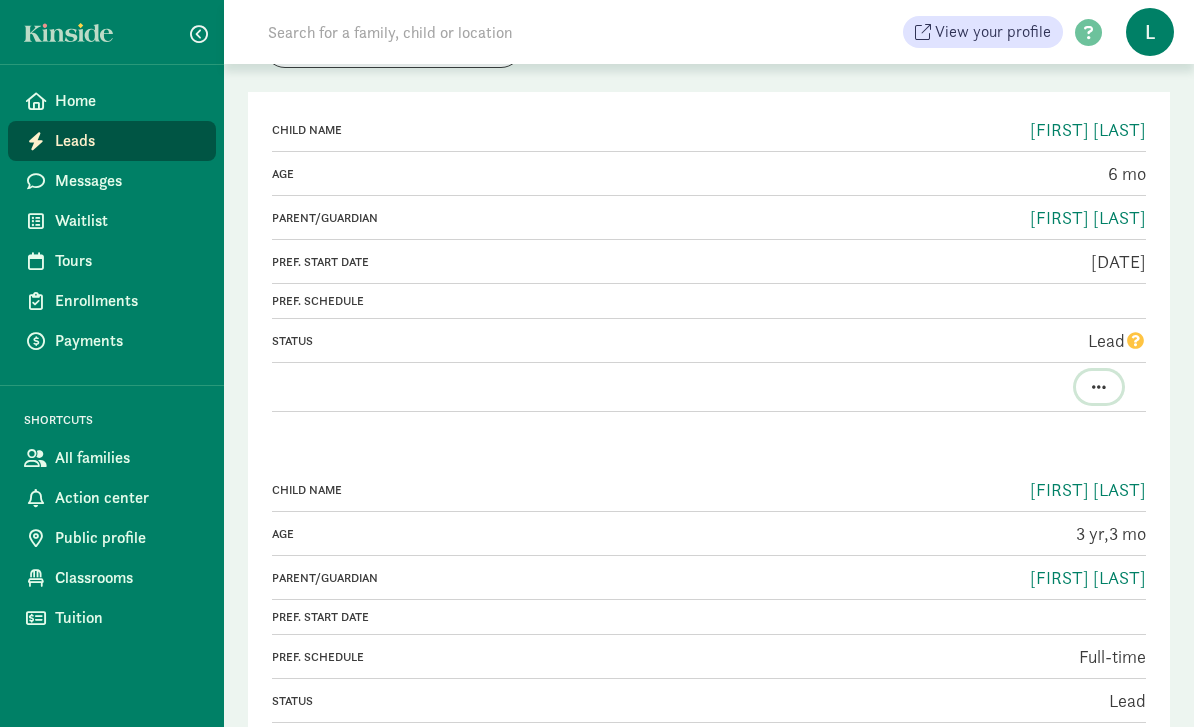 click at bounding box center (1099, 388) 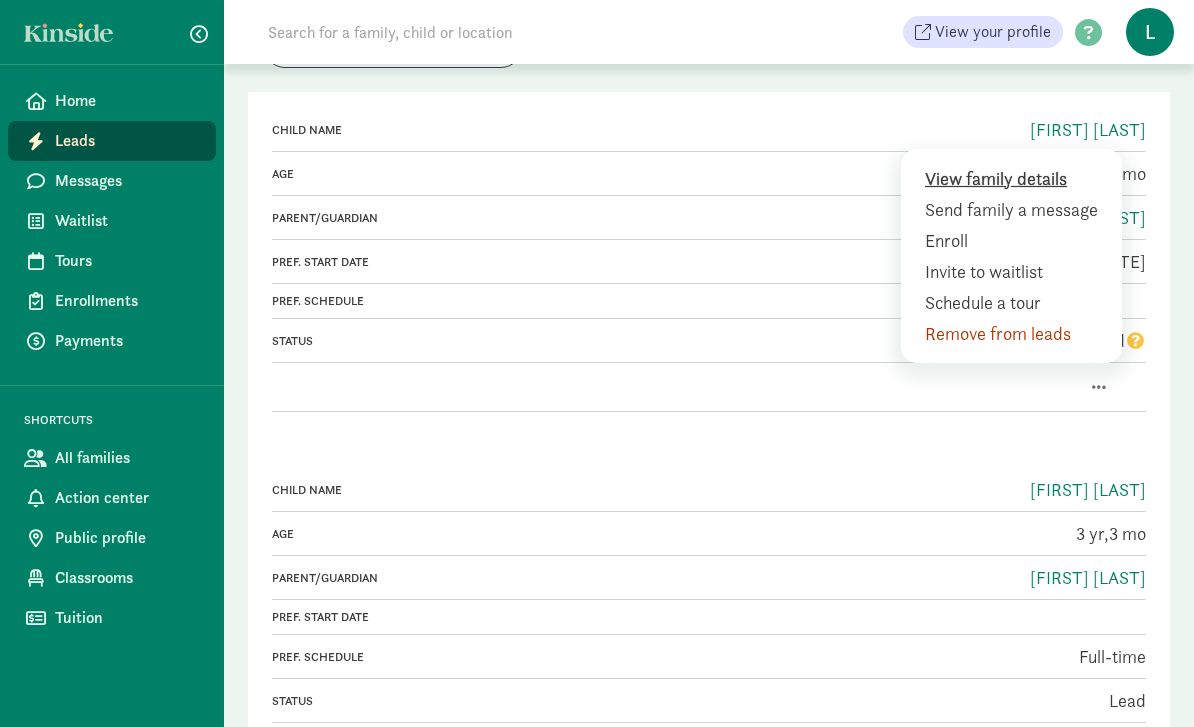 click on "View family details" 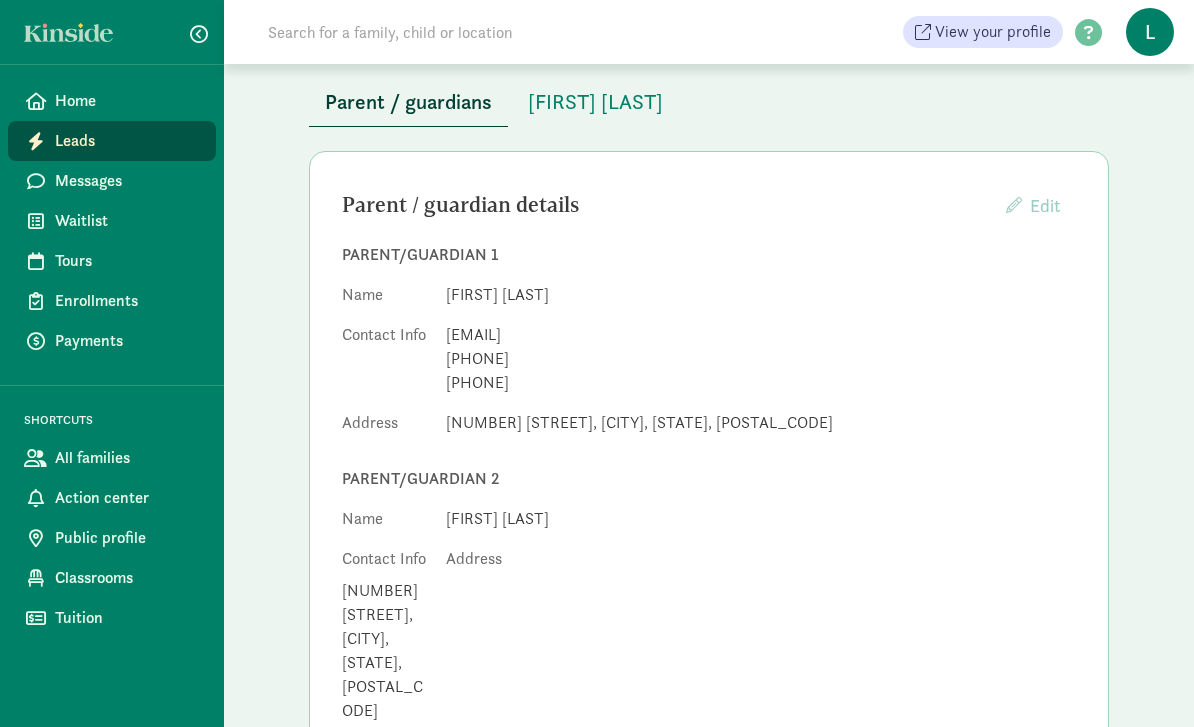 scroll, scrollTop: 0, scrollLeft: 0, axis: both 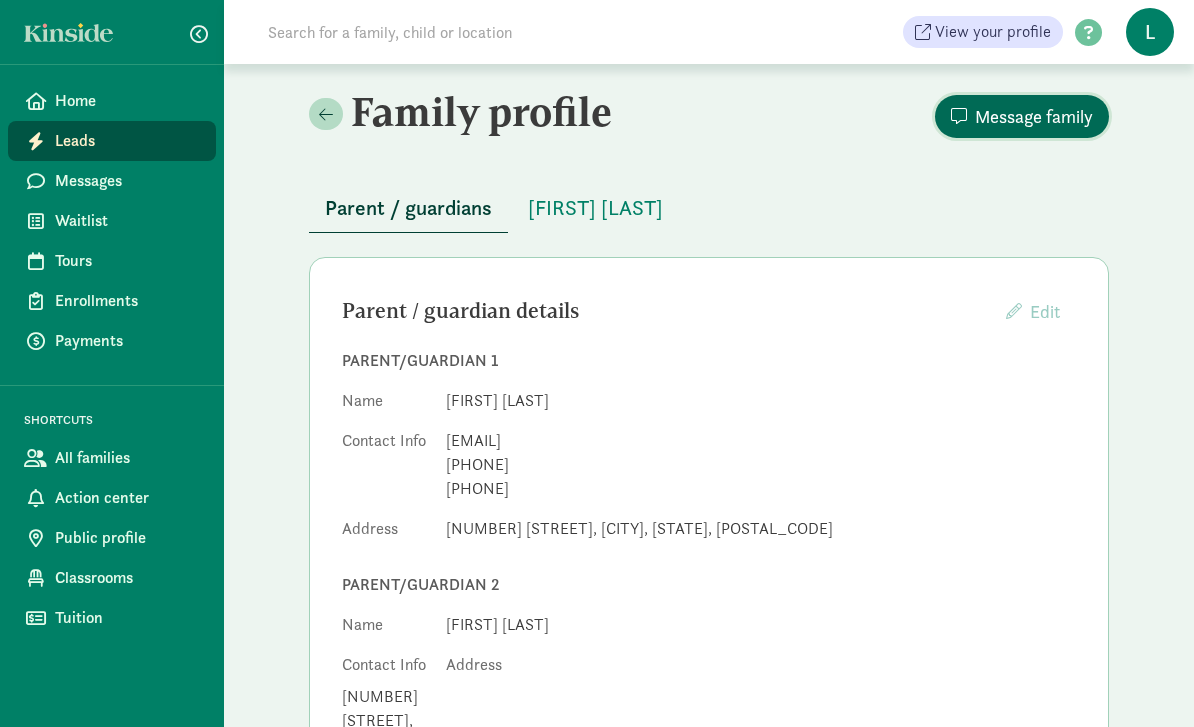 click on "Message family" at bounding box center [1034, 116] 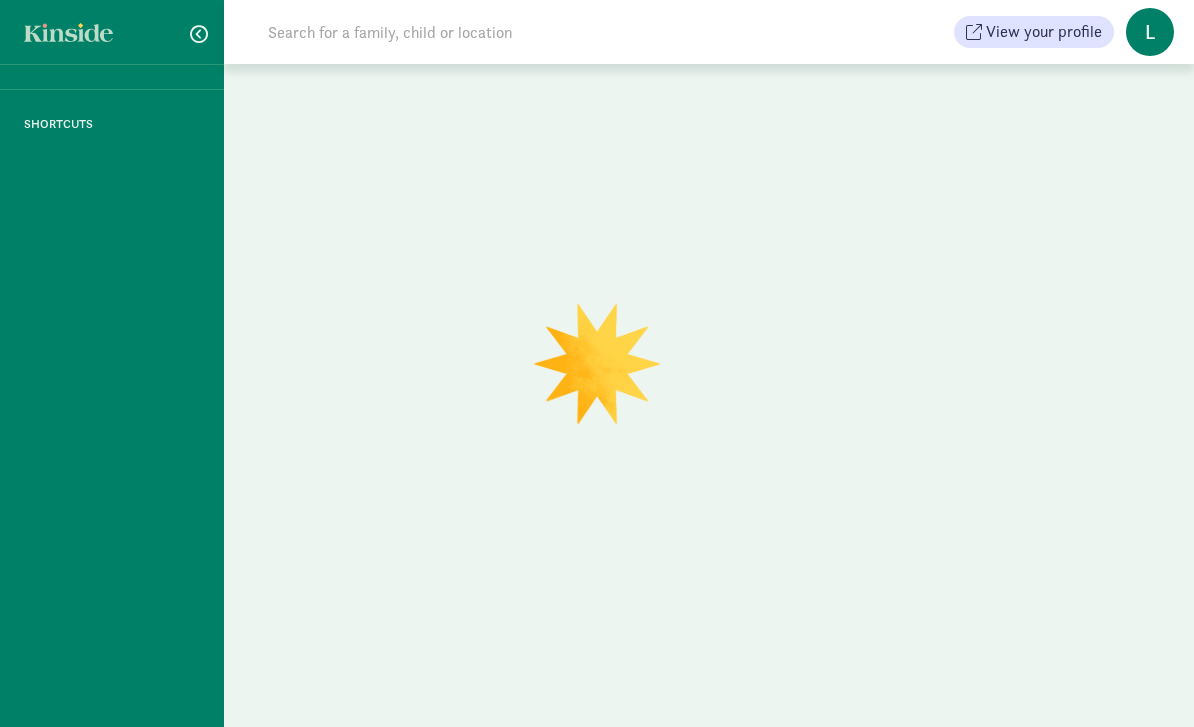 scroll, scrollTop: 0, scrollLeft: 0, axis: both 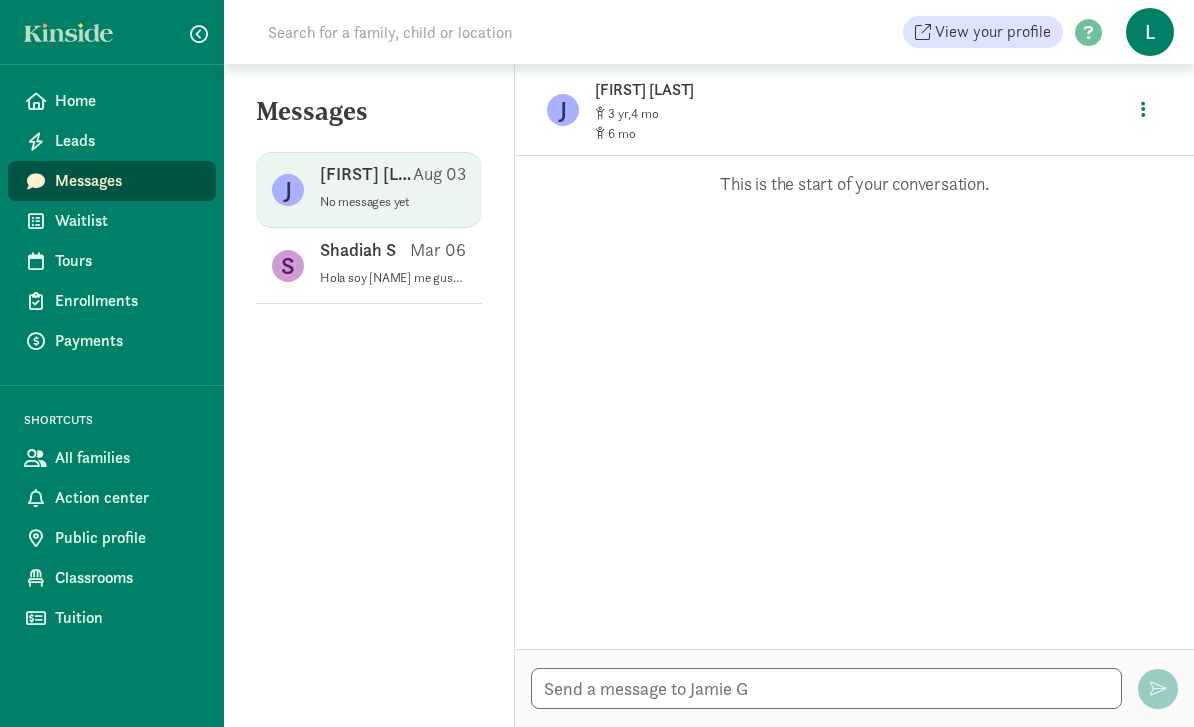 click on "Opps, something went wrong :(
Retry
This is the start of your conversation." at bounding box center [854, 402] 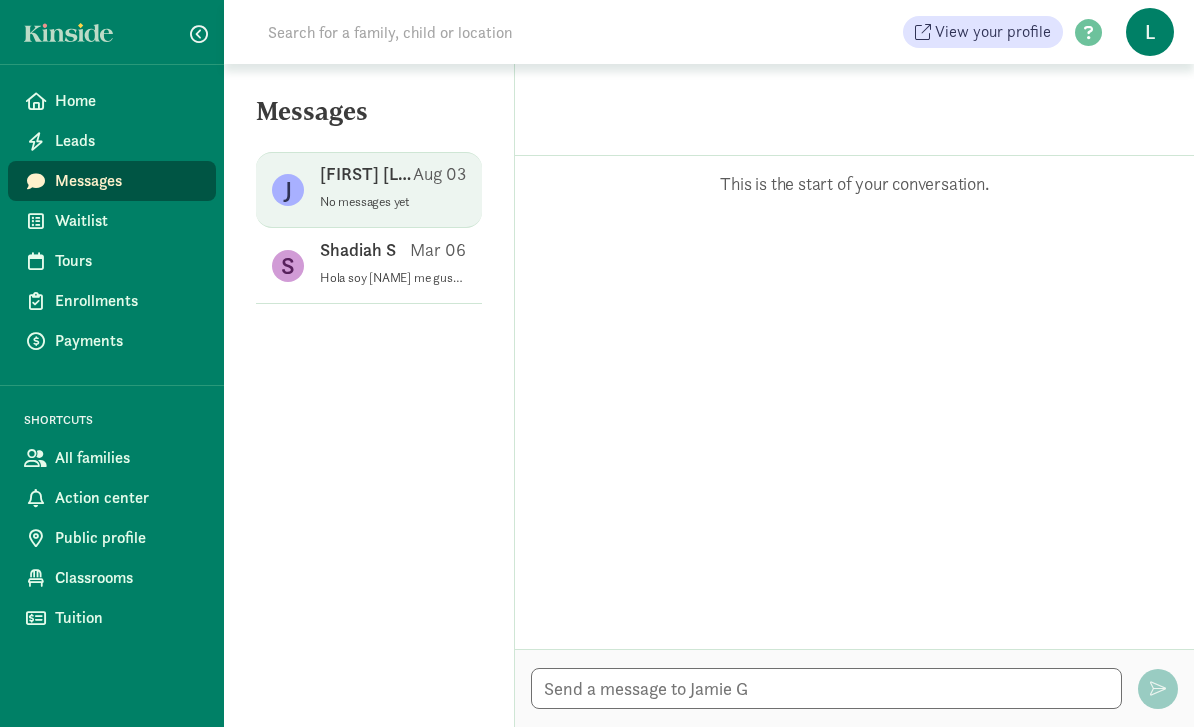 click on "No messages yet" at bounding box center [393, 202] 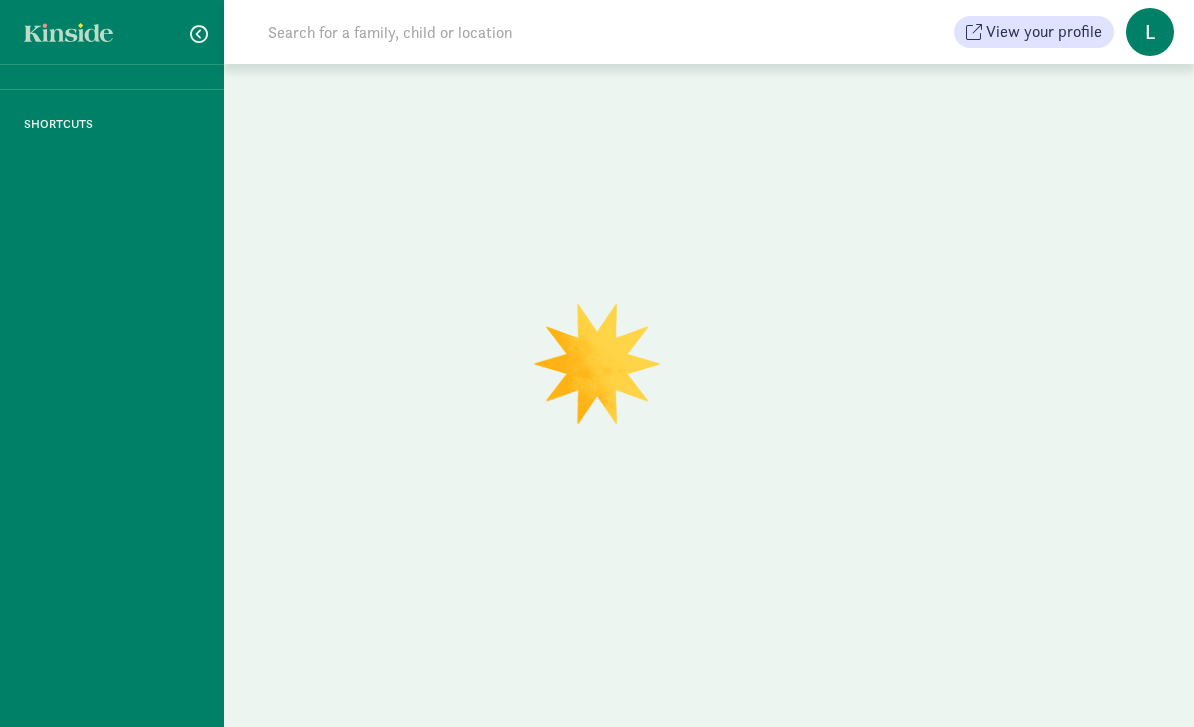 scroll, scrollTop: 0, scrollLeft: 0, axis: both 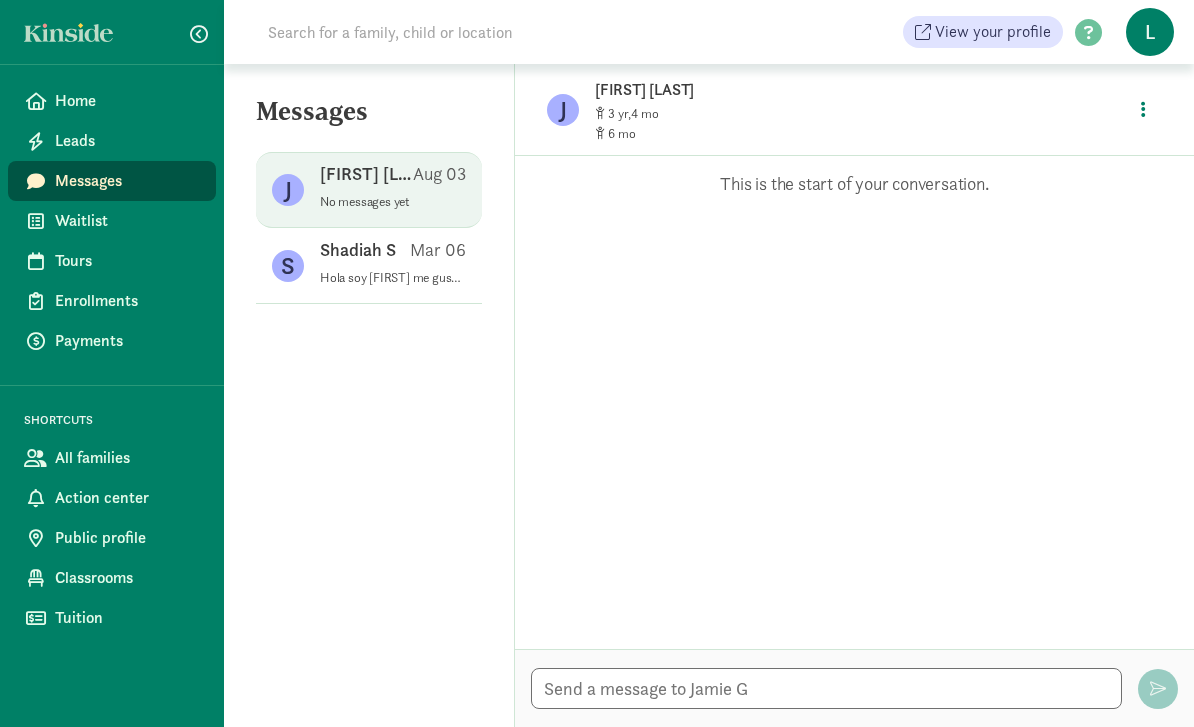 click on "Opps, something went wrong :(
Retry
This is the start of your conversation." at bounding box center [854, 402] 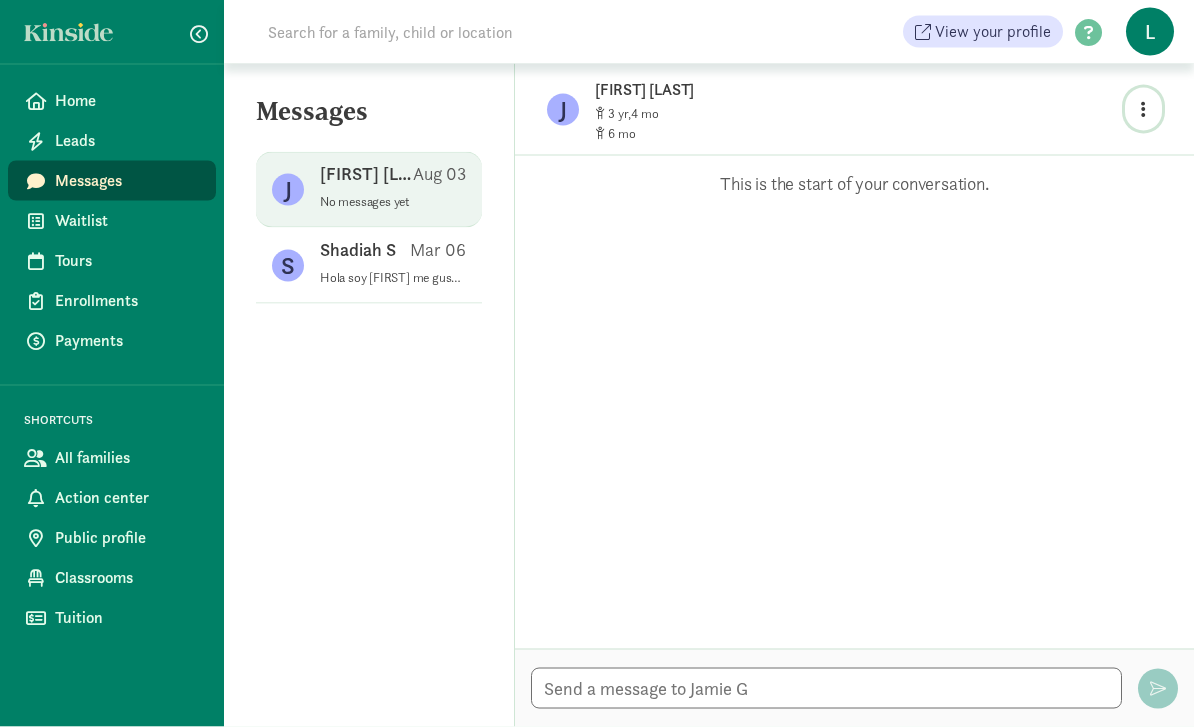 click 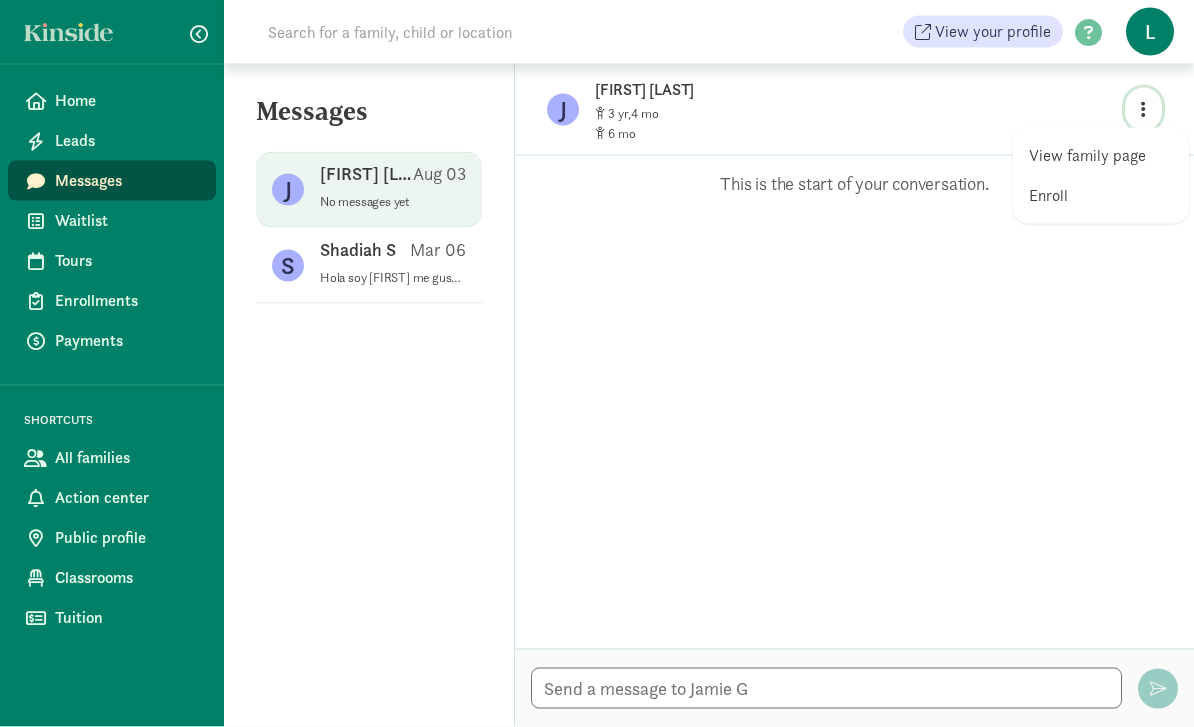 scroll, scrollTop: 21, scrollLeft: 0, axis: vertical 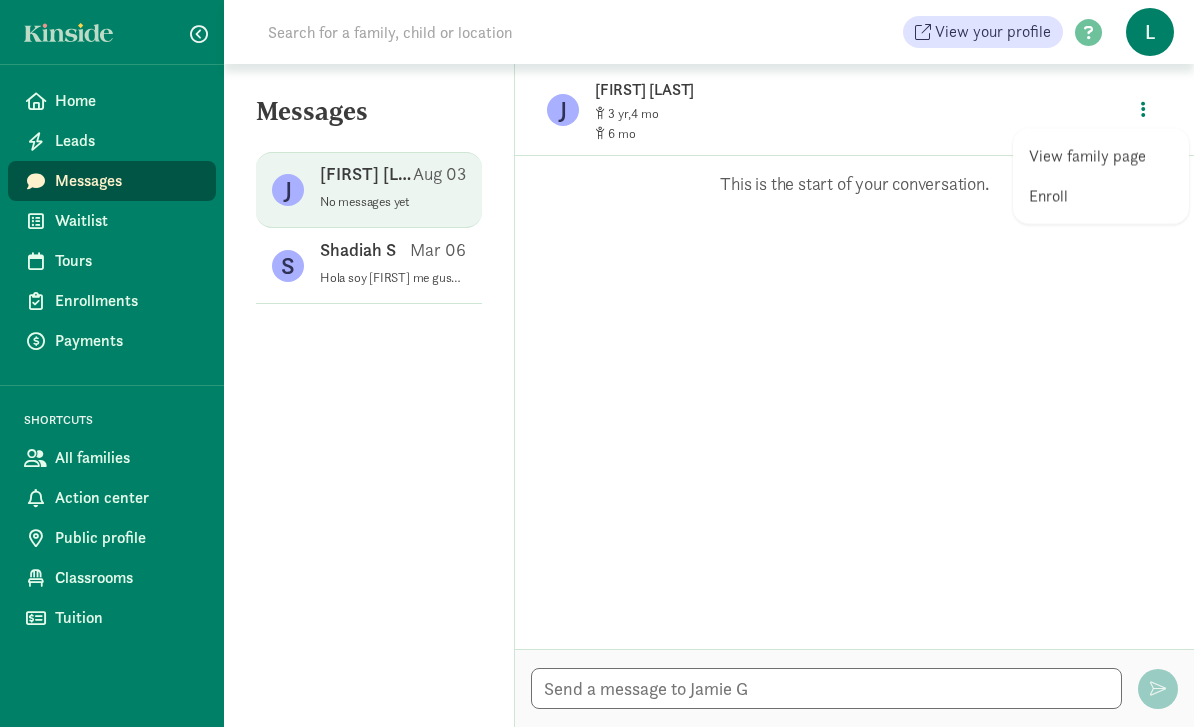 click on "Opps, something went wrong :(
Retry
This is the start of your conversation." at bounding box center [854, 402] 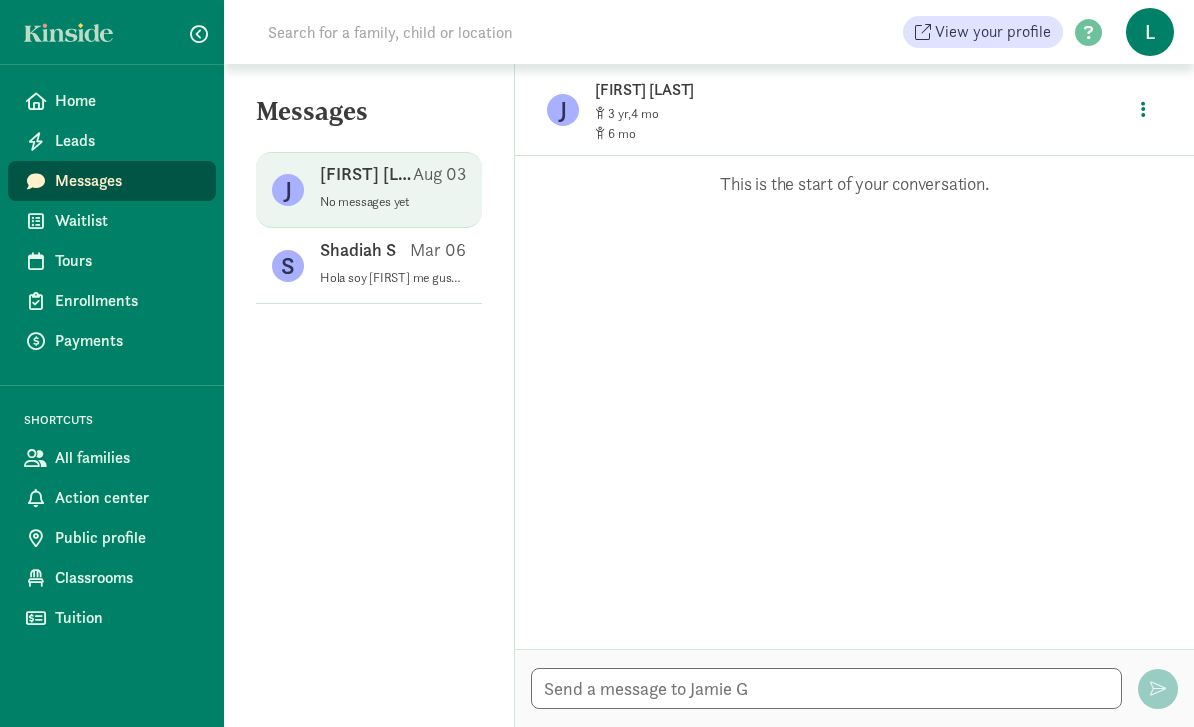 click on "Opps, something went wrong :(
Retry
This is the start of your conversation." at bounding box center (854, 402) 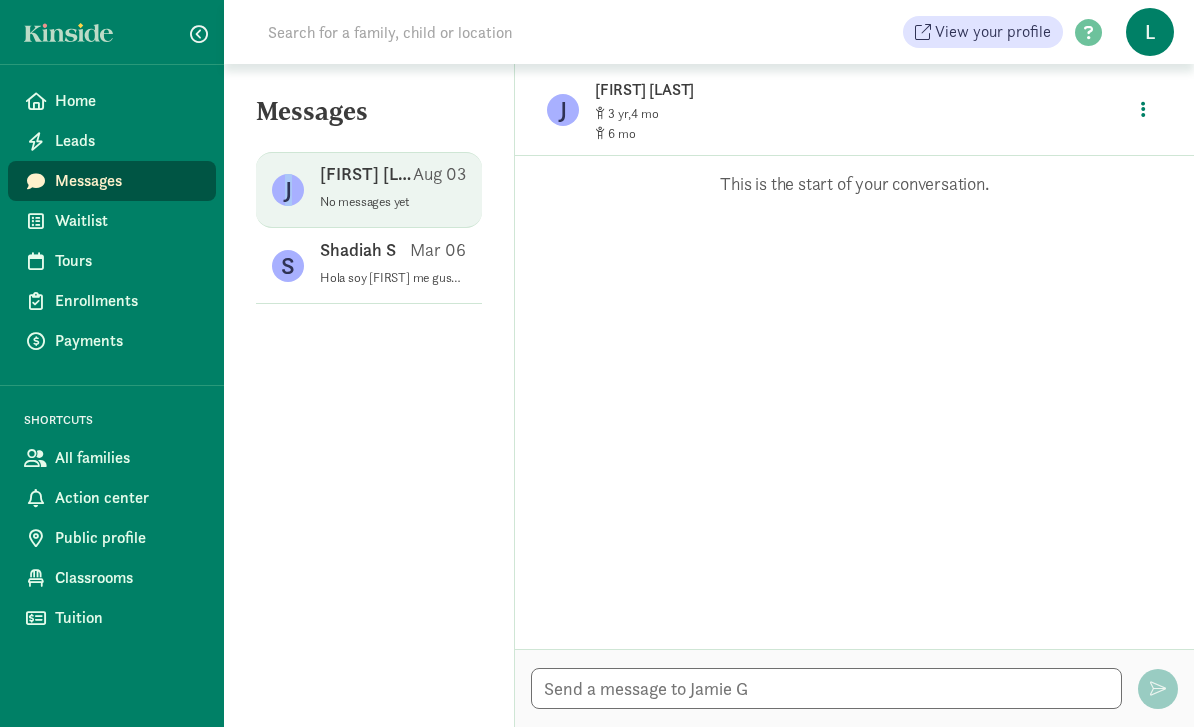 click on "[FIRST] [LAST]    Aug 03   No messages yet" at bounding box center (393, 190) 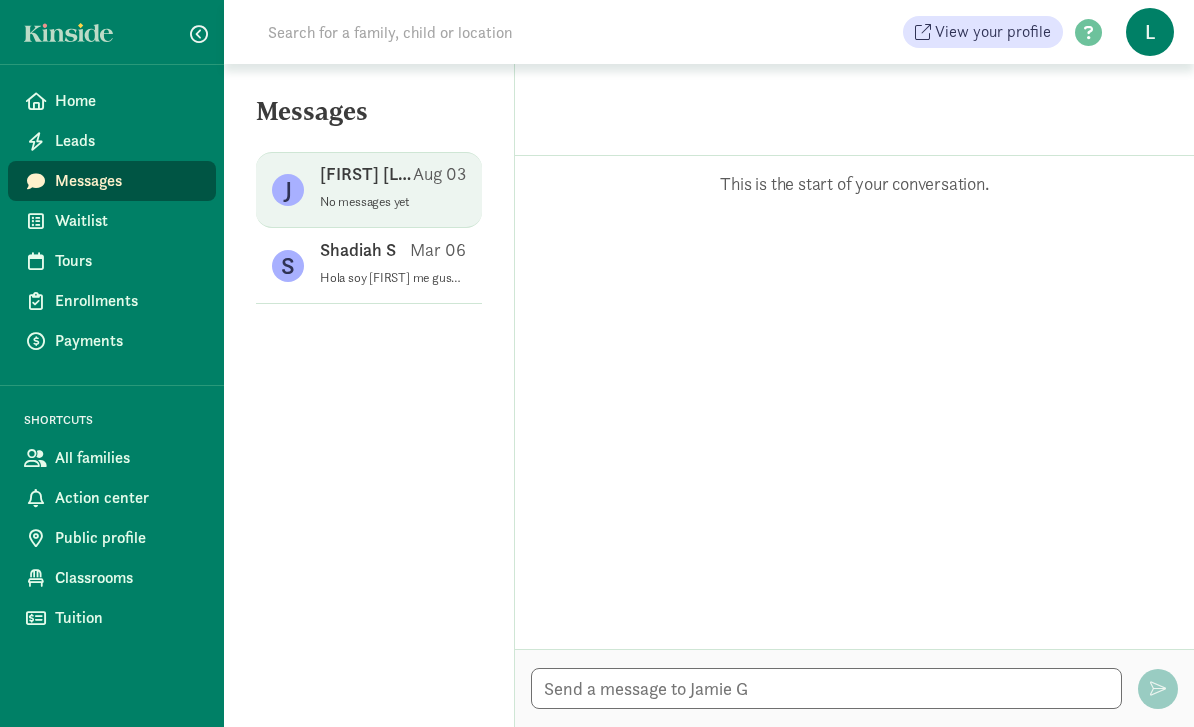 click on "Jamie G    Aug 03" at bounding box center (393, 178) 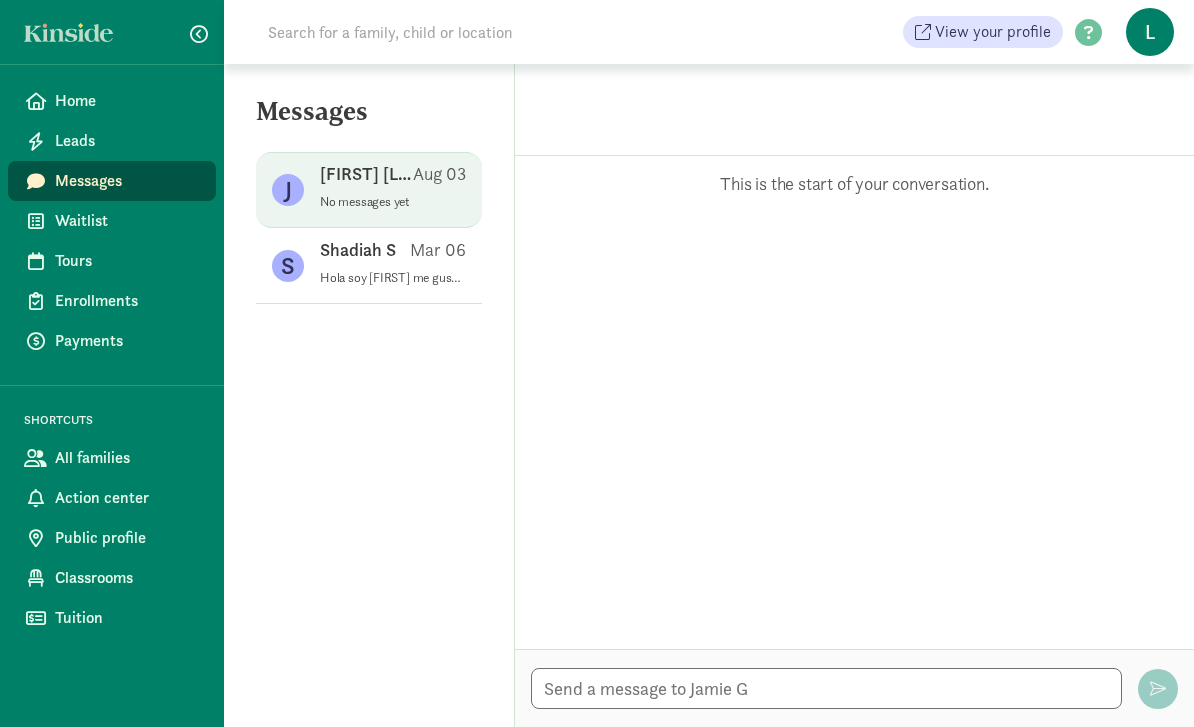 click on "Jamie G    Aug 03" at bounding box center (393, 178) 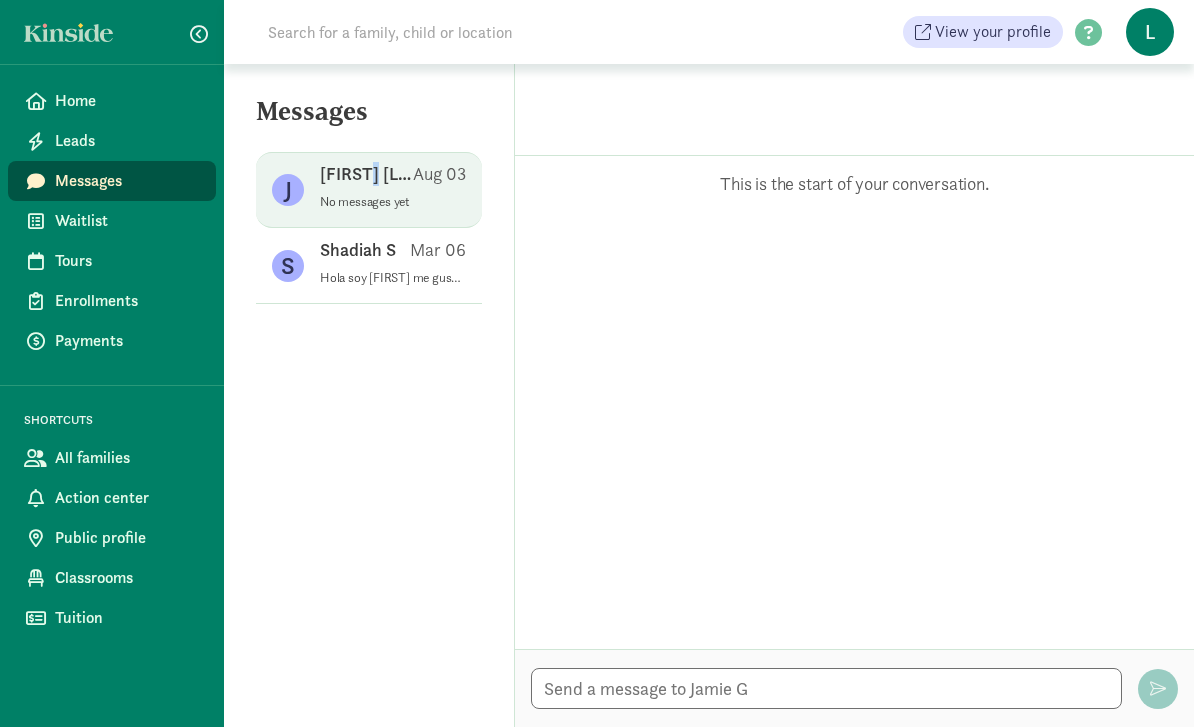 click on "J" at bounding box center [288, 190] 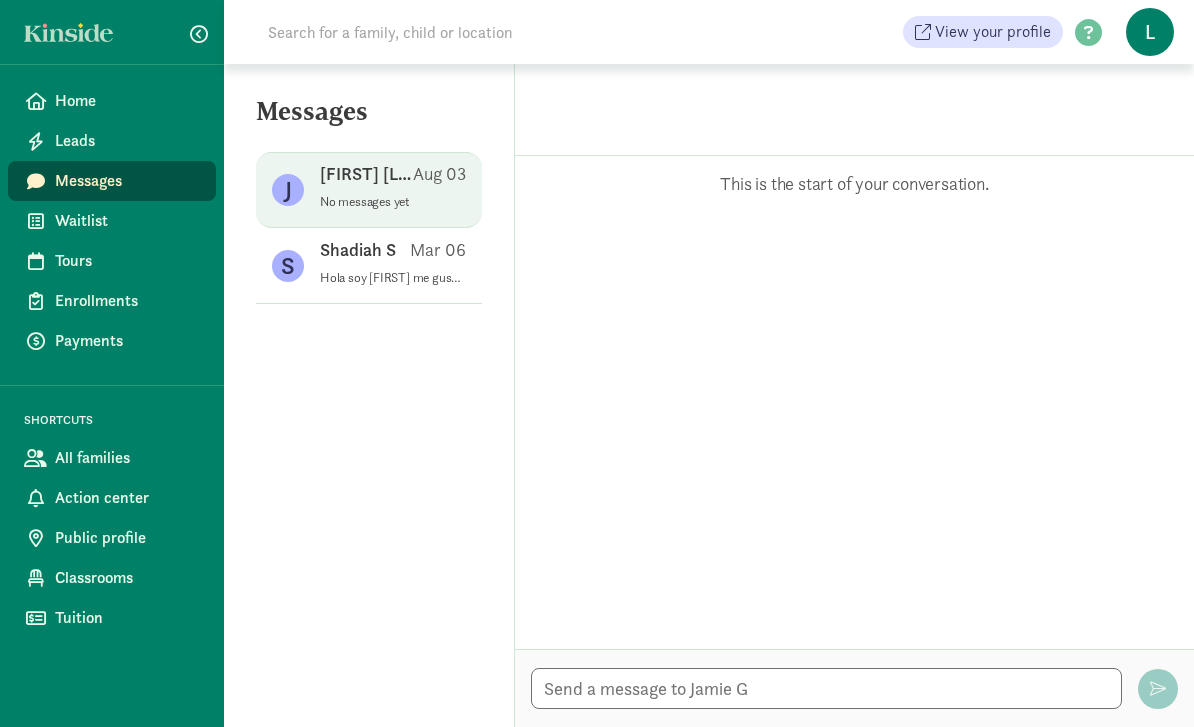 click on "Jamie G    Aug 03" at bounding box center [393, 178] 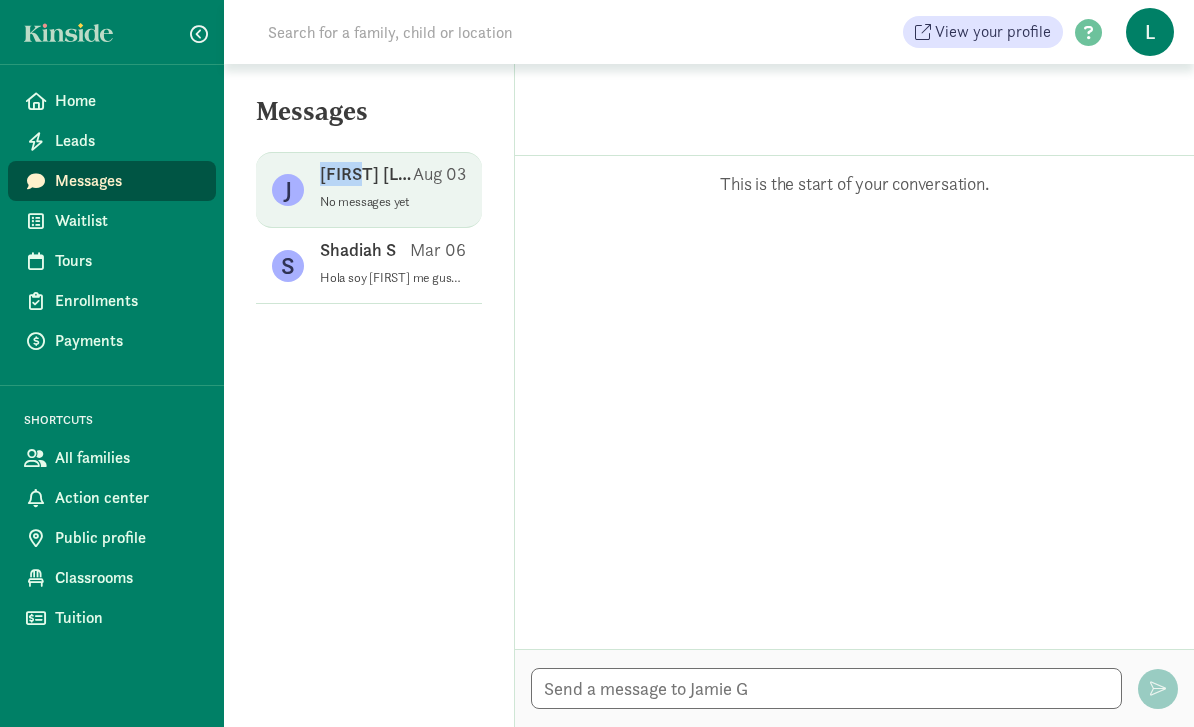 click on "J" at bounding box center (288, 190) 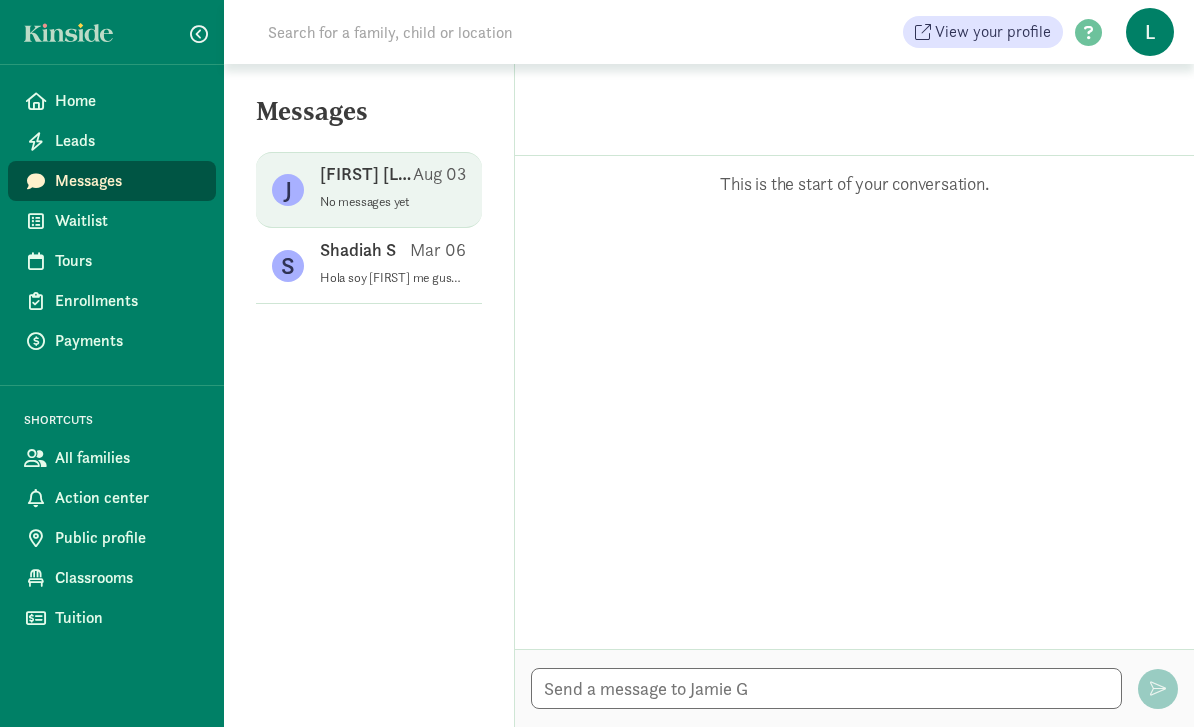 click on "Messages" at bounding box center [127, 181] 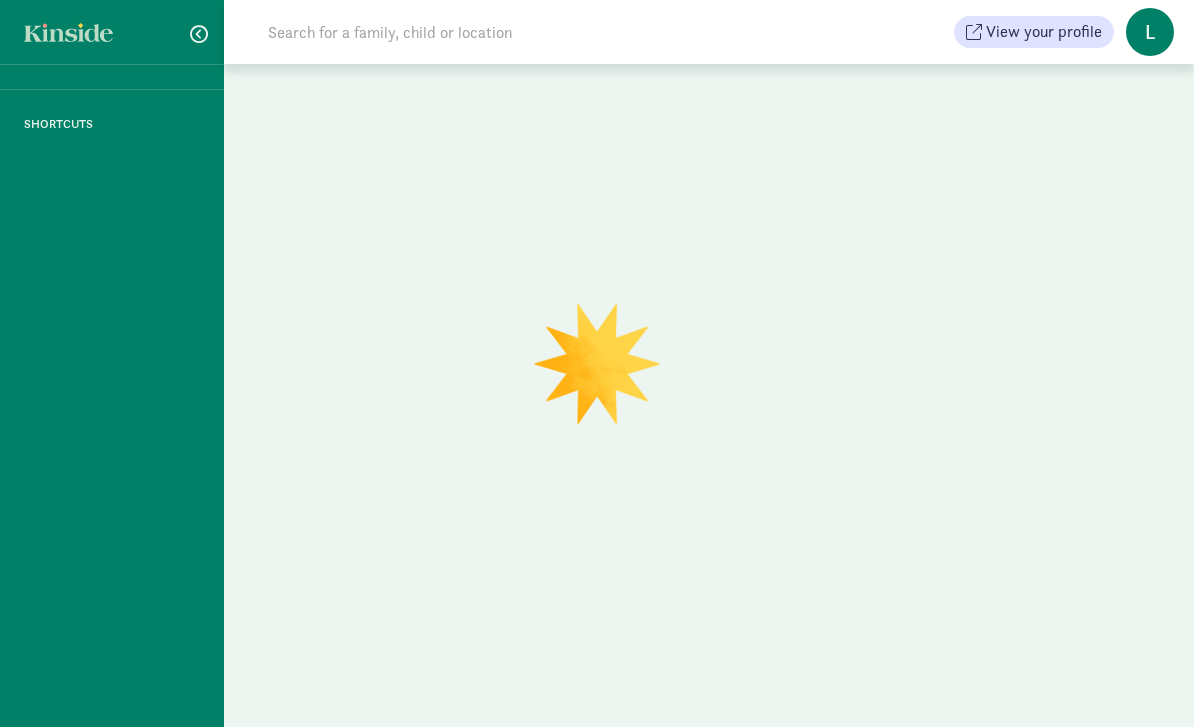 scroll, scrollTop: 0, scrollLeft: 0, axis: both 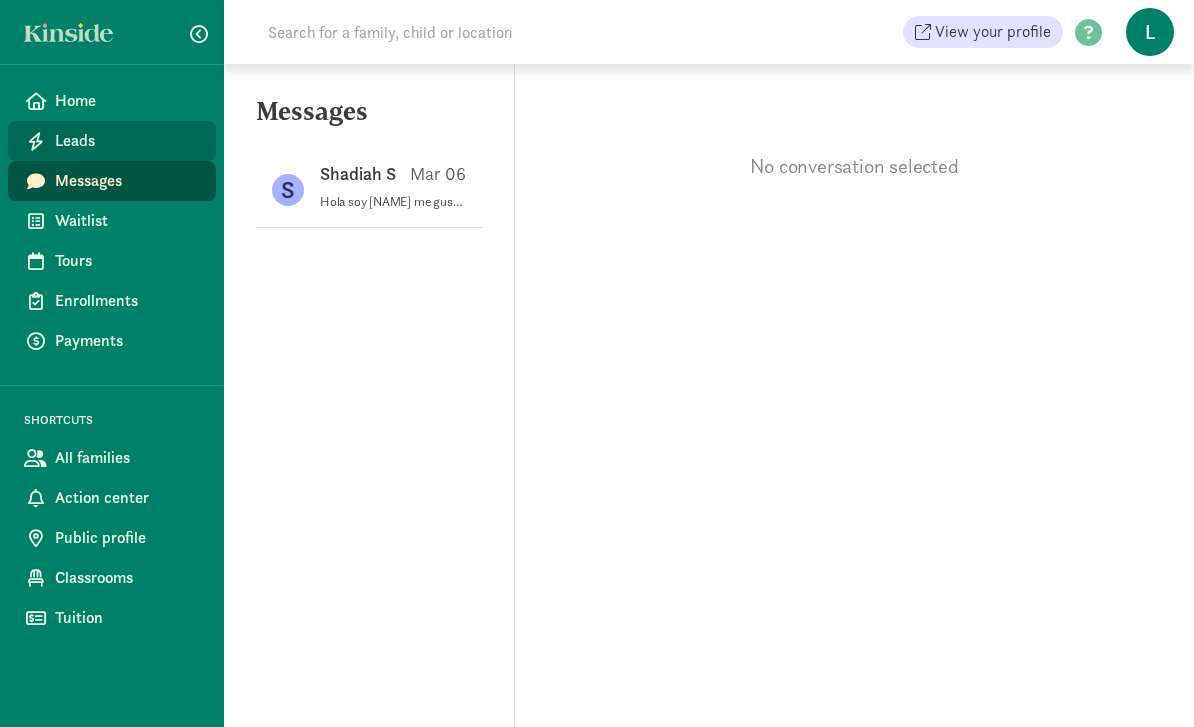 click on "Leads" at bounding box center [127, 141] 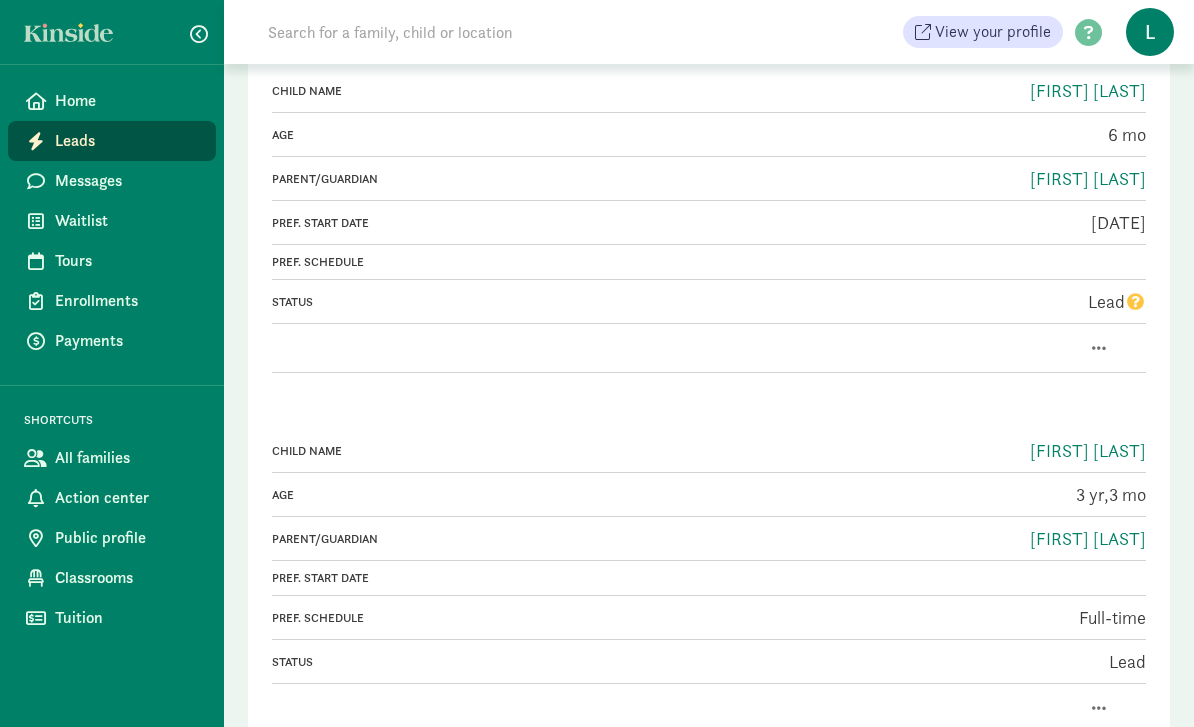 scroll, scrollTop: 236, scrollLeft: 0, axis: vertical 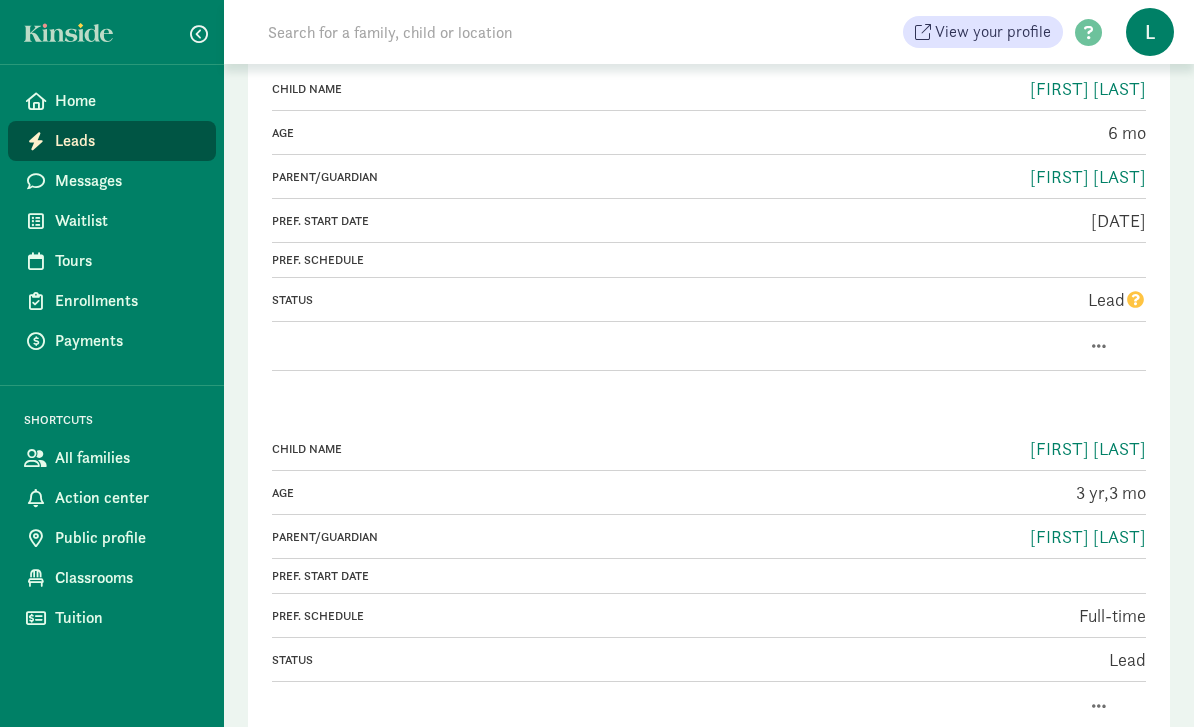 click 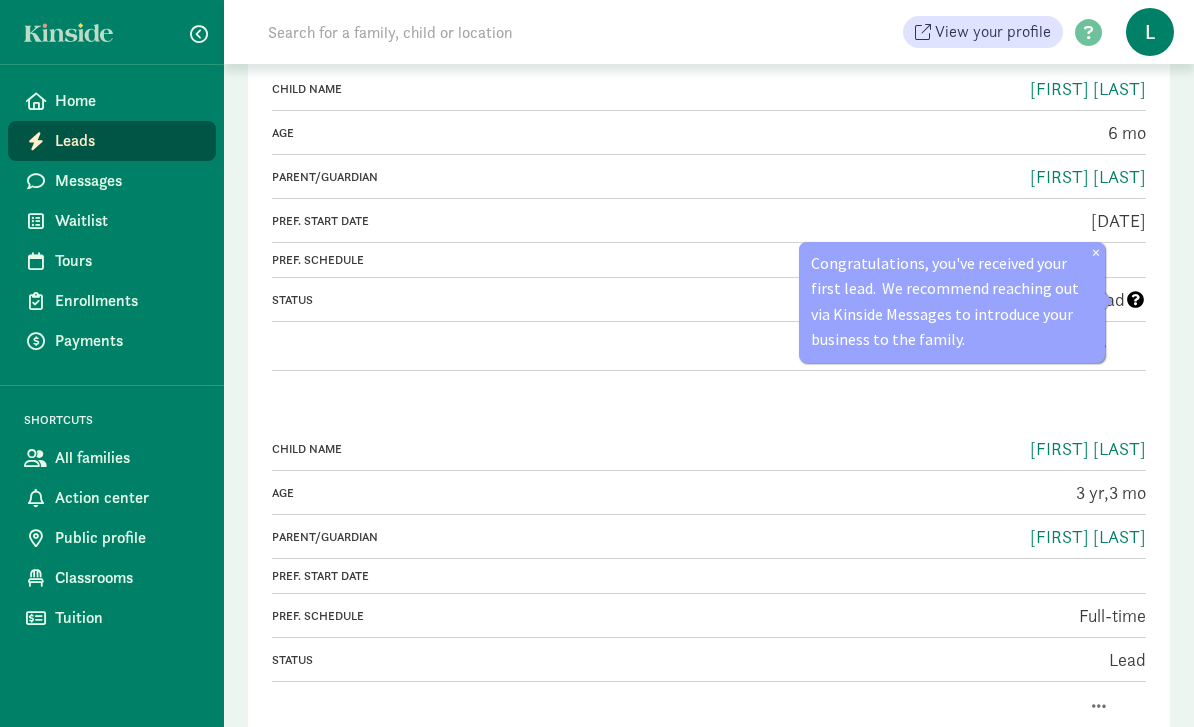 click at bounding box center [1135, 301] 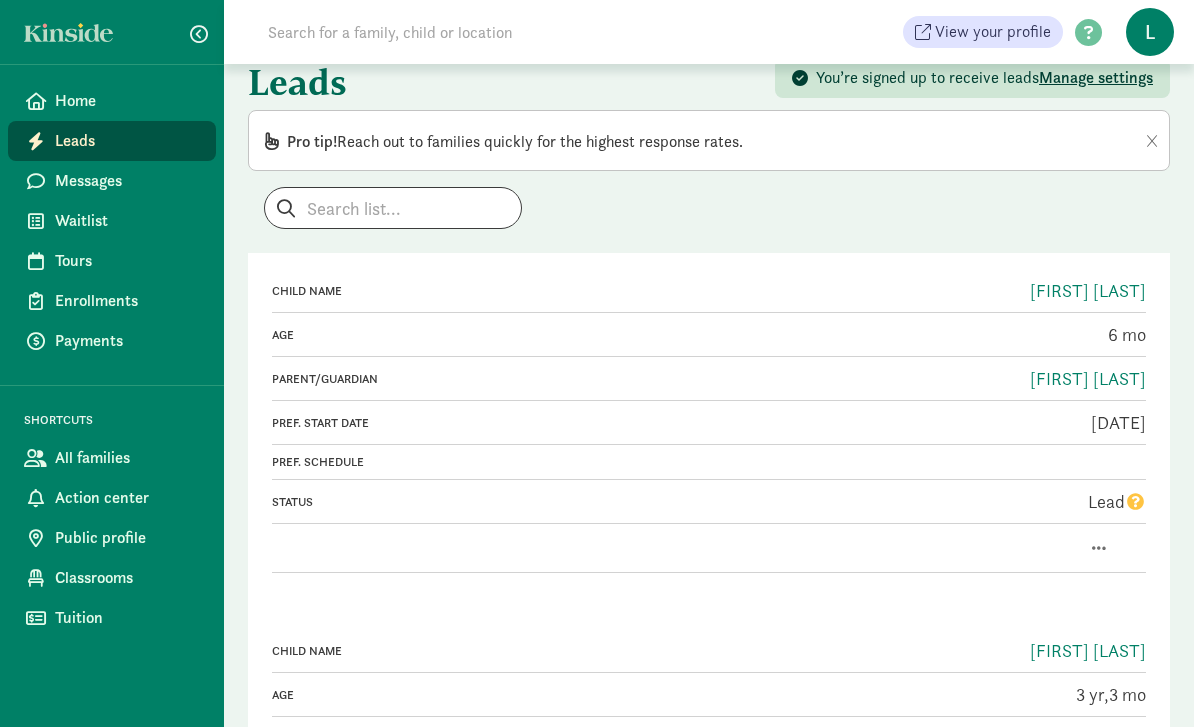 scroll, scrollTop: 0, scrollLeft: 0, axis: both 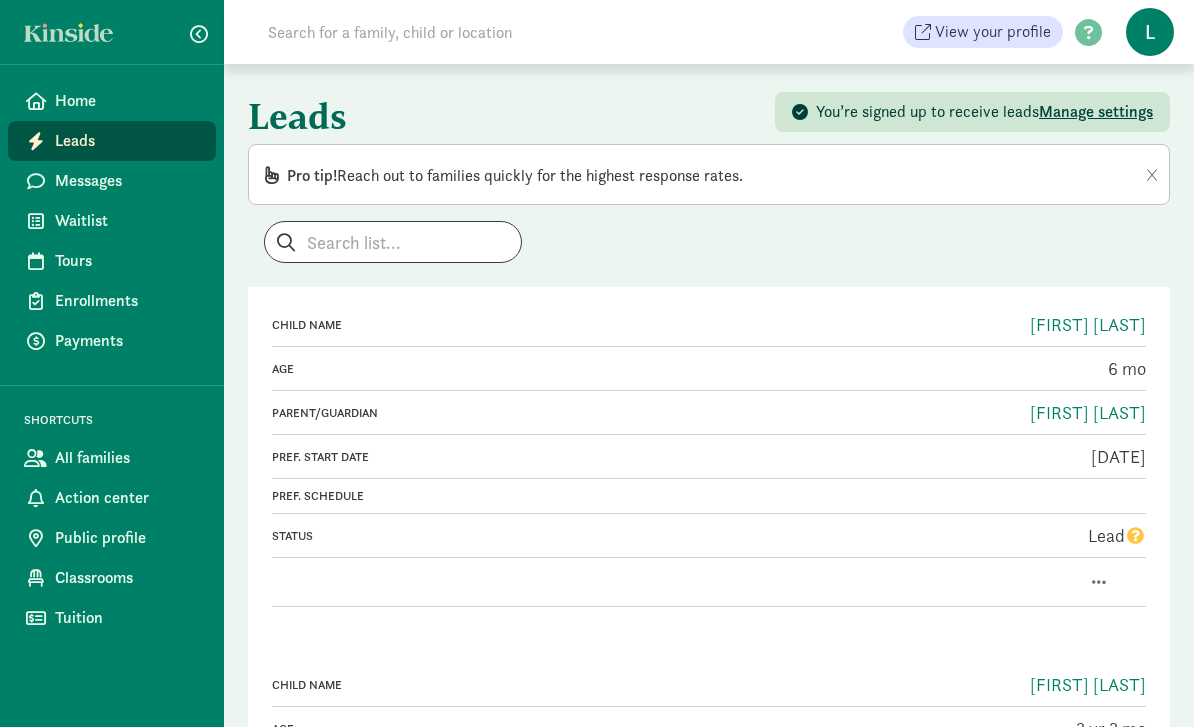 click on "Leads
You’re signed up to receive leads
Manage settings     Pro tip!  Reach out to families quickly for the highest response rates.
Child name     Age     Parent/Guardian     Pref. Start Date   Pref. Schedule   Status         Child name   [FIRST] [LAST]   Age   6 Parent/Guardian   [FIRST] [LAST] Pref. Start Date   [DATE] Pref. Schedule   Status   Lead           Child name   [FIRST] [LAST]   Age   3 3 Parent/Guardian   [FIRST] [LAST] Pref. Start Date   Pref. Schedule   Full-time Status   Lead
Rows per page
20     1-2 of 2" 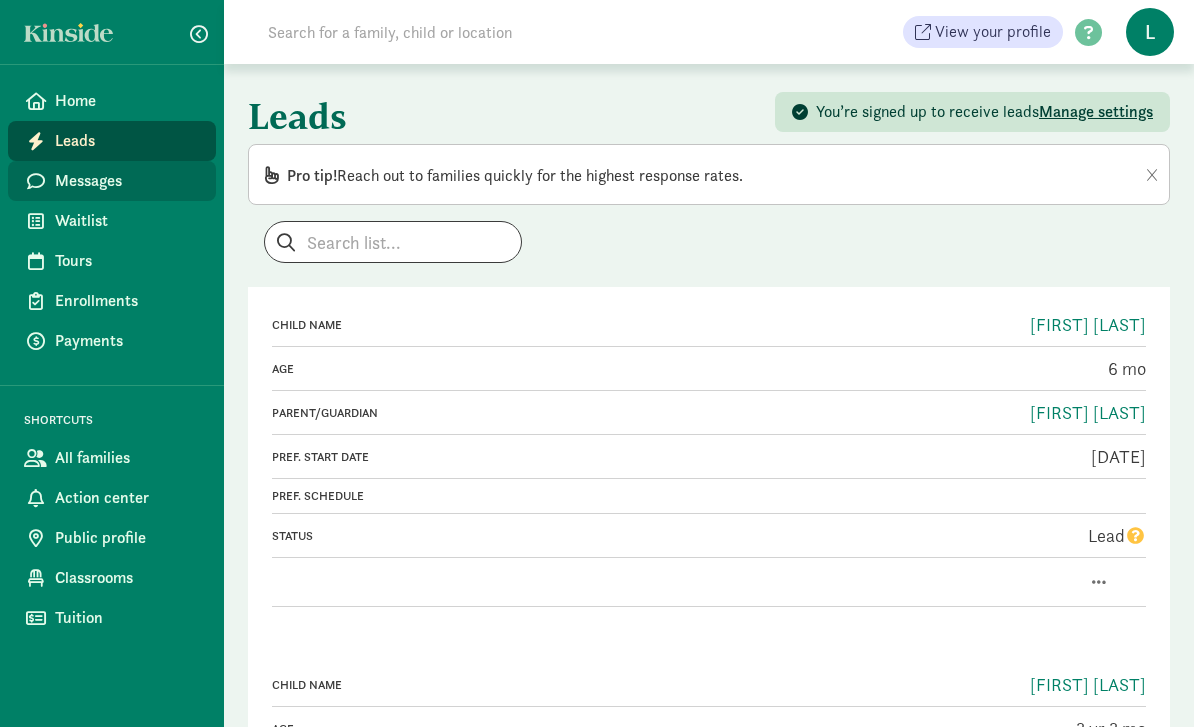click on "Messages" at bounding box center (127, 181) 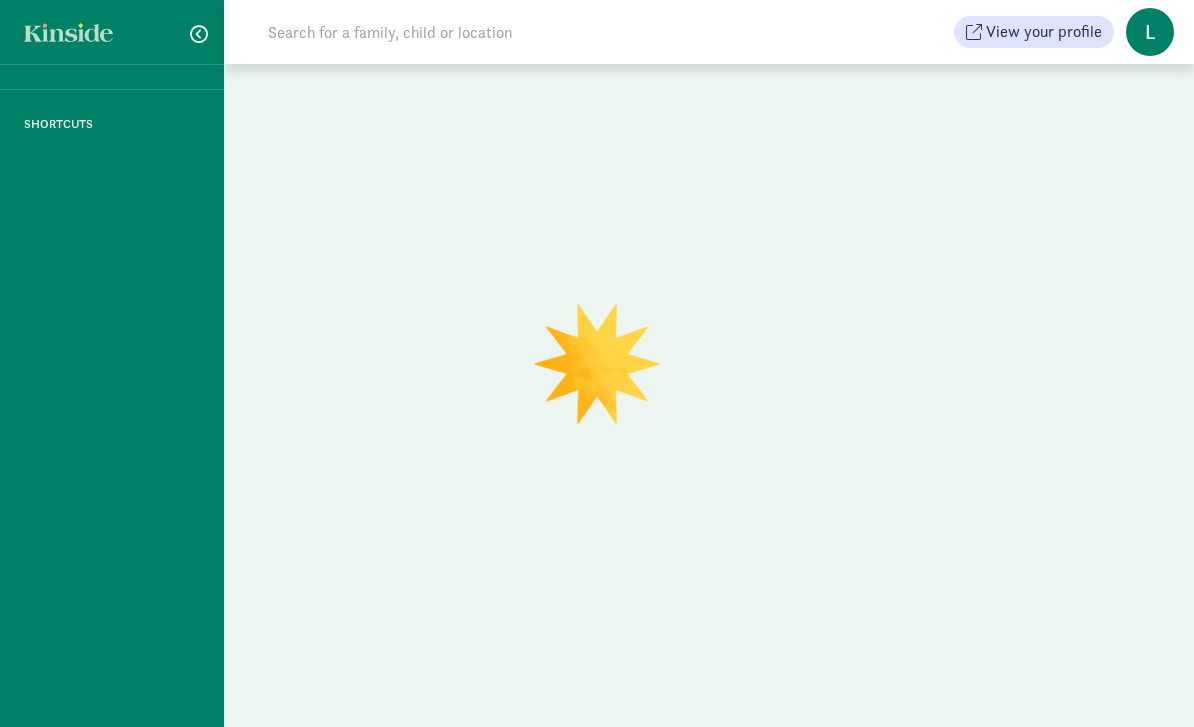 scroll, scrollTop: 0, scrollLeft: 0, axis: both 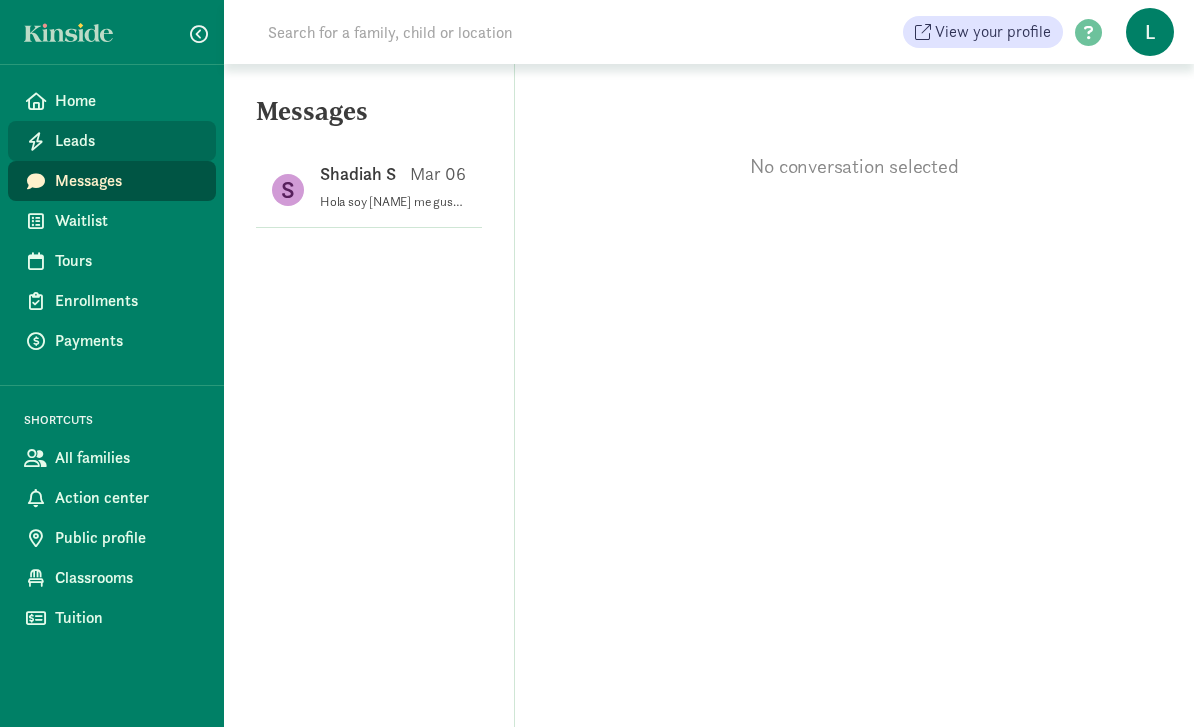 click on "Leads" at bounding box center [127, 141] 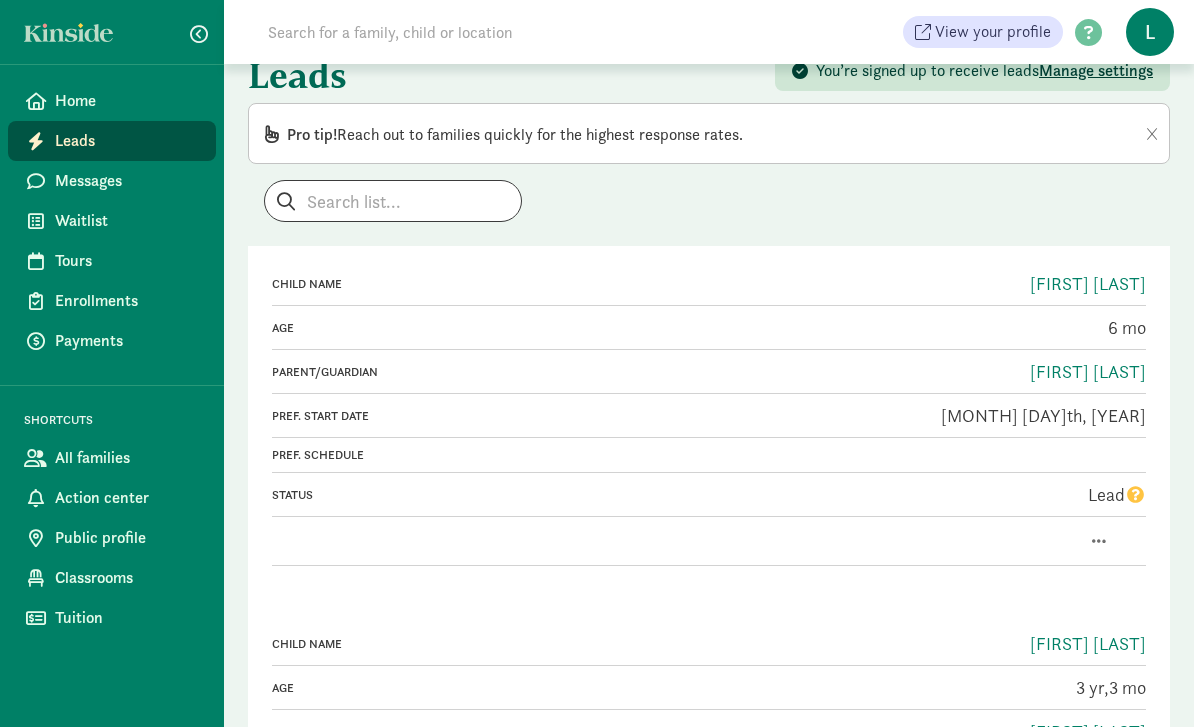 scroll, scrollTop: 56, scrollLeft: 0, axis: vertical 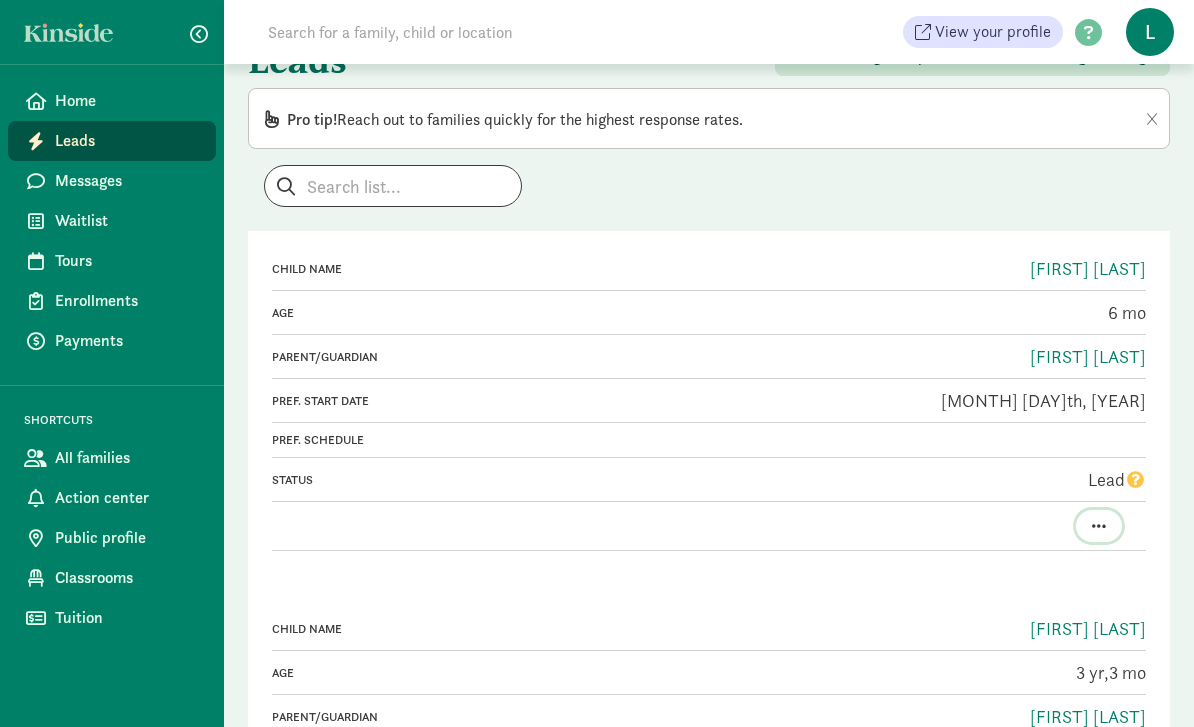 click at bounding box center [1099, 526] 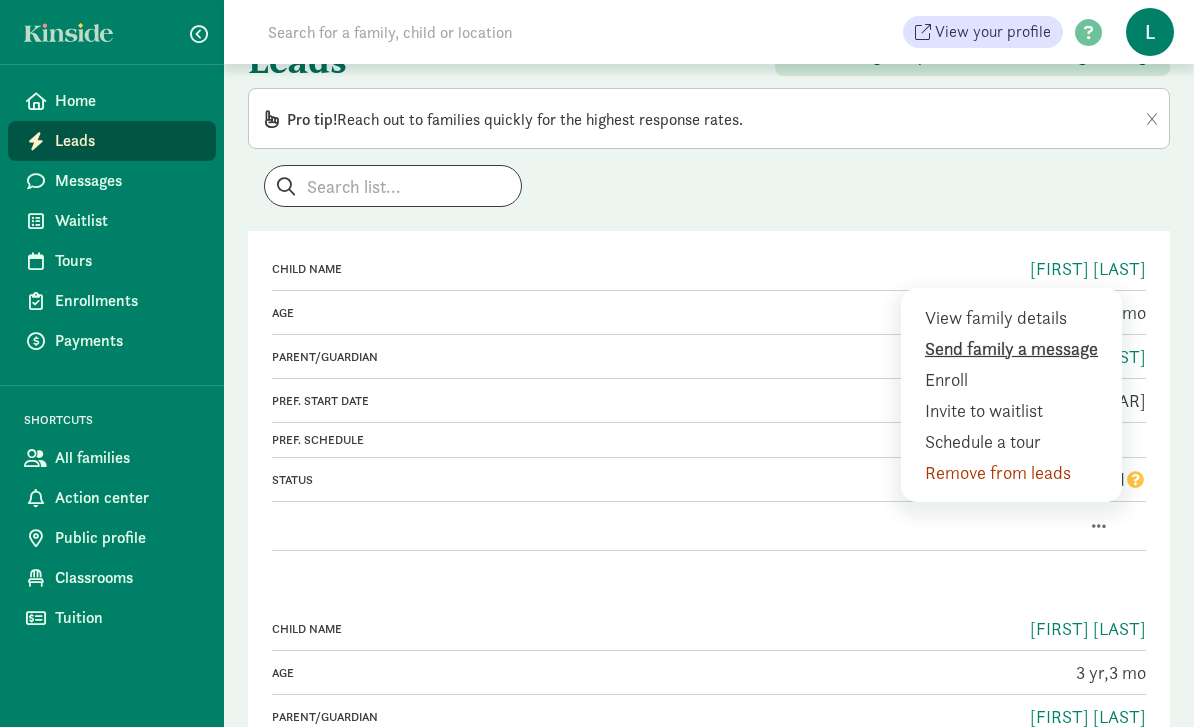 click on "Send family a message" 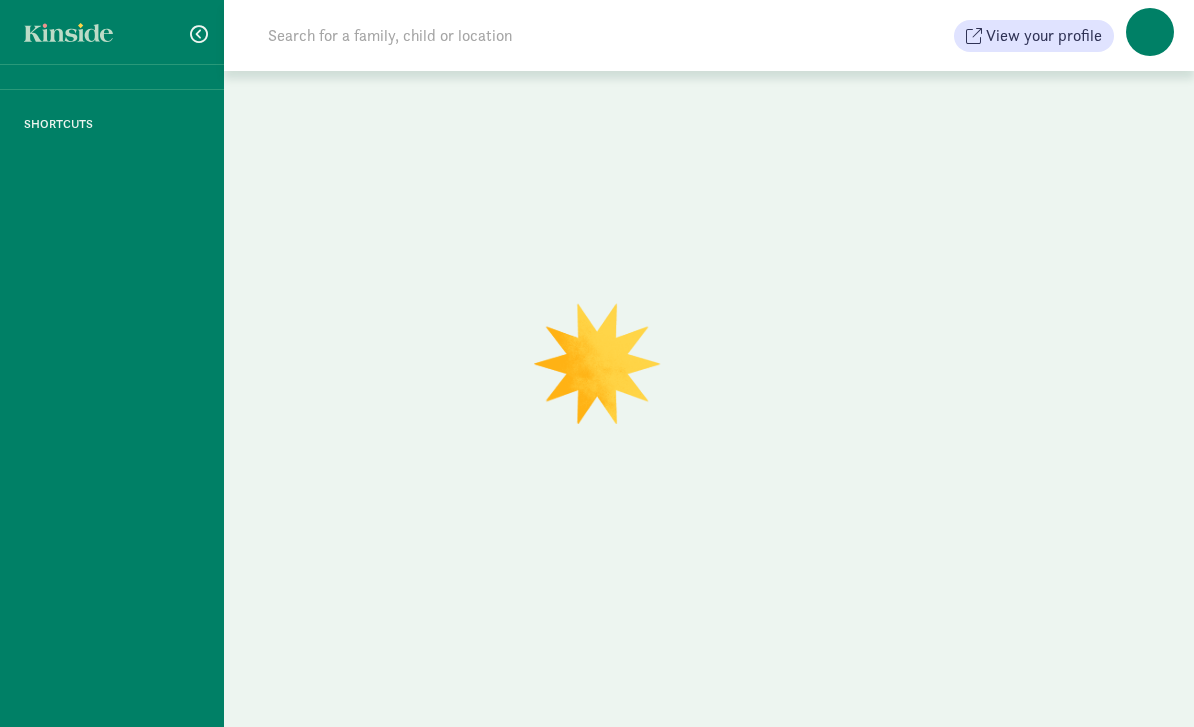 scroll, scrollTop: 0, scrollLeft: 0, axis: both 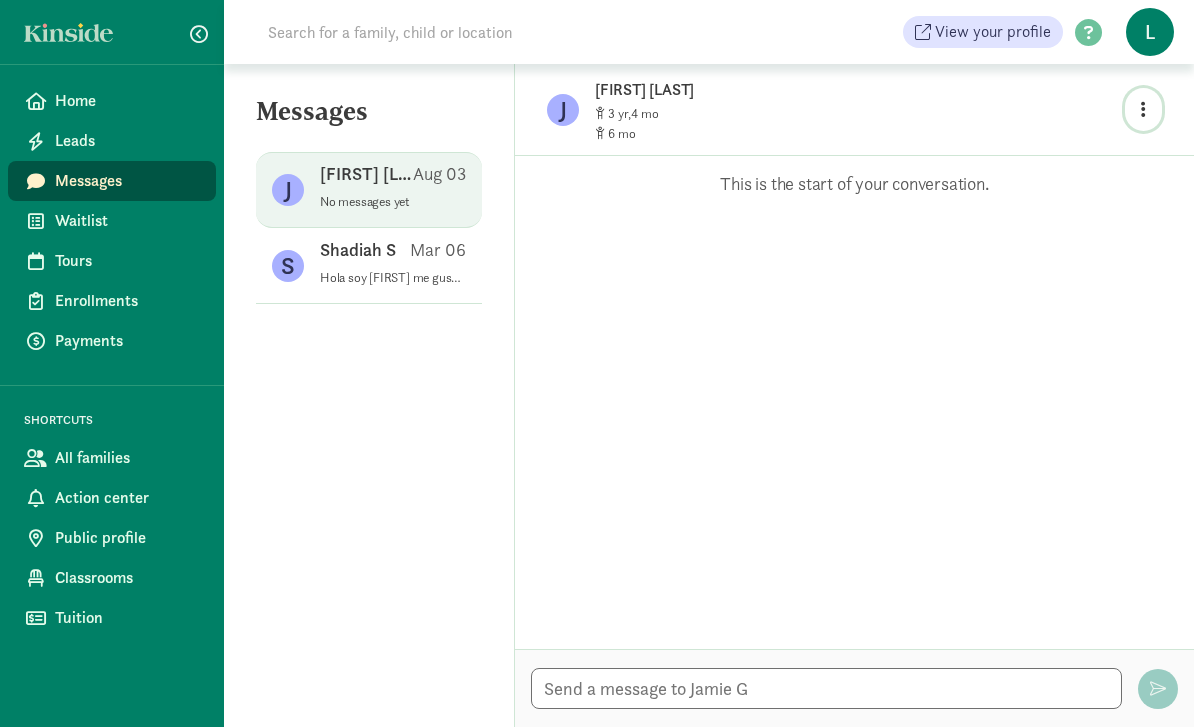 click at bounding box center (1143, 109) 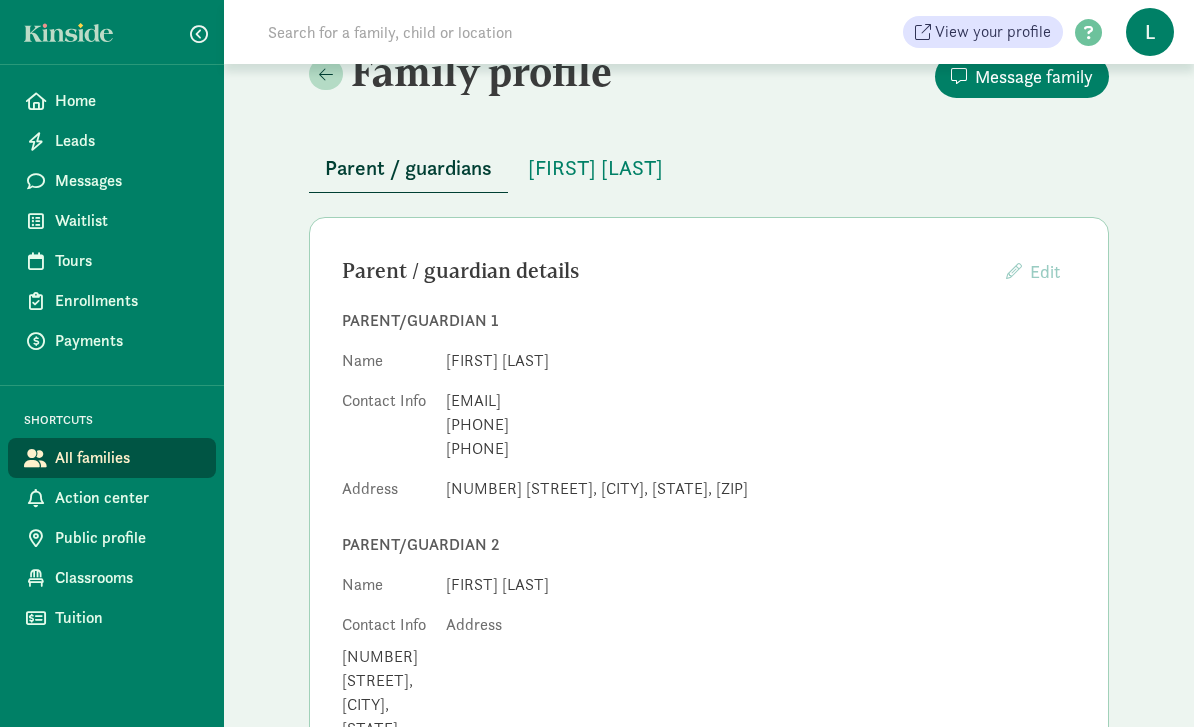 scroll, scrollTop: 41, scrollLeft: 0, axis: vertical 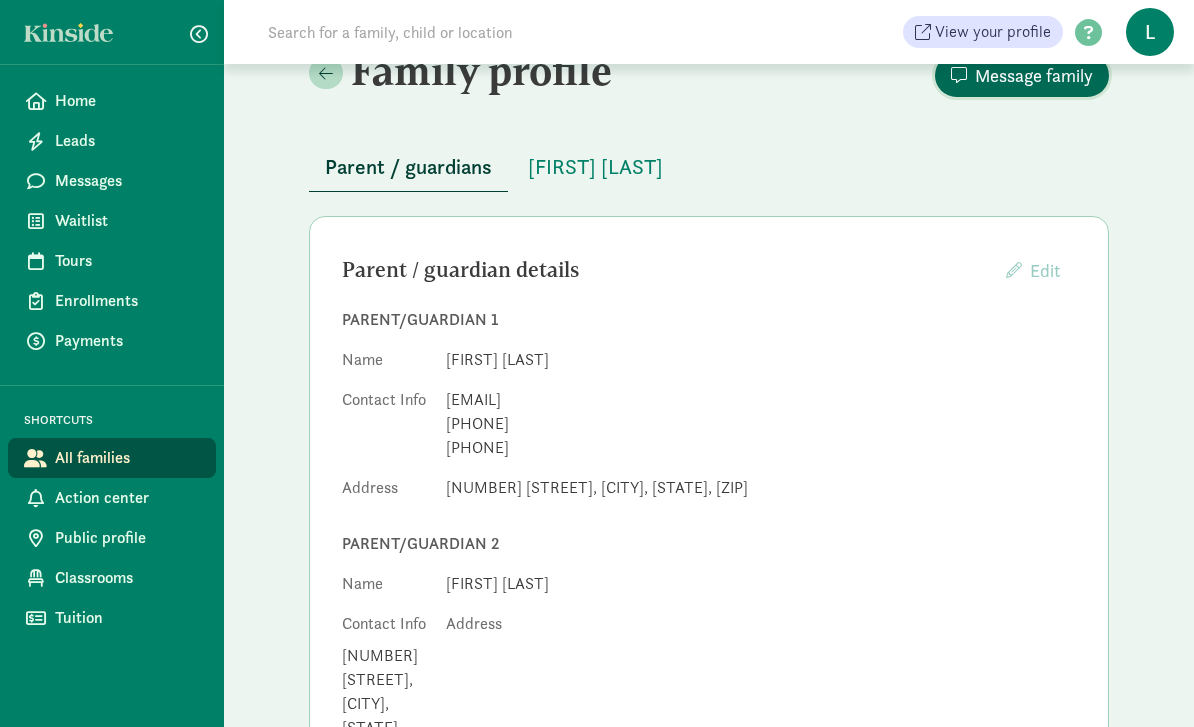 click on "Message family" at bounding box center (1034, 75) 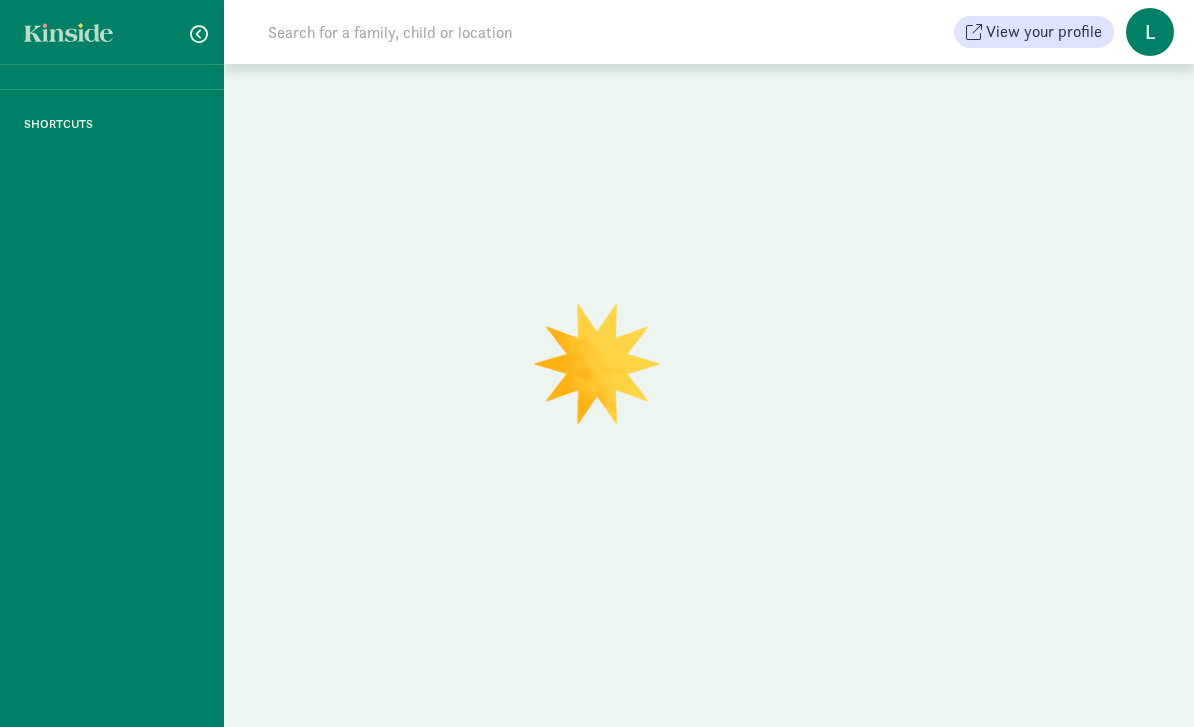 scroll, scrollTop: 0, scrollLeft: 0, axis: both 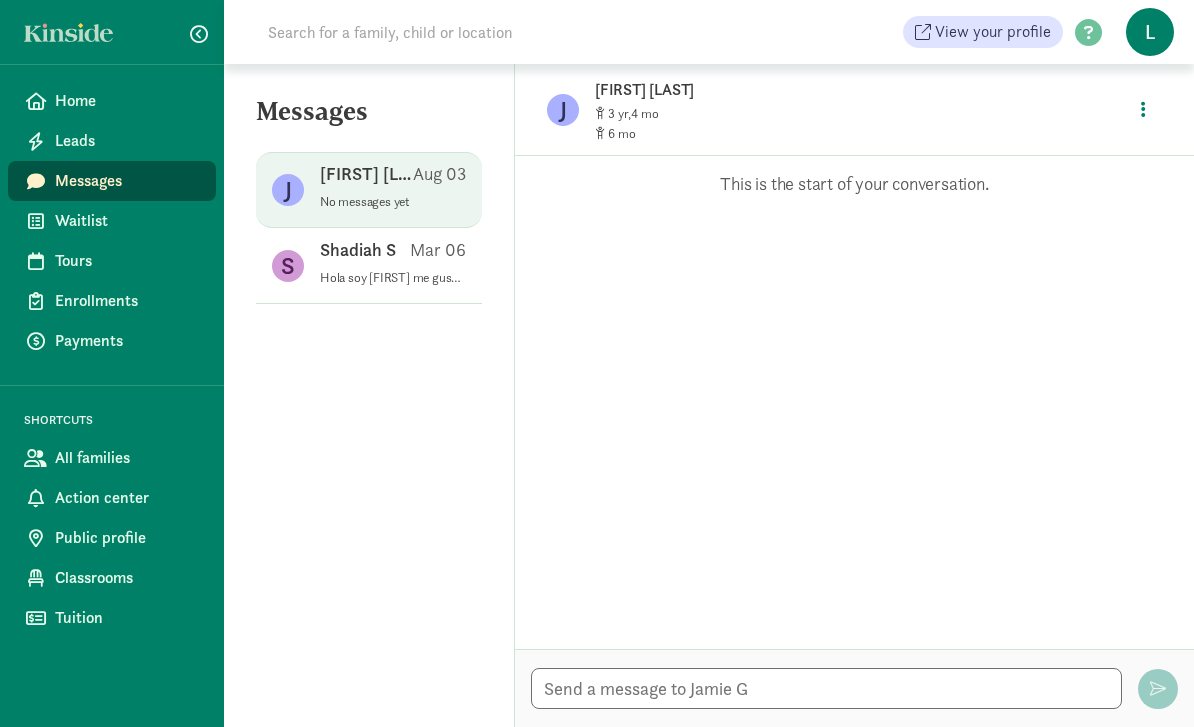 click on "[FIRST] [LAST]    [DATE]" at bounding box center (393, 178) 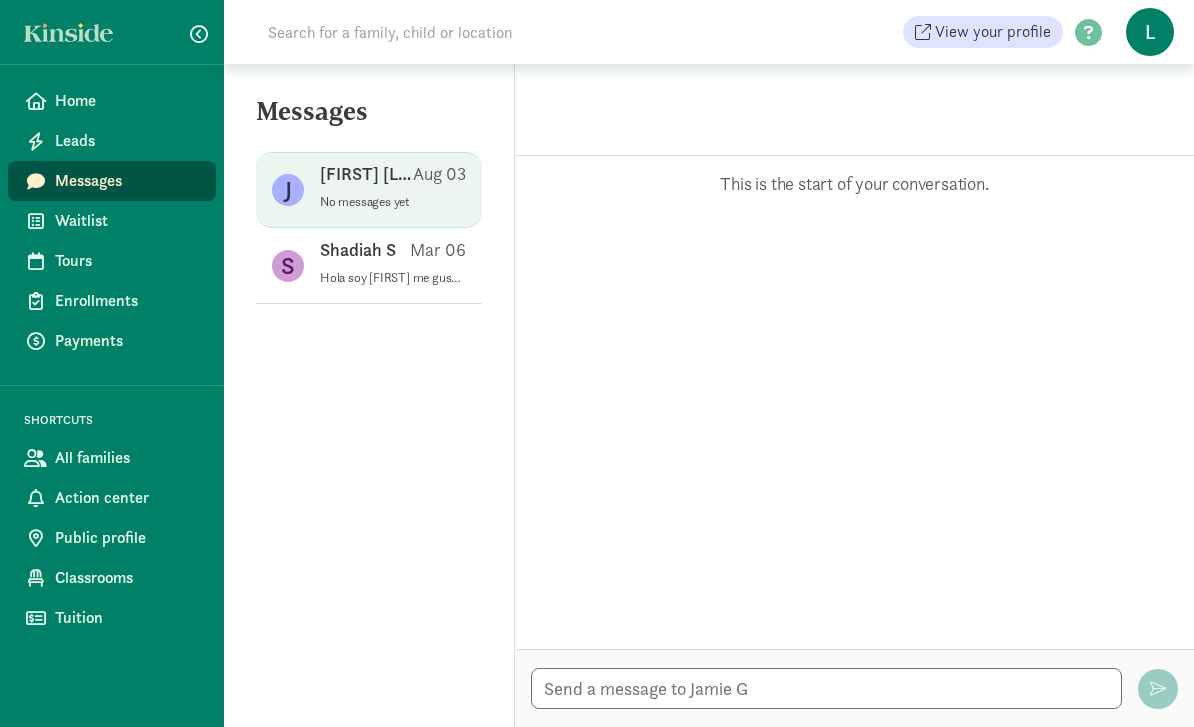 click on "[FIRST] [LAST]    [DATE]" at bounding box center [393, 178] 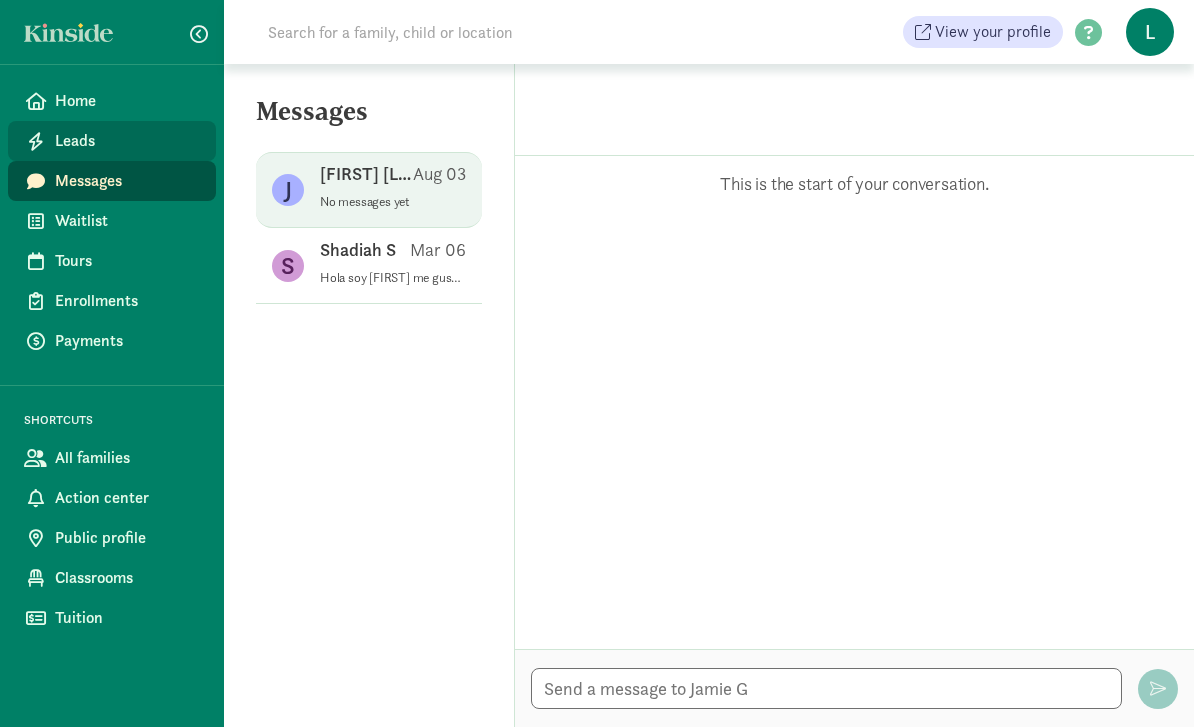 click on "Leads" at bounding box center [127, 141] 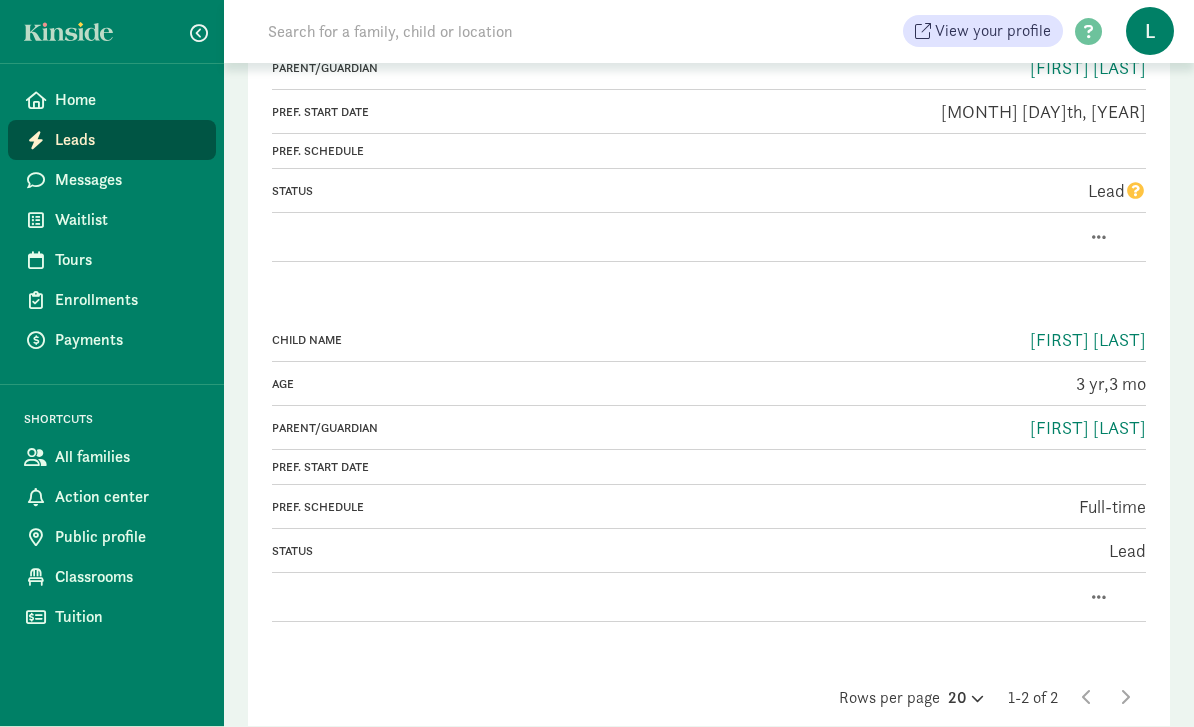 scroll, scrollTop: 344, scrollLeft: 0, axis: vertical 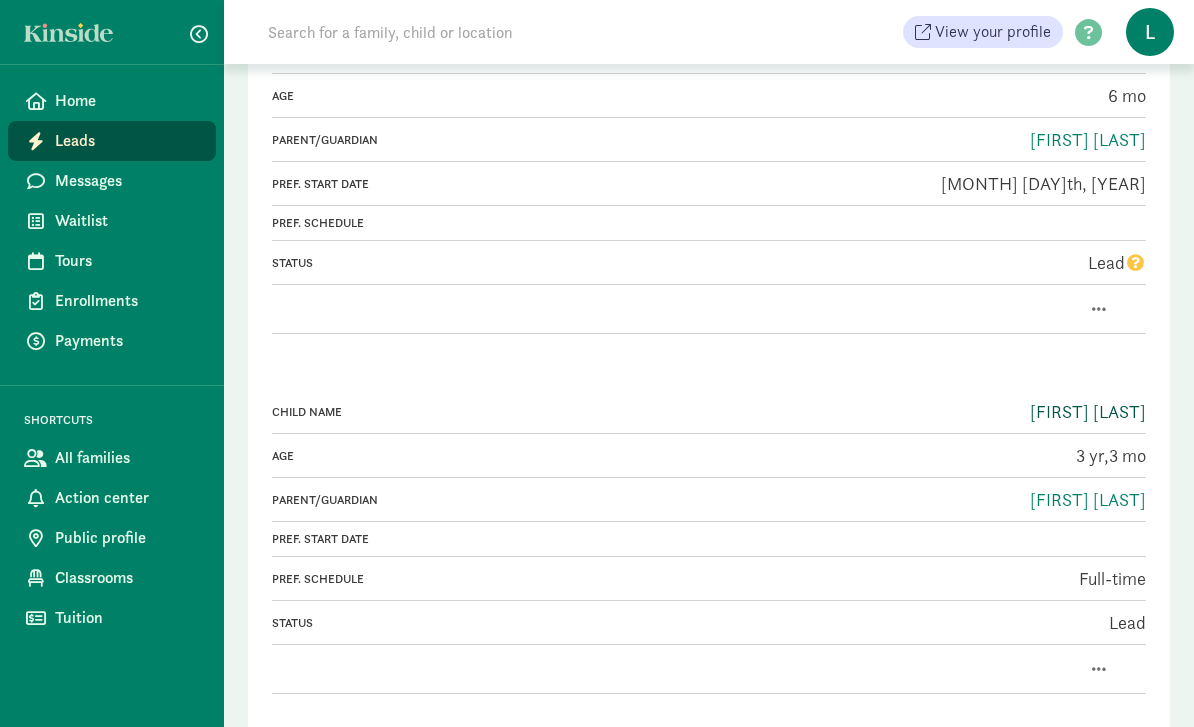 click on "[FIRST] [LAST]" 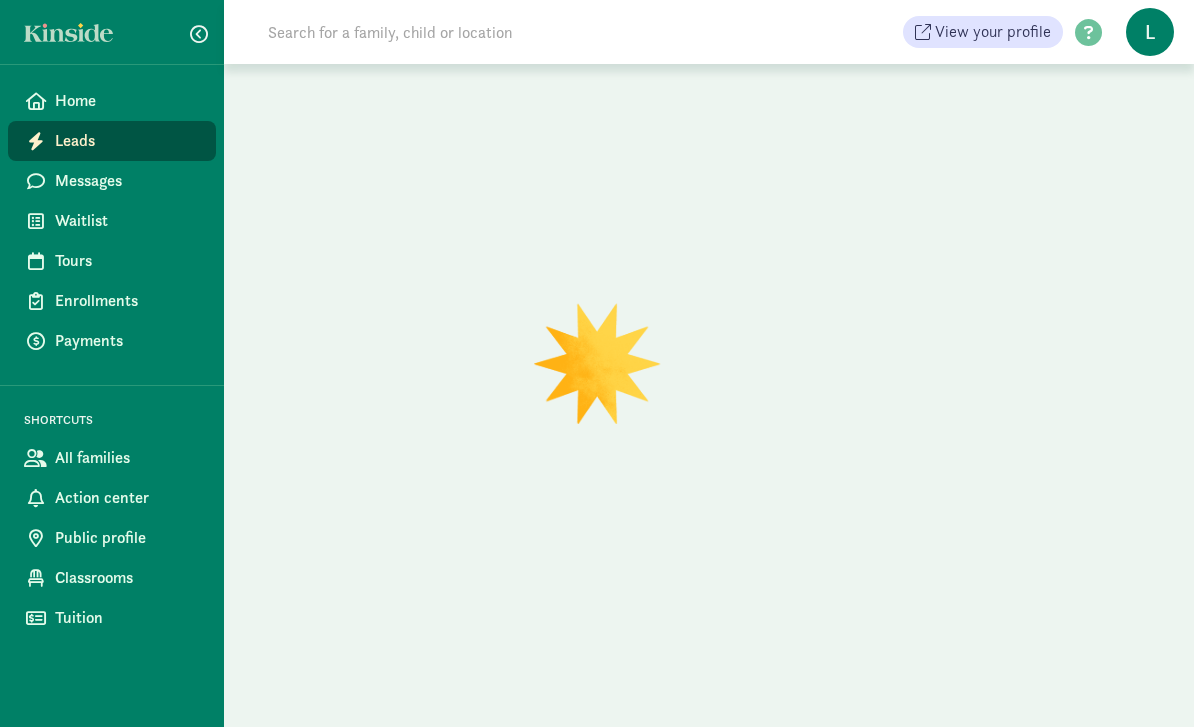 scroll, scrollTop: 0, scrollLeft: 0, axis: both 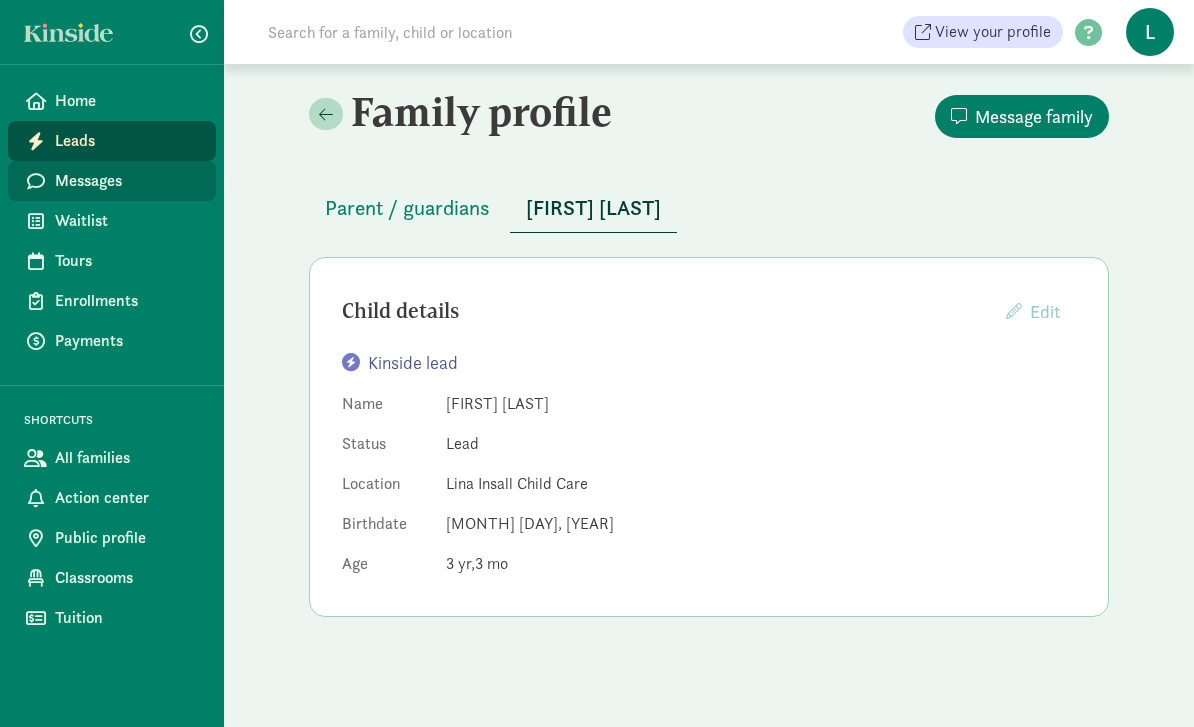 click on "Messages" at bounding box center [127, 181] 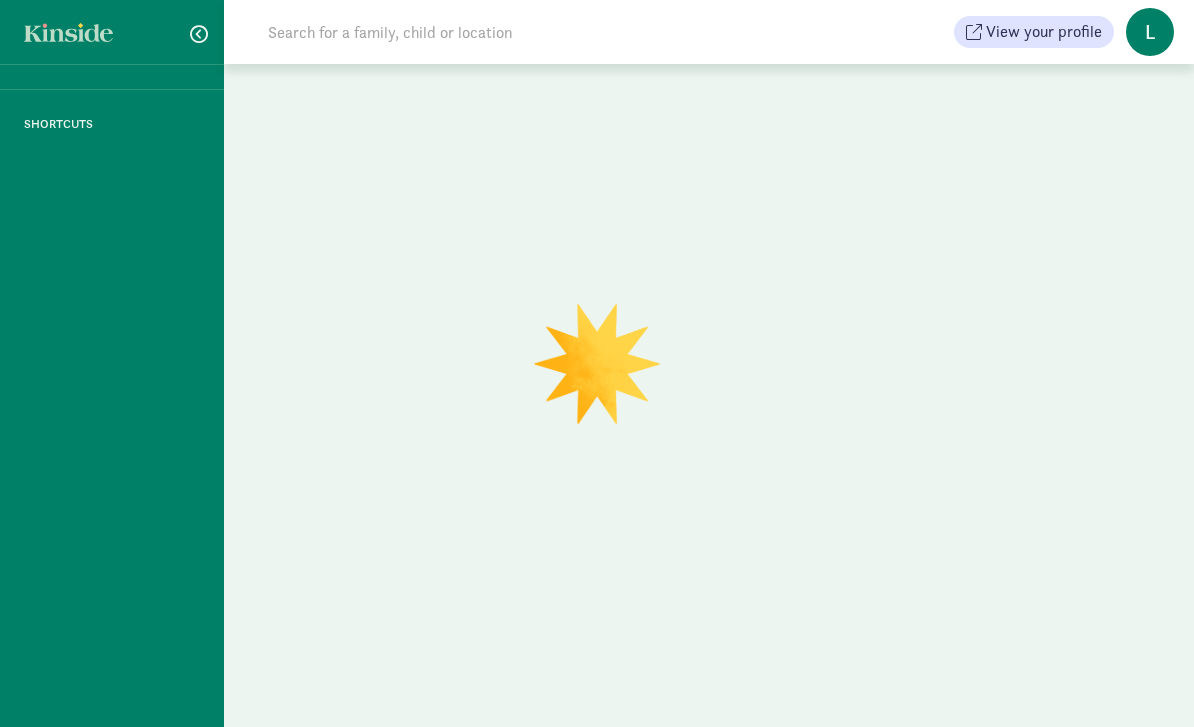 scroll, scrollTop: 0, scrollLeft: 0, axis: both 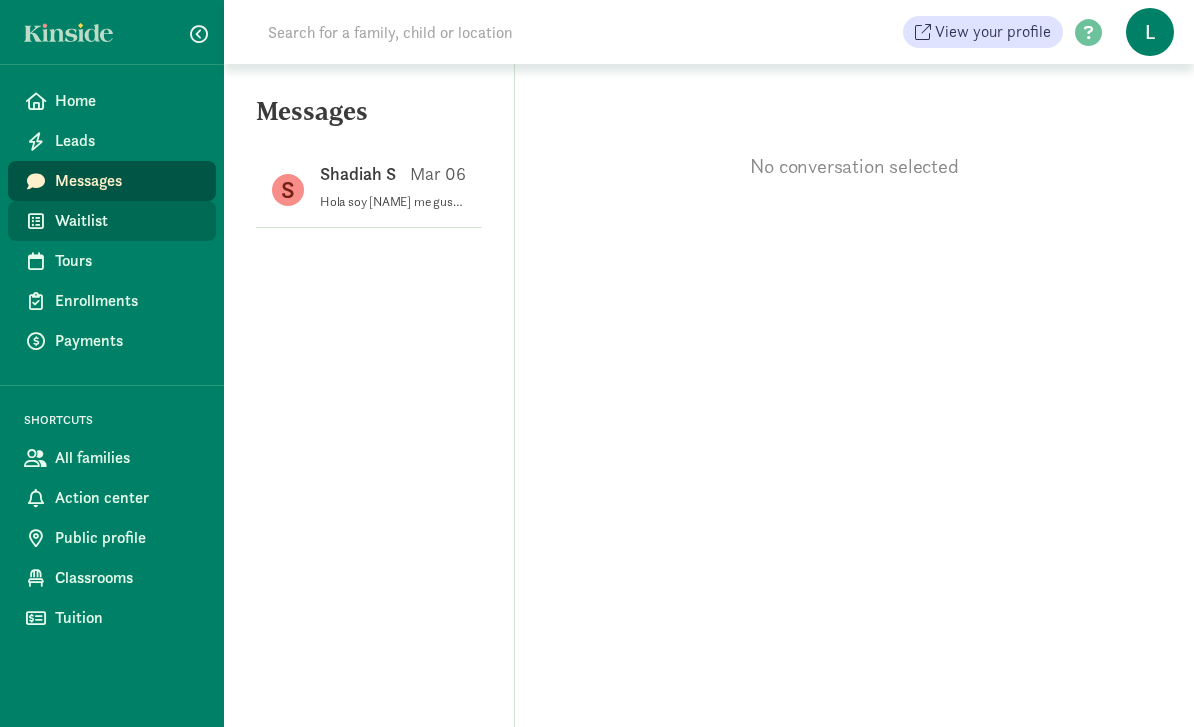 click on "Waitlist" at bounding box center (127, 221) 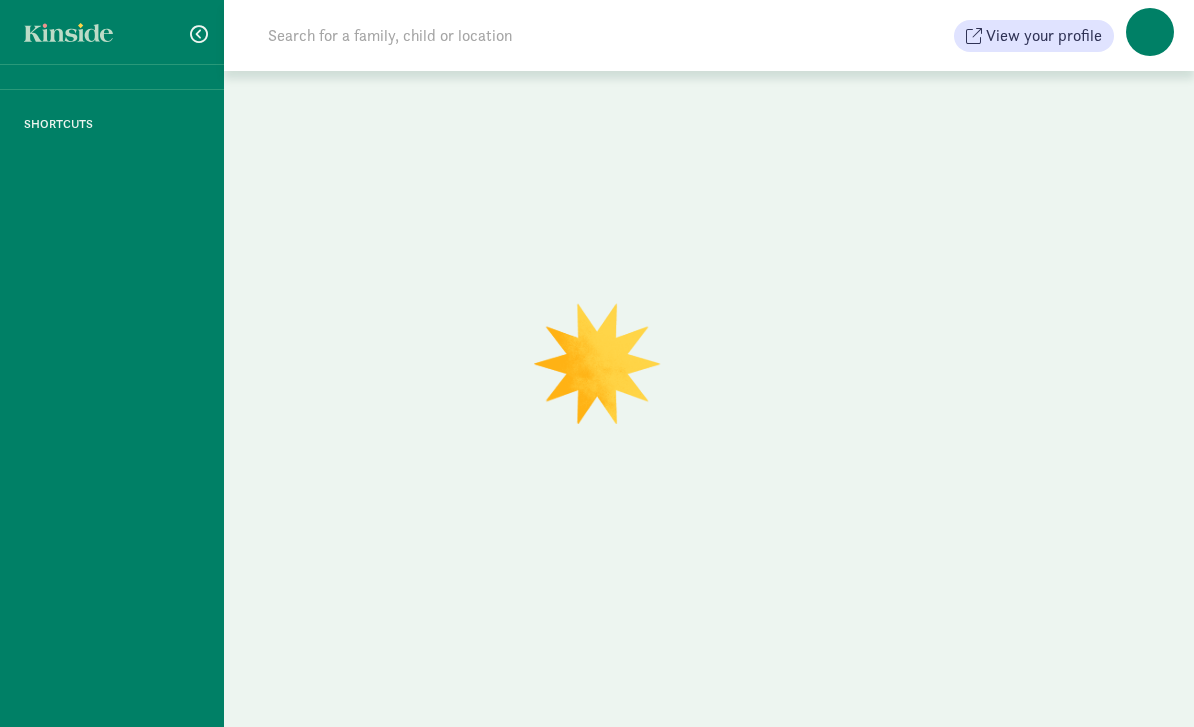 click on "SHORTCUTS" at bounding box center (112, 363) 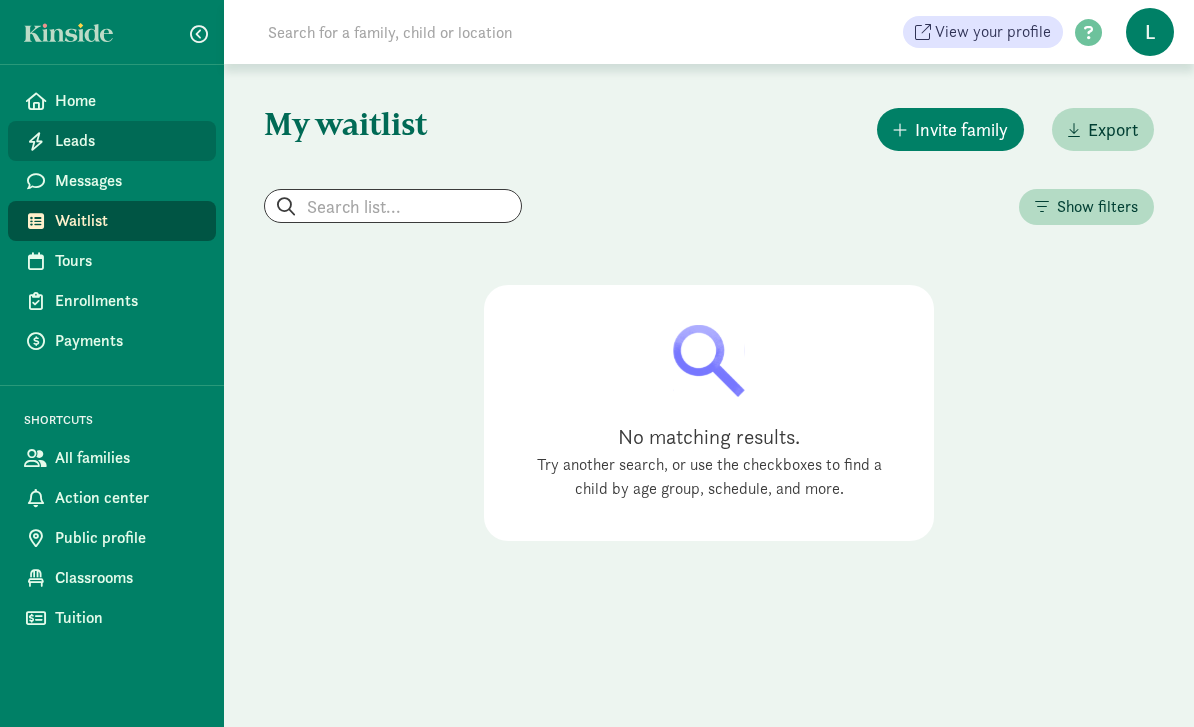 click on "Leads" at bounding box center (127, 141) 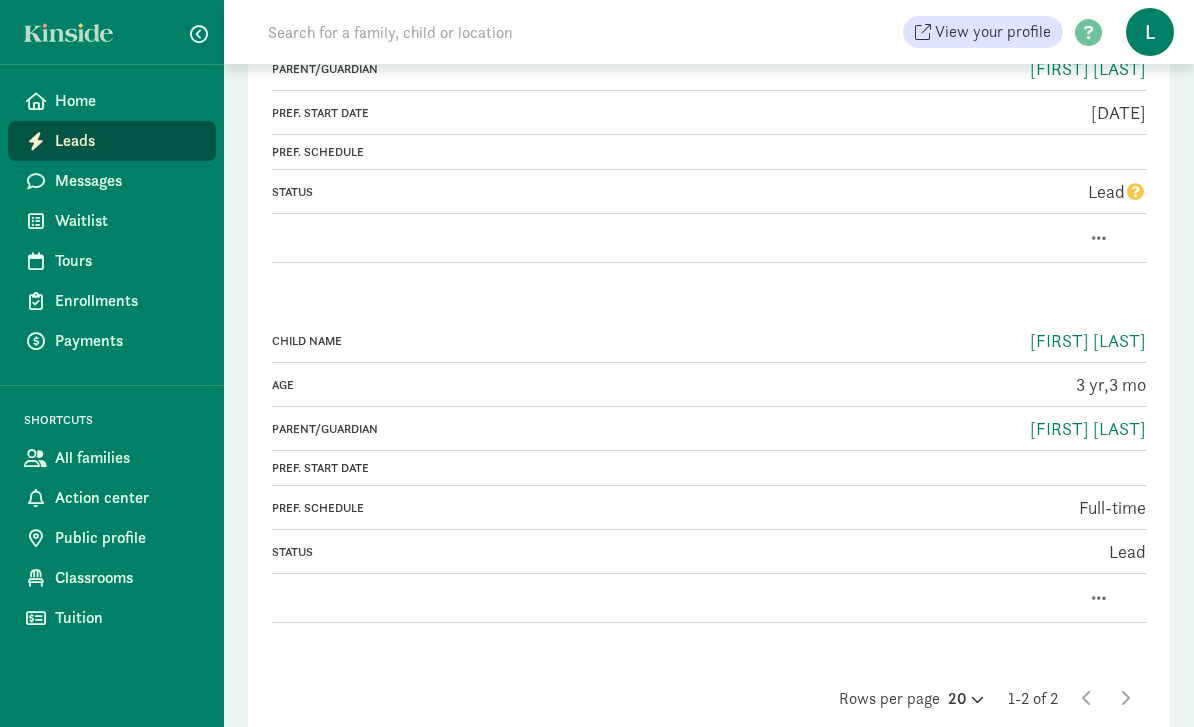 scroll, scrollTop: 344, scrollLeft: 0, axis: vertical 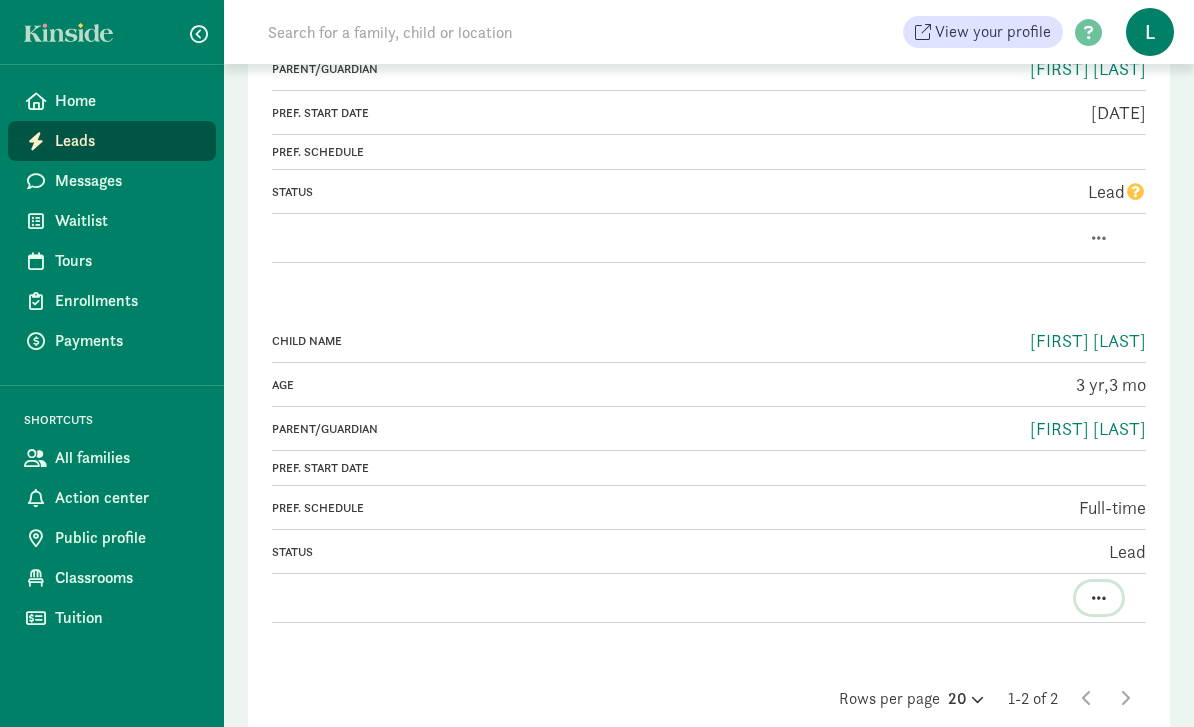 click at bounding box center (1099, 598) 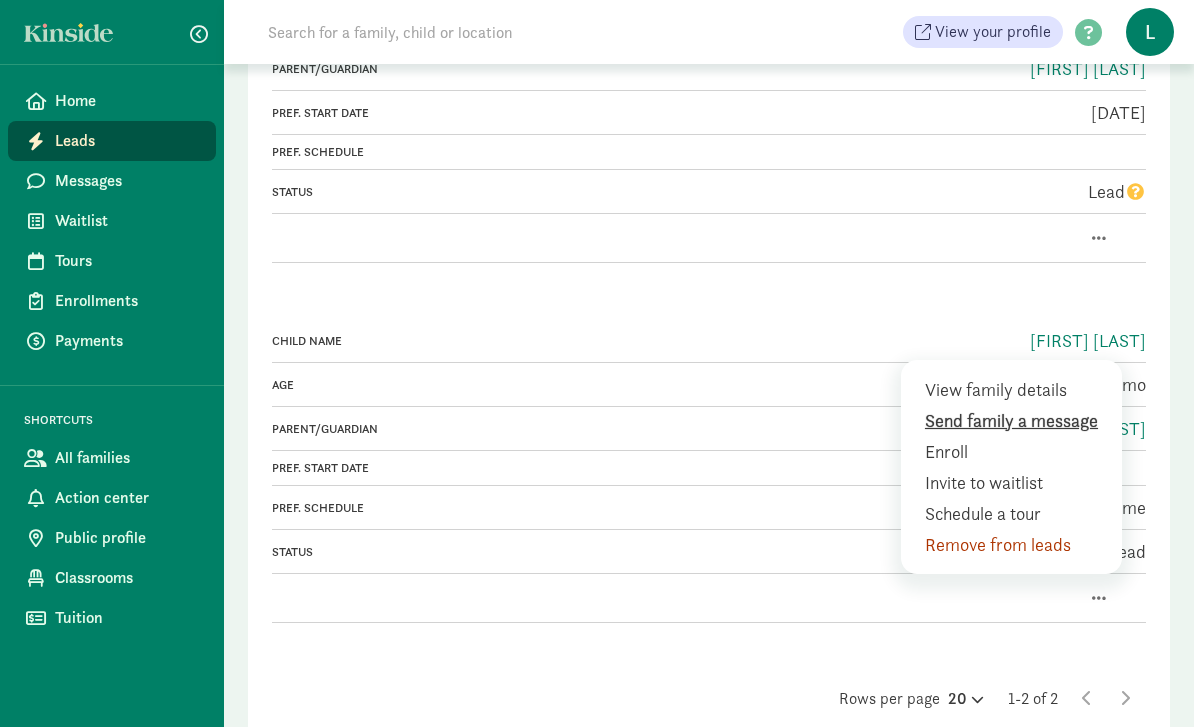 click on "Send family a message" 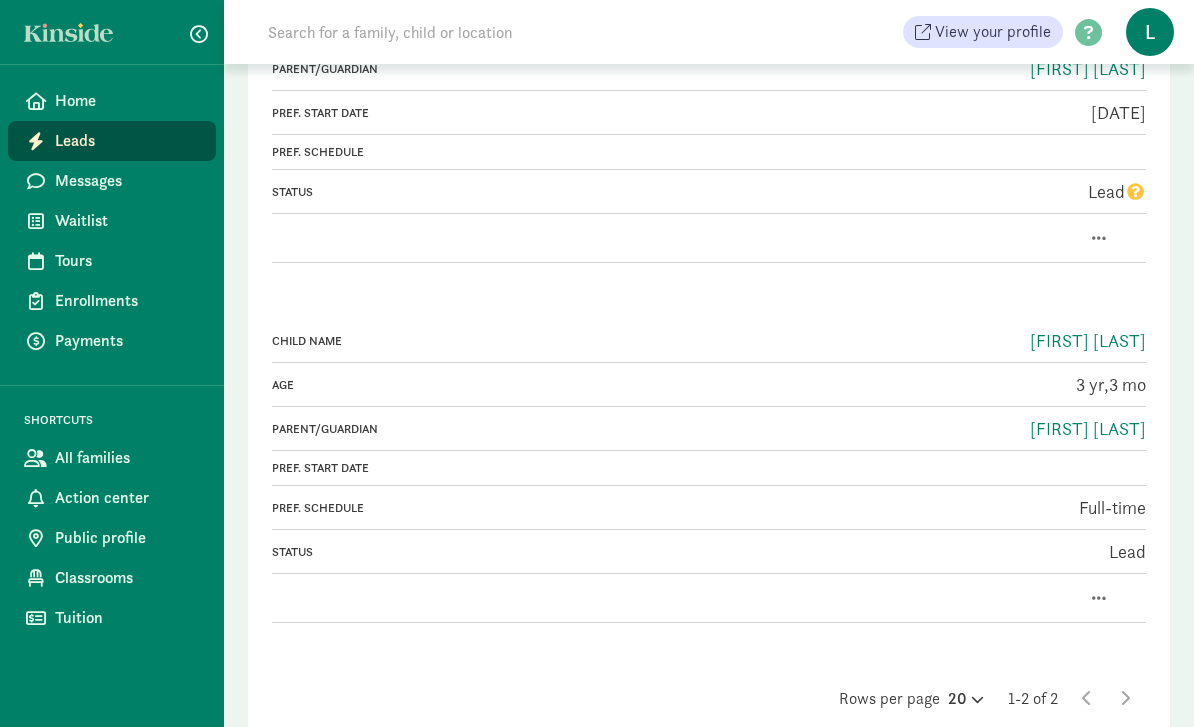 scroll, scrollTop: 408, scrollLeft: 0, axis: vertical 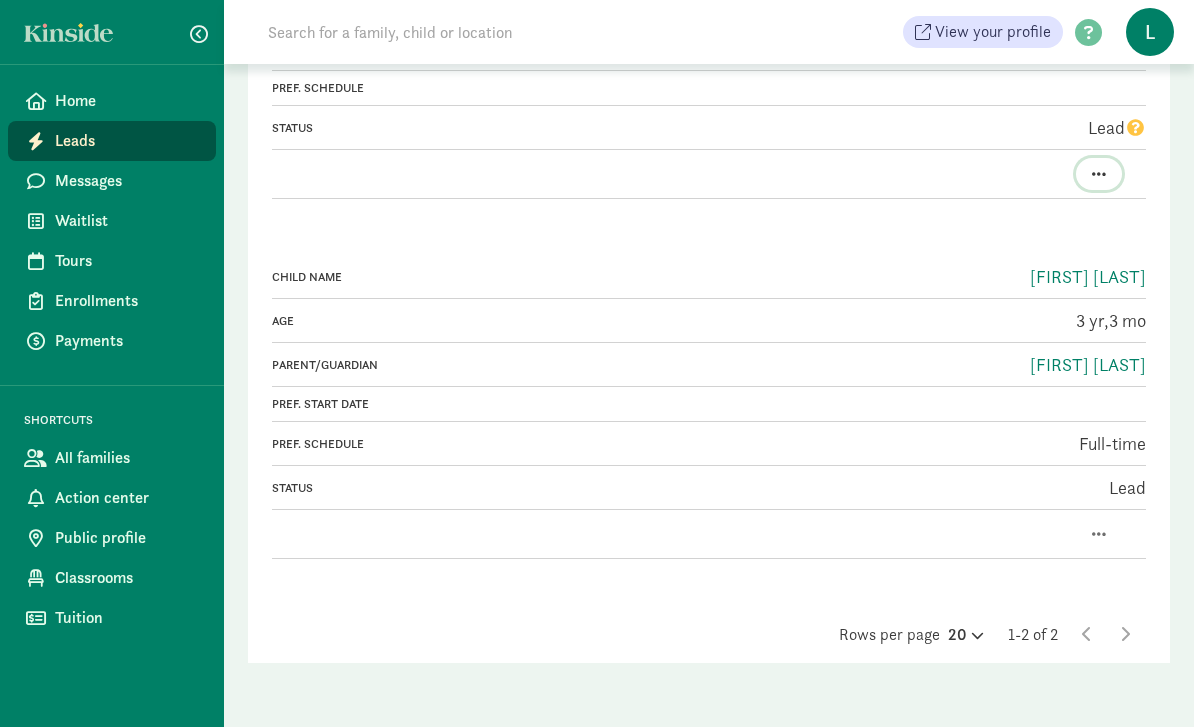 click at bounding box center [1099, 174] 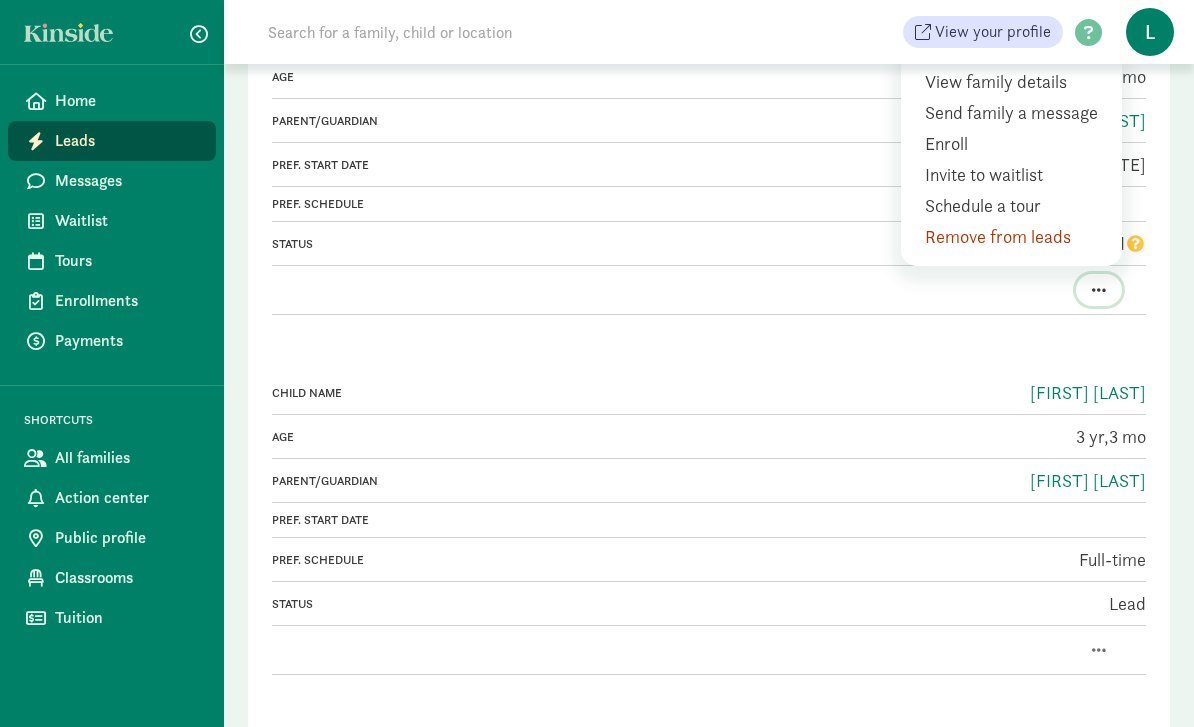 scroll, scrollTop: 292, scrollLeft: 0, axis: vertical 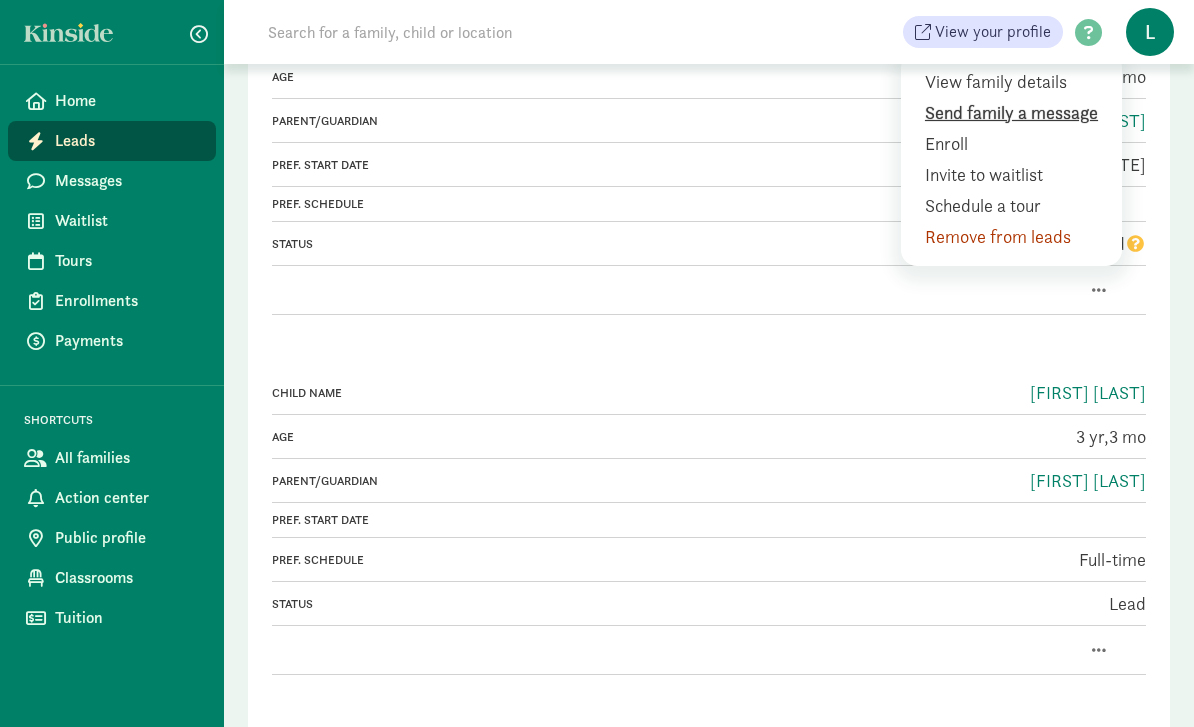 click on "Send family a message" 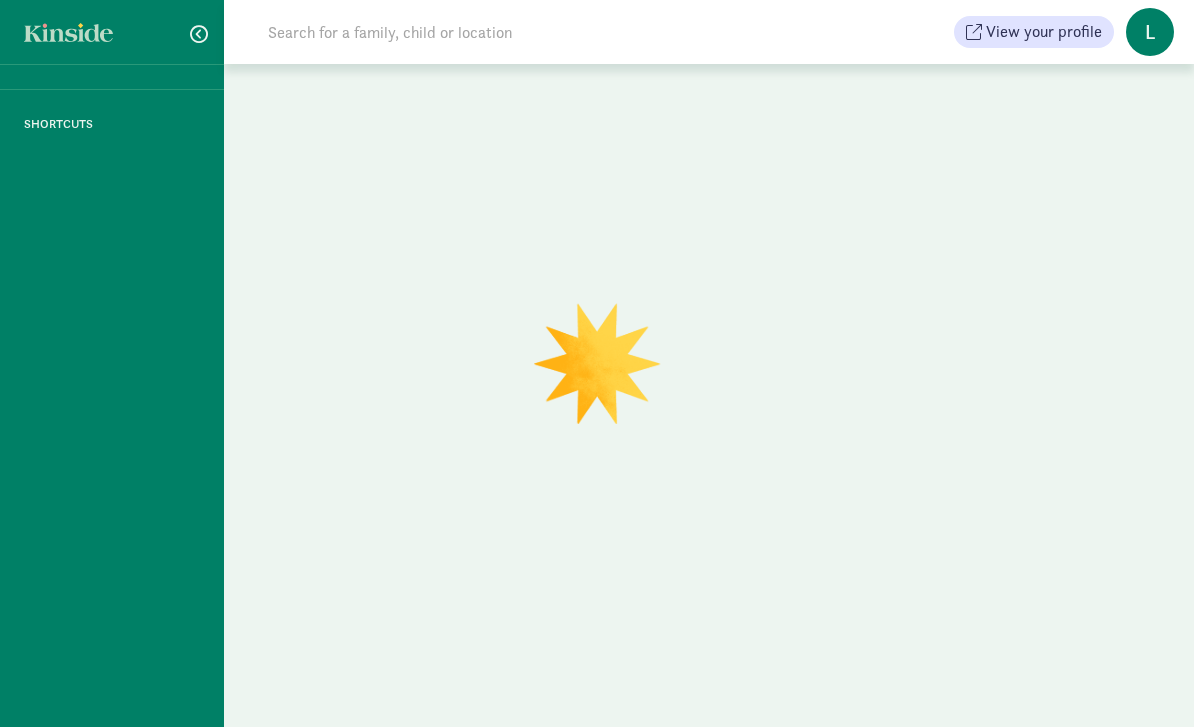 scroll, scrollTop: 0, scrollLeft: 0, axis: both 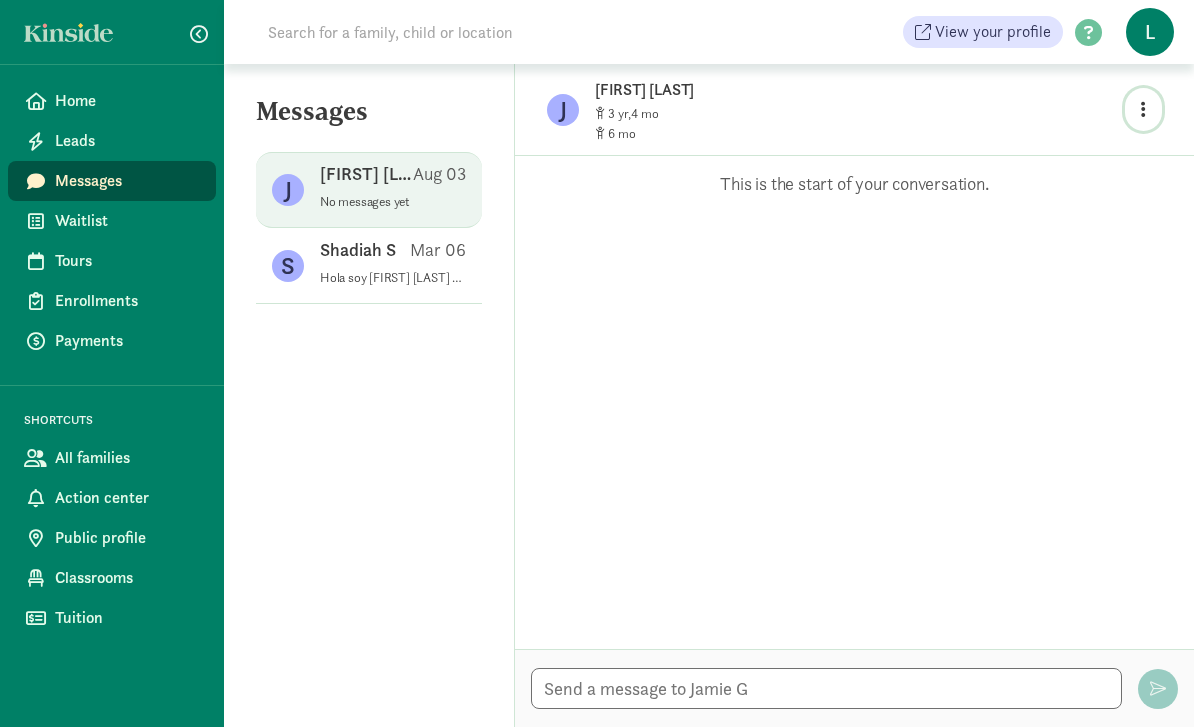 click at bounding box center [1143, 109] 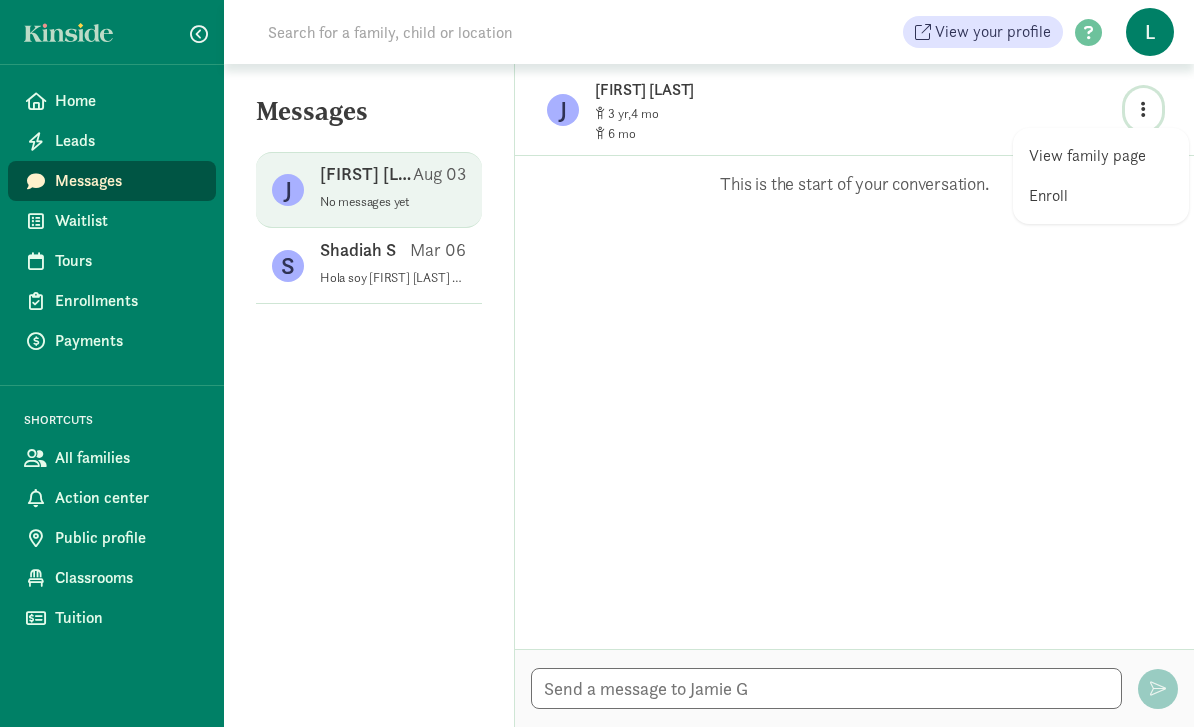 click at bounding box center [1143, 109] 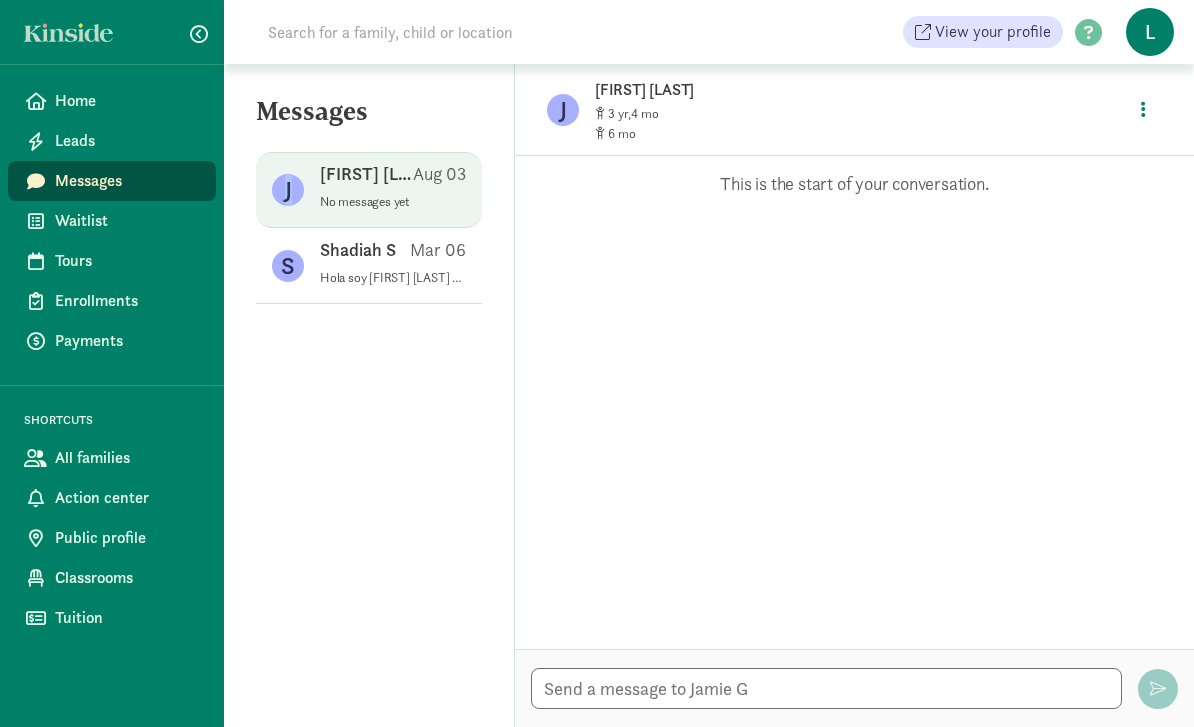 click on "J   Jamie G    Aug 03   No messages yet" 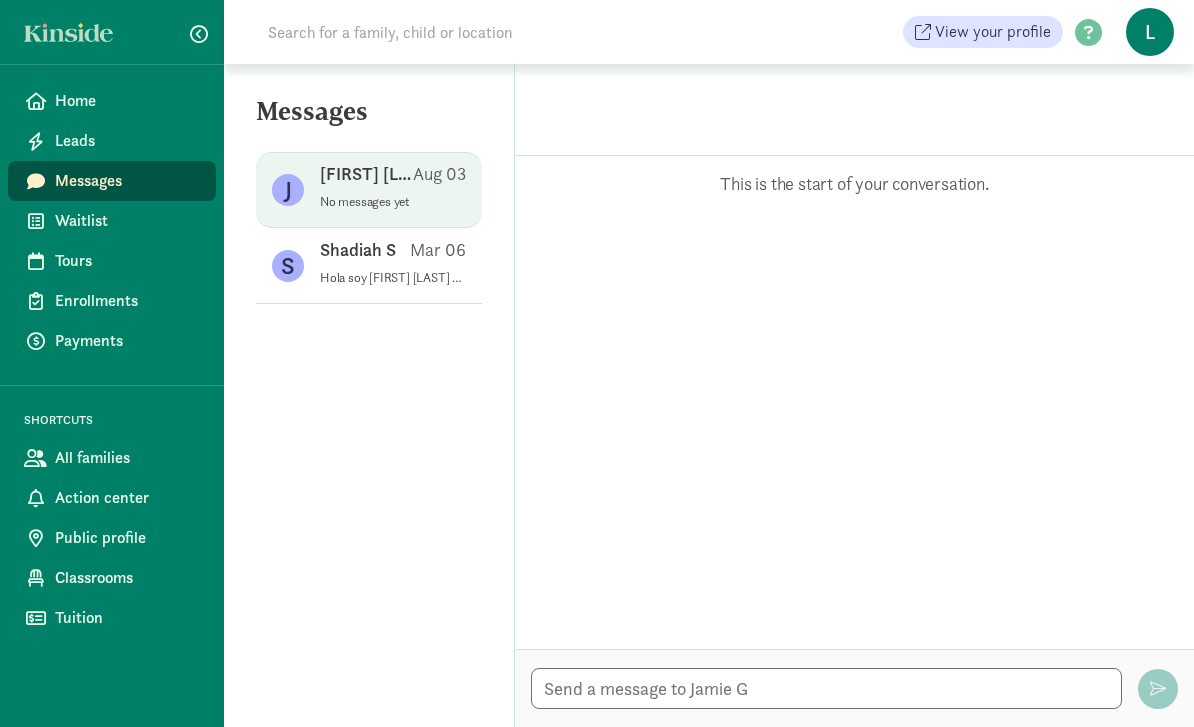 click on "Opps, something went wrong :(
Retry
This is the start of your conversation." at bounding box center (854, 402) 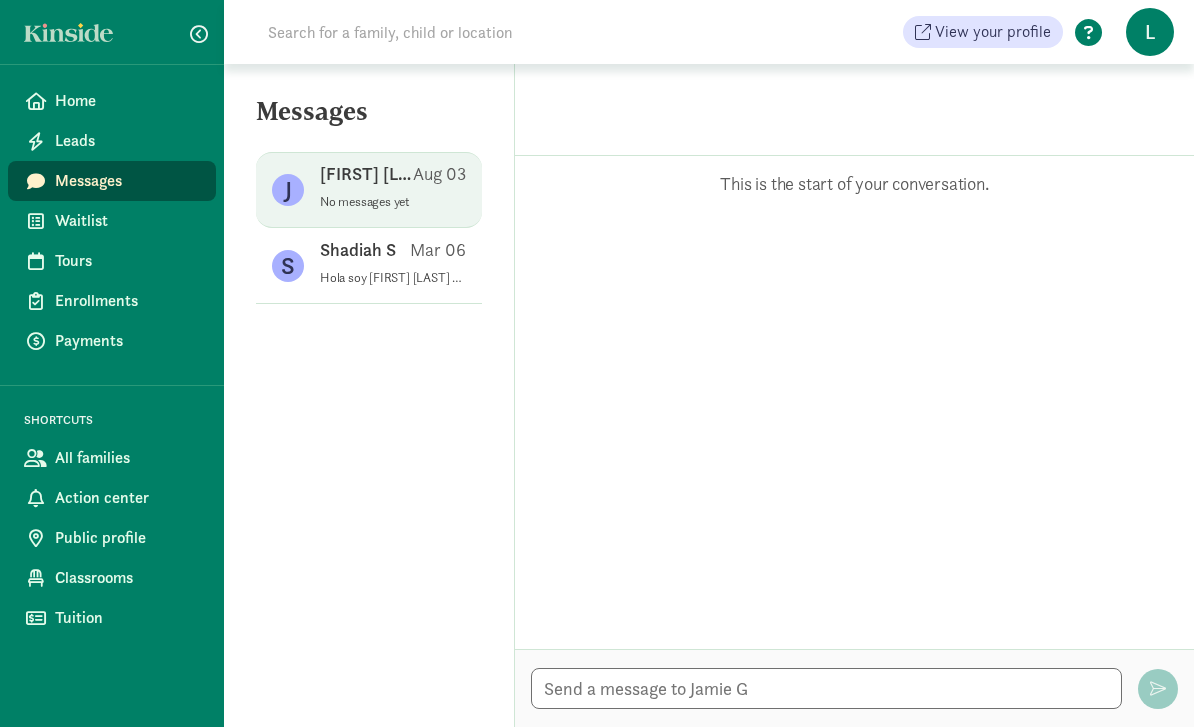 click at bounding box center (1088, 33) 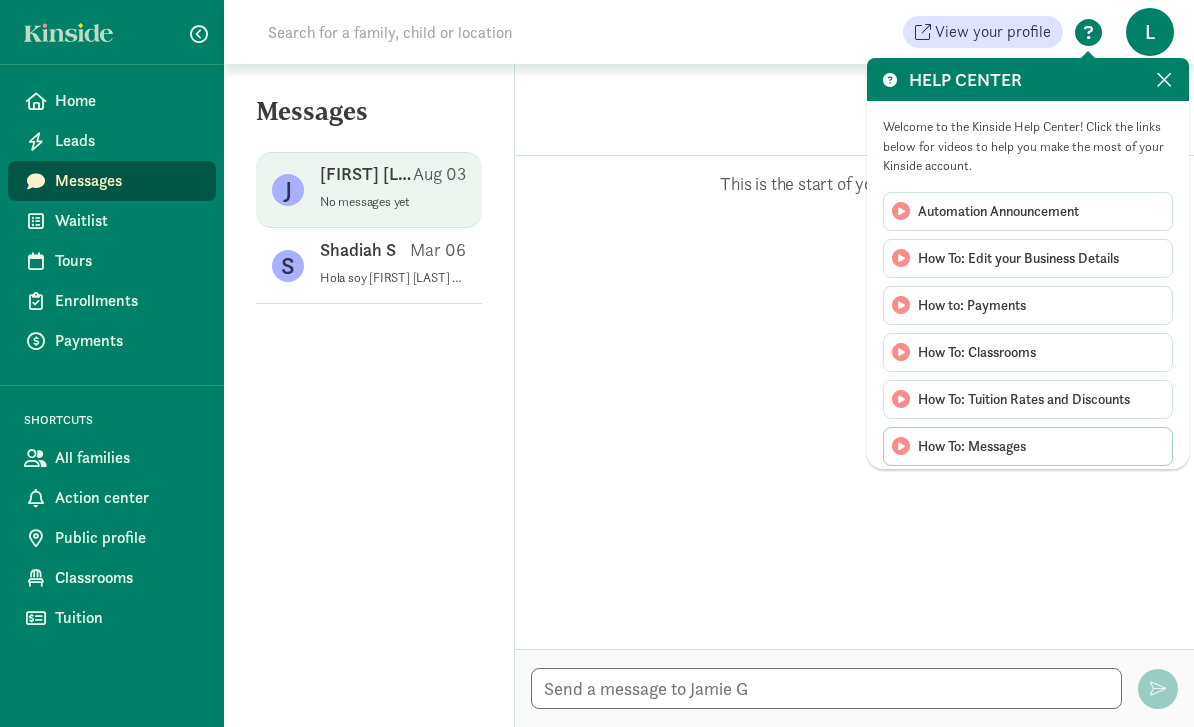 click on "How To: Messages" 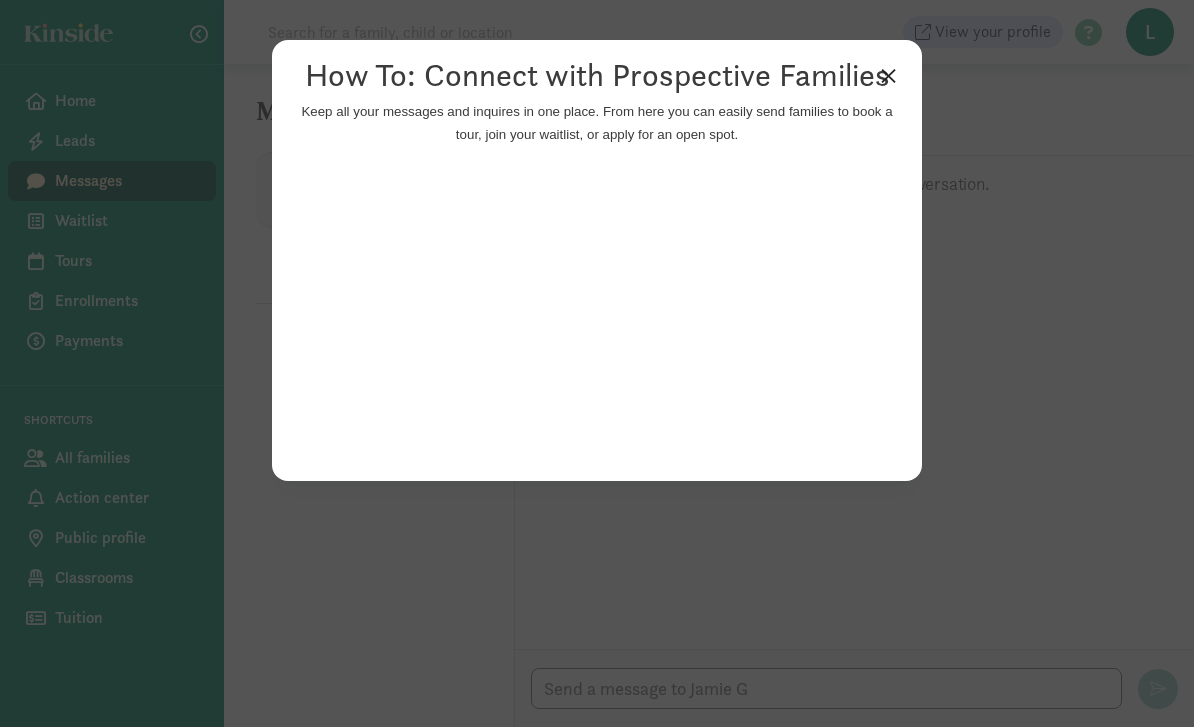 click on "×" at bounding box center (888, 74) 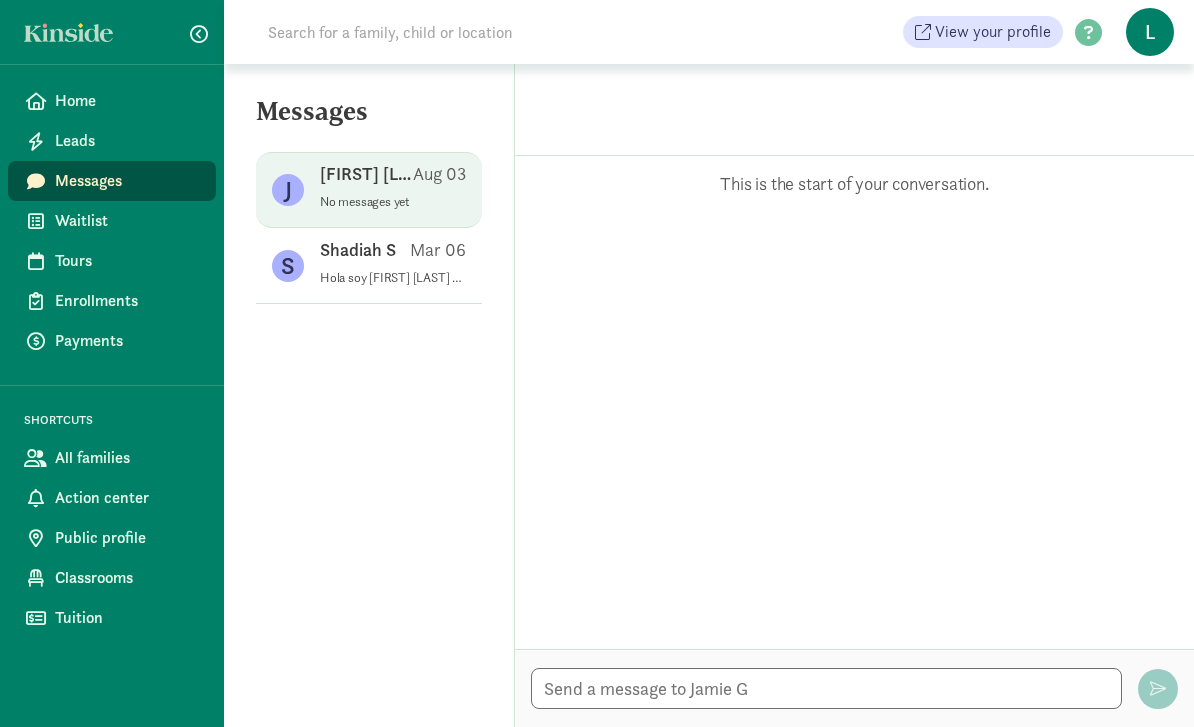 click on "J" at bounding box center (288, 190) 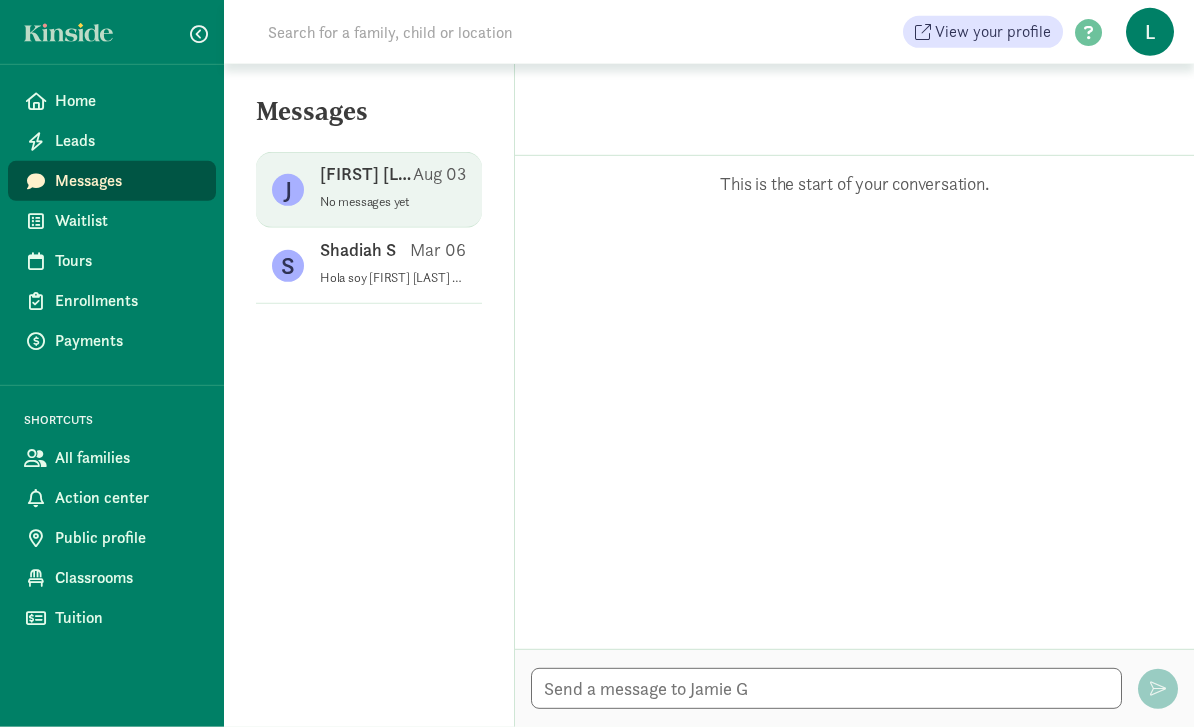 scroll, scrollTop: 64, scrollLeft: 0, axis: vertical 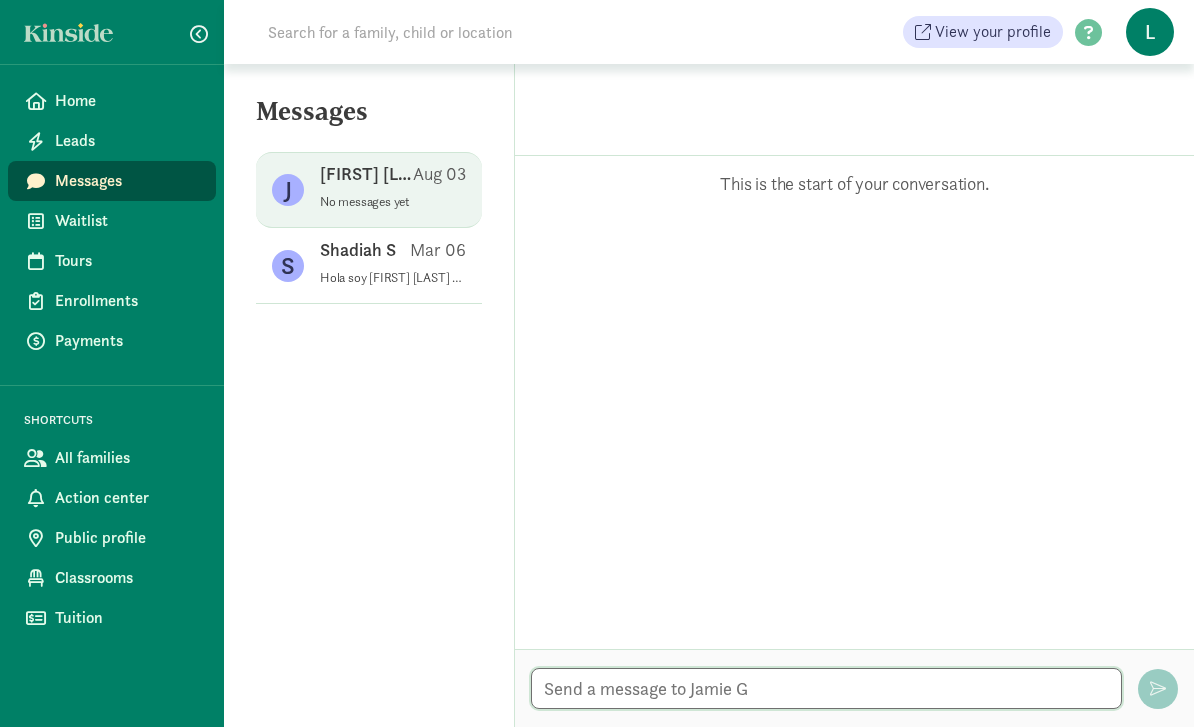 click at bounding box center [826, 688] 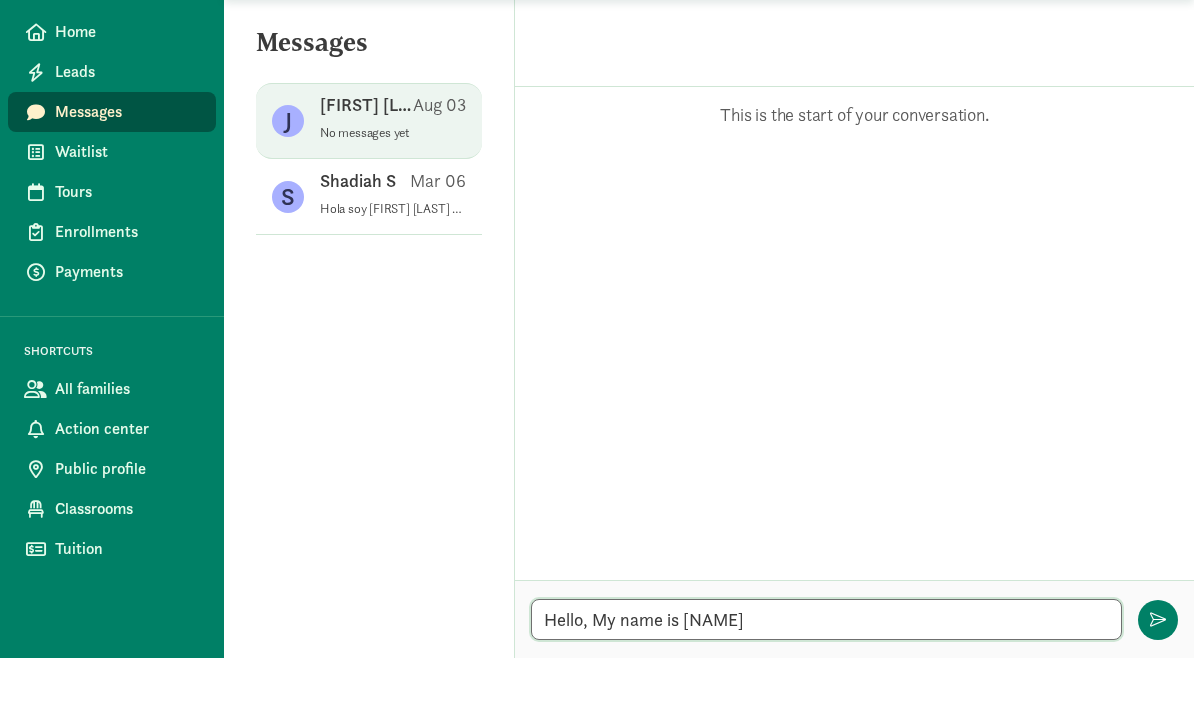 click on "Hello, My name is Lina" at bounding box center [826, 688] 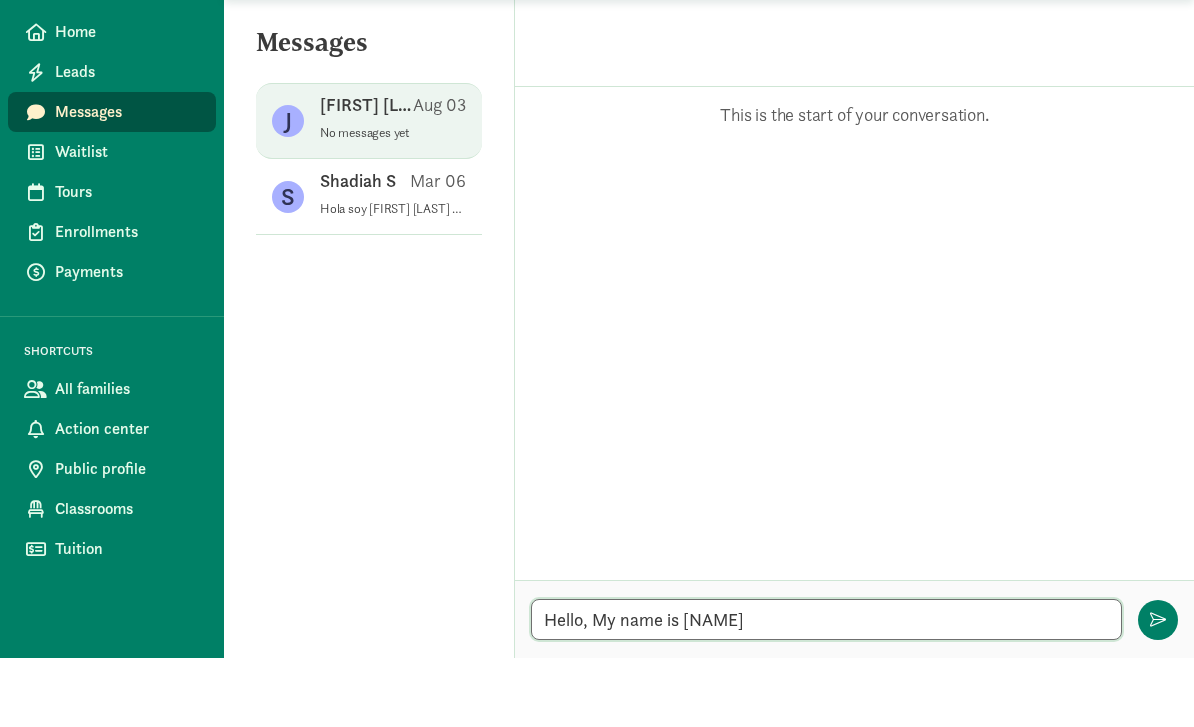 paste on "invitation to schedule a tour" 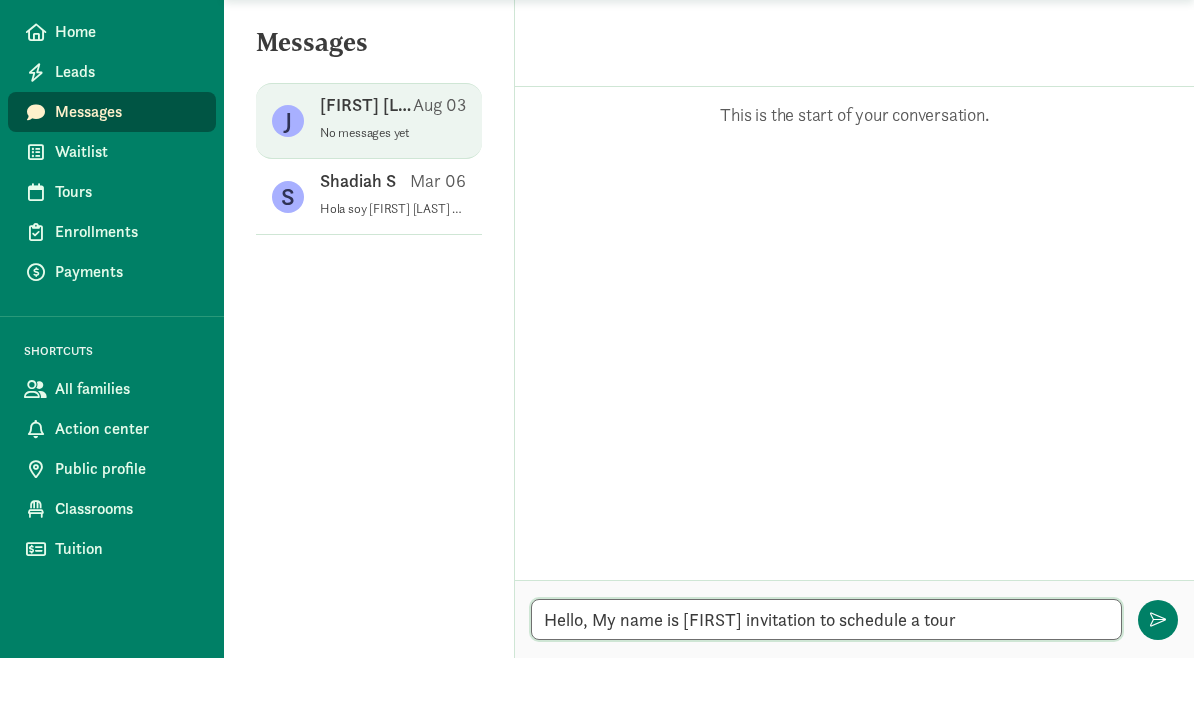 click on "Hello, My name is Lina invitation to schedule a tour" at bounding box center [826, 688] 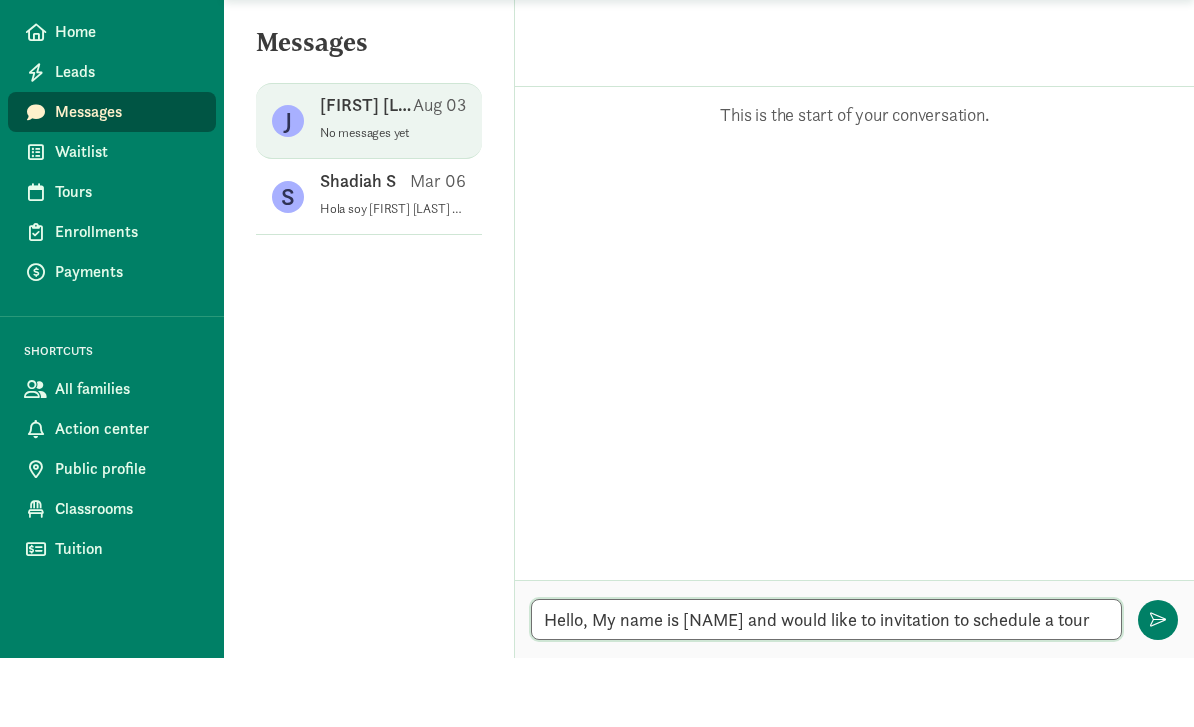 click on "Hello, My name is Lina and would like to invitation to schedule a tour" at bounding box center [826, 688] 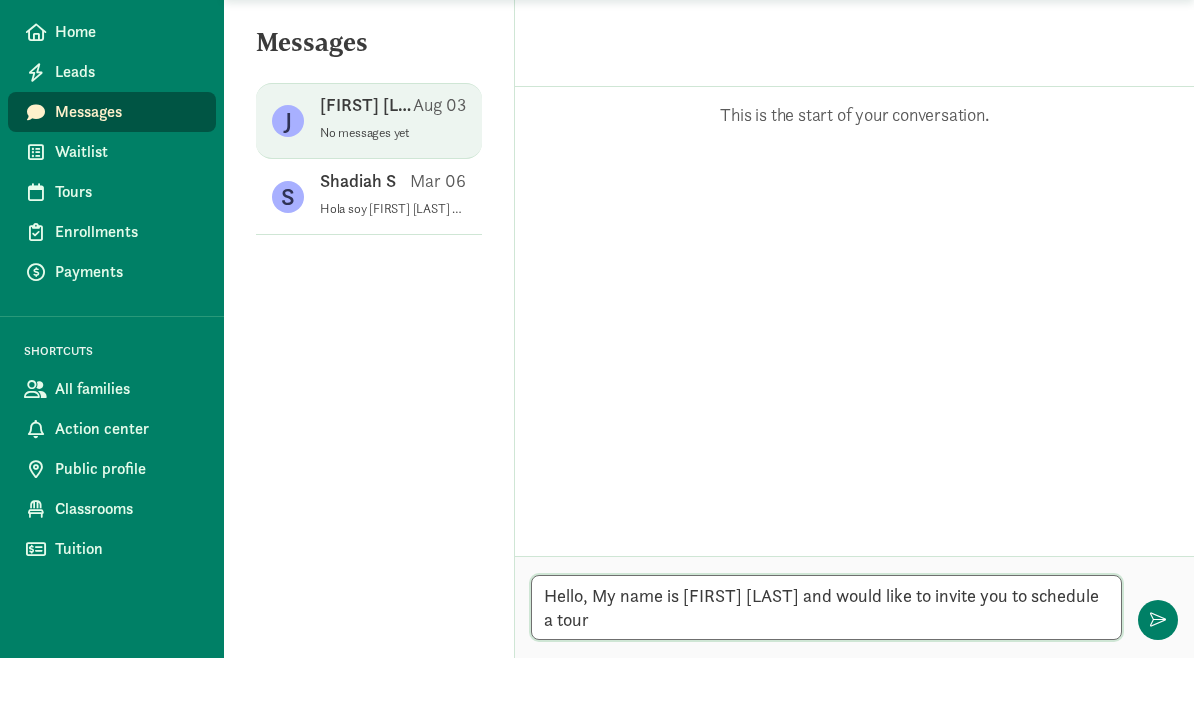 click on "Hello, My name is Lina and would like to invite you to schedule a tour" at bounding box center (826, 676) 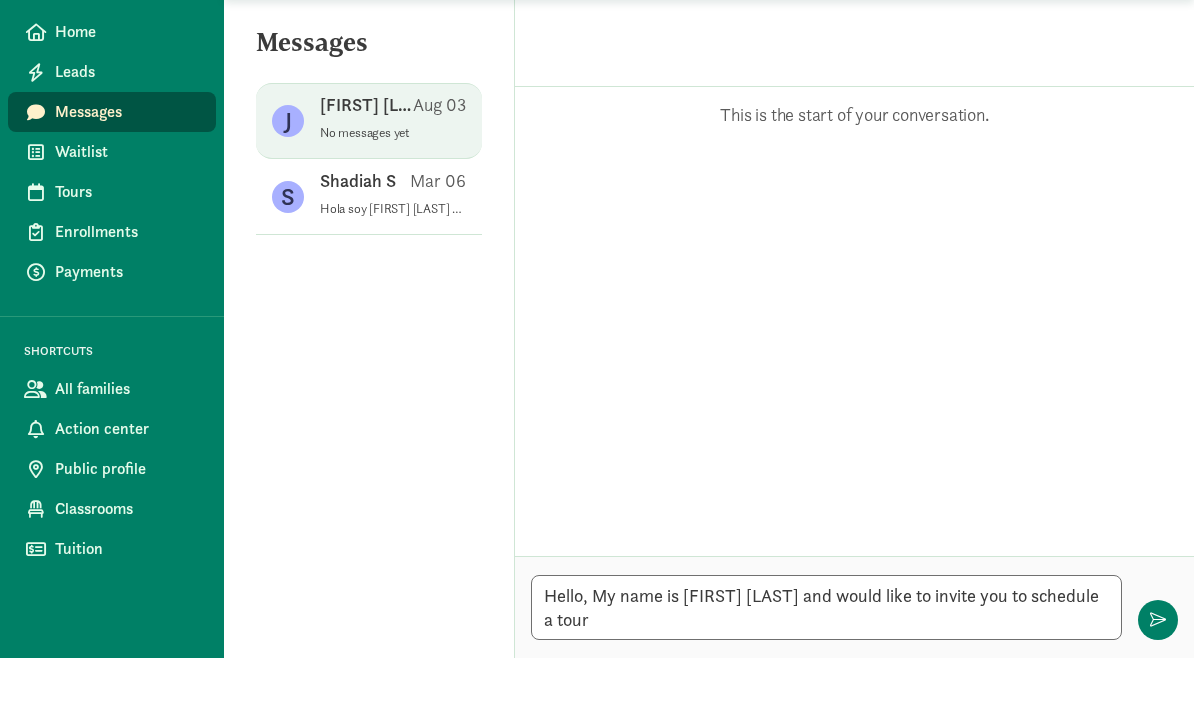 click on "Opps, something went wrong :(
Retry
This is the start of your conversation." at bounding box center (854, 390) 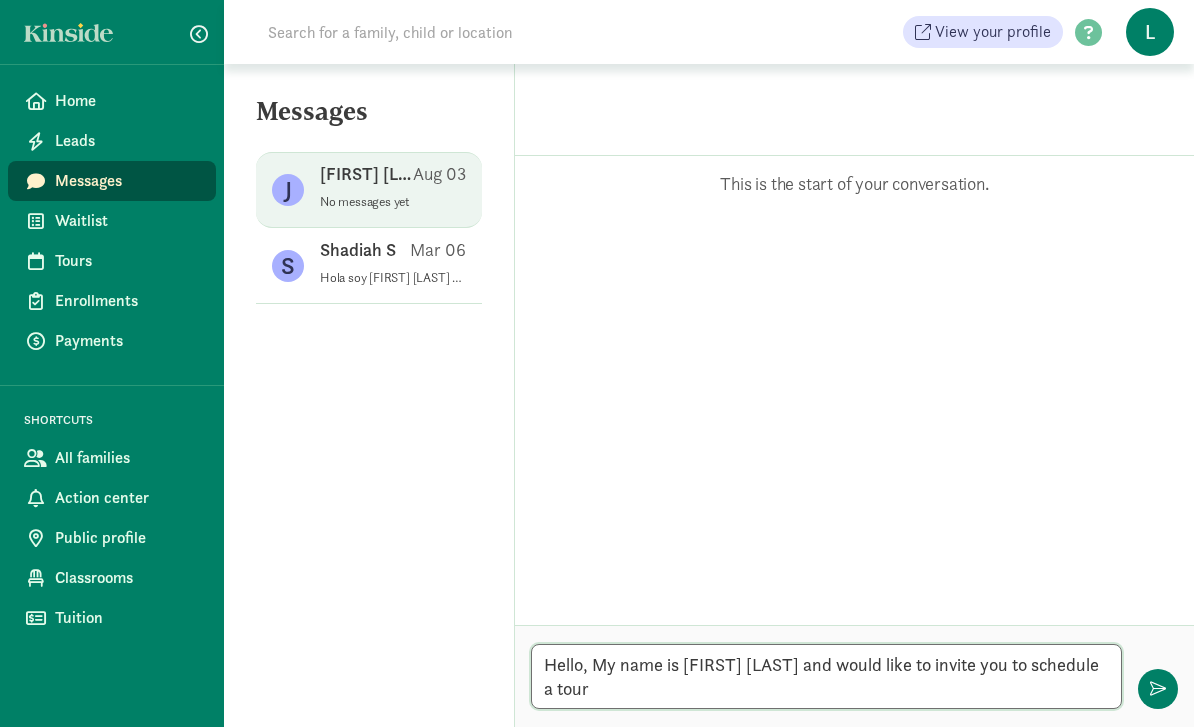click on "Hello, My name is Lina and would like to invite you to schedule a tour" at bounding box center [826, 676] 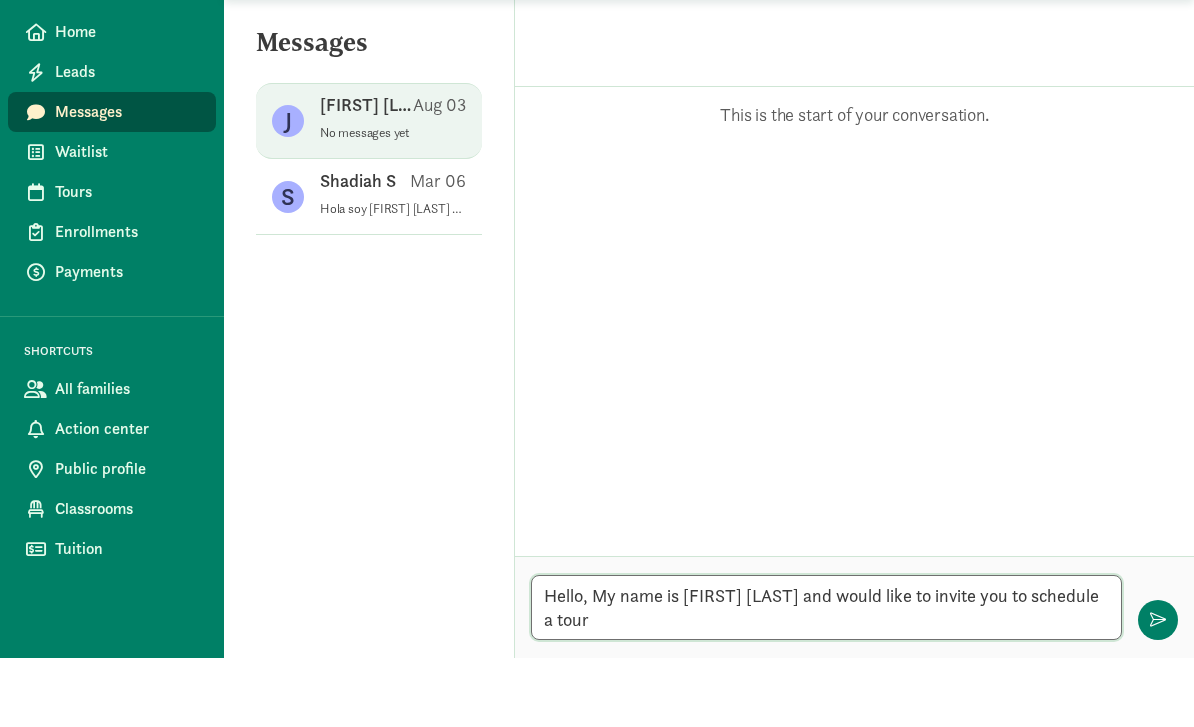 click on "Hello, My name is Lina and would like to invite you to schedule a tour" at bounding box center [826, 676] 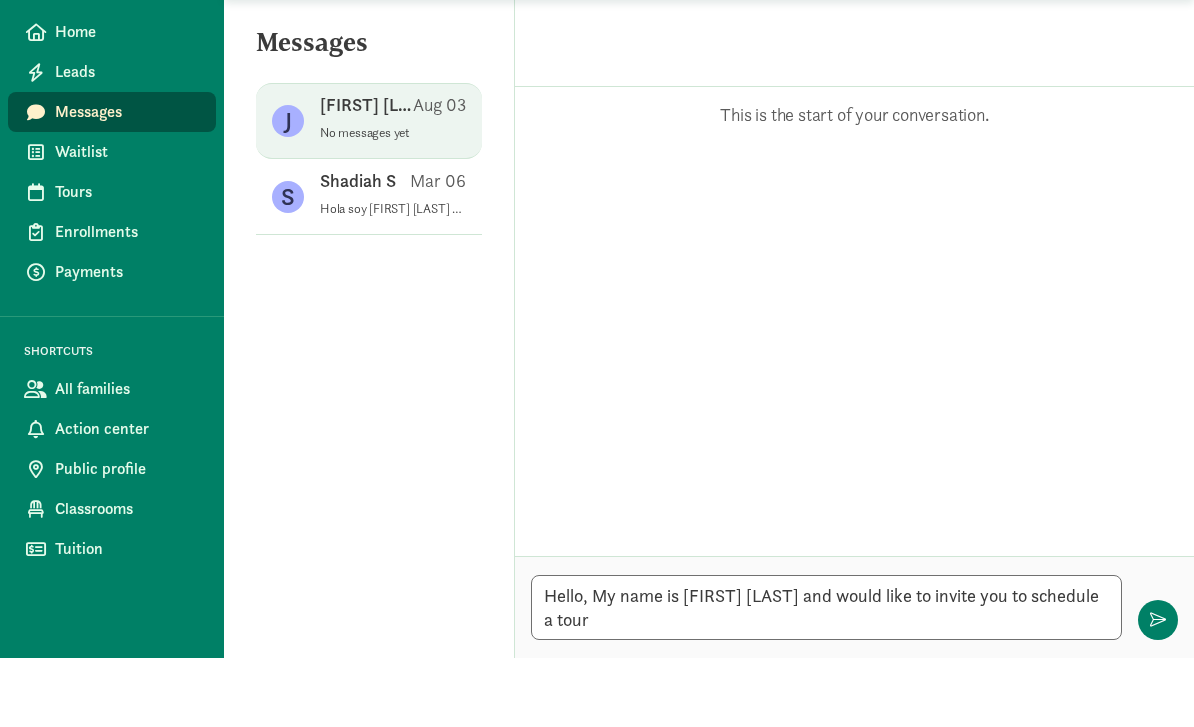 click on "No messages yet" at bounding box center [393, 202] 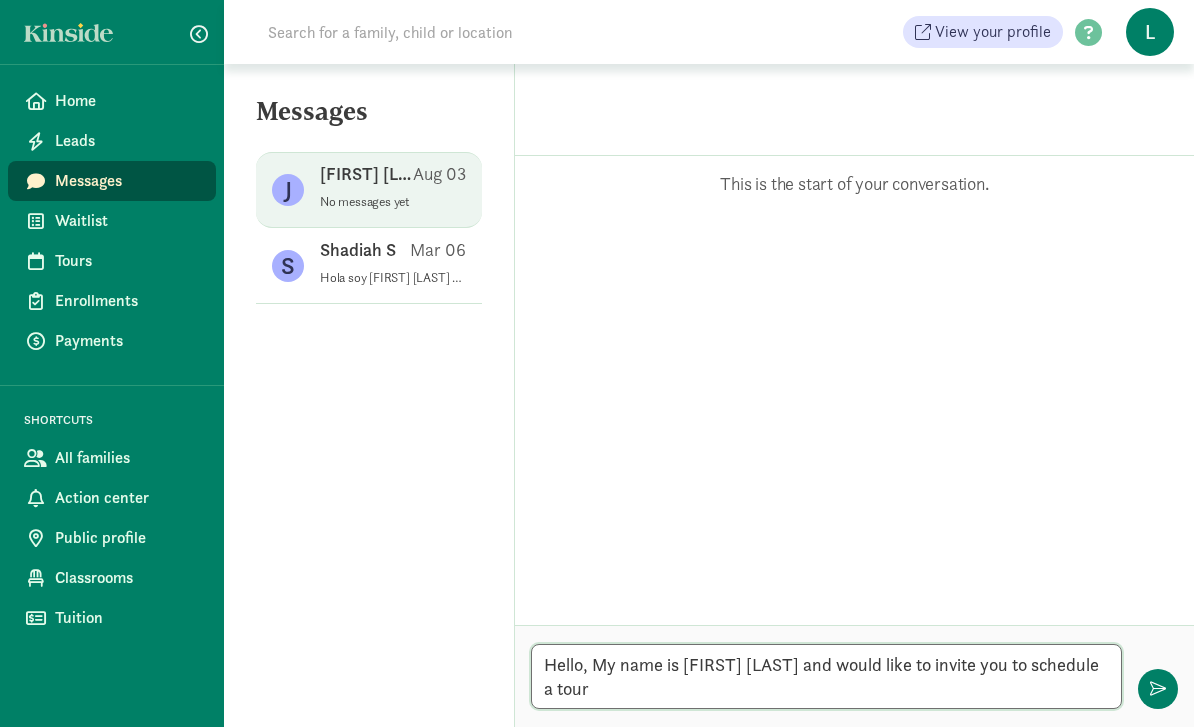 click on "Hello, My name is Lina and would like to invite you to schedule a tour" at bounding box center [826, 676] 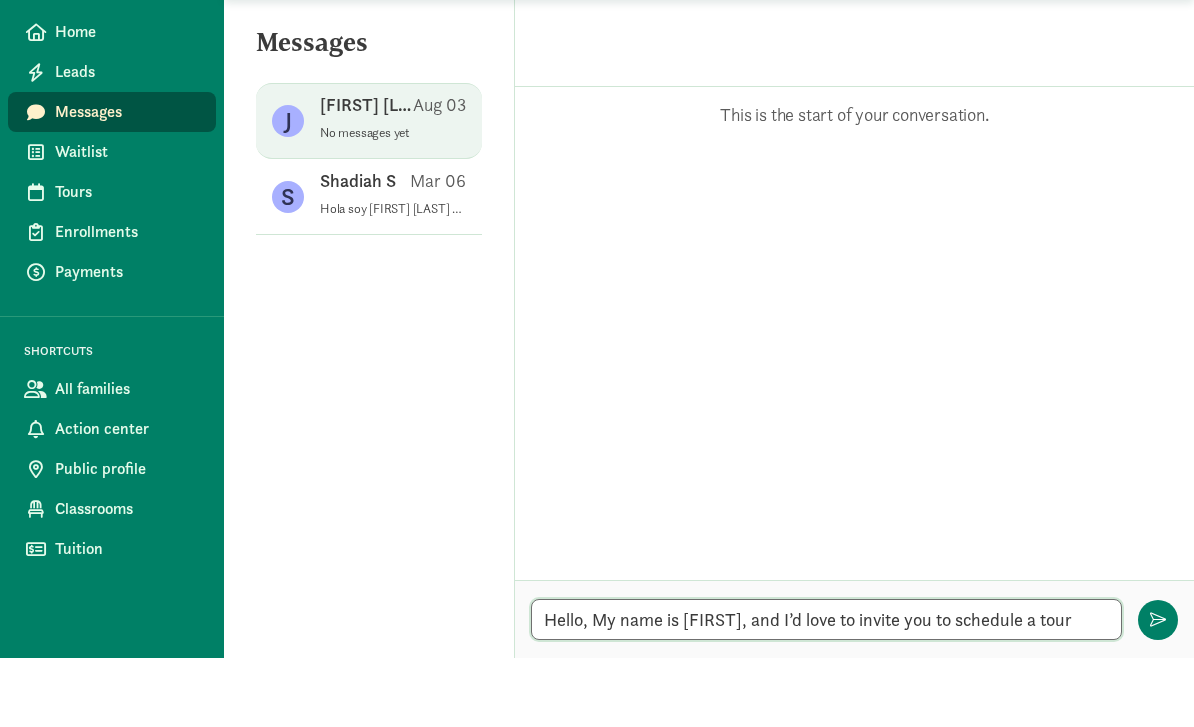 click on "Hello, My name is Lina, and I’d love to invite you to schedule a tour" at bounding box center [826, 688] 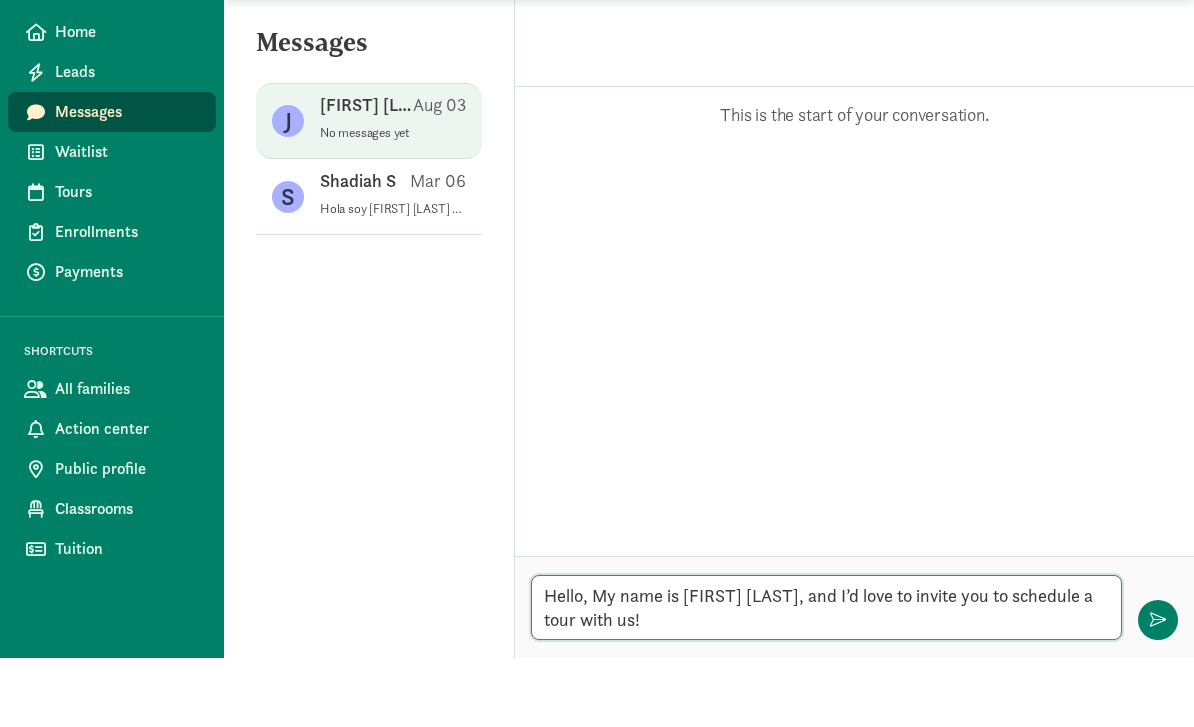 click on "Hello, My name is Lina, and I’d love to invite you to schedule a tour with us!" at bounding box center [826, 676] 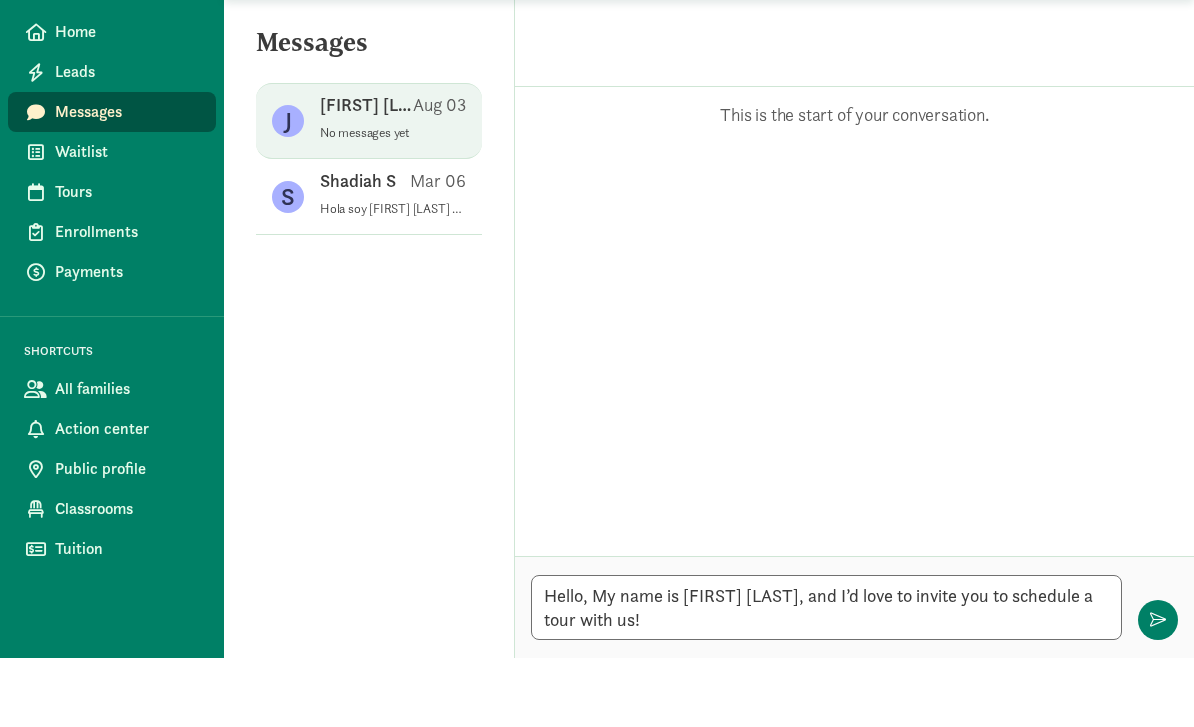 click on "Messages   J   Jamie G    Aug 03   No messages yet S   Shadiah S    Mar 06   Hola soy Lina me gustaría hablar con ustedes para ver qué más necesito hacer o que hice mal para no tener resultados para tener más niños Sent from my iPhone
Opps, something went wrong :(
Retry" at bounding box center [369, 395] 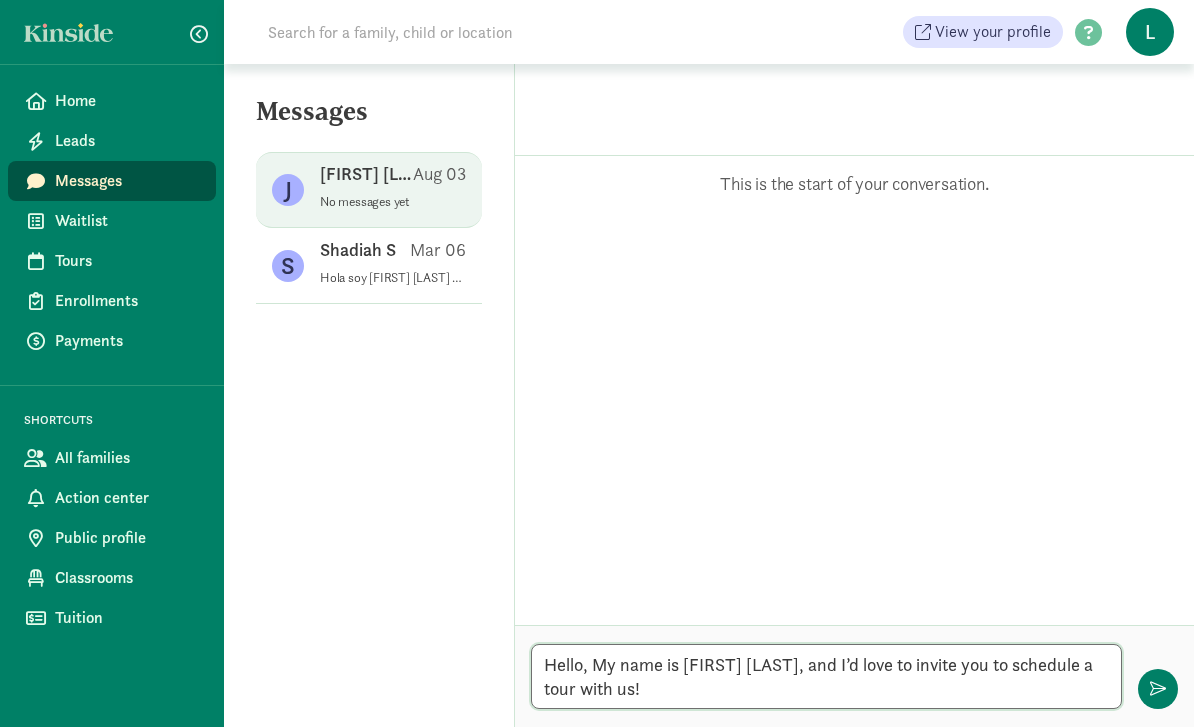 click on "Hello, My name is Lina, and I’d love to invite you to schedule a tour with us!" at bounding box center (826, 676) 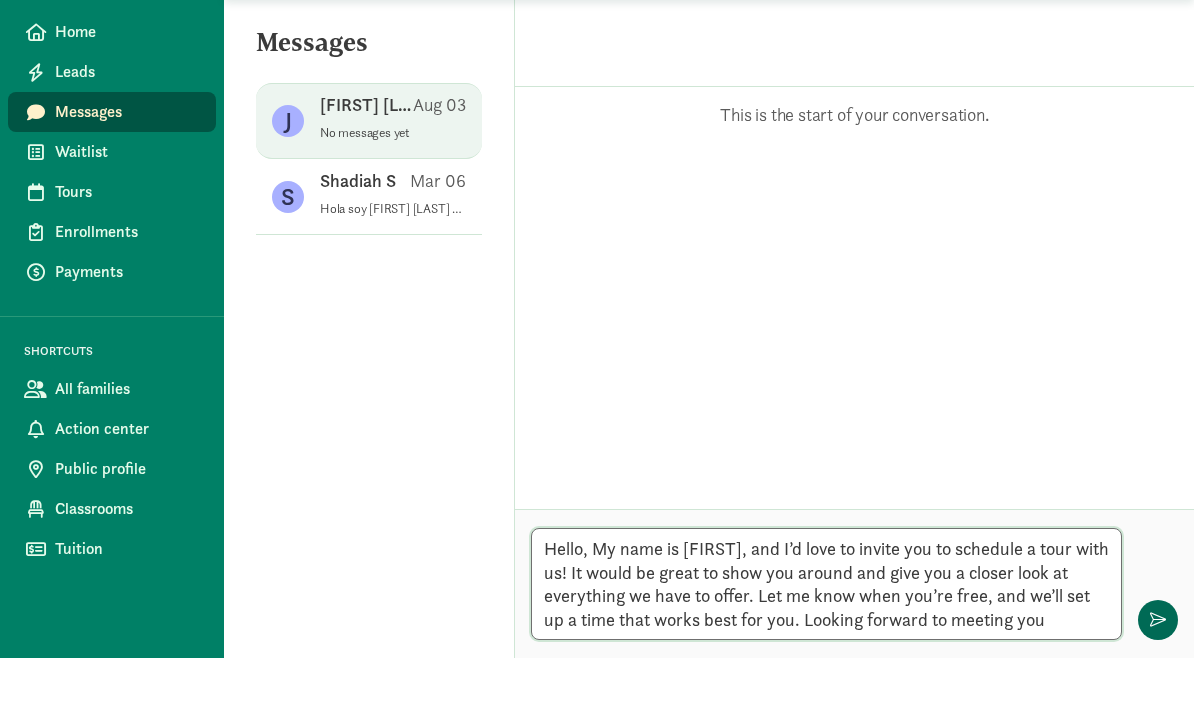 type on "Hello, My name is [NAME], and I’d love to invite you to schedule a tour with us! It would be great to show you around and give you a closer look at everything we have to offer. Let me know when you’re free, and we’ll set up a time that works best for you. Looking forward to meeting you" 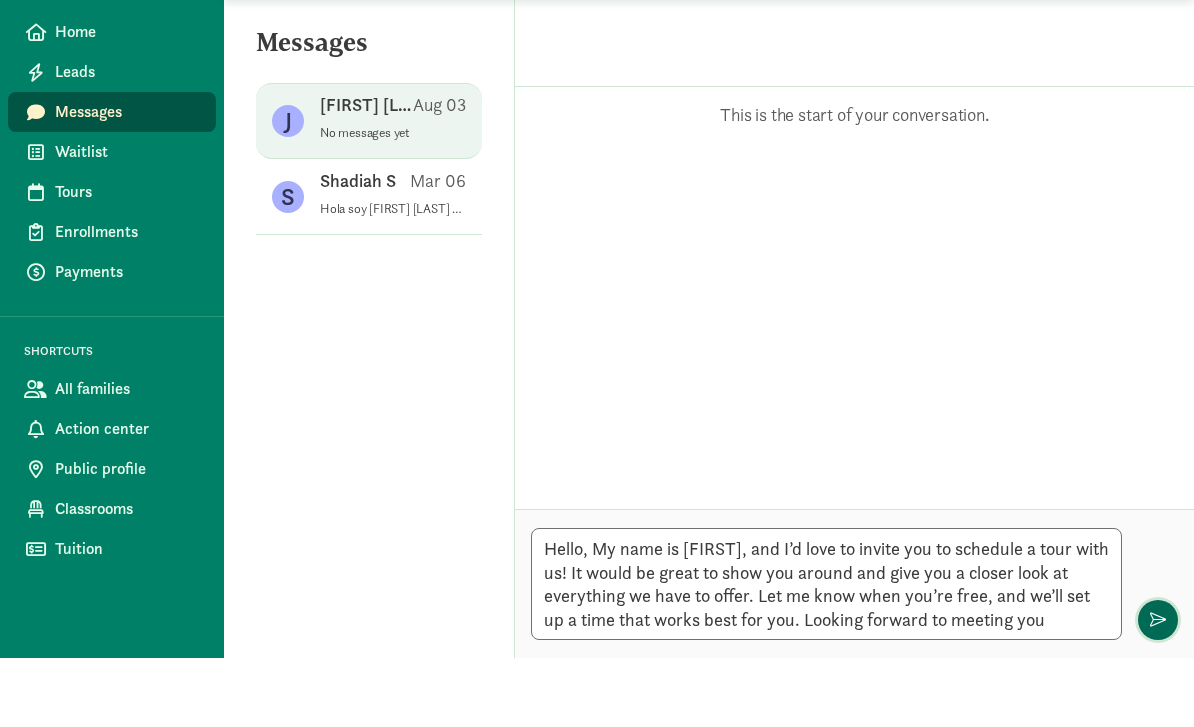 click at bounding box center (1158, 689) 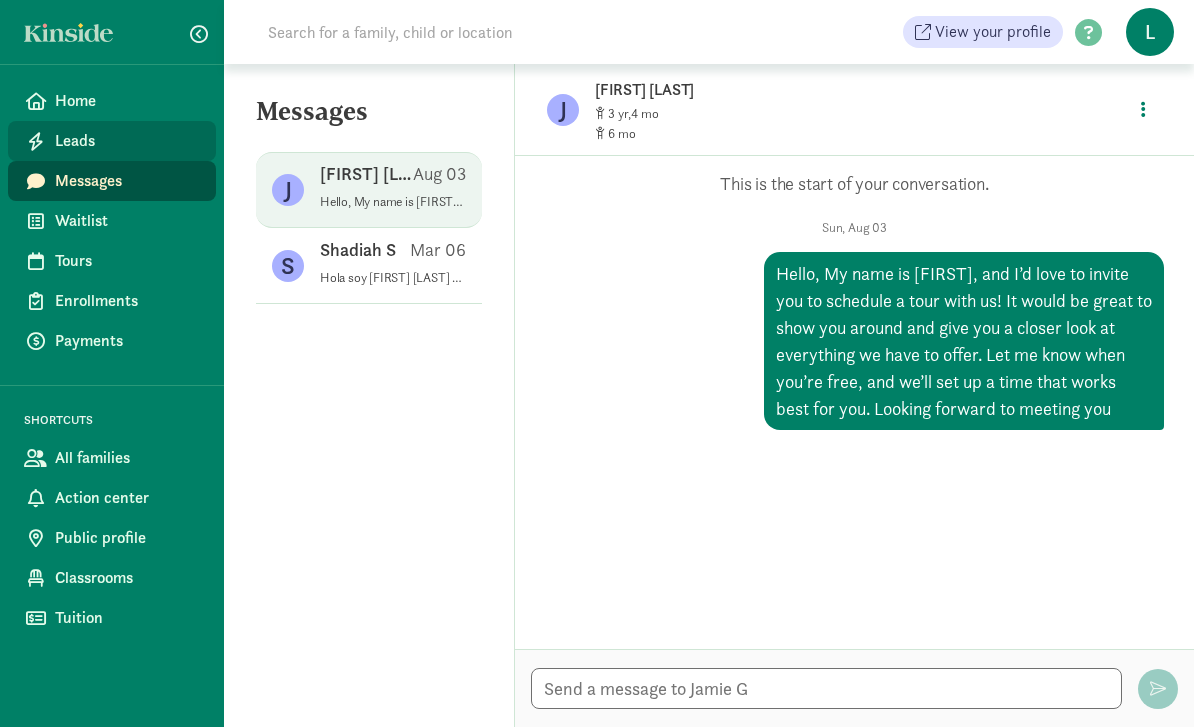 click on "Leads" at bounding box center [127, 141] 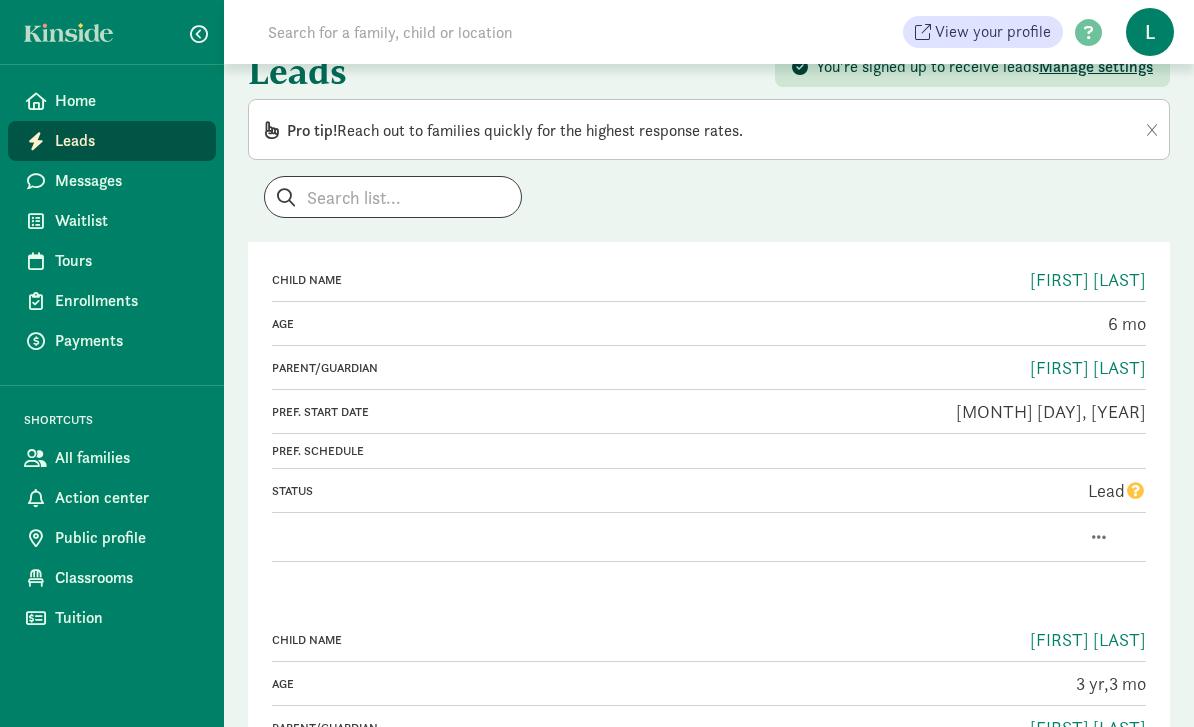 scroll, scrollTop: 40, scrollLeft: 0, axis: vertical 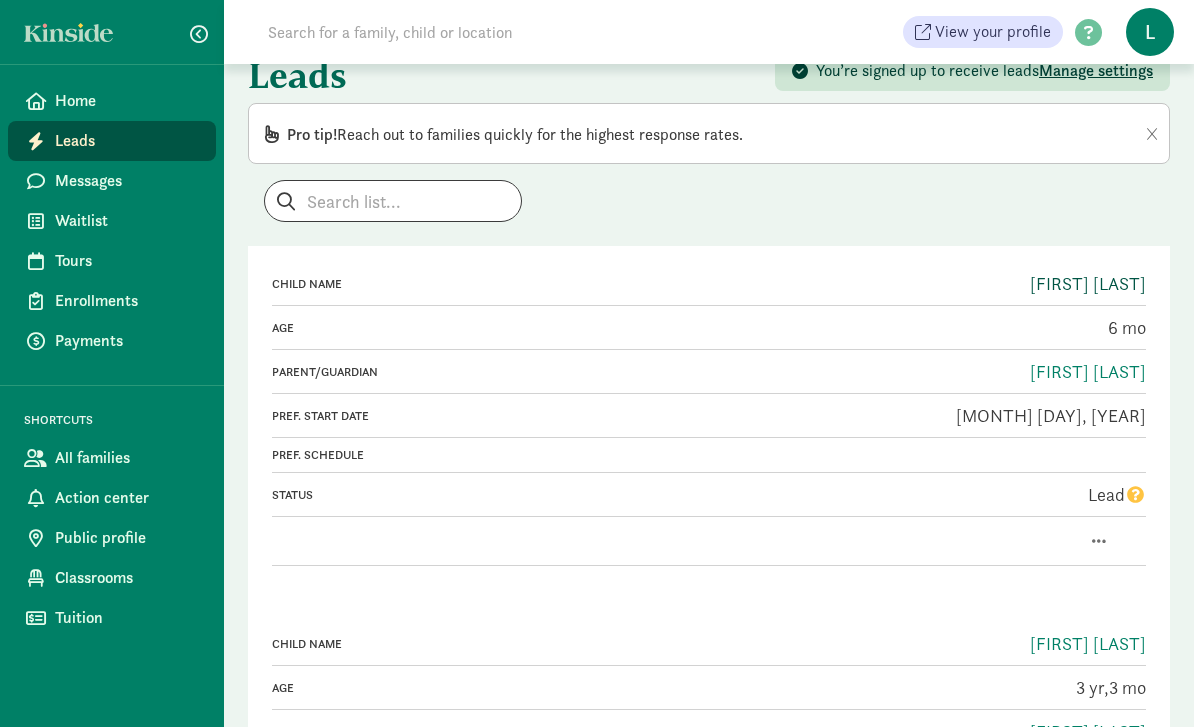 click on "Roya Pazouki" 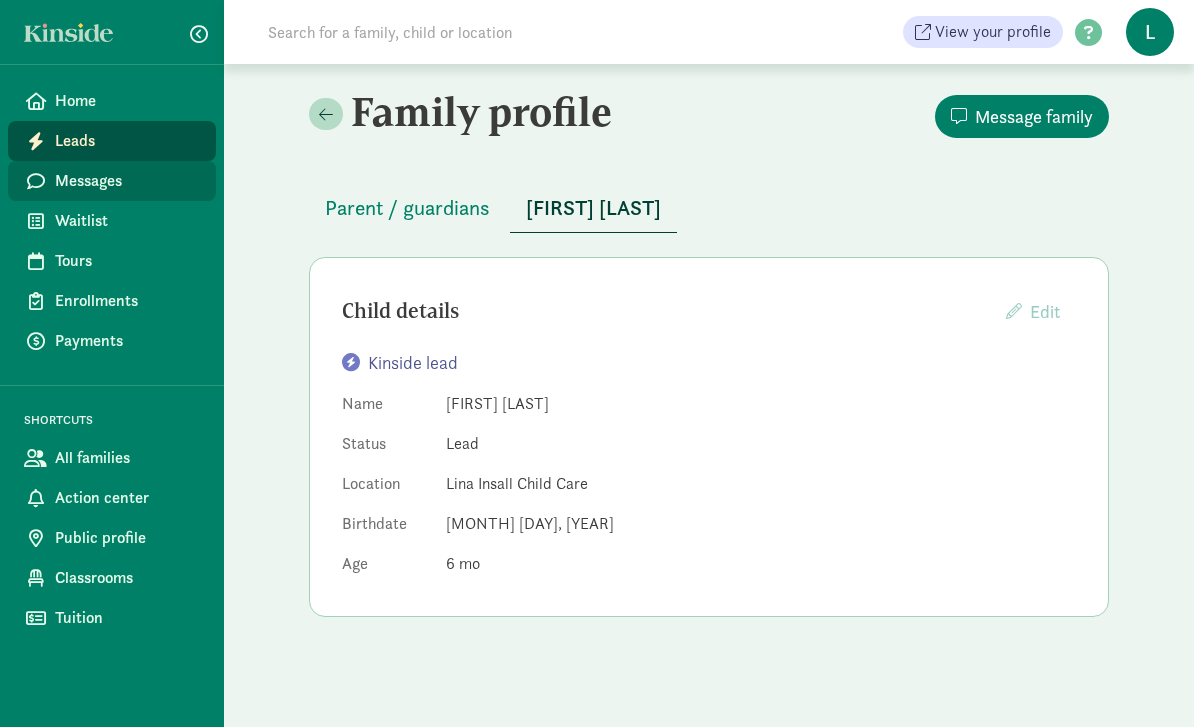 click on "Messages" 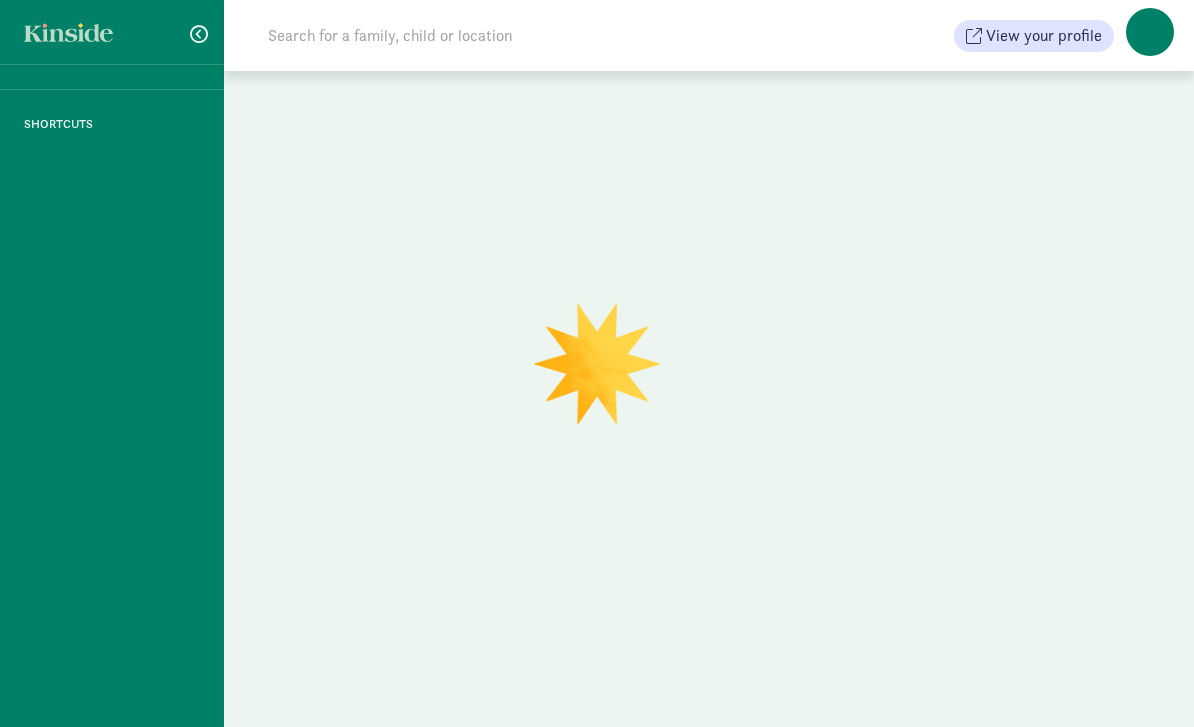 scroll, scrollTop: 0, scrollLeft: 0, axis: both 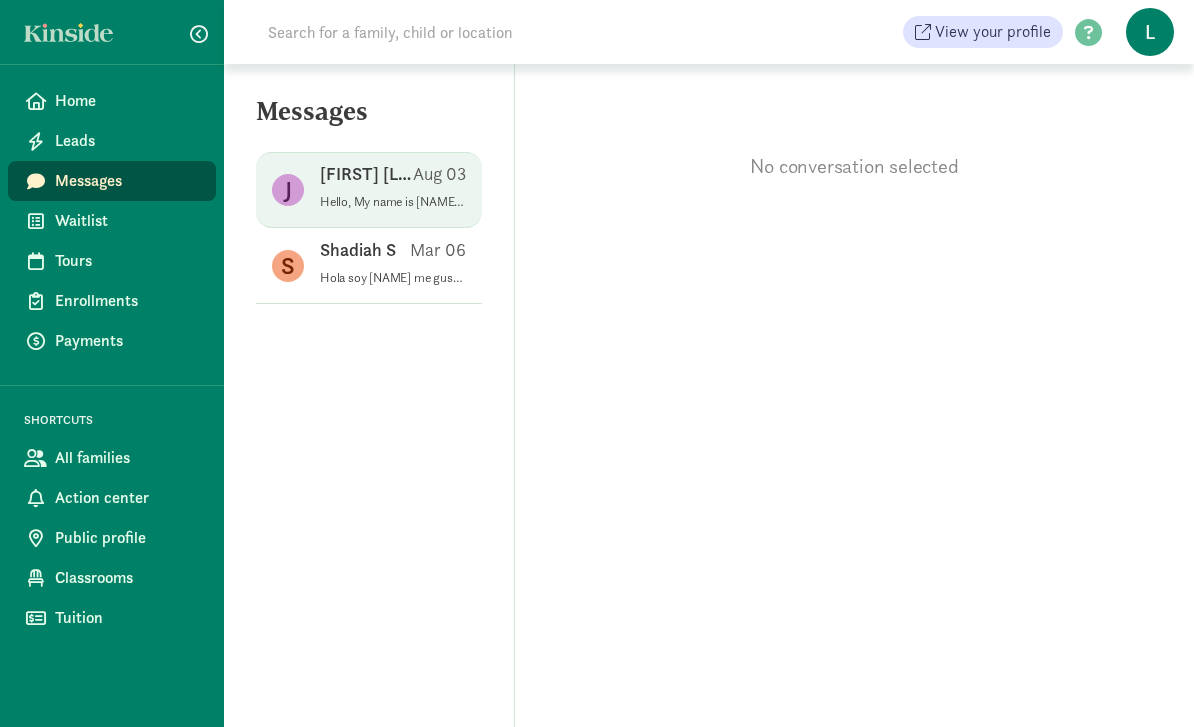 click on "J [LAST] Aug 03 Hello, My name is [NAME], and I’d love to invite you to schedule a tour with us! It would be great to show you around and give you a closer look at everything we have to offer. Let me know when you’re free, and we’ll set up a time that works best for you. Looking forward to meeting you" 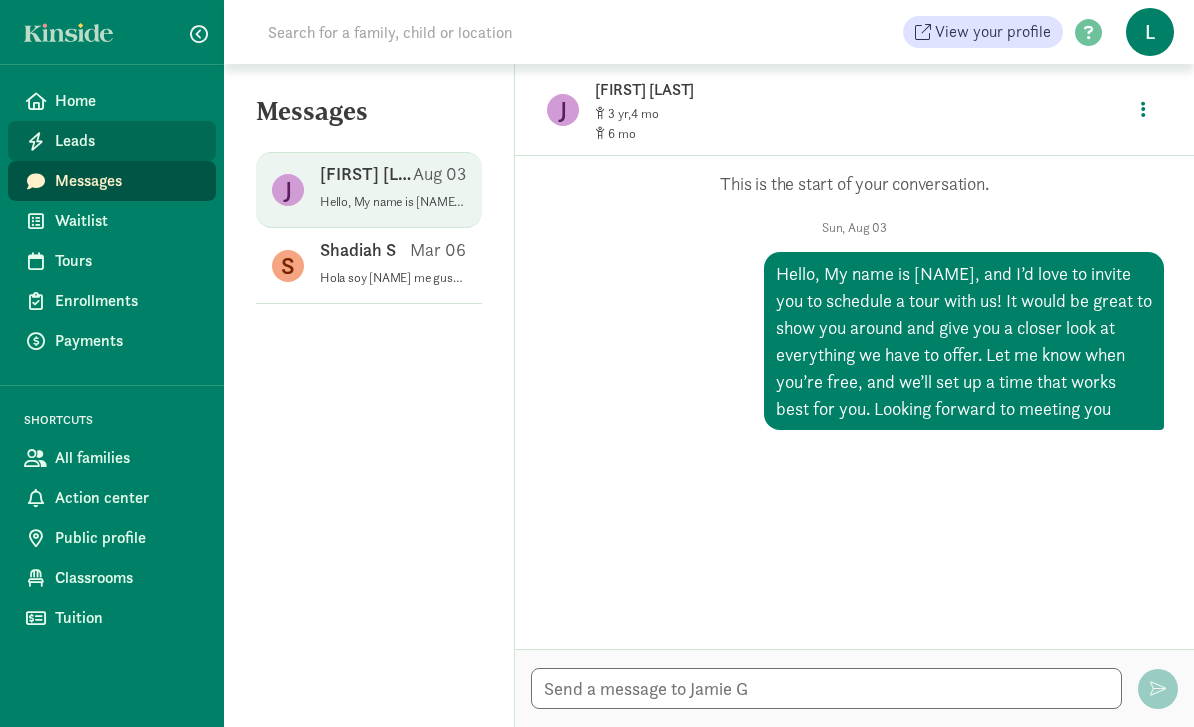 click at bounding box center (36, 141) 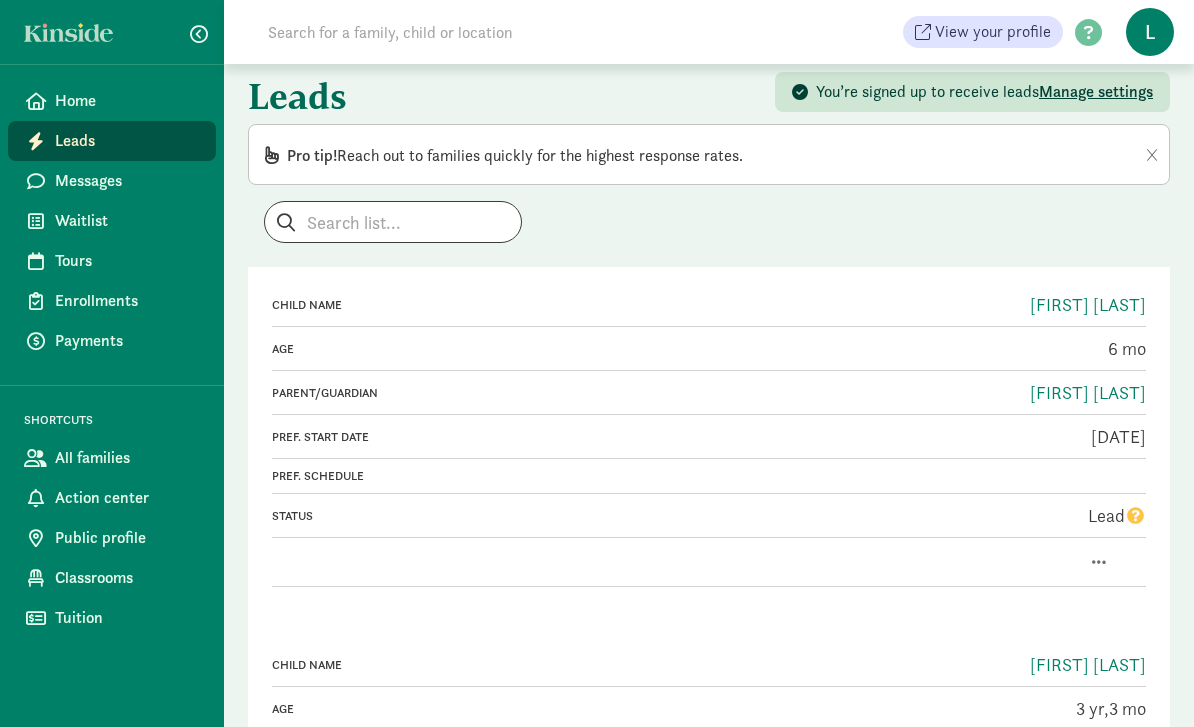 scroll, scrollTop: 25, scrollLeft: 0, axis: vertical 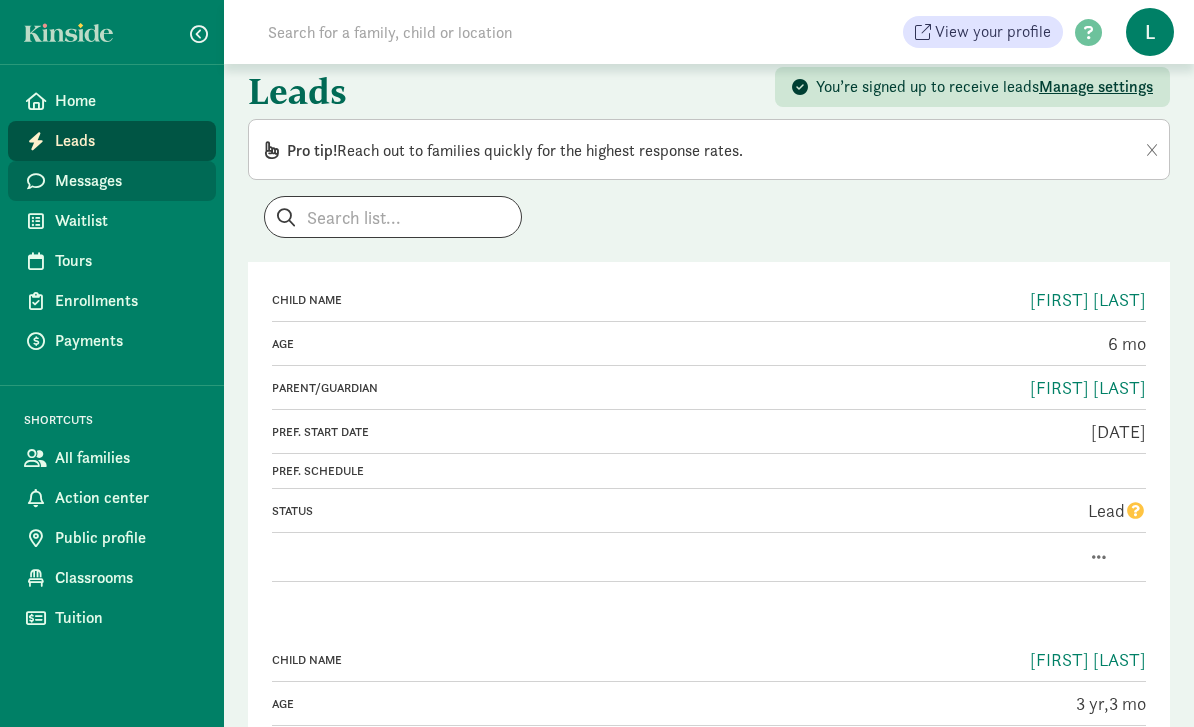 click on "Messages" at bounding box center (127, 181) 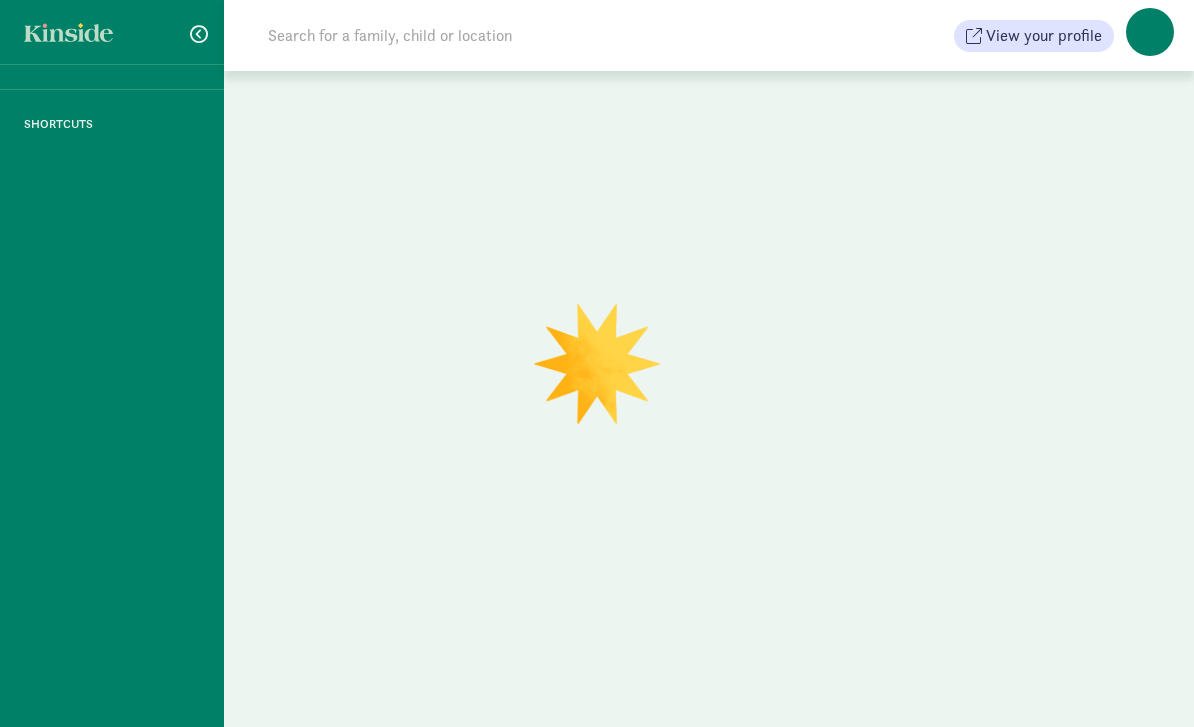 scroll, scrollTop: 0, scrollLeft: 0, axis: both 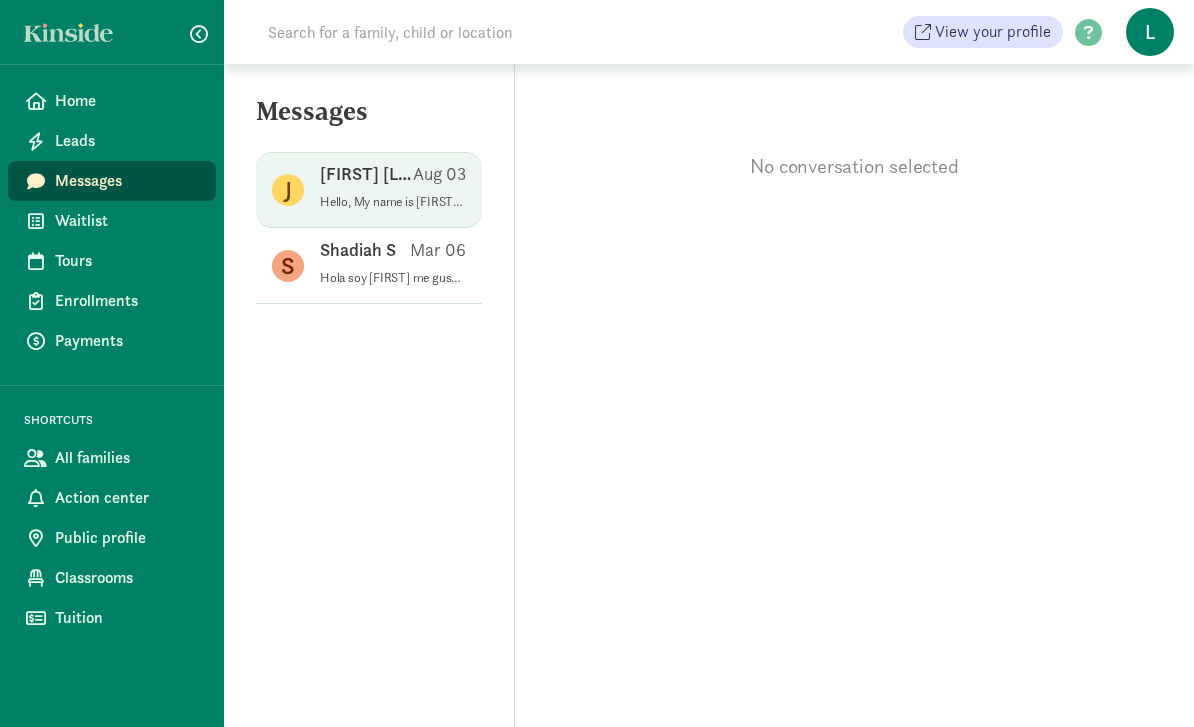 click on "[FIRST] [LAST]    [DATE]   Hello, My name is [FIRST], and I’d love to invite you to schedule a tour with us! It would be great to show you around and give you a closer look at everything we have to offer. Let me know when you’re free, and we’ll set up a time that works best for you. Looking forward to meeting you" at bounding box center [393, 190] 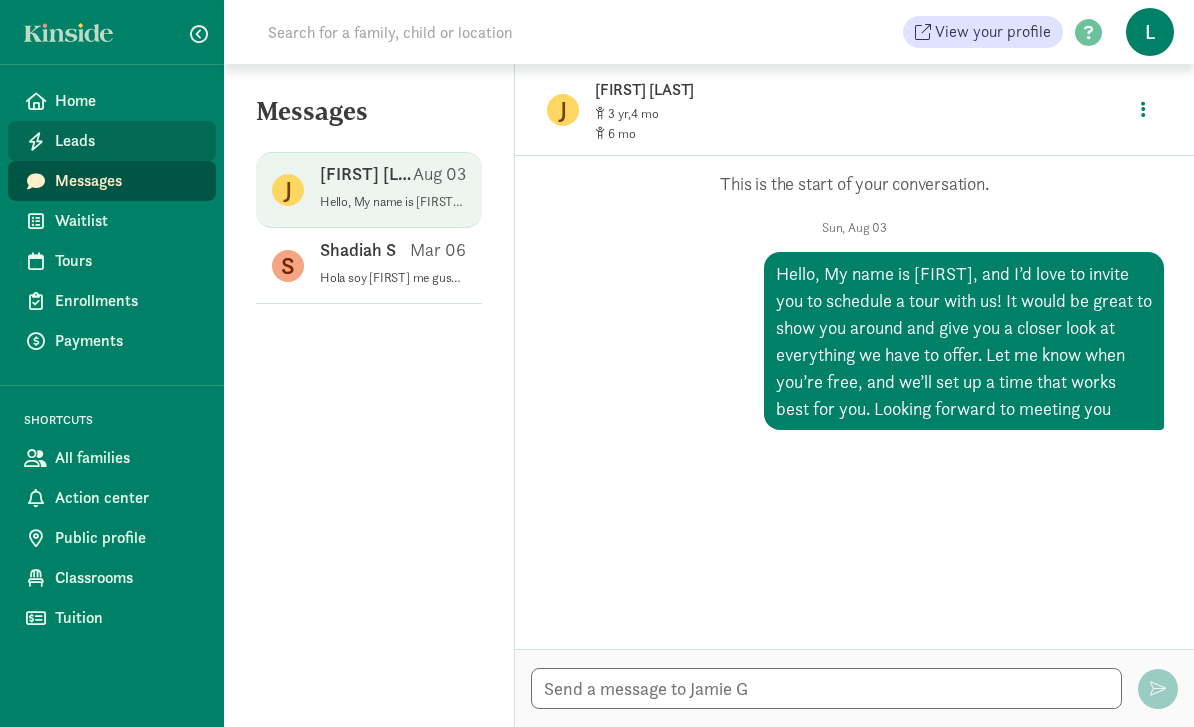 click on "Leads" 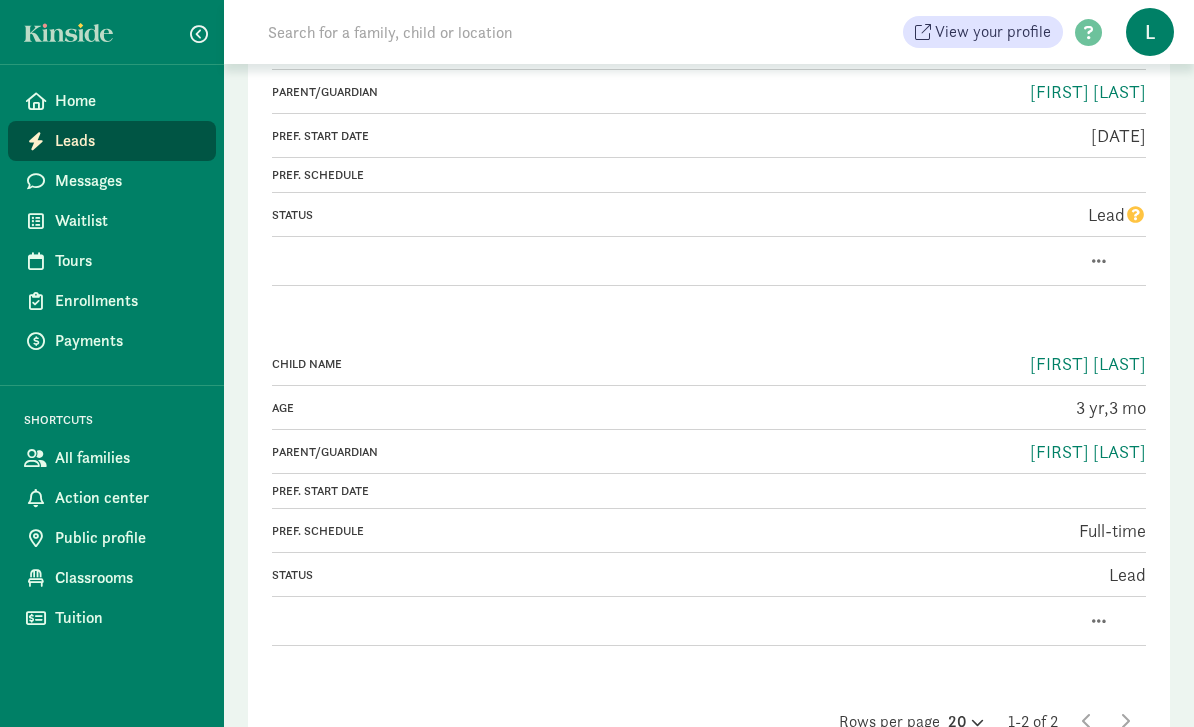 scroll, scrollTop: 326, scrollLeft: 0, axis: vertical 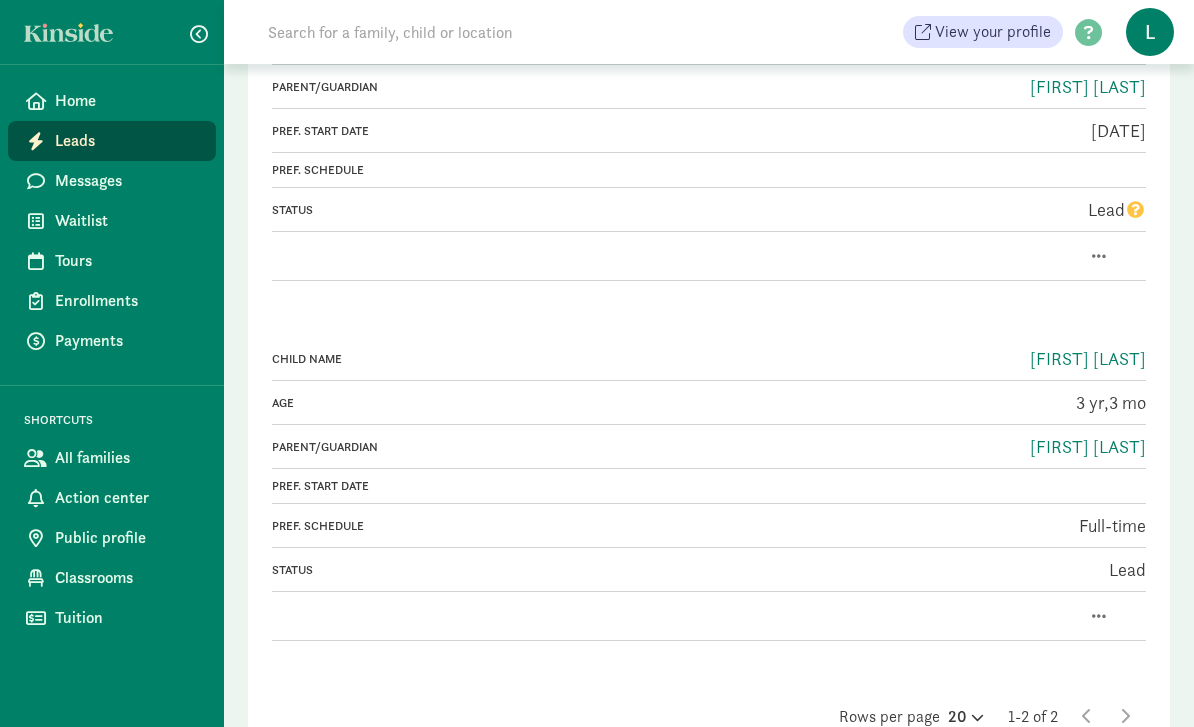 click 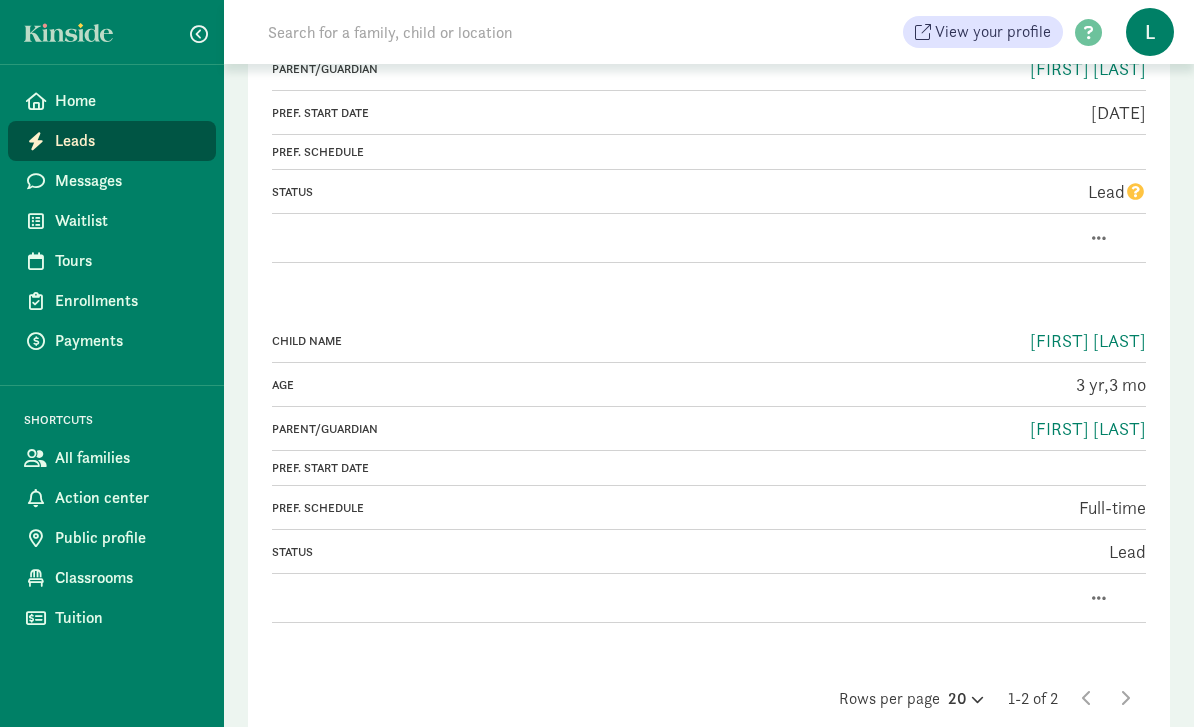 click at bounding box center (1087, 698) 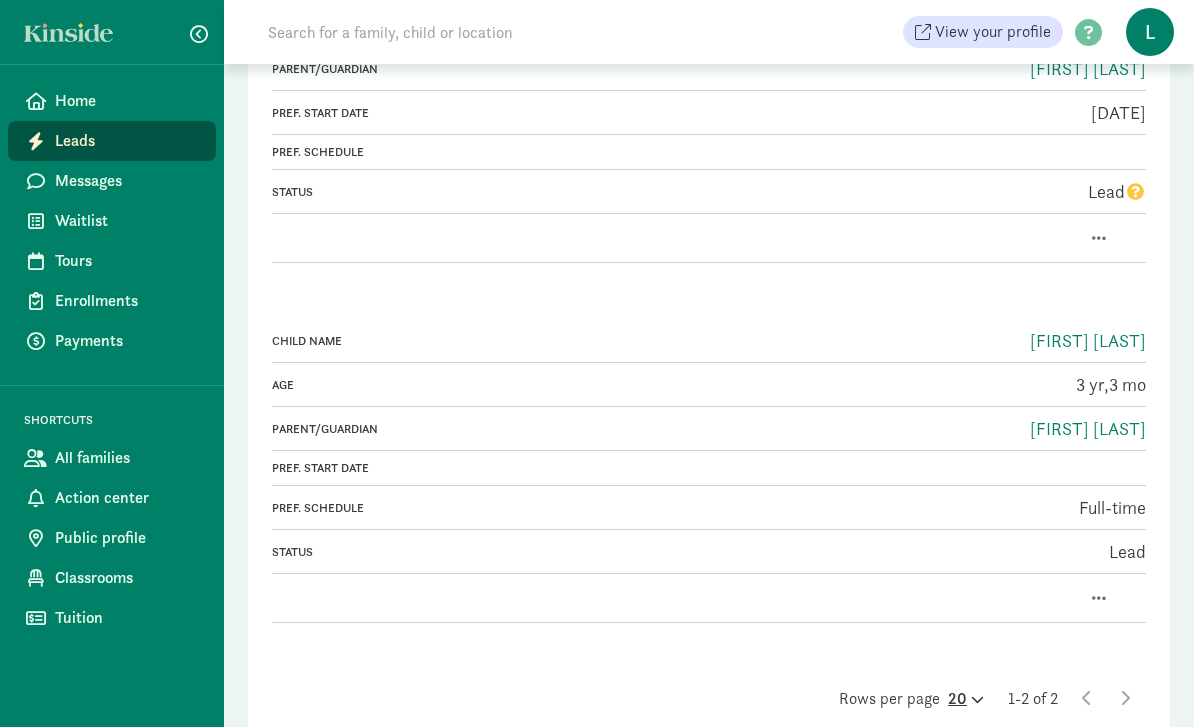 click 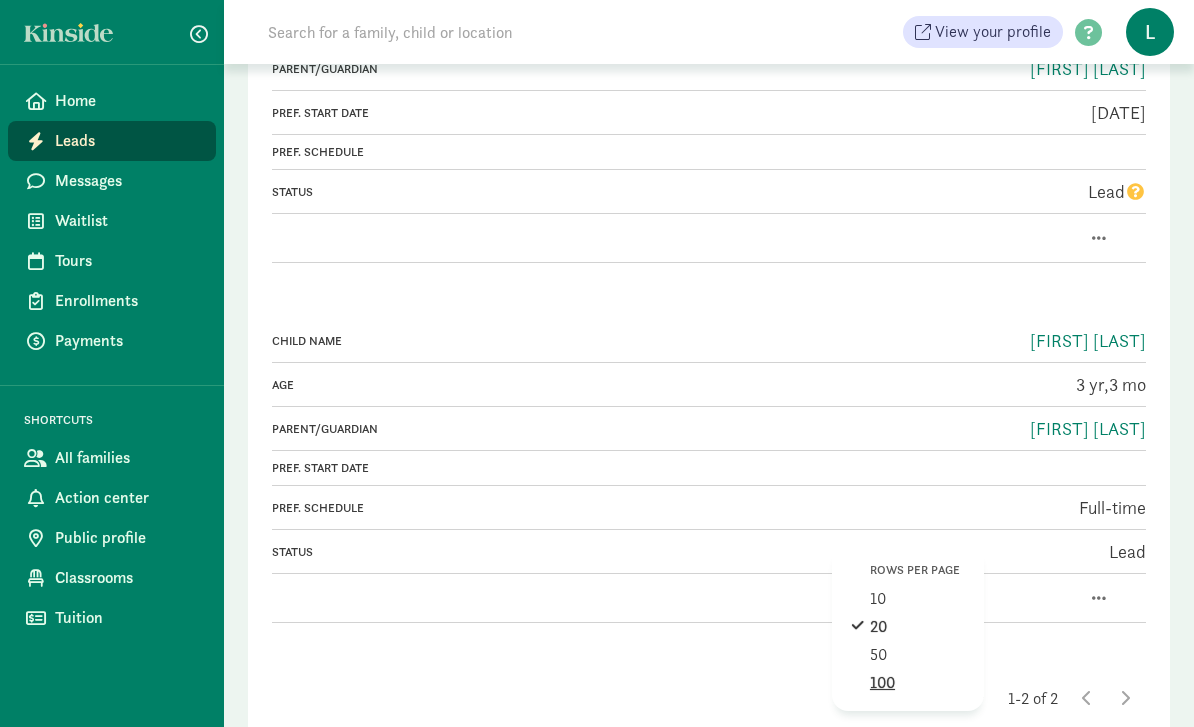 click on "100" 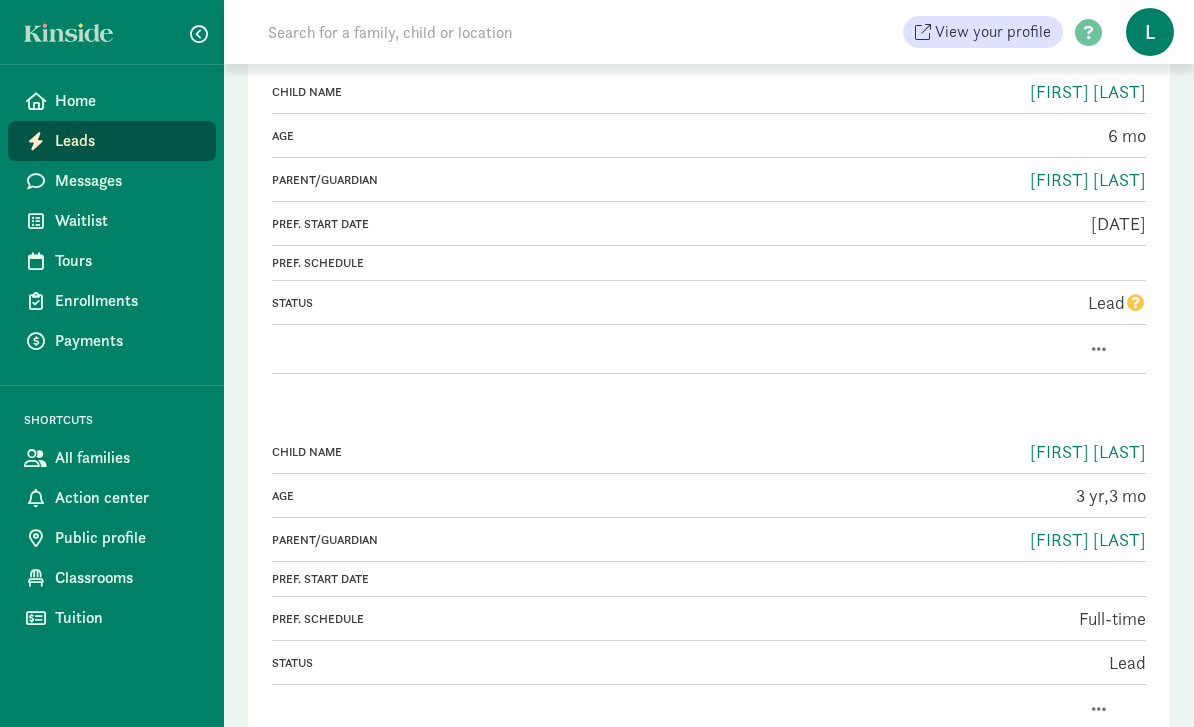 scroll, scrollTop: 230, scrollLeft: 0, axis: vertical 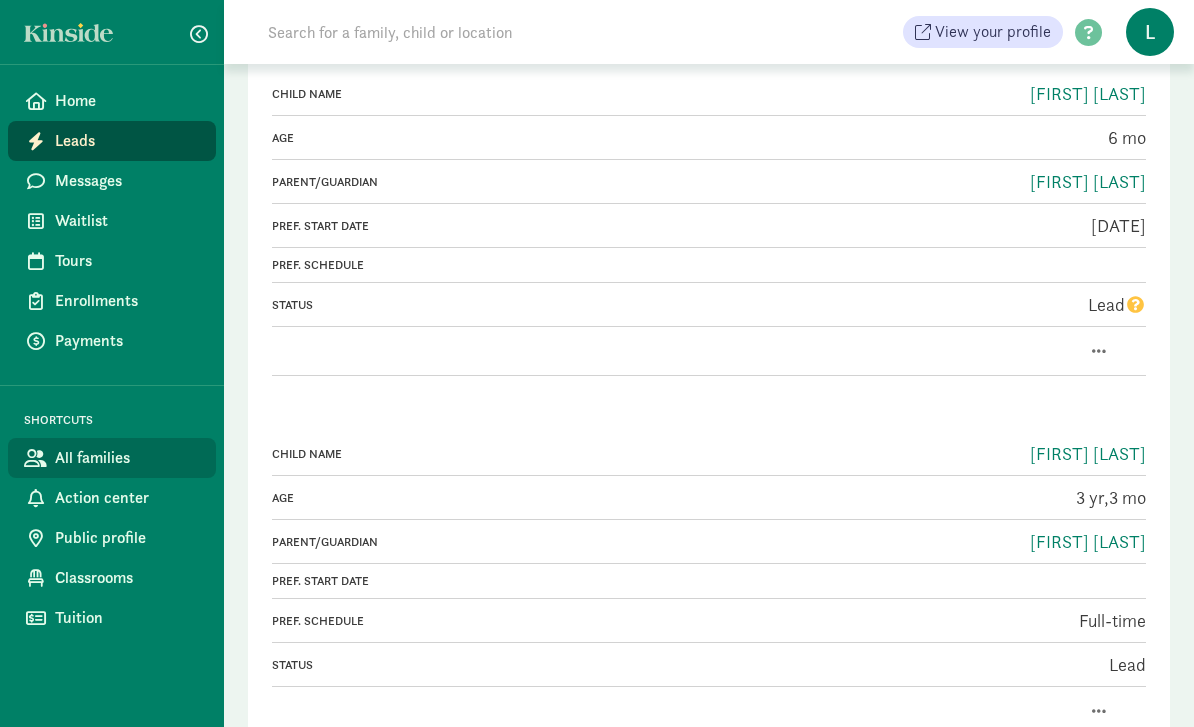 click on "All families" at bounding box center (127, 458) 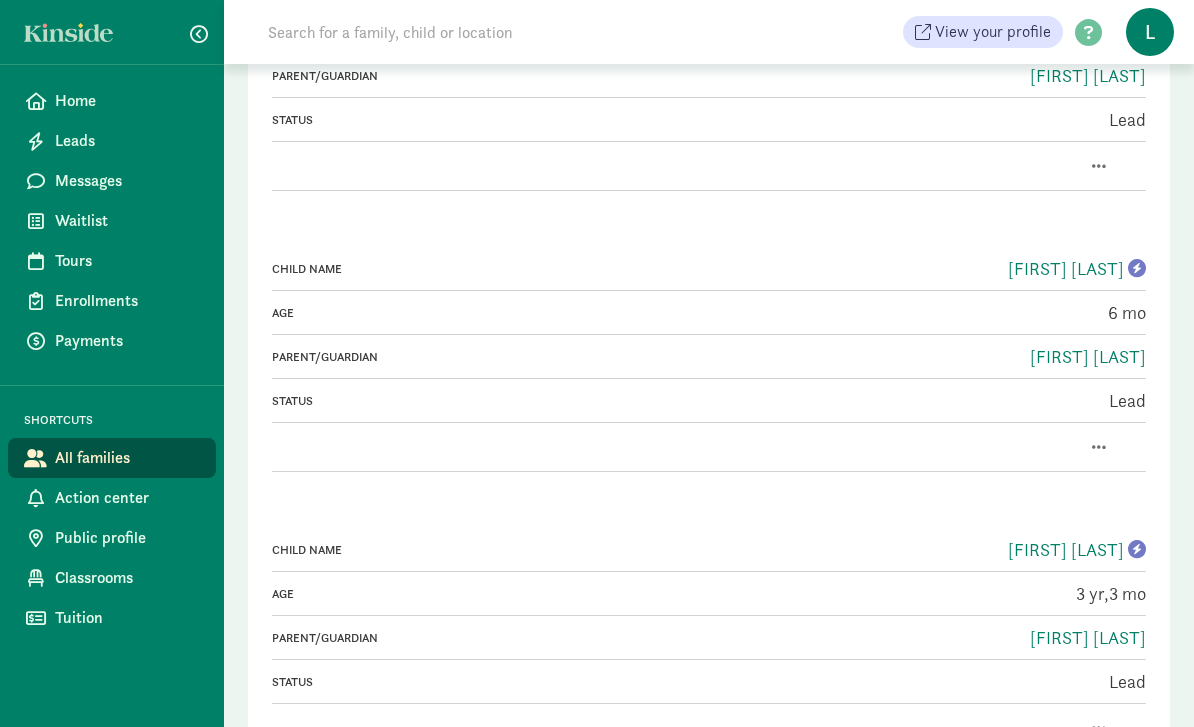 scroll, scrollTop: 308, scrollLeft: 0, axis: vertical 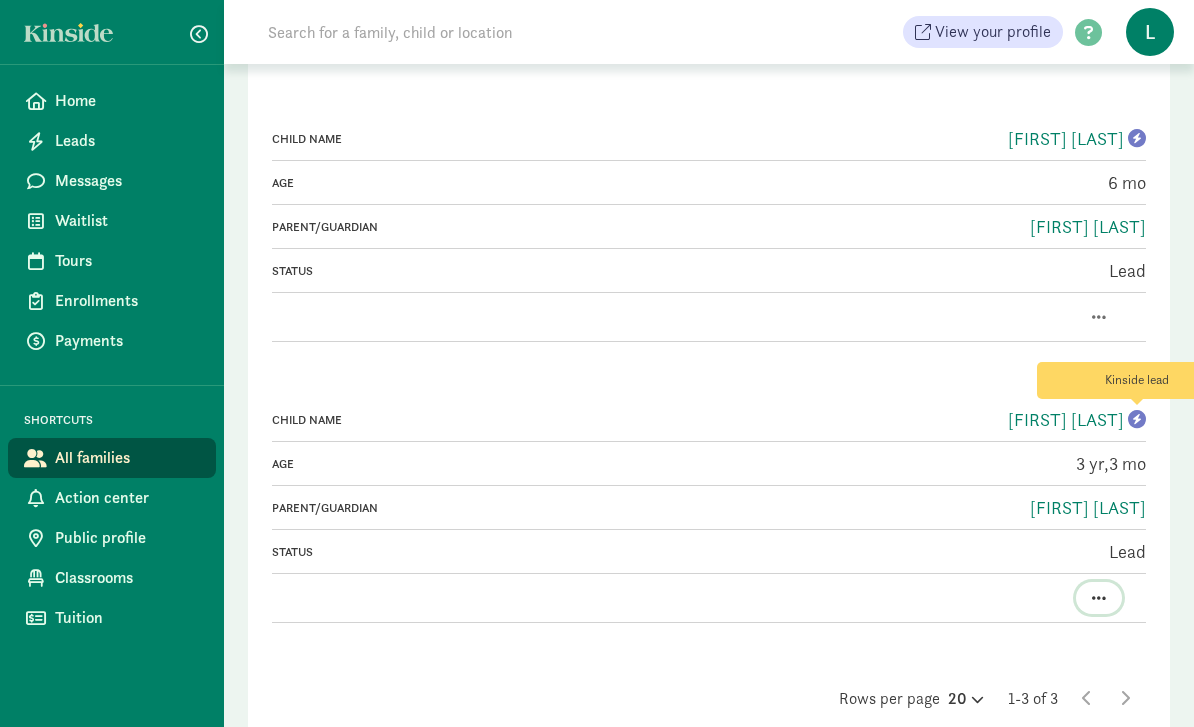 click at bounding box center [1099, 598] 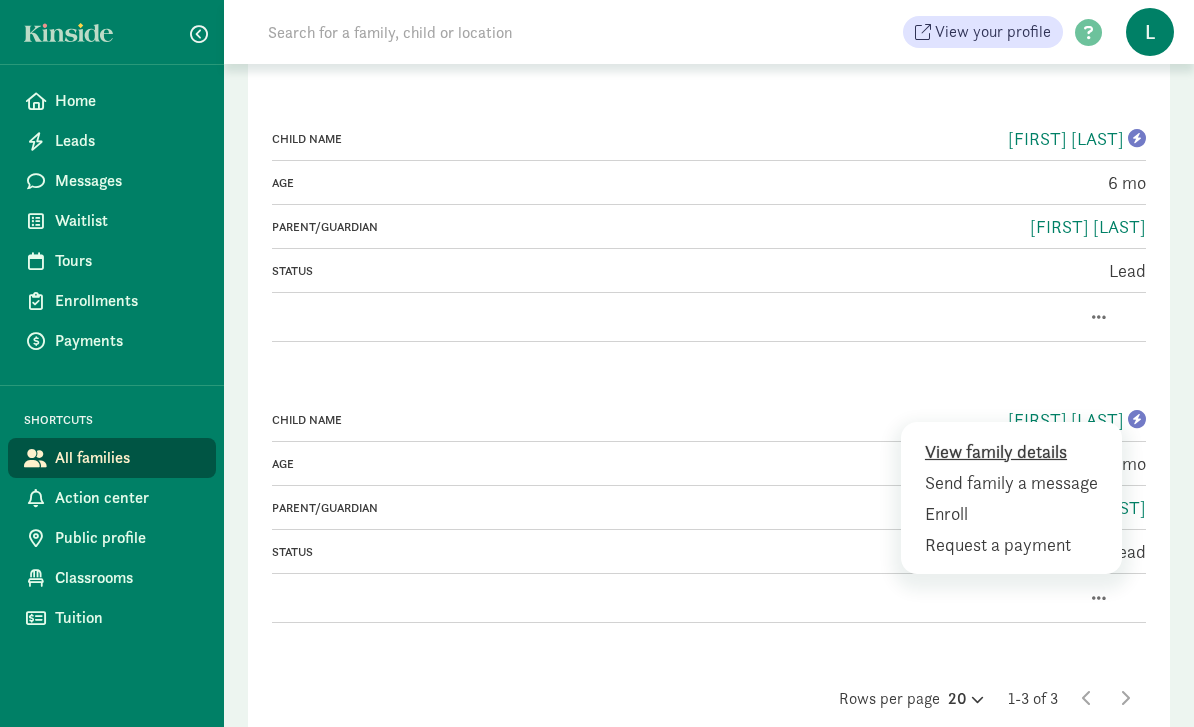 click on "View family details" 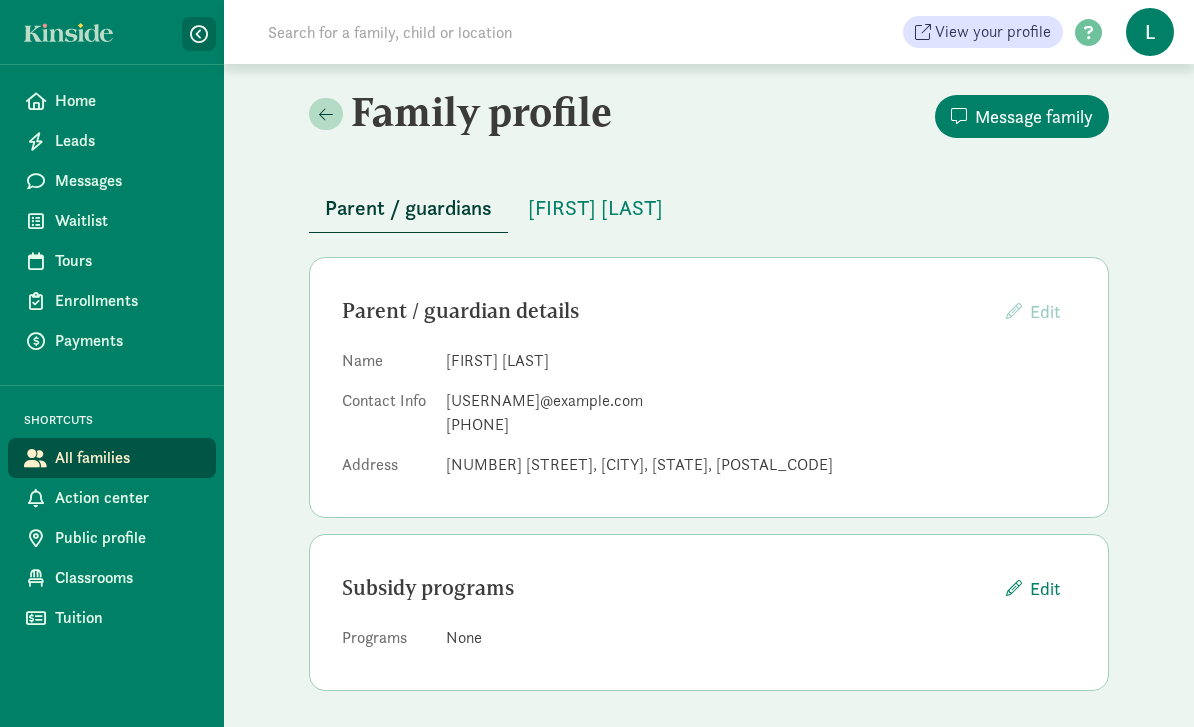 click 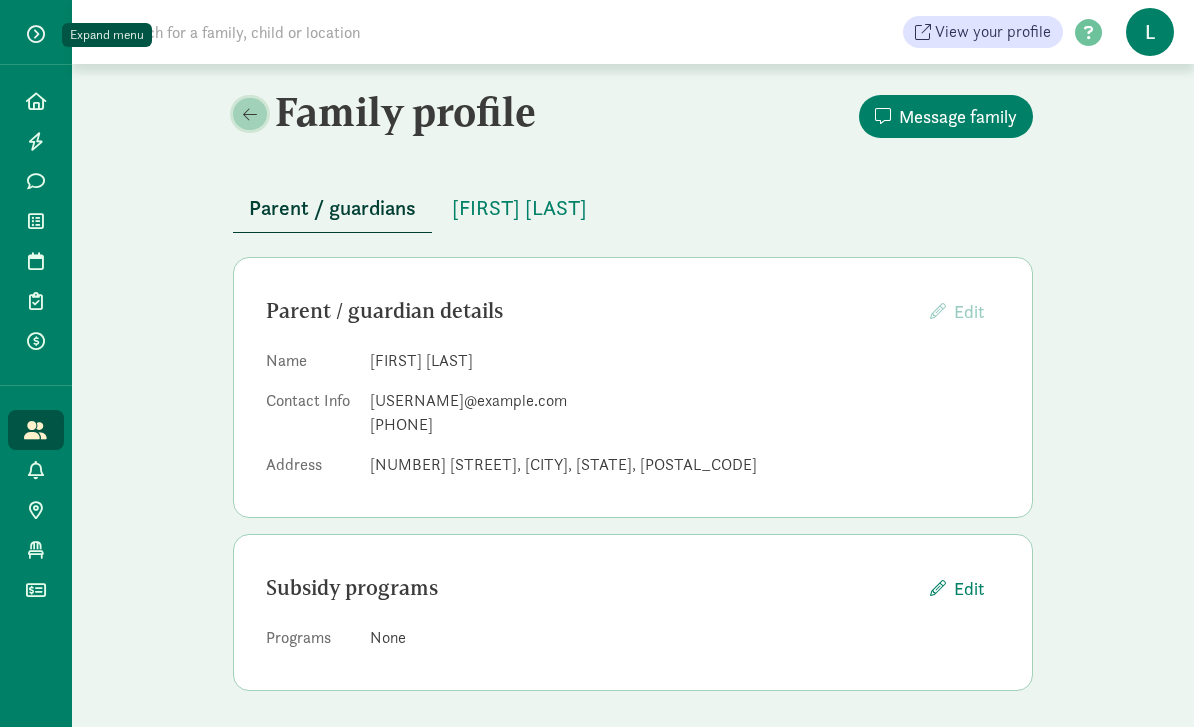 click at bounding box center (250, 114) 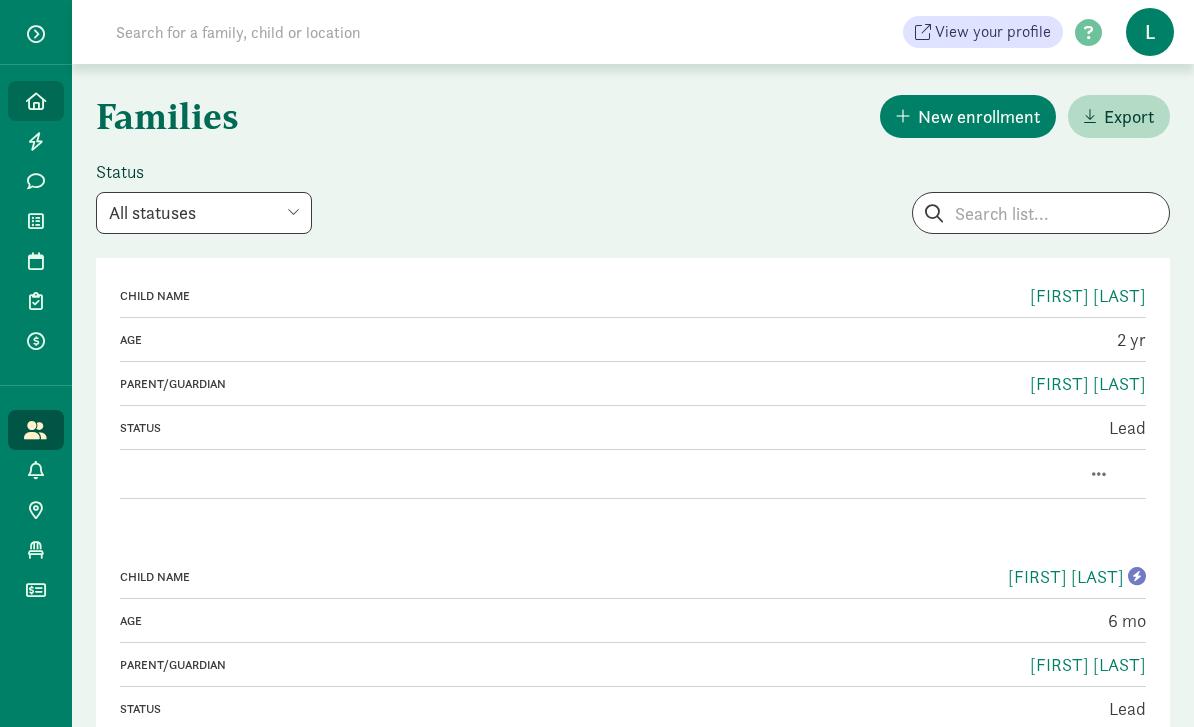 click on "Home" 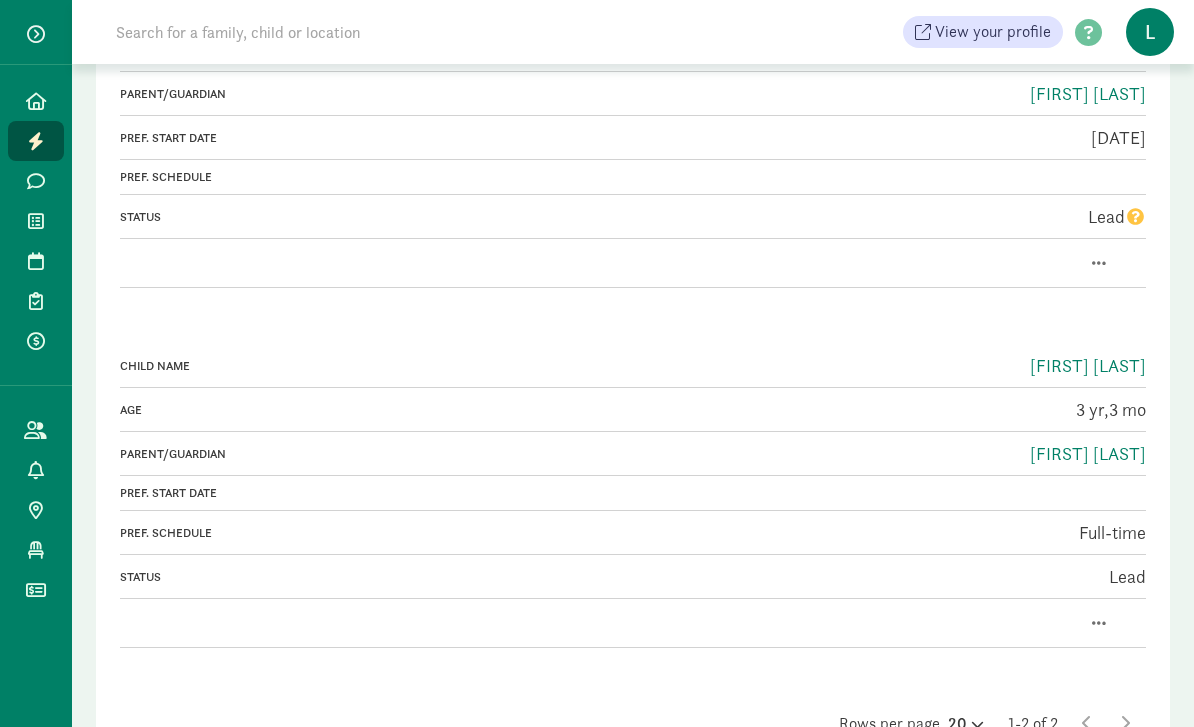 scroll, scrollTop: 344, scrollLeft: 0, axis: vertical 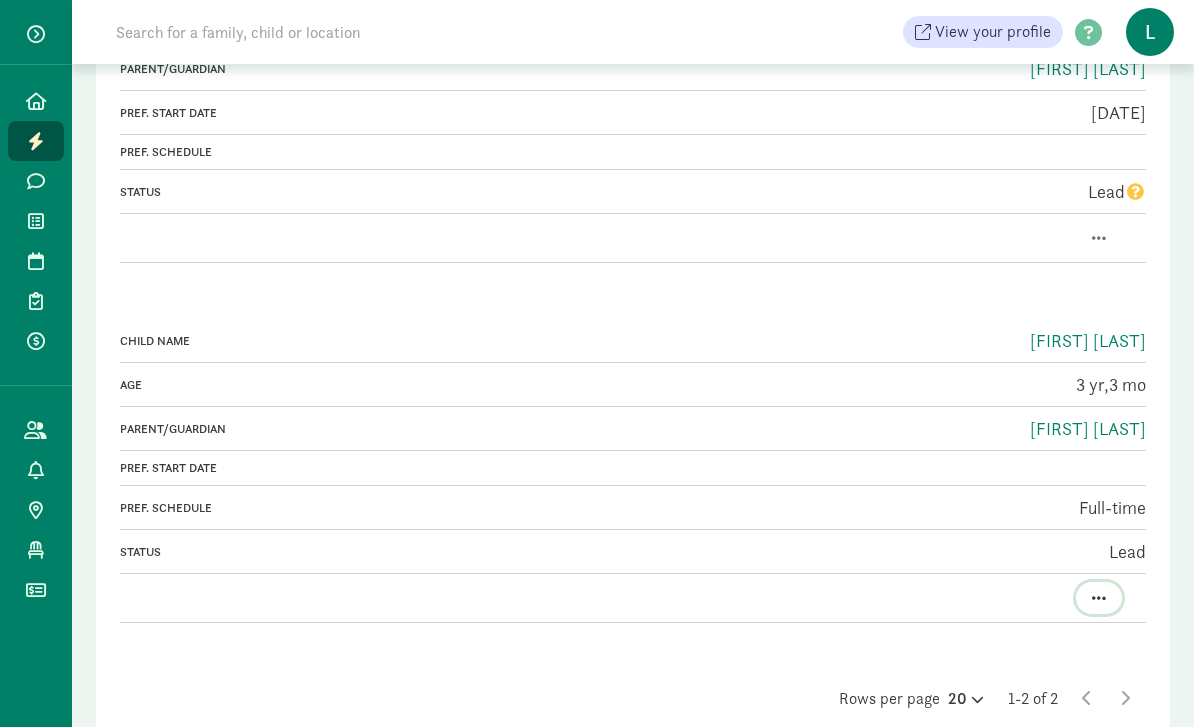click at bounding box center [1099, 598] 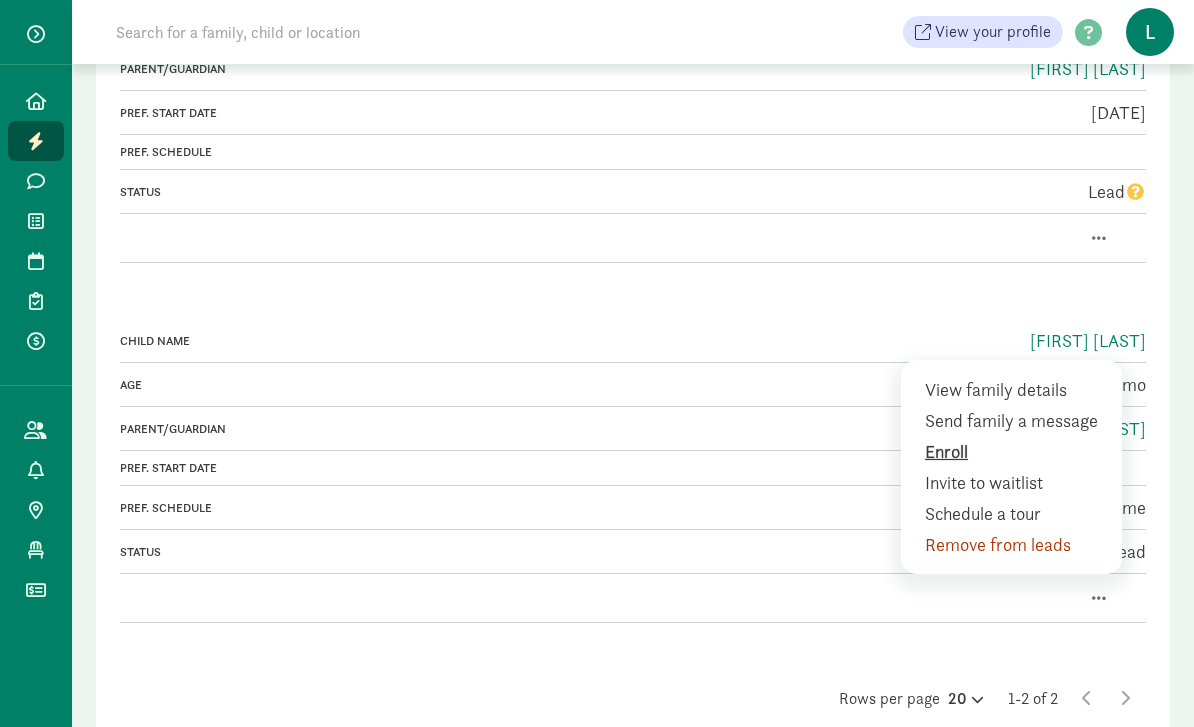 click on "Enroll" 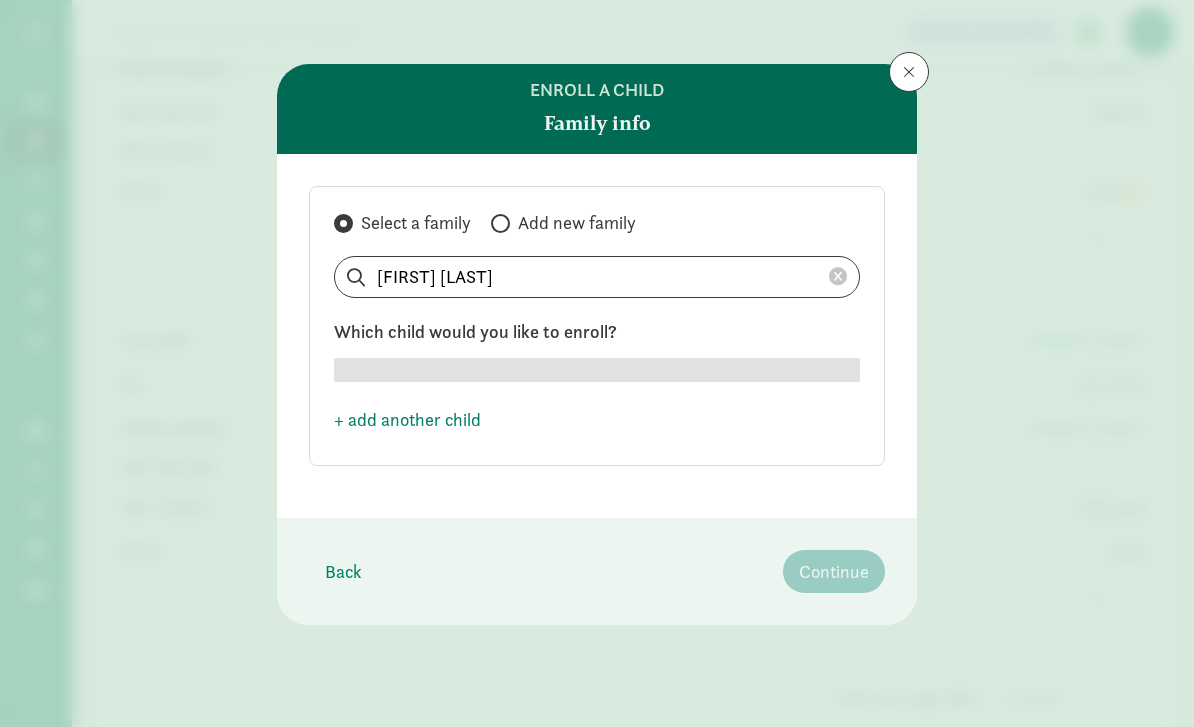 click at bounding box center (909, 72) 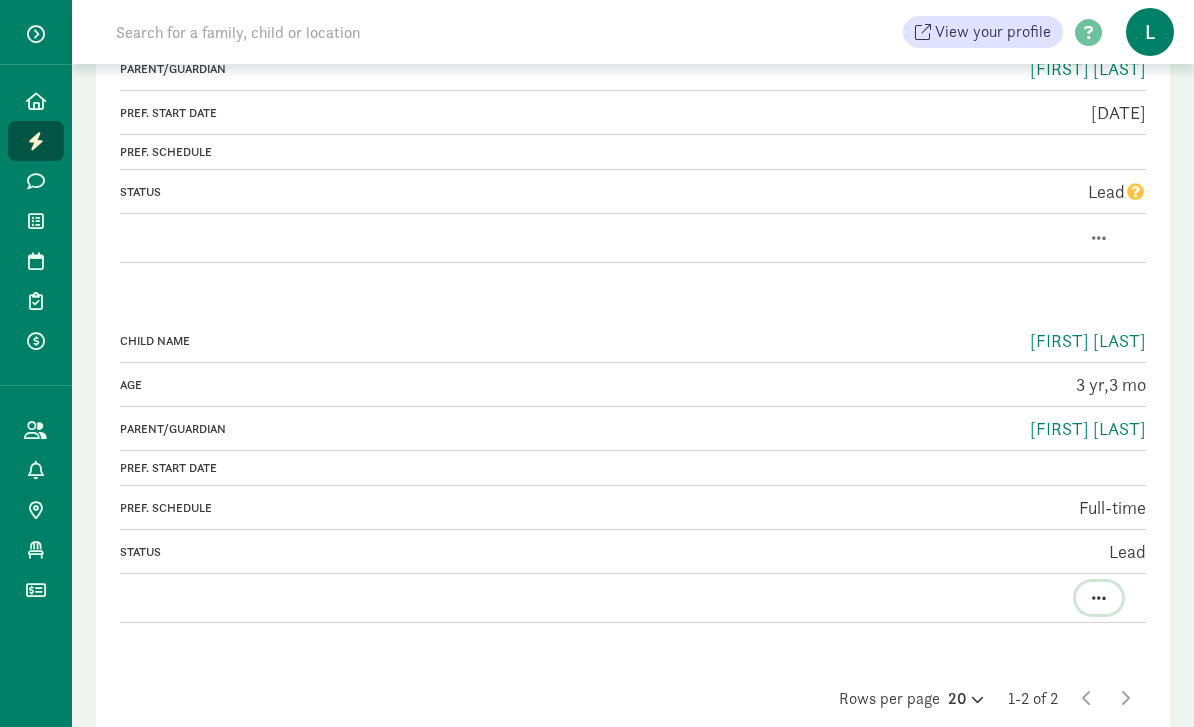 click 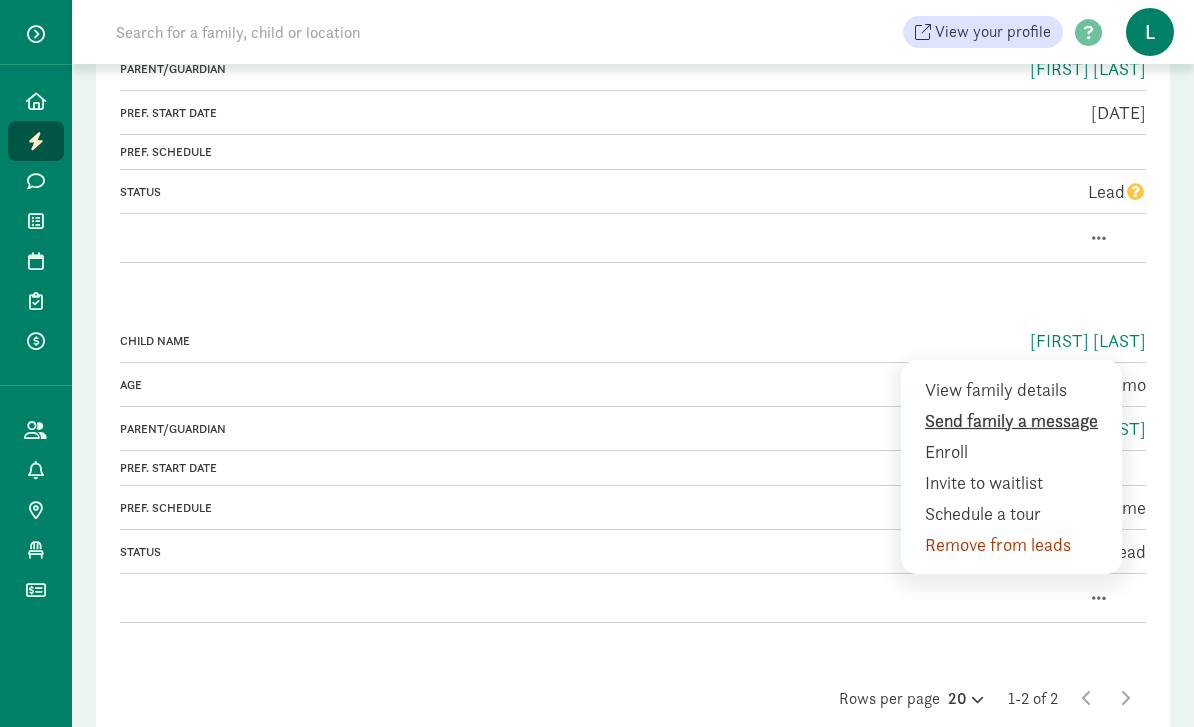 click on "Send family a message" 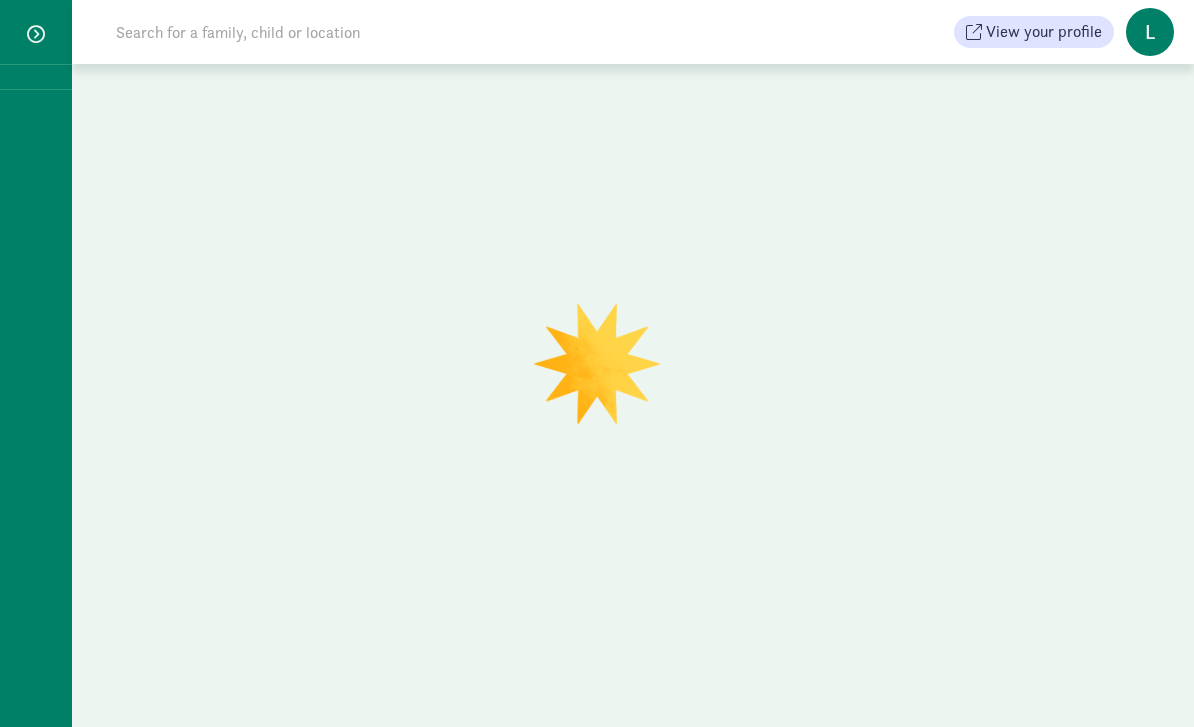 scroll, scrollTop: 0, scrollLeft: 0, axis: both 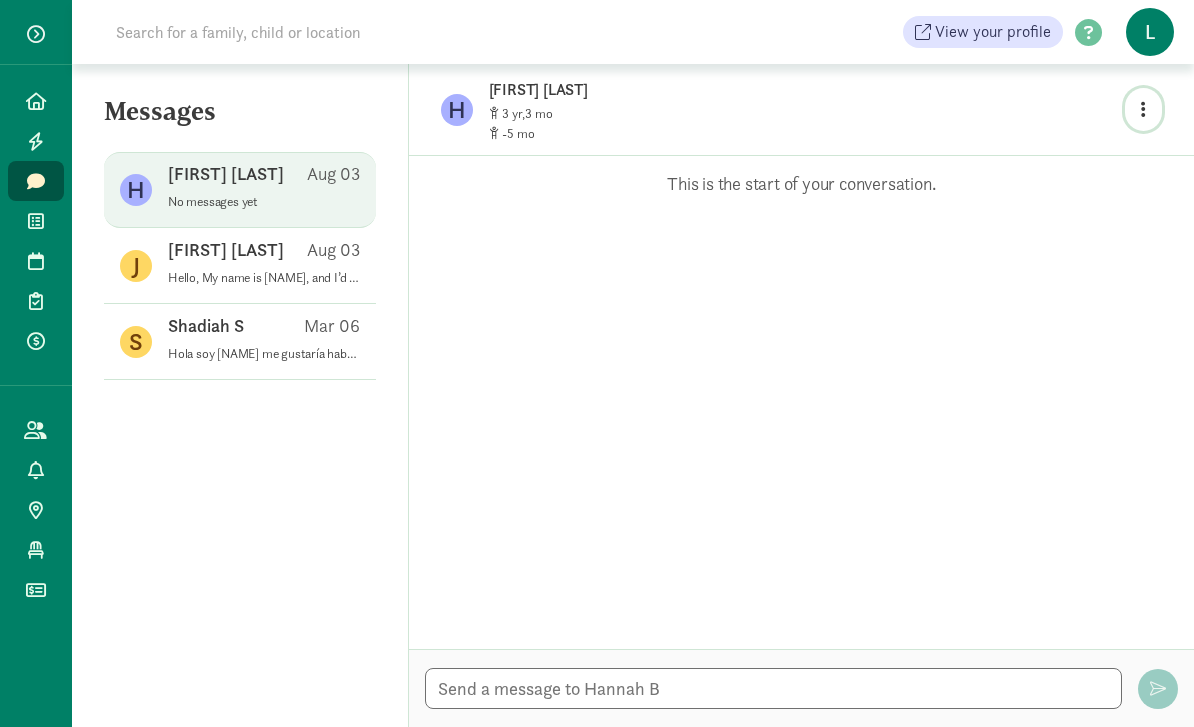 click at bounding box center [1143, 109] 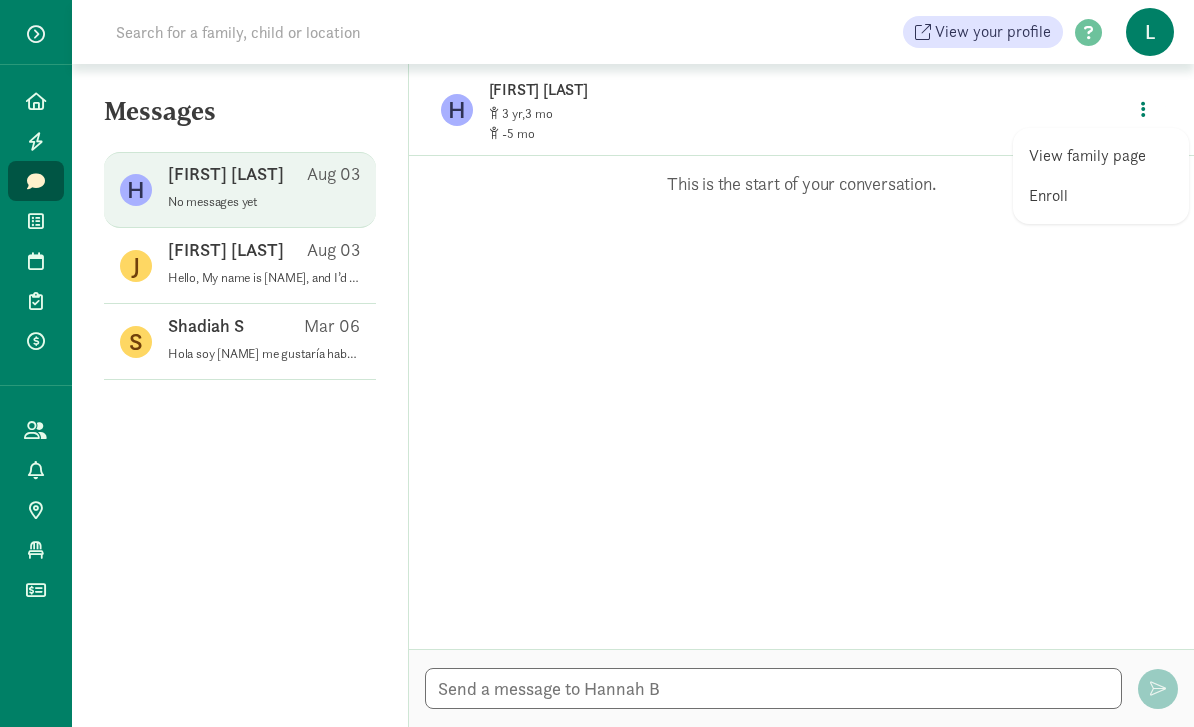 click on "3 3" 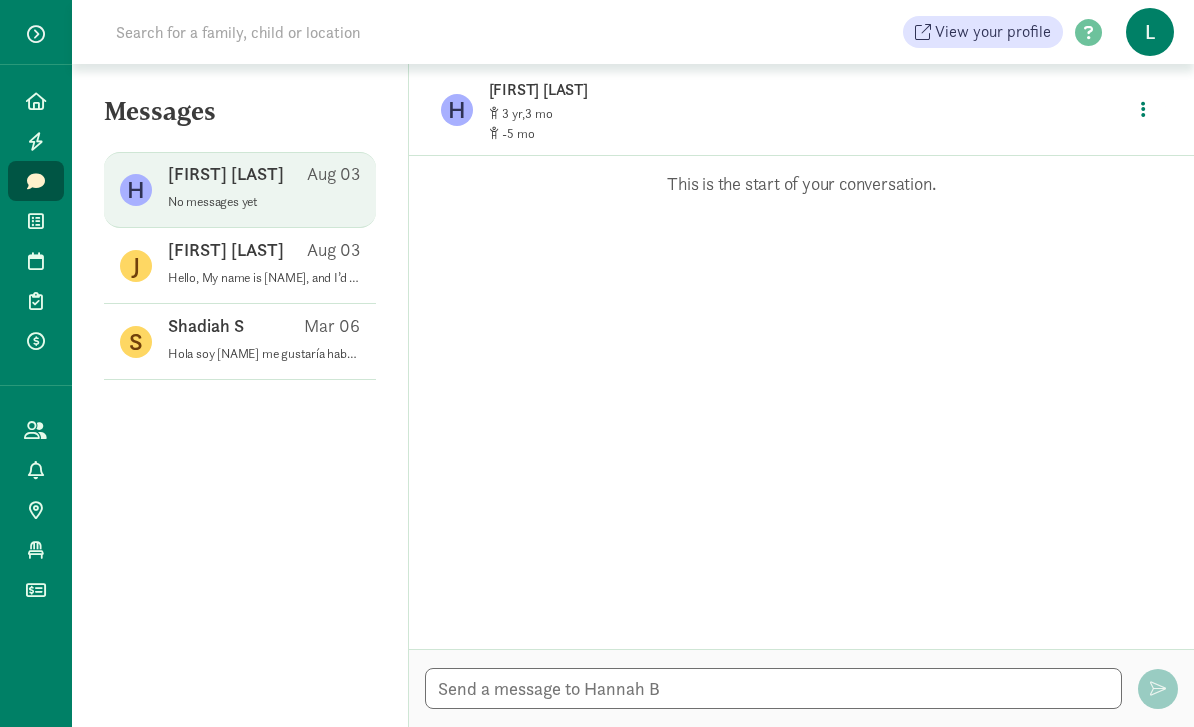 scroll, scrollTop: 64, scrollLeft: 0, axis: vertical 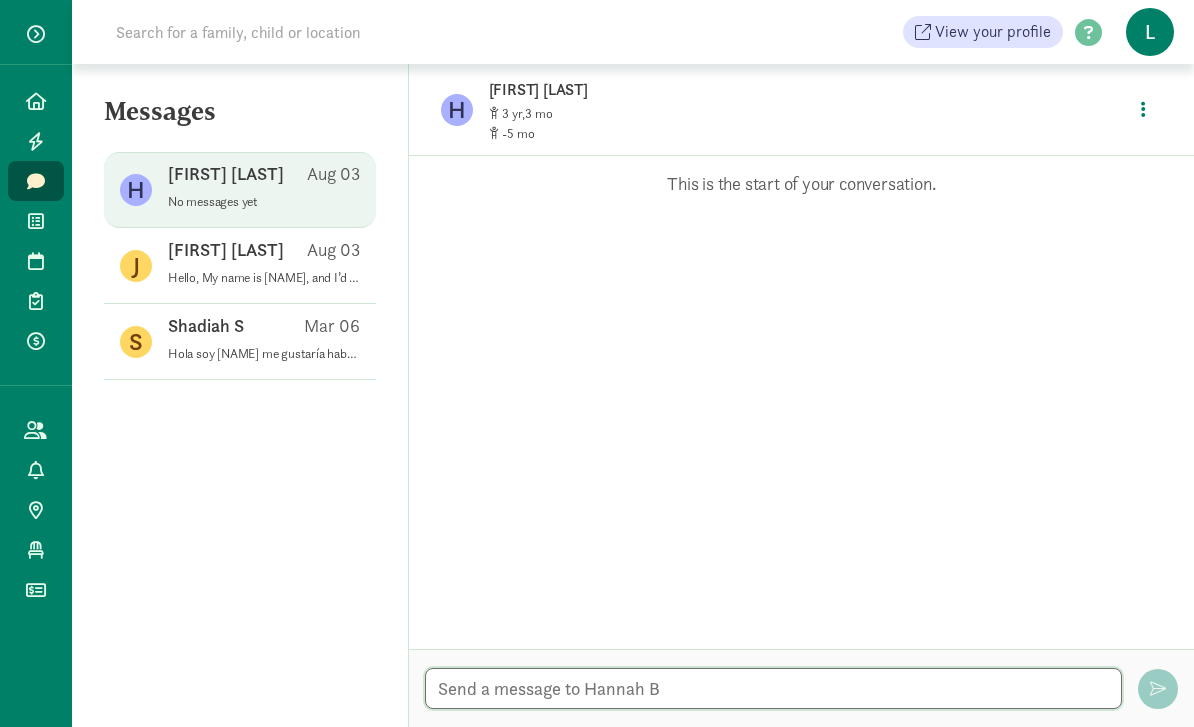 click at bounding box center (773, 688) 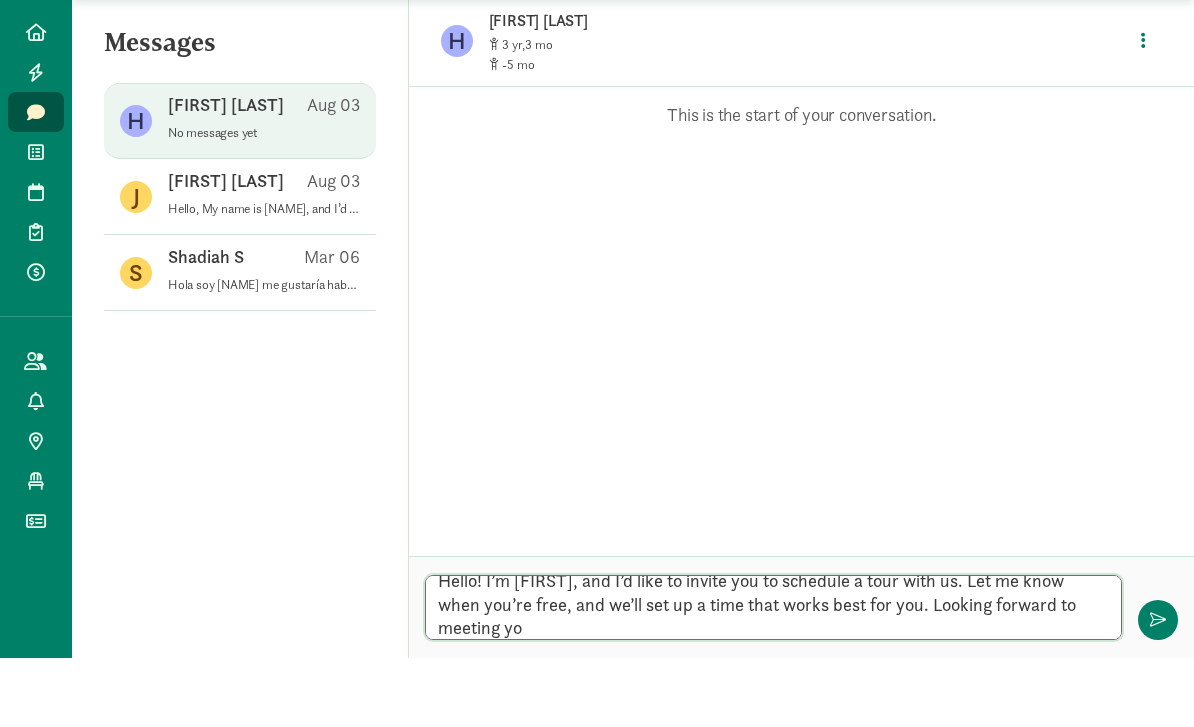 scroll, scrollTop: 0, scrollLeft: 0, axis: both 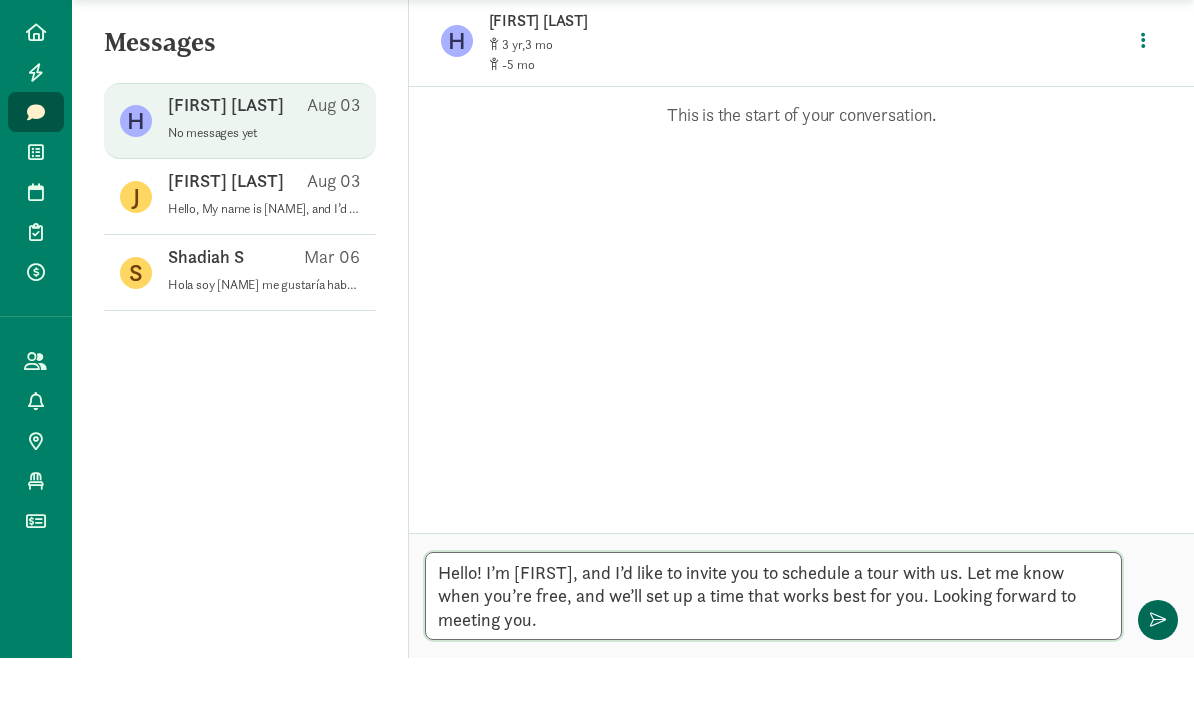 type on "Hello! I’m [NAME], and I’d like to invite you to schedule a tour with us. Let me know when you’re free, and we’ll set up a time that works best for you. Looking forward to meeting you." 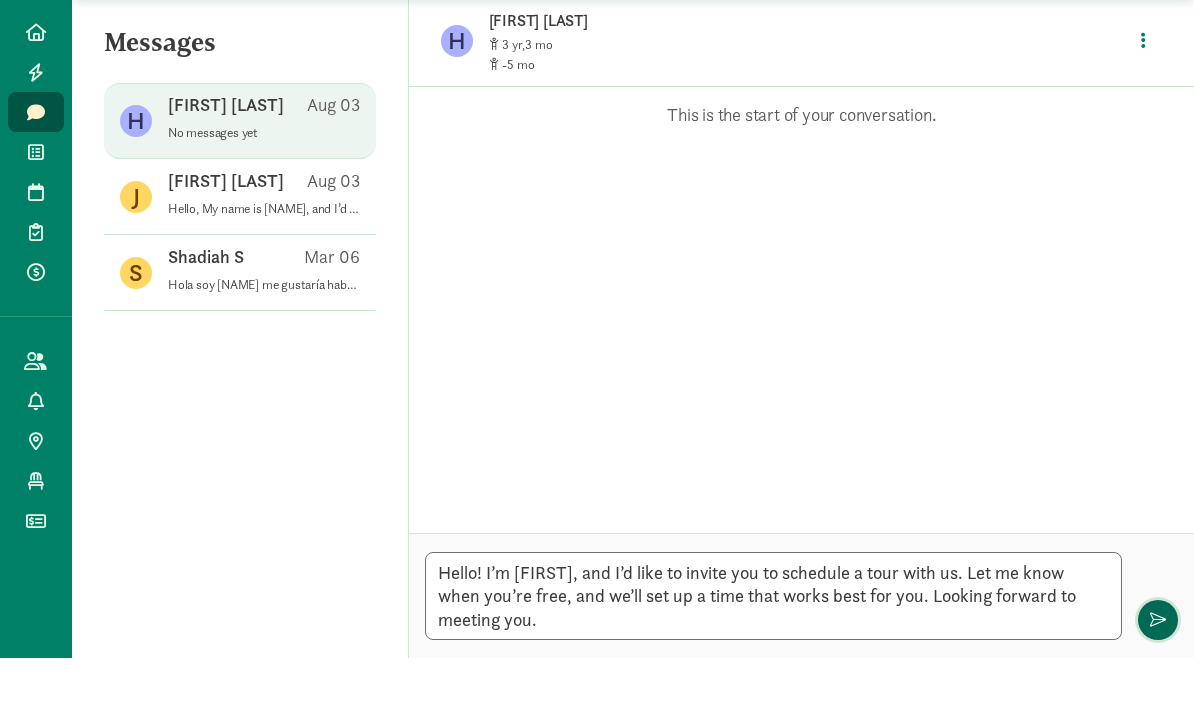 click at bounding box center [1158, 689] 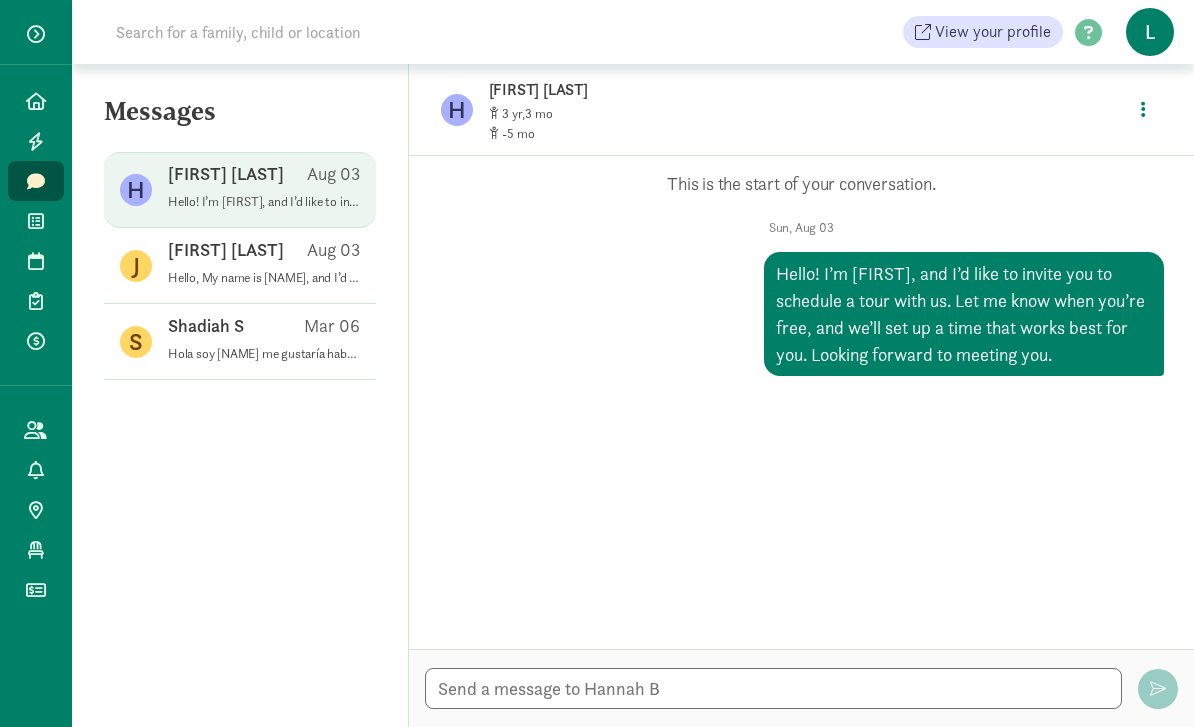 click at bounding box center (36, 181) 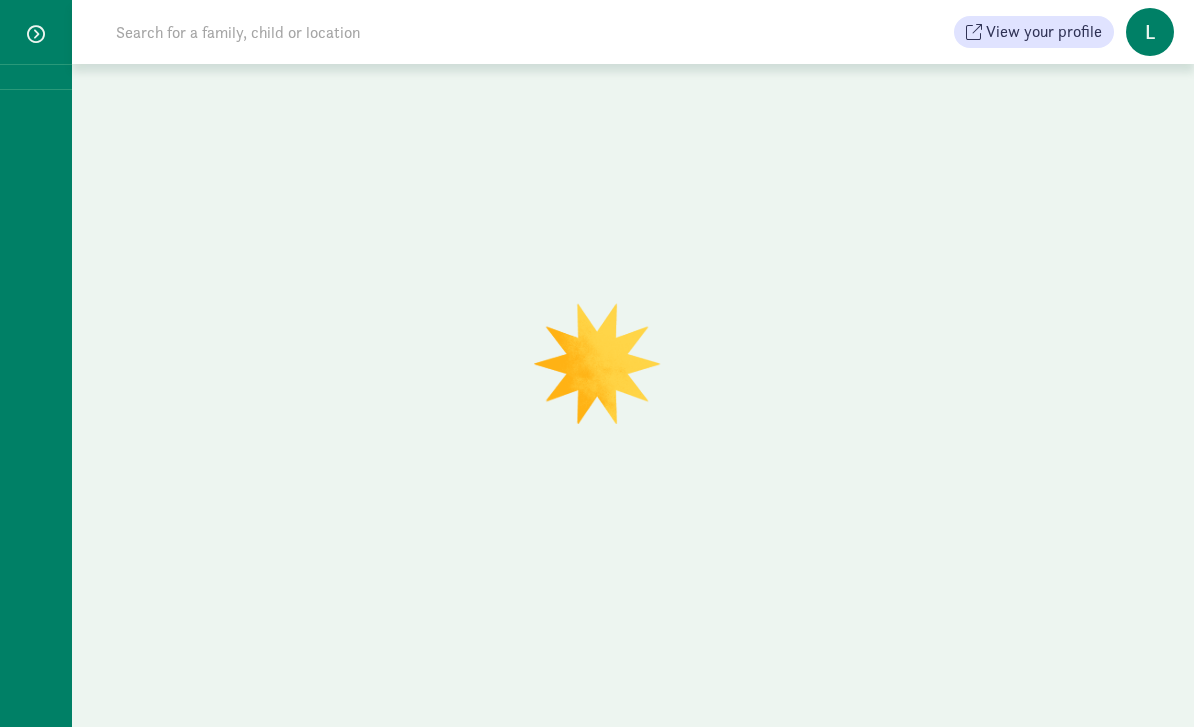 scroll, scrollTop: 0, scrollLeft: 0, axis: both 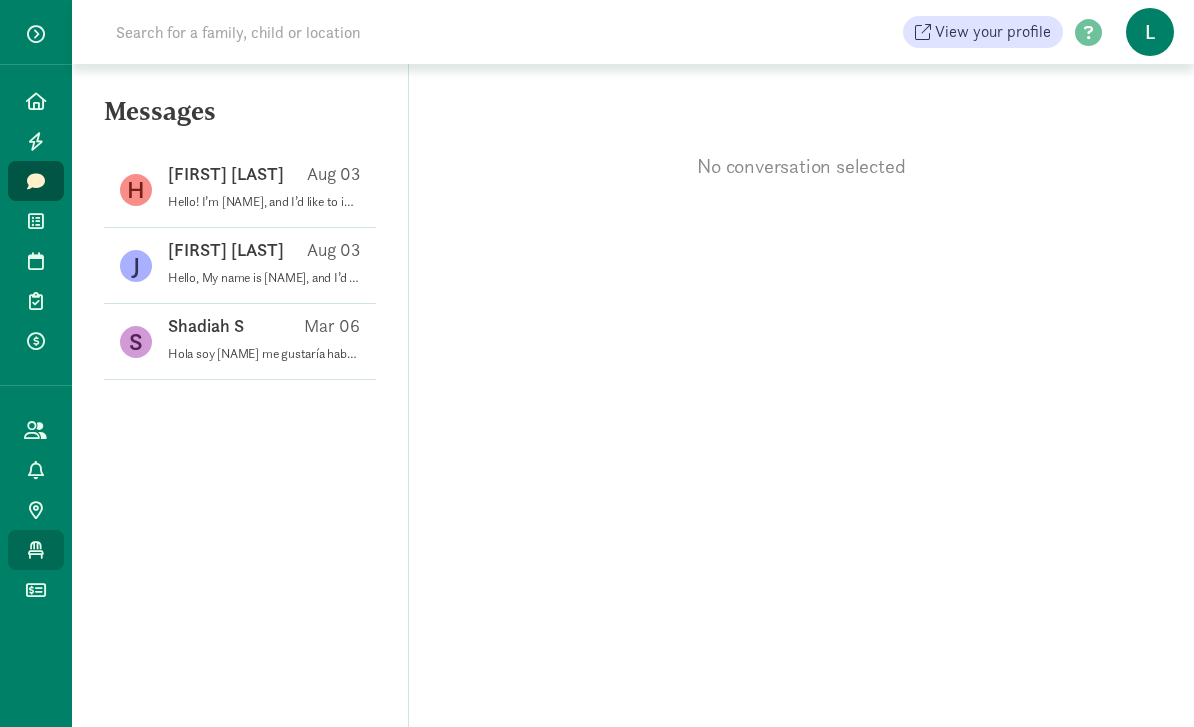 click on "Classrooms" 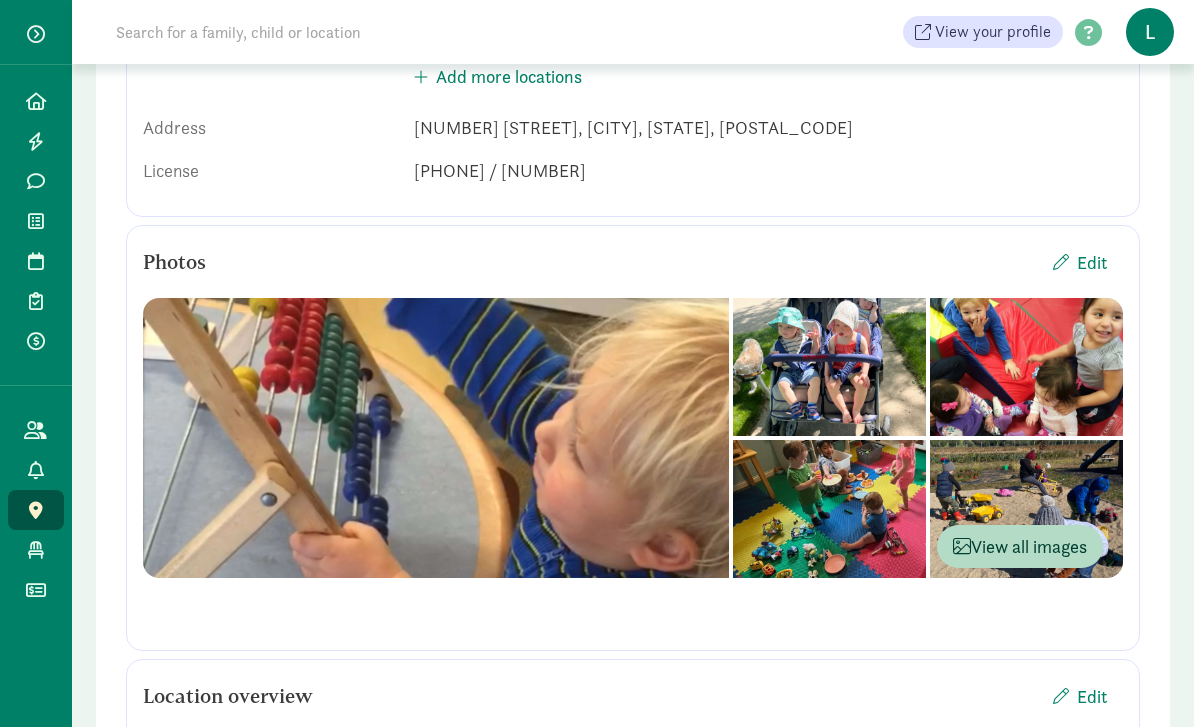scroll, scrollTop: 316, scrollLeft: 0, axis: vertical 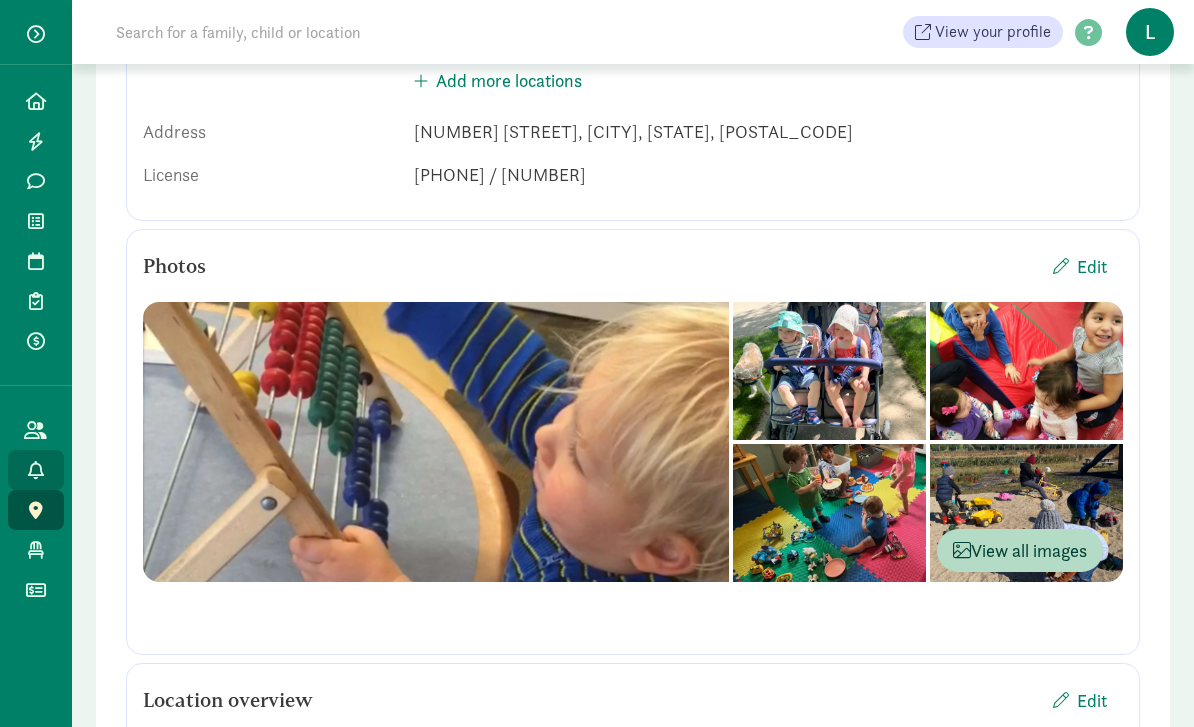 click at bounding box center [36, 470] 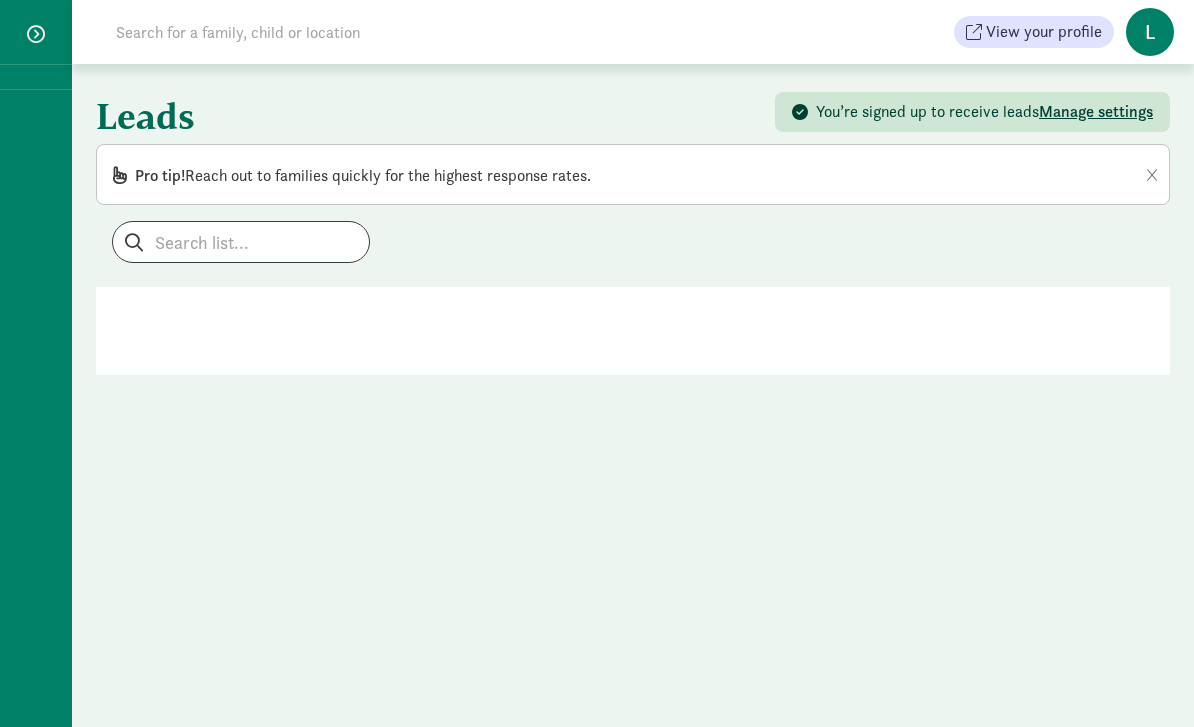 scroll, scrollTop: 0, scrollLeft: 0, axis: both 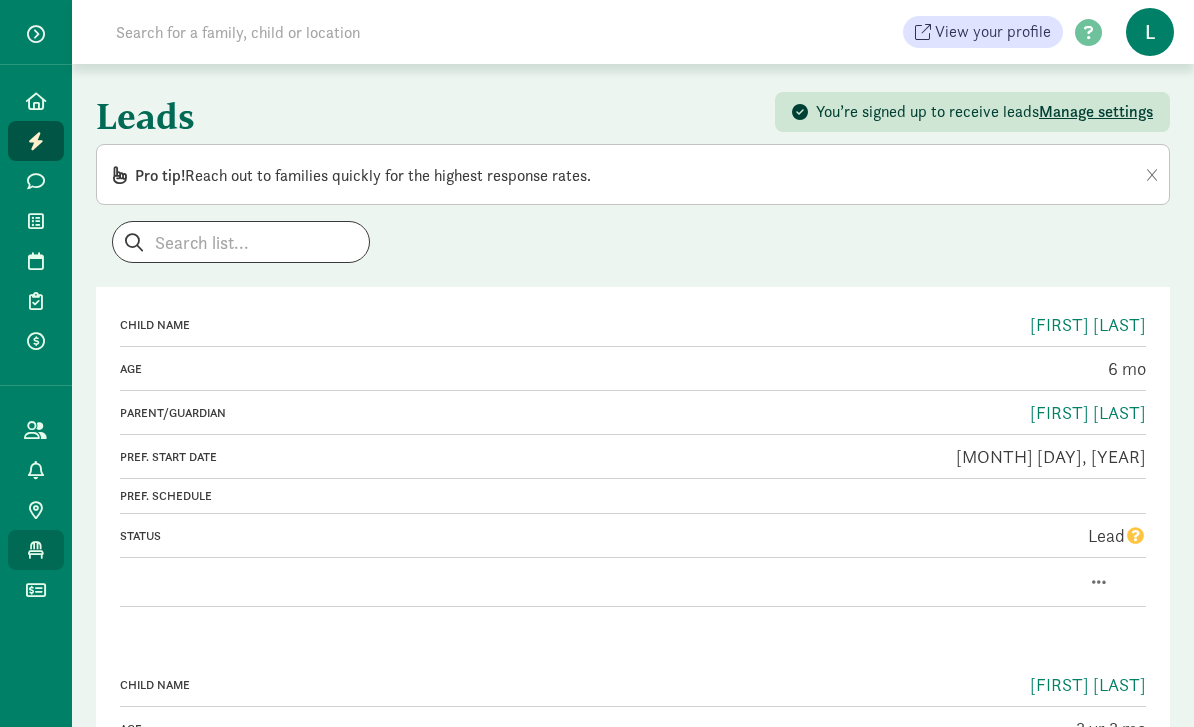 click at bounding box center (36, 550) 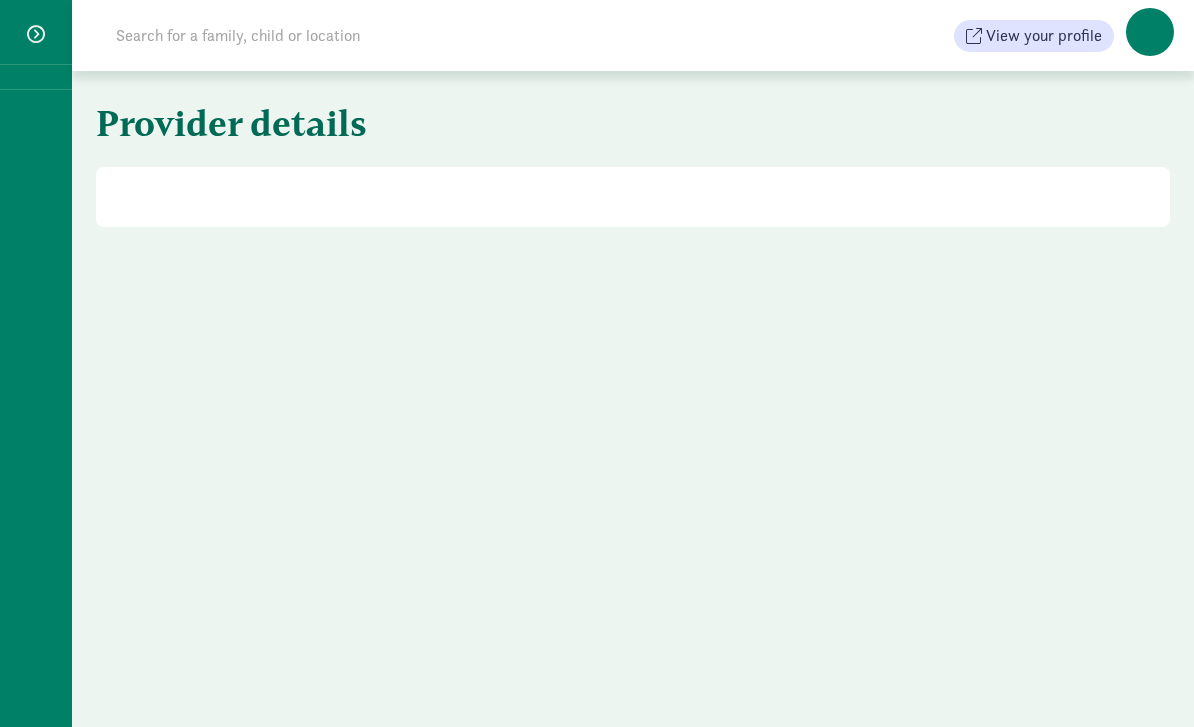 scroll, scrollTop: 0, scrollLeft: 0, axis: both 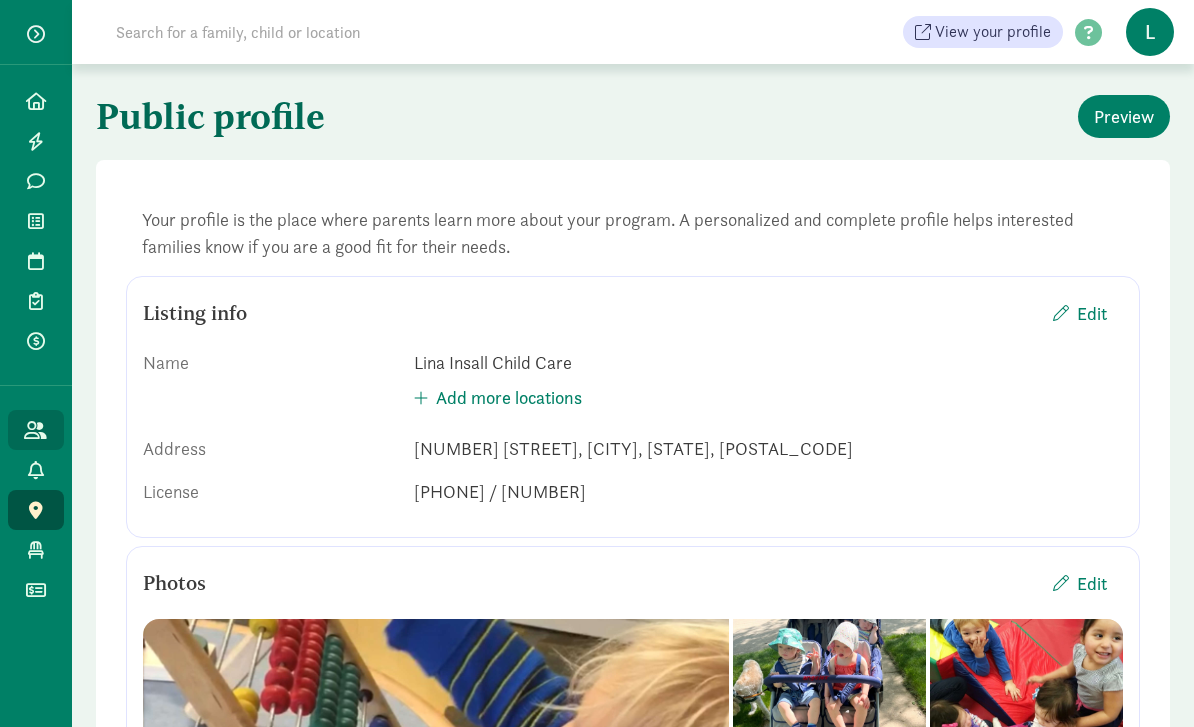 click on "All families" 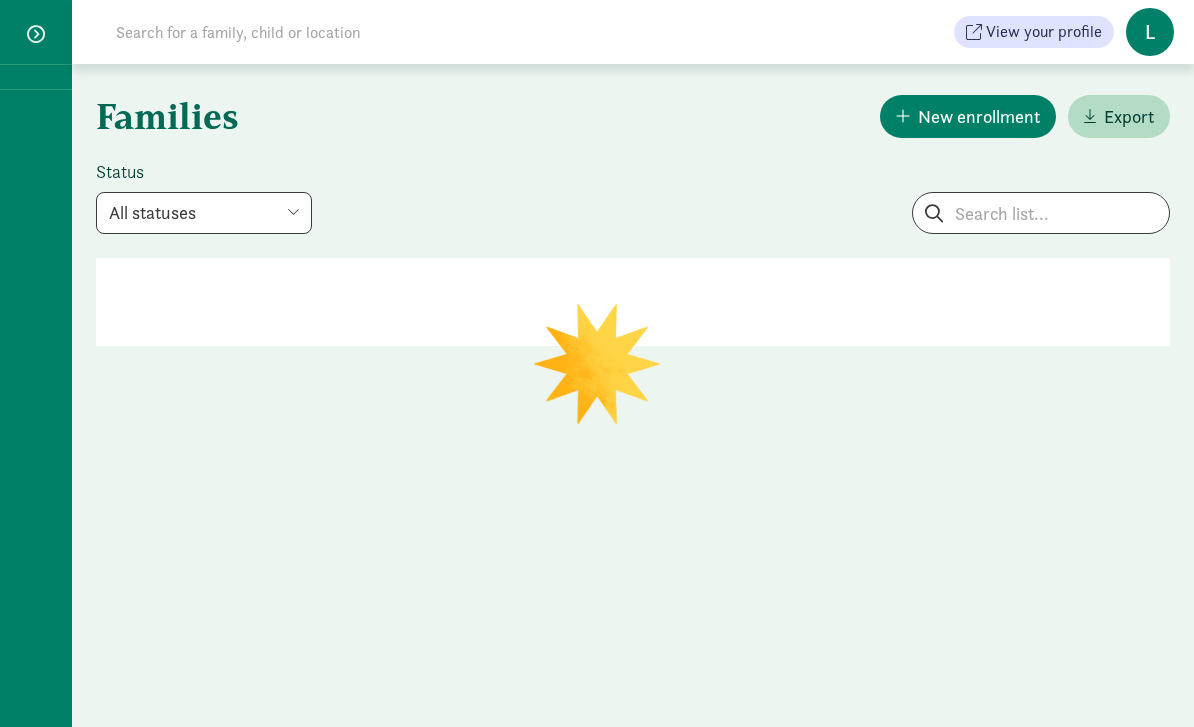 scroll, scrollTop: 0, scrollLeft: 0, axis: both 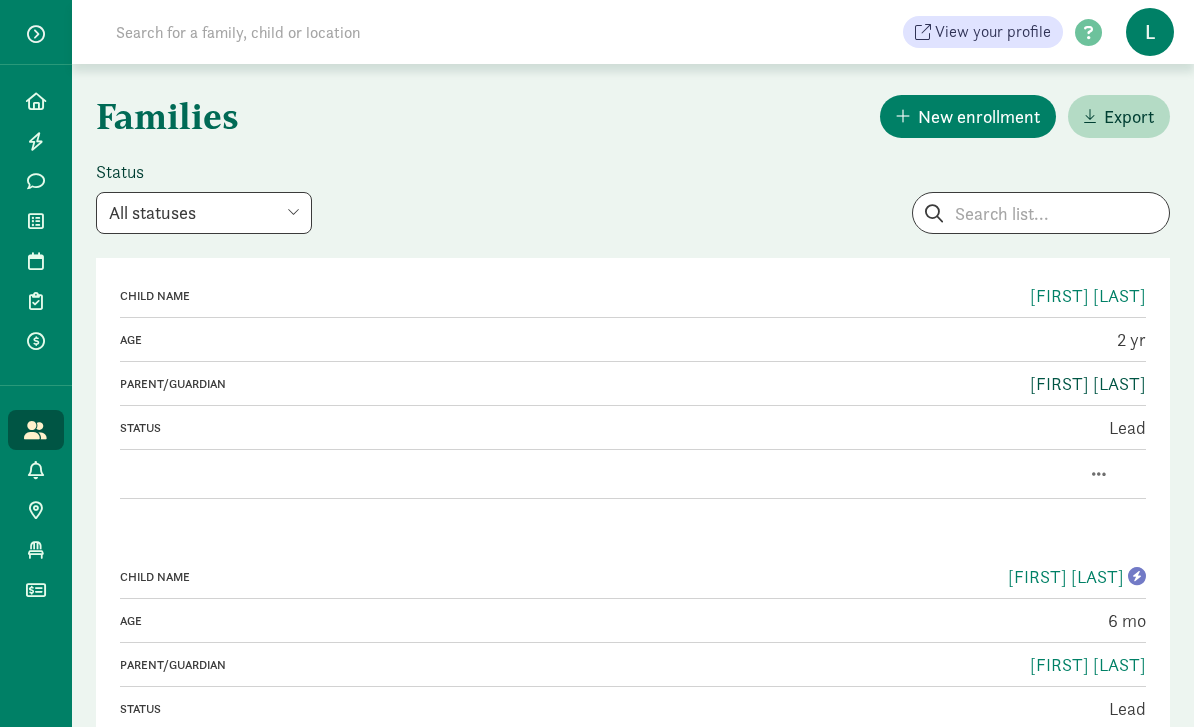 click on "Shadiah Sigala" 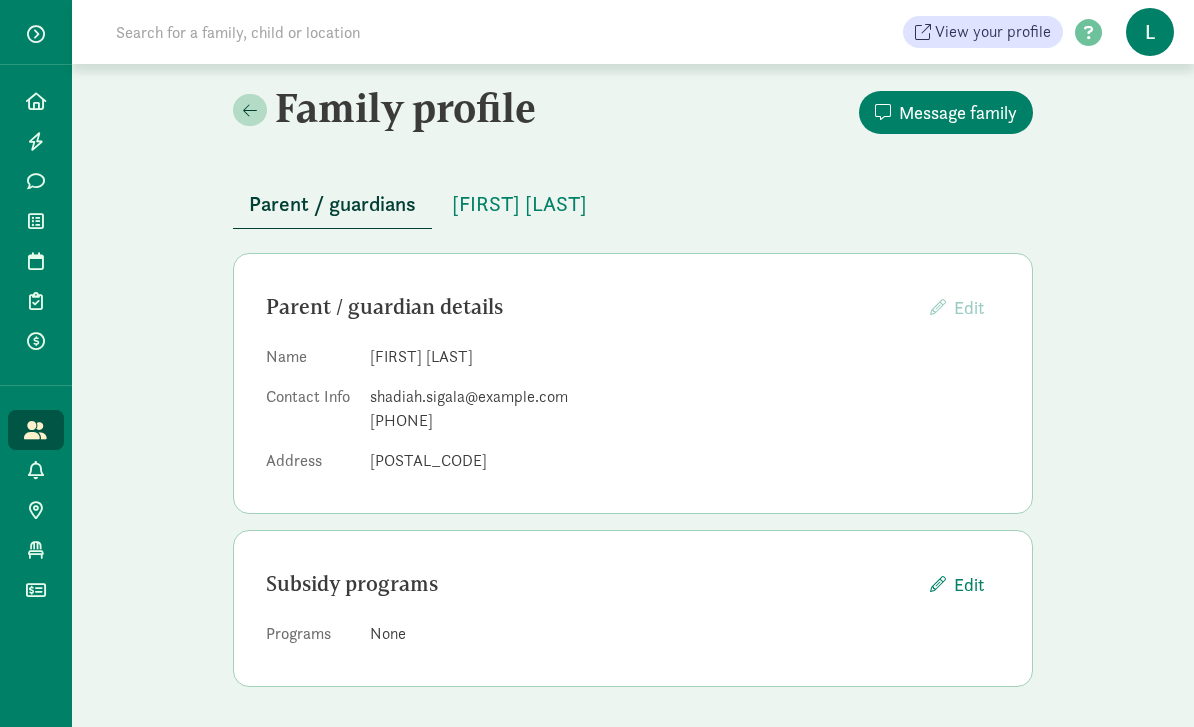scroll, scrollTop: 36, scrollLeft: 0, axis: vertical 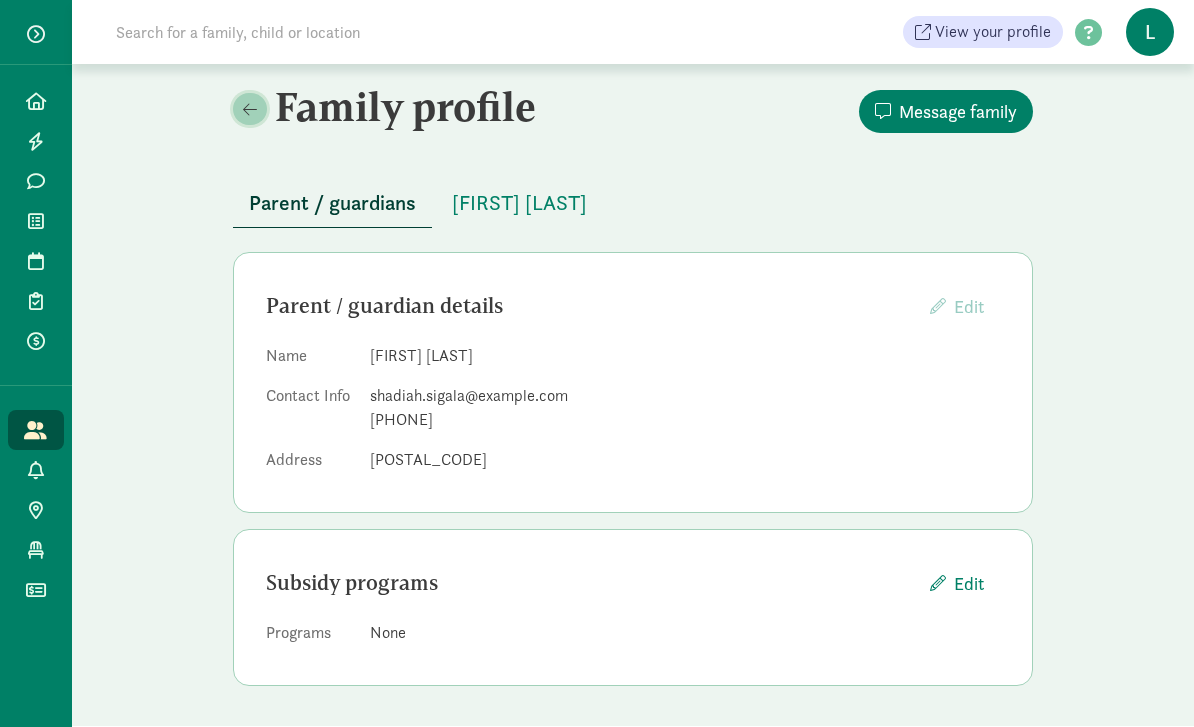 click at bounding box center (250, 110) 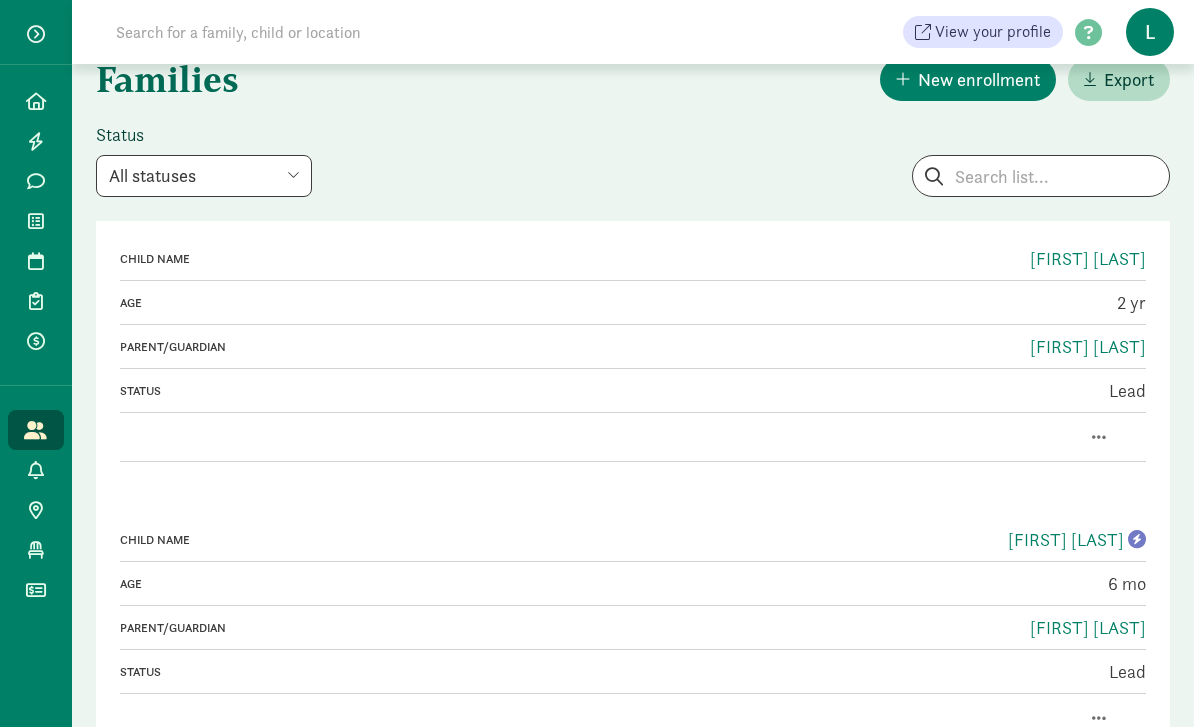 scroll, scrollTop: 37, scrollLeft: 0, axis: vertical 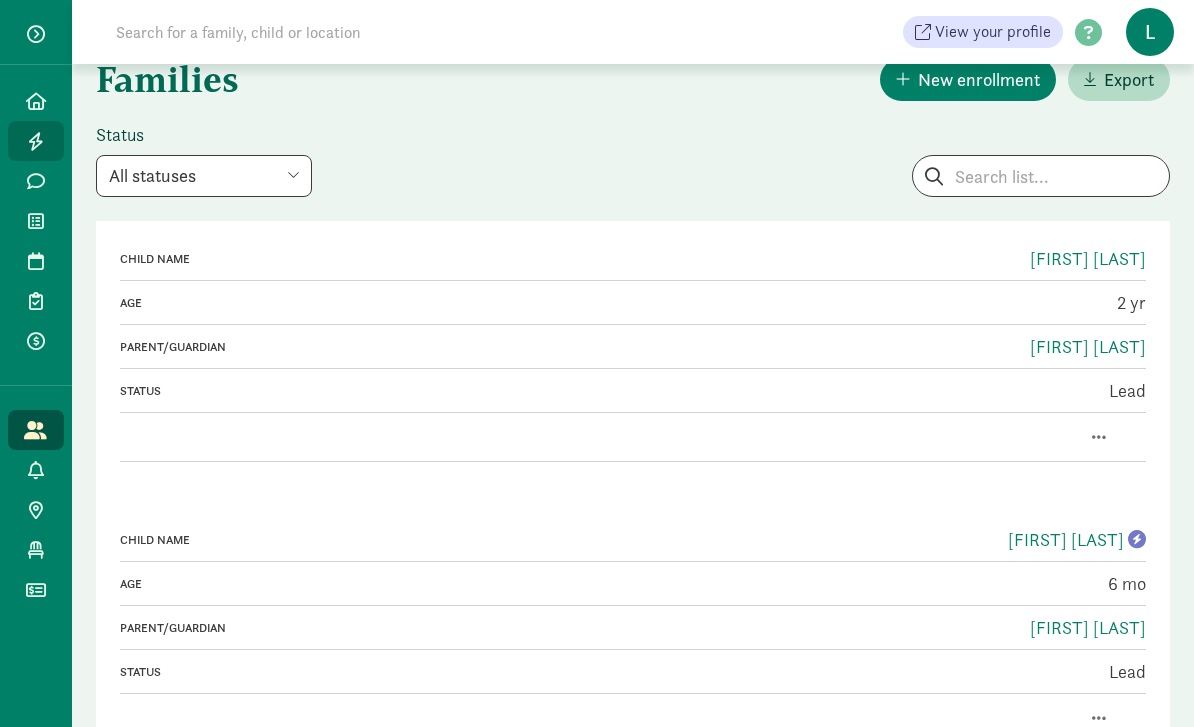 click at bounding box center [35, 141] 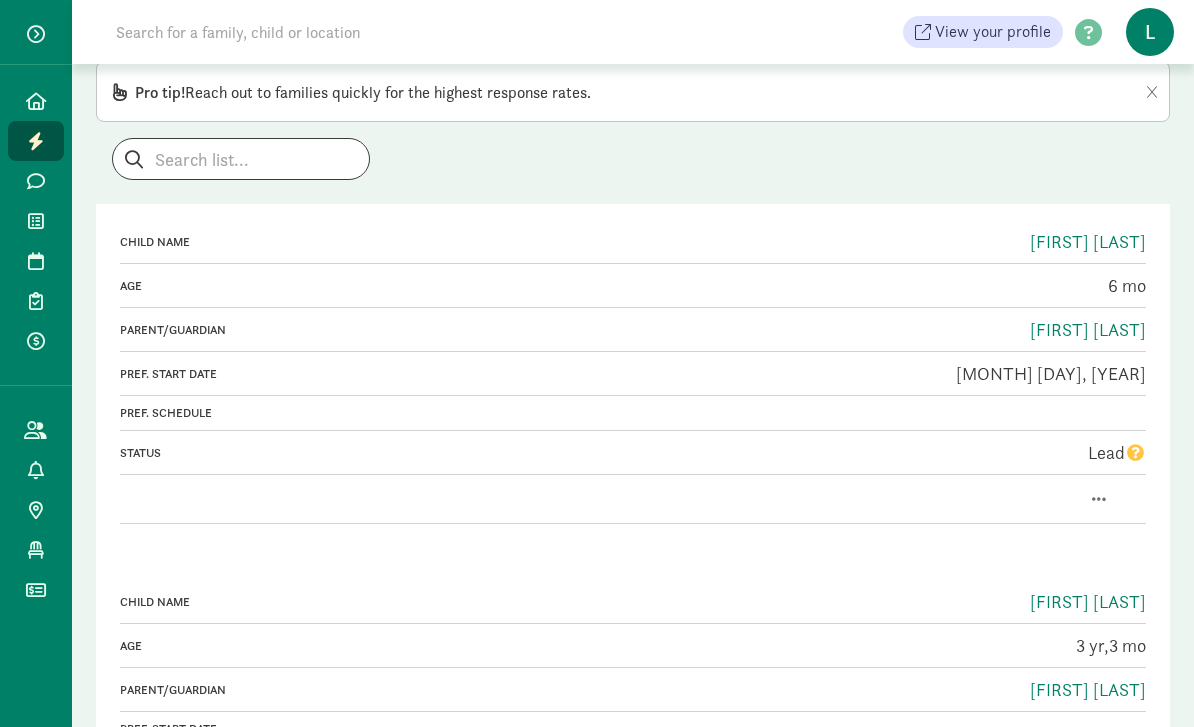 scroll, scrollTop: 0, scrollLeft: 0, axis: both 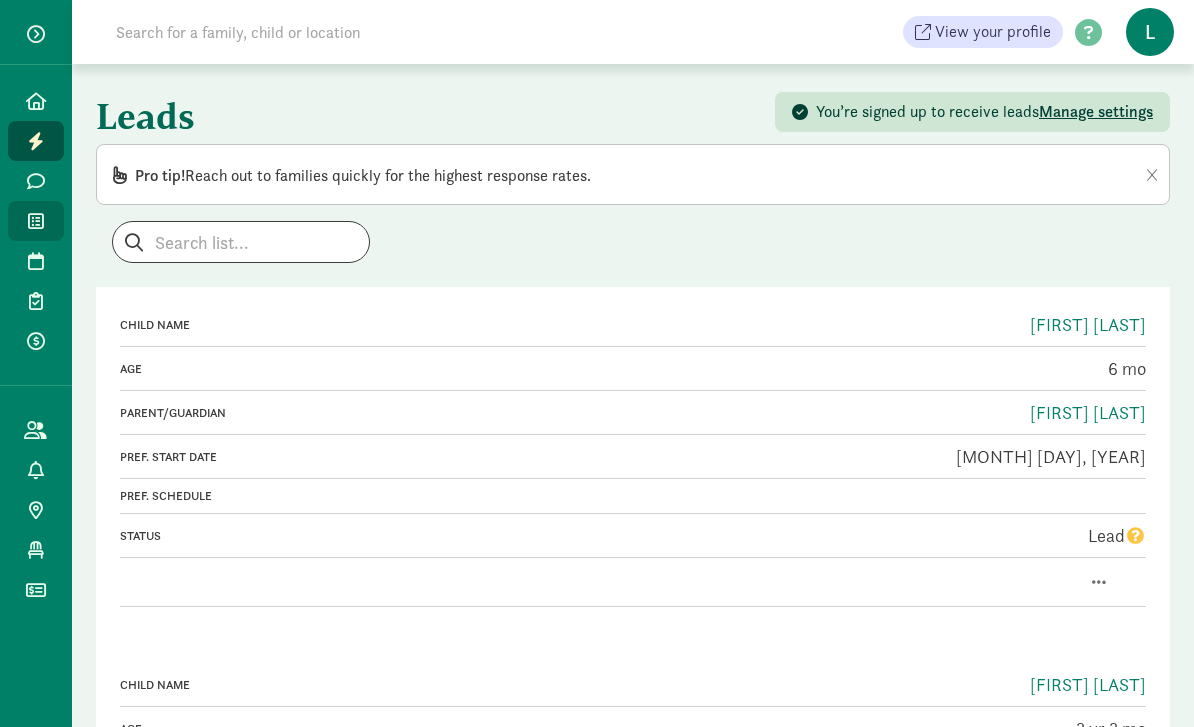 click on "Waitlist" 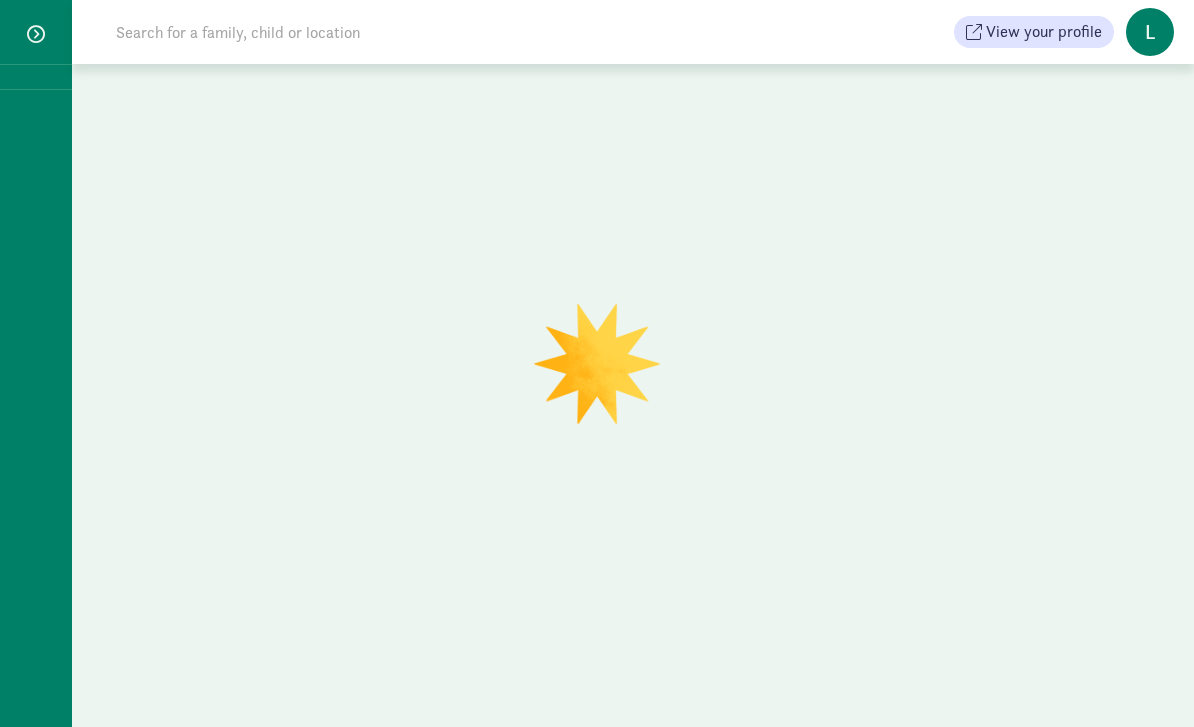 scroll, scrollTop: 0, scrollLeft: 0, axis: both 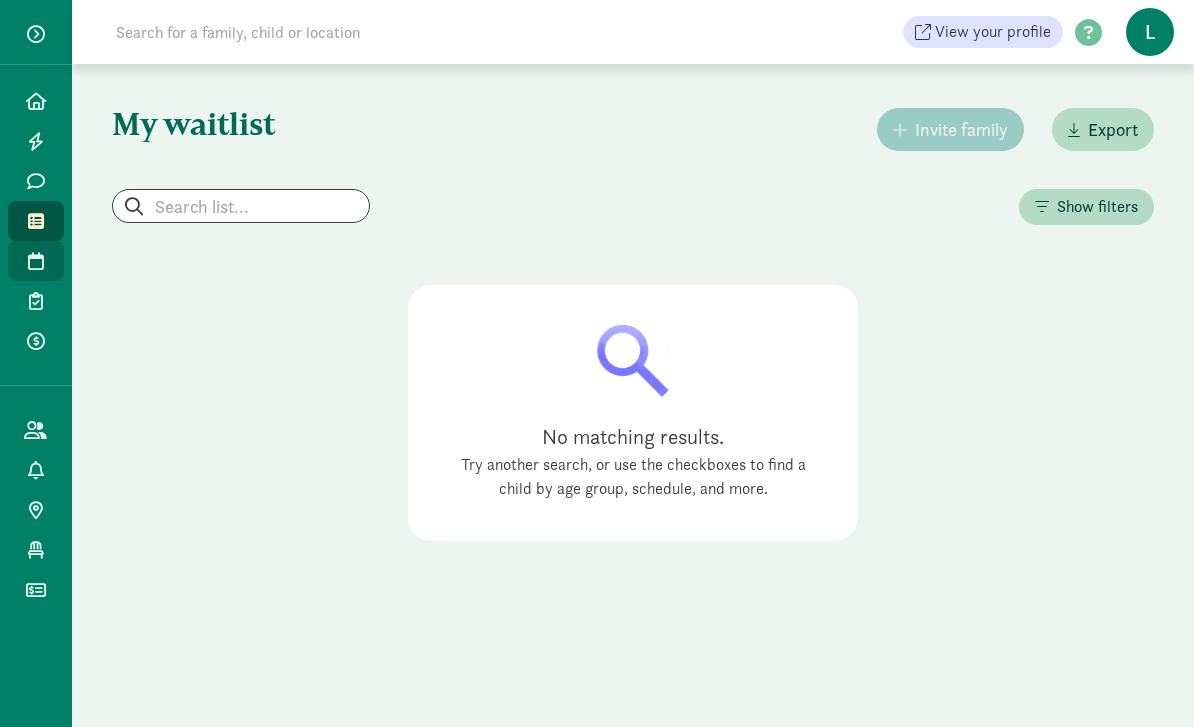 click on "Tours" 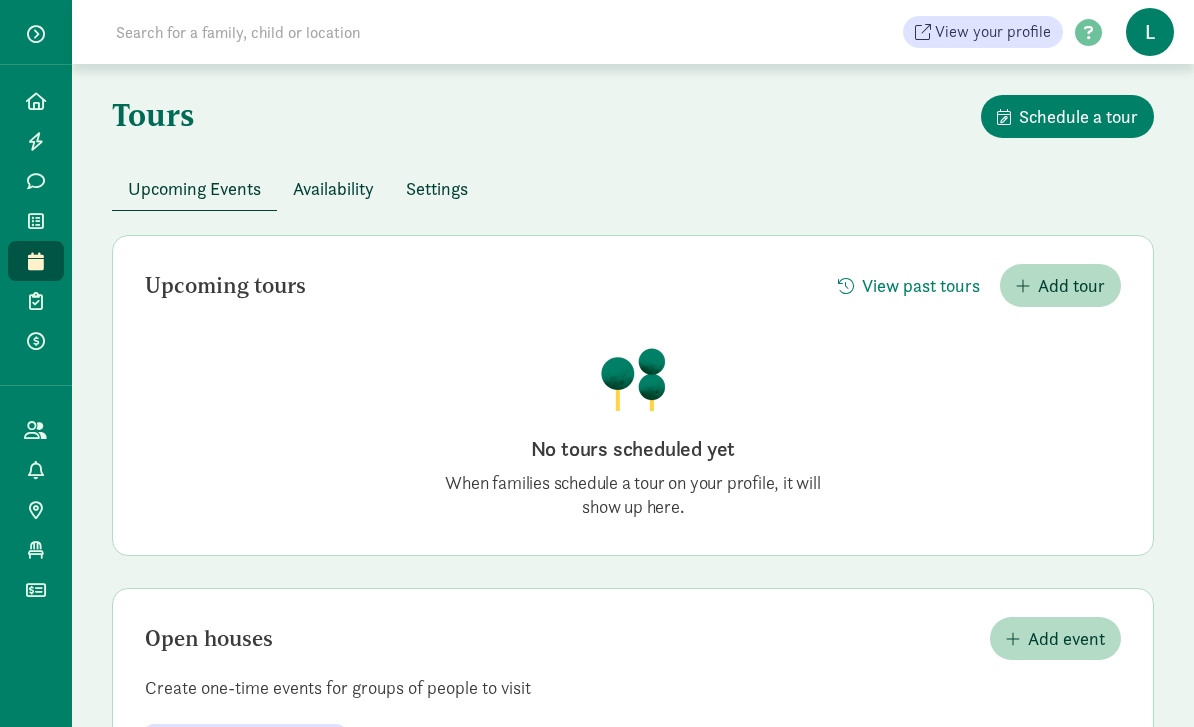 scroll, scrollTop: 0, scrollLeft: 0, axis: both 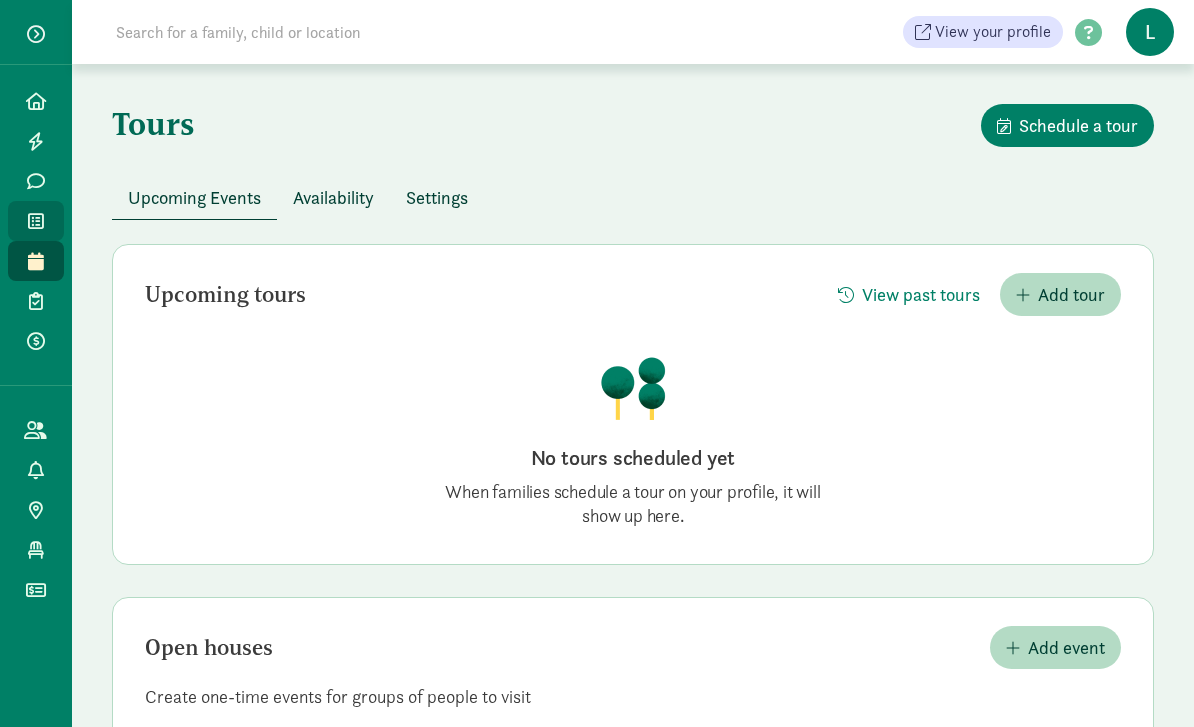 click on "Waitlist" 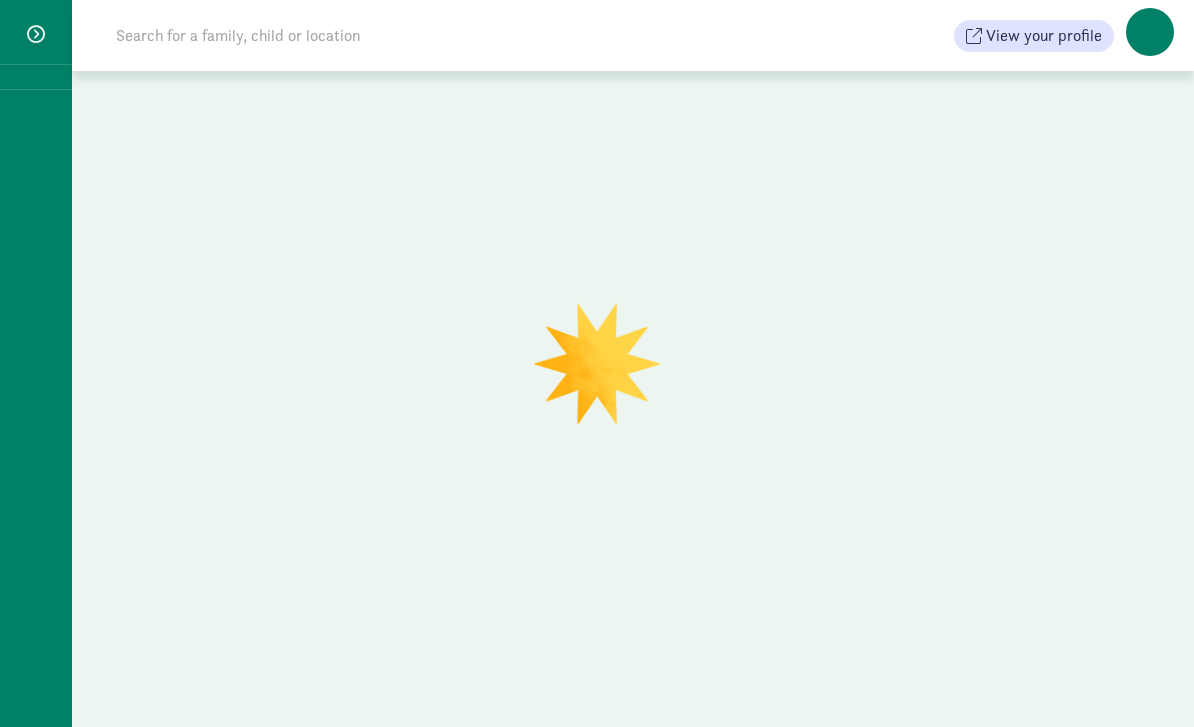 scroll, scrollTop: 0, scrollLeft: 0, axis: both 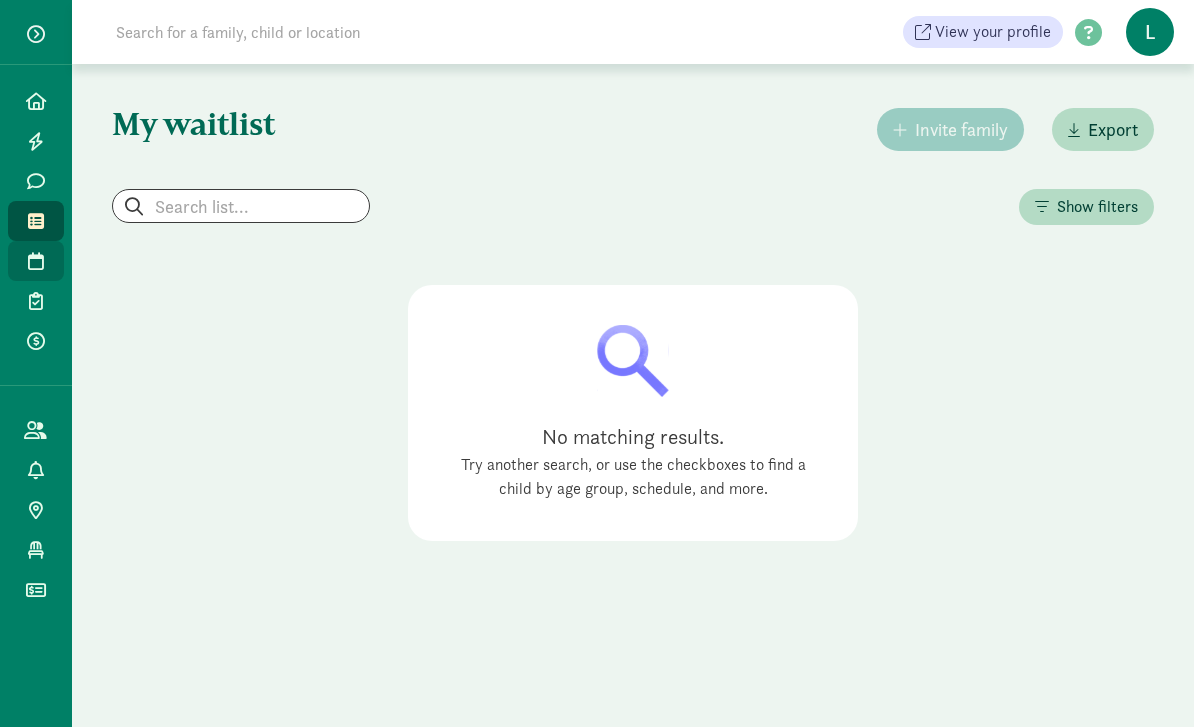 click on "Tours" 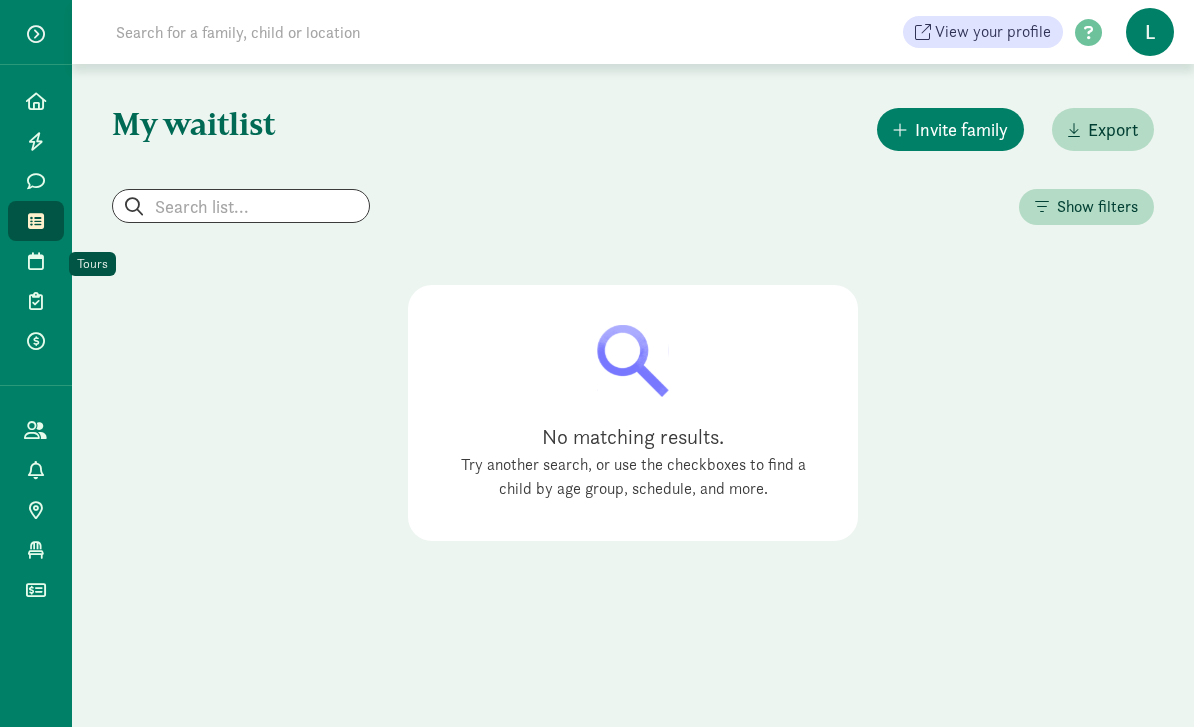 click on "Waitlist" 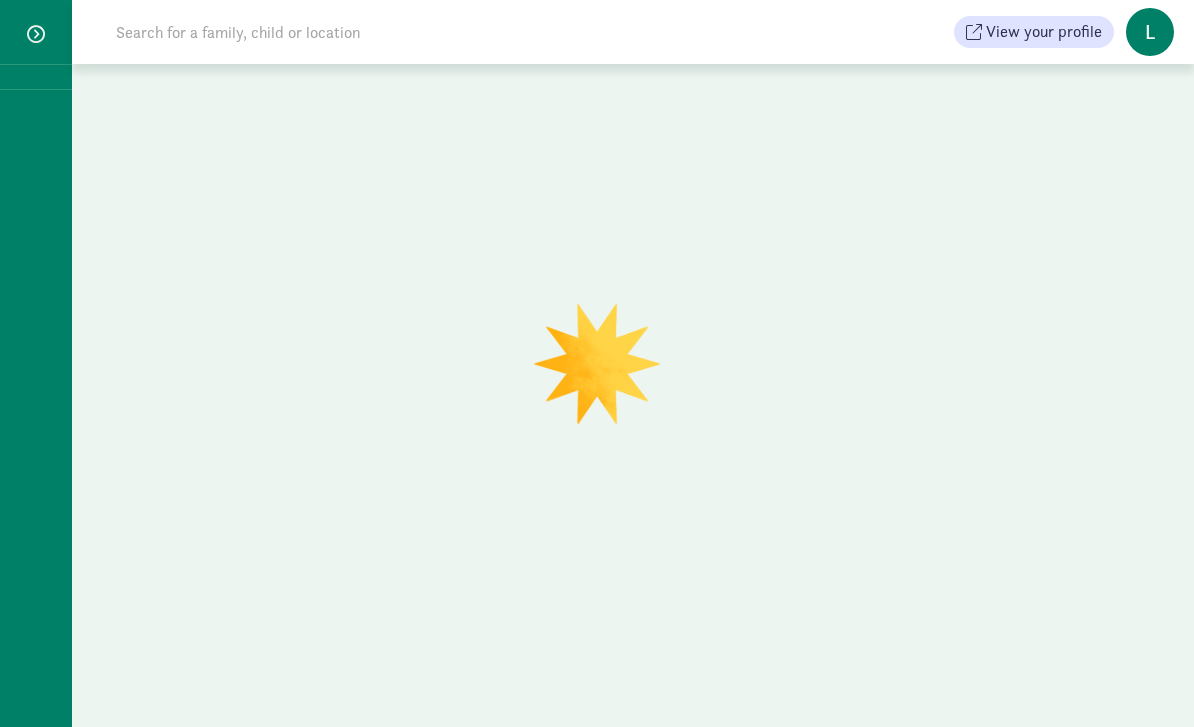 scroll, scrollTop: 0, scrollLeft: 0, axis: both 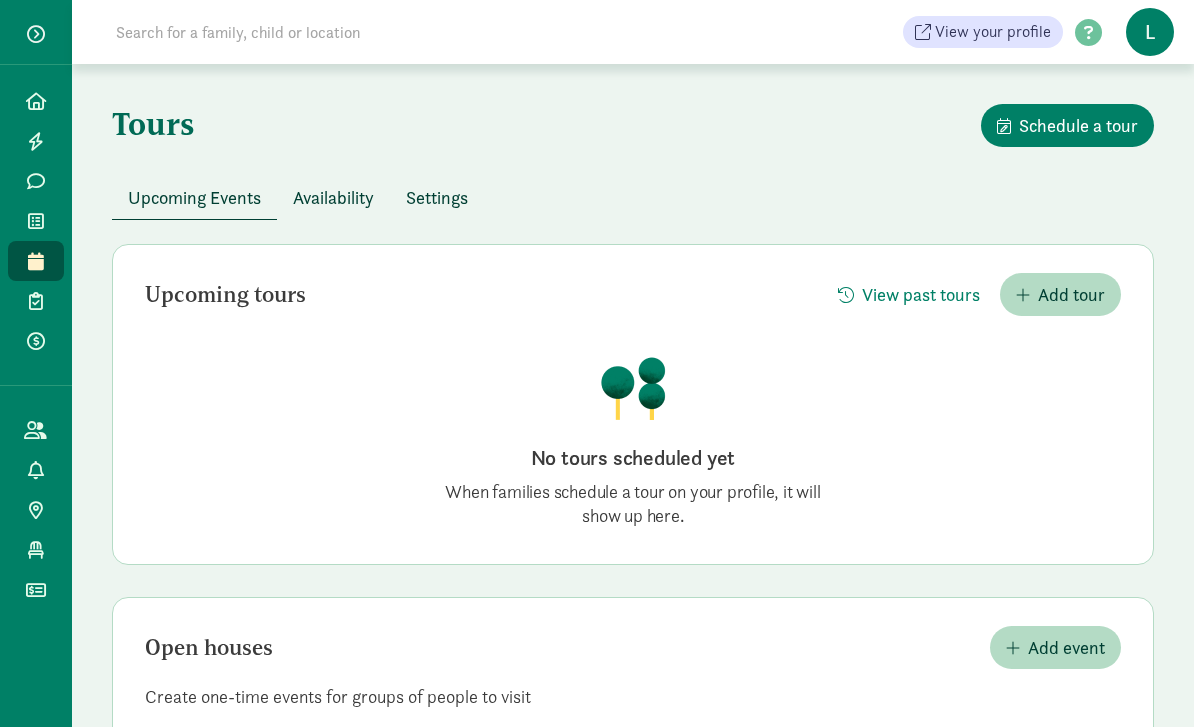 click on "Availability" at bounding box center (333, 197) 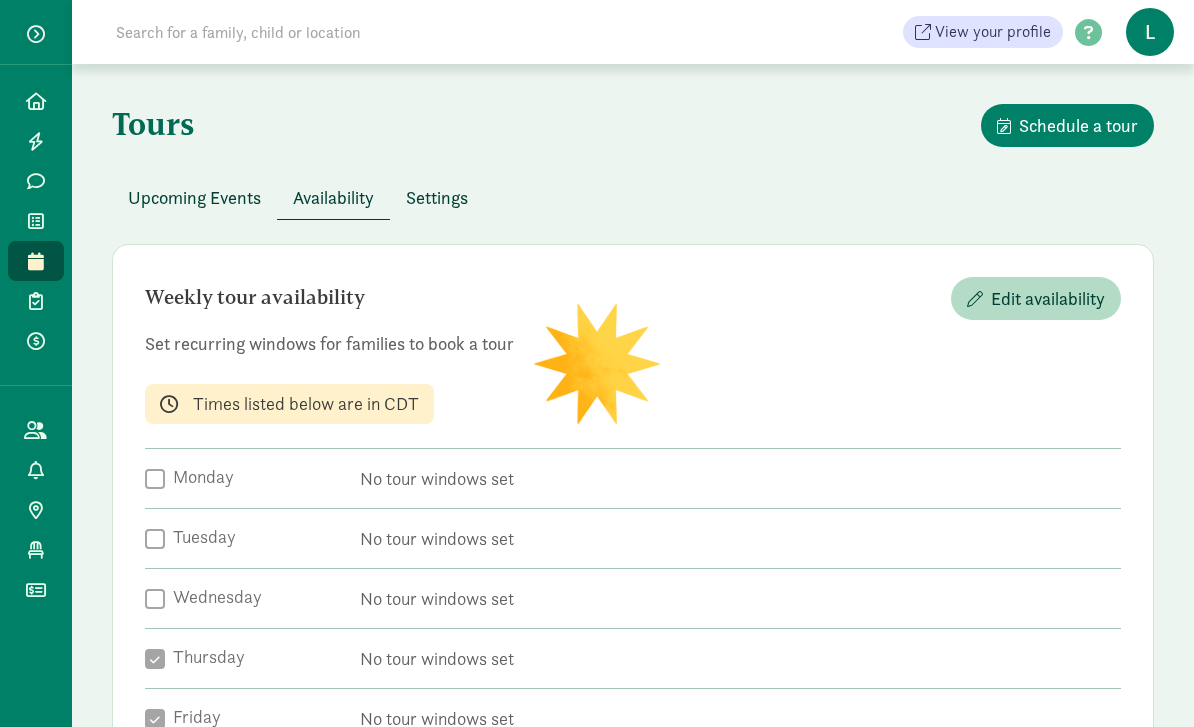 checkbox on "true" 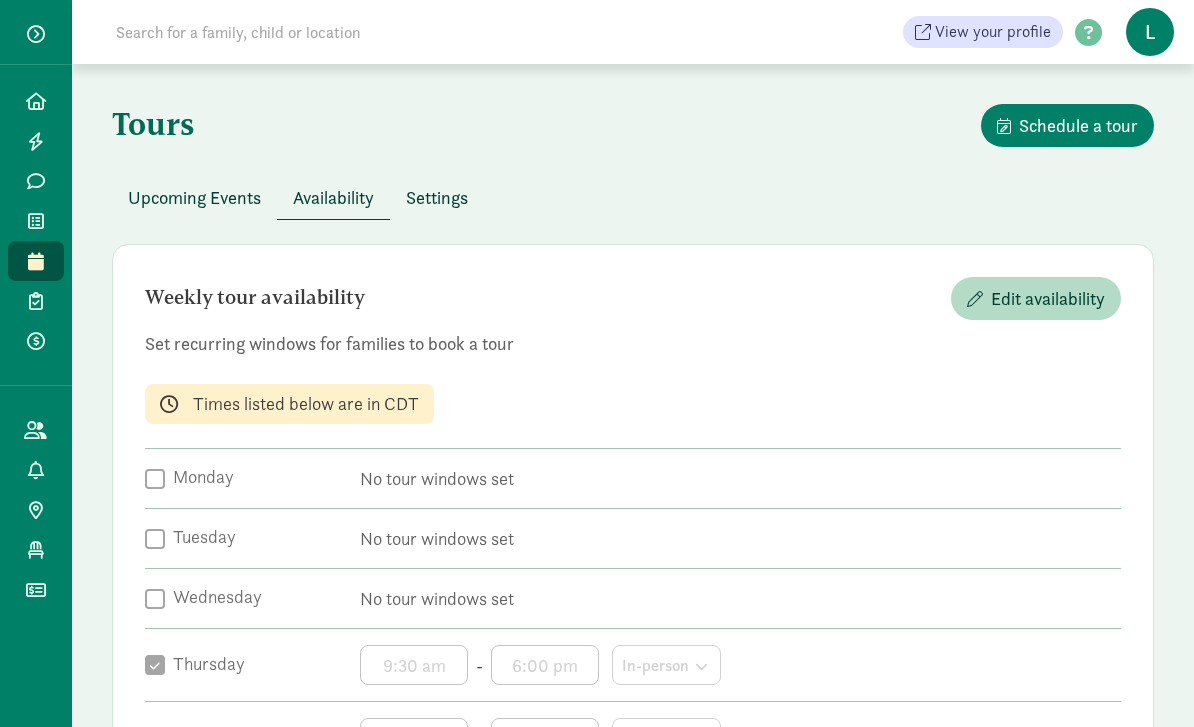 click on "Settings" at bounding box center (437, 197) 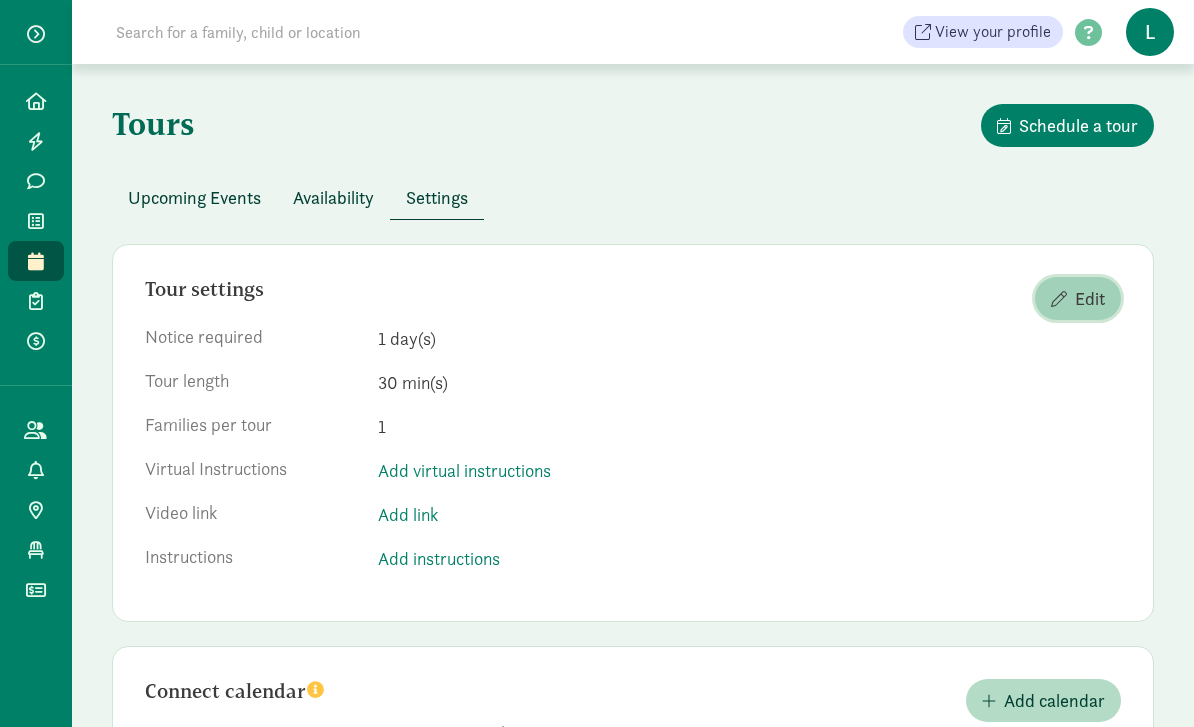 click on "Edit" at bounding box center [1090, 298] 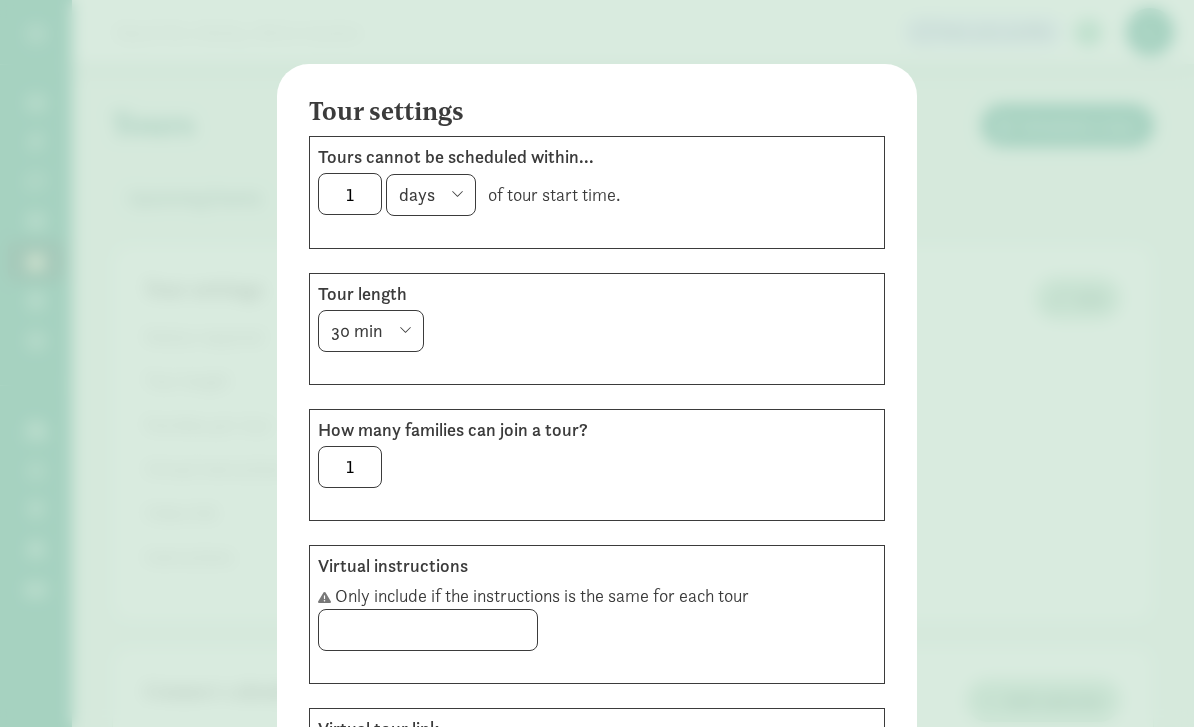 click on "Tour settings     Tours cannot be scheduled within...        1           hours days        of tour start time.      Tour length      15 min 30 min 45 min 60 min 90 min 120 min         How many families can join a tour?        1         Virtual instructions    Only include if the instructions is the same for each tour                 Virtual tour link    Only include if the link is the same for each tour                   Public notes for families    Share tour instructions with families.           Cancel     Save" 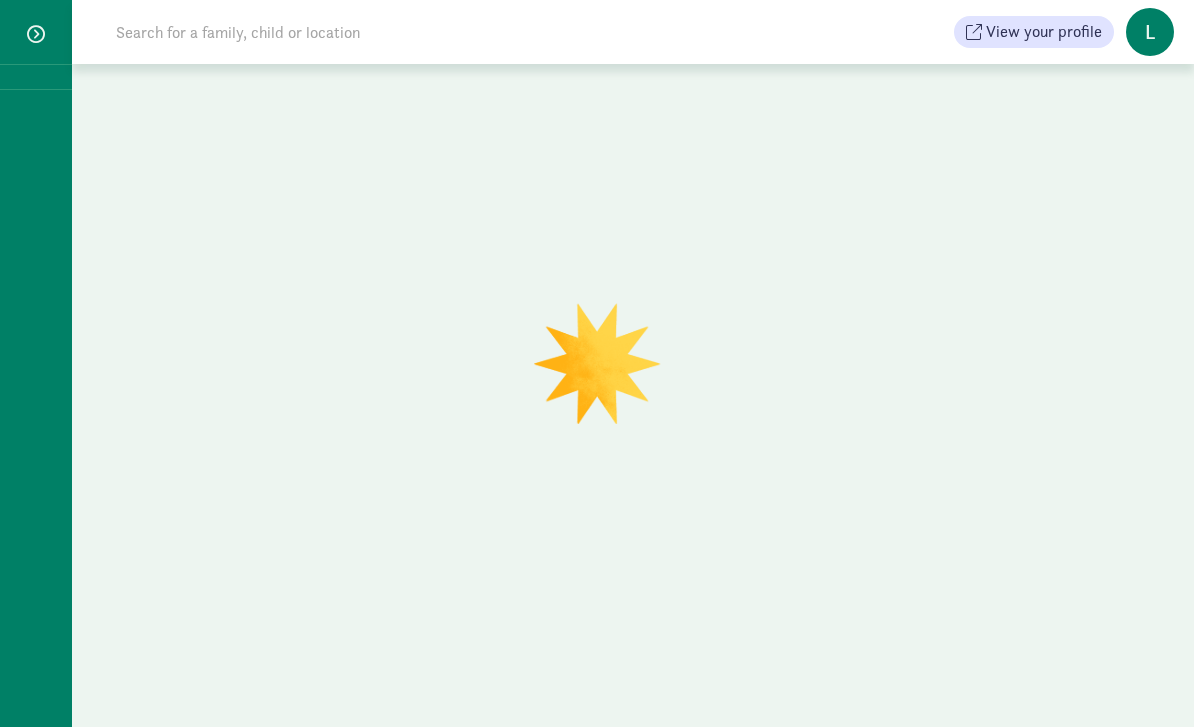 scroll, scrollTop: 0, scrollLeft: 0, axis: both 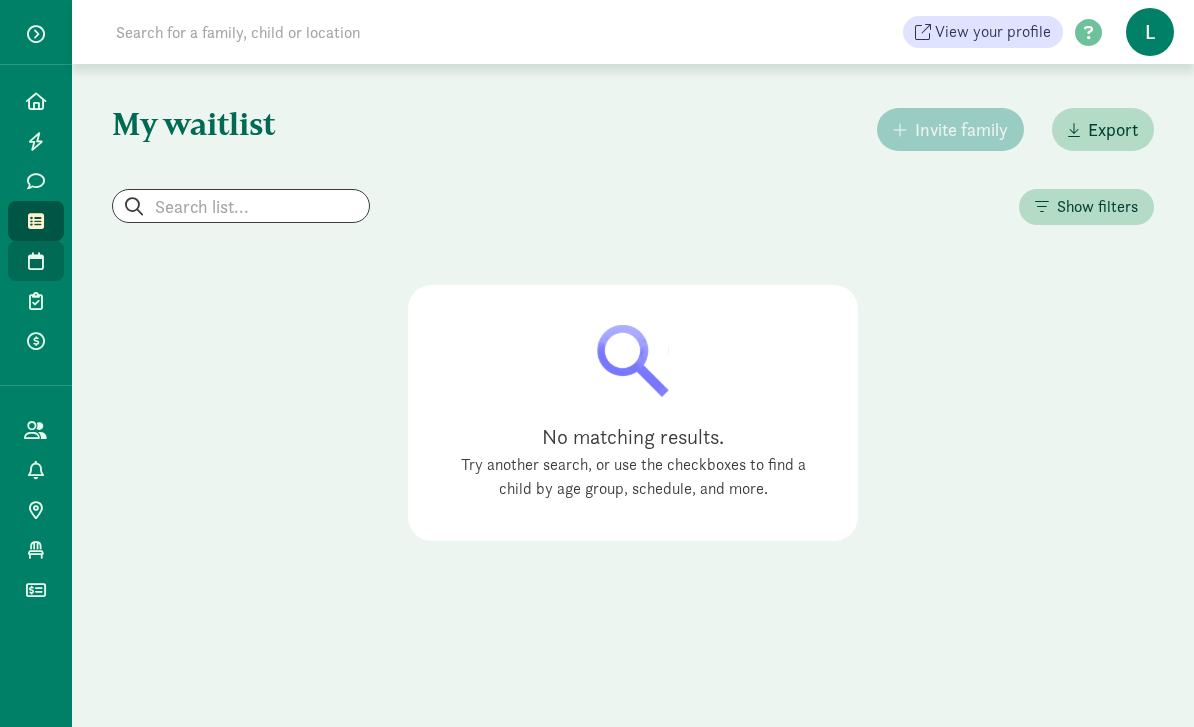 click at bounding box center (36, 261) 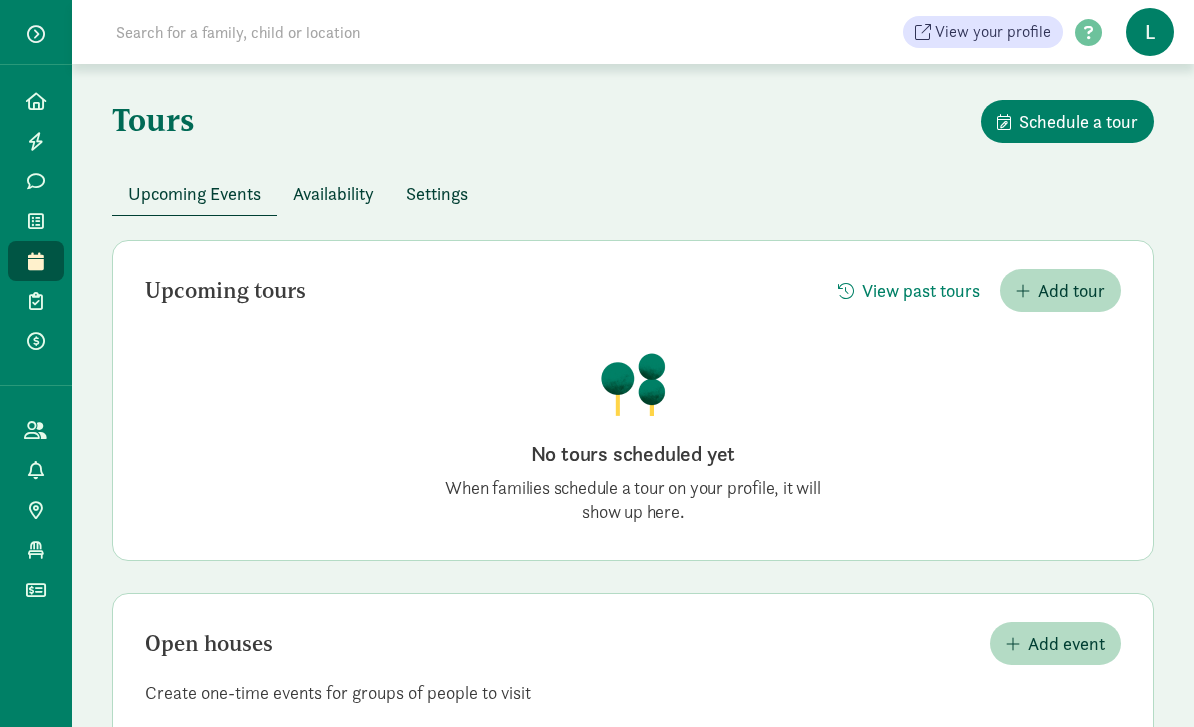 scroll, scrollTop: 41, scrollLeft: 0, axis: vertical 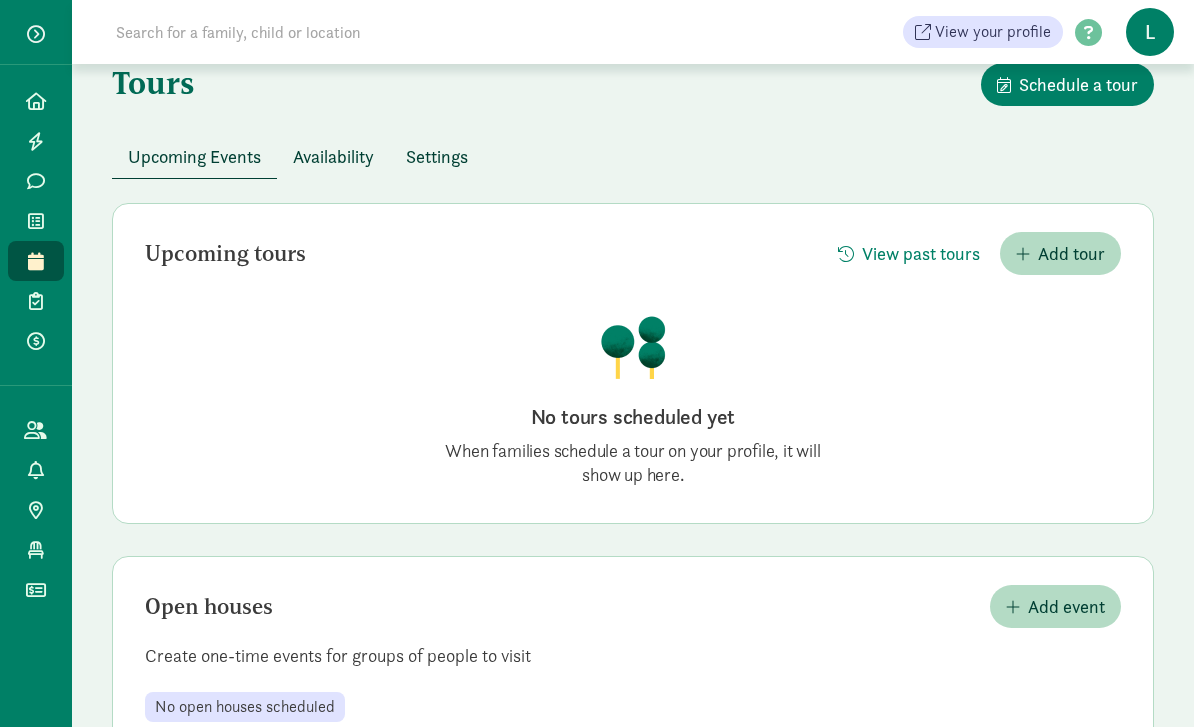 click on "Availability" at bounding box center (333, 156) 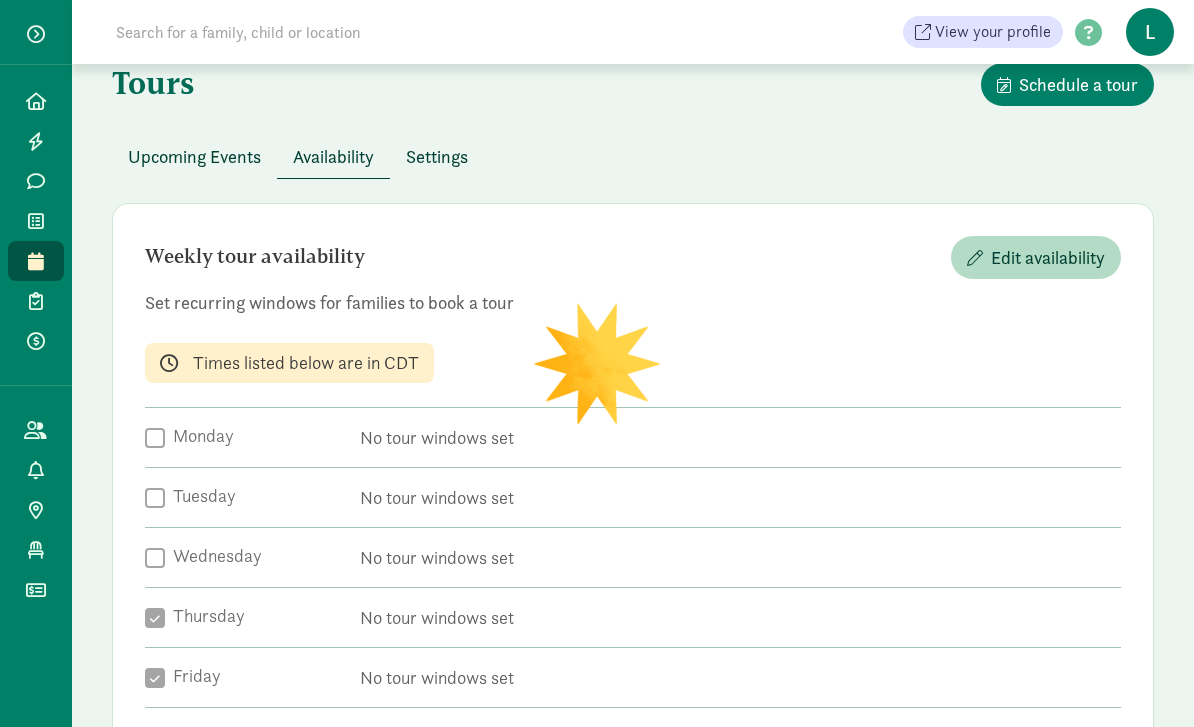 checkbox on "true" 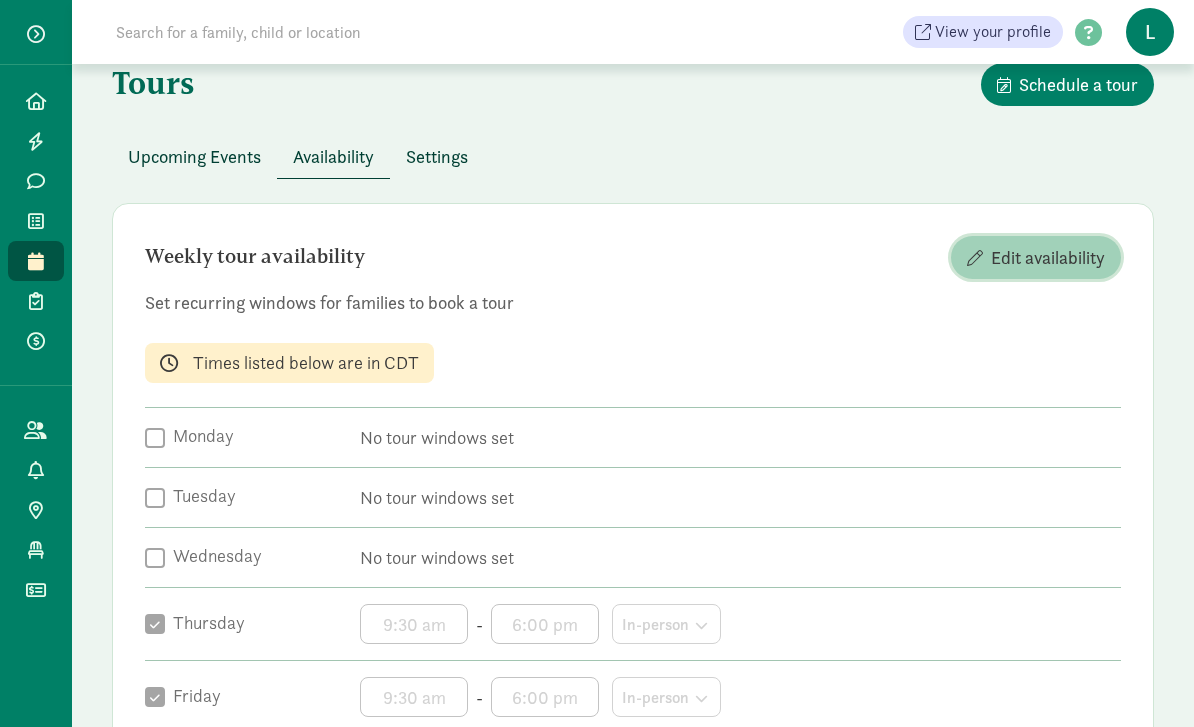 click on "Edit availability" at bounding box center [1048, 257] 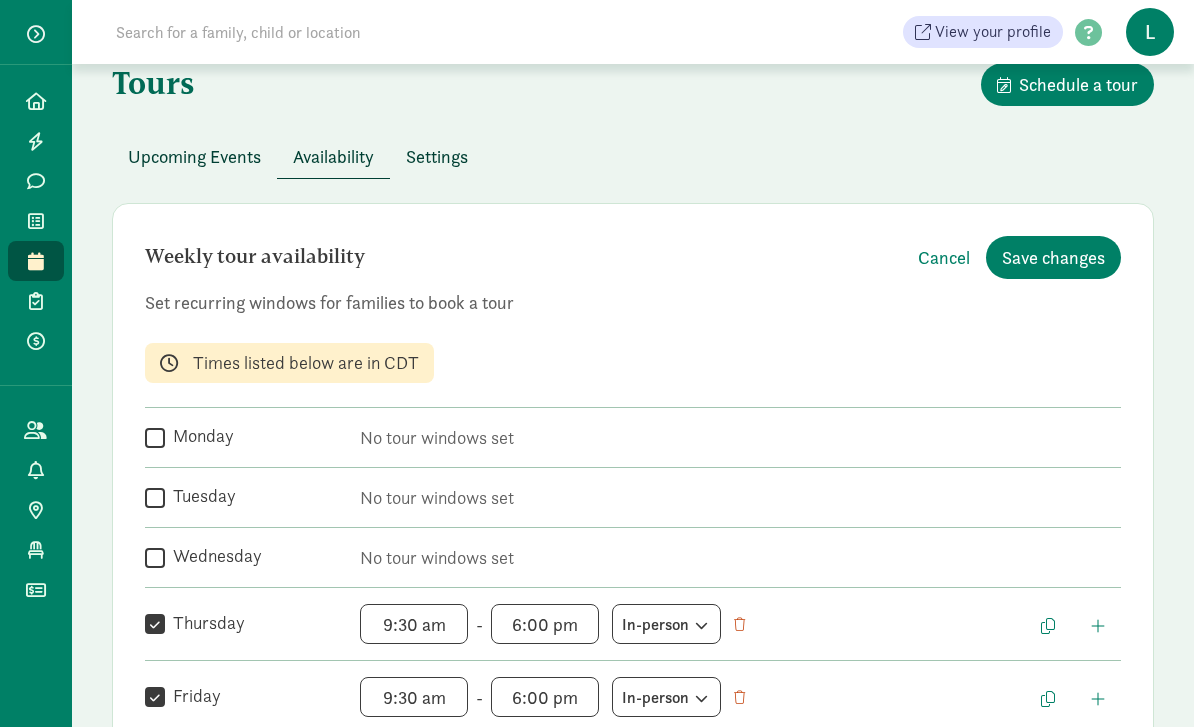 click on "No tour windows set" at bounding box center (740, 438) 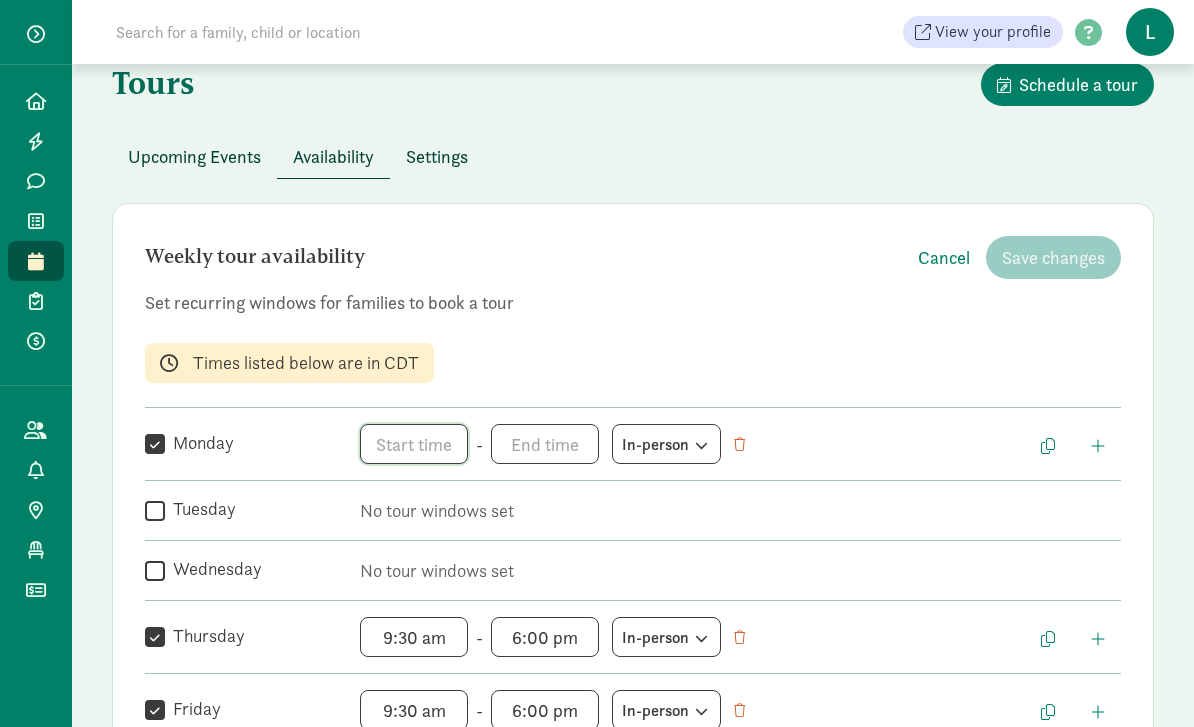 click on "h   12 1 2 3 4 5 6 7 8 9 10 11         mm   00 05 10 15 20 25 30 35 40 45 50 55           a   am pm" at bounding box center (414, 444) 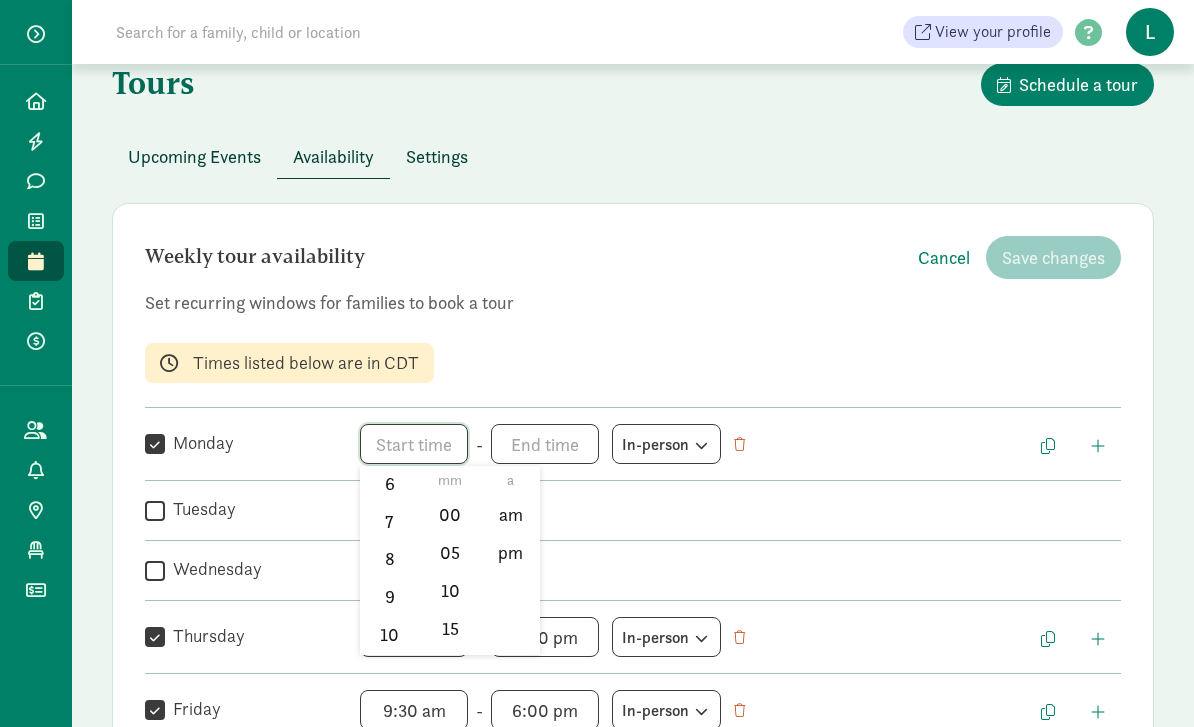 scroll, scrollTop: 284, scrollLeft: 0, axis: vertical 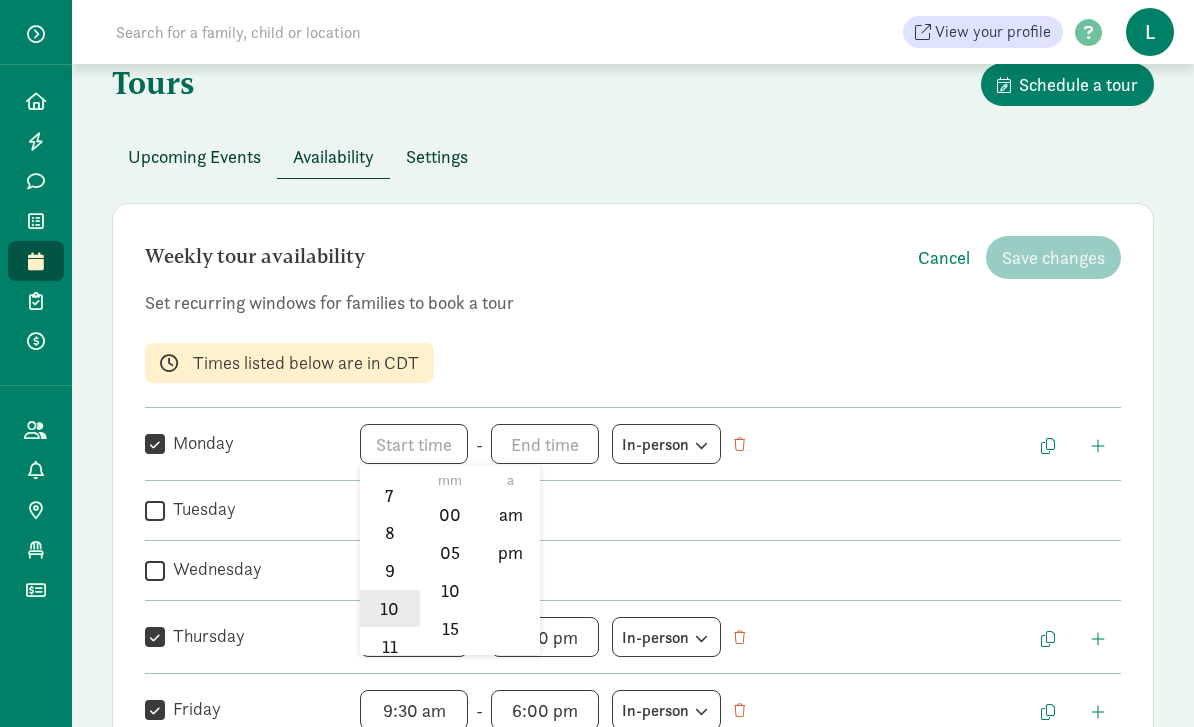 click on "10" 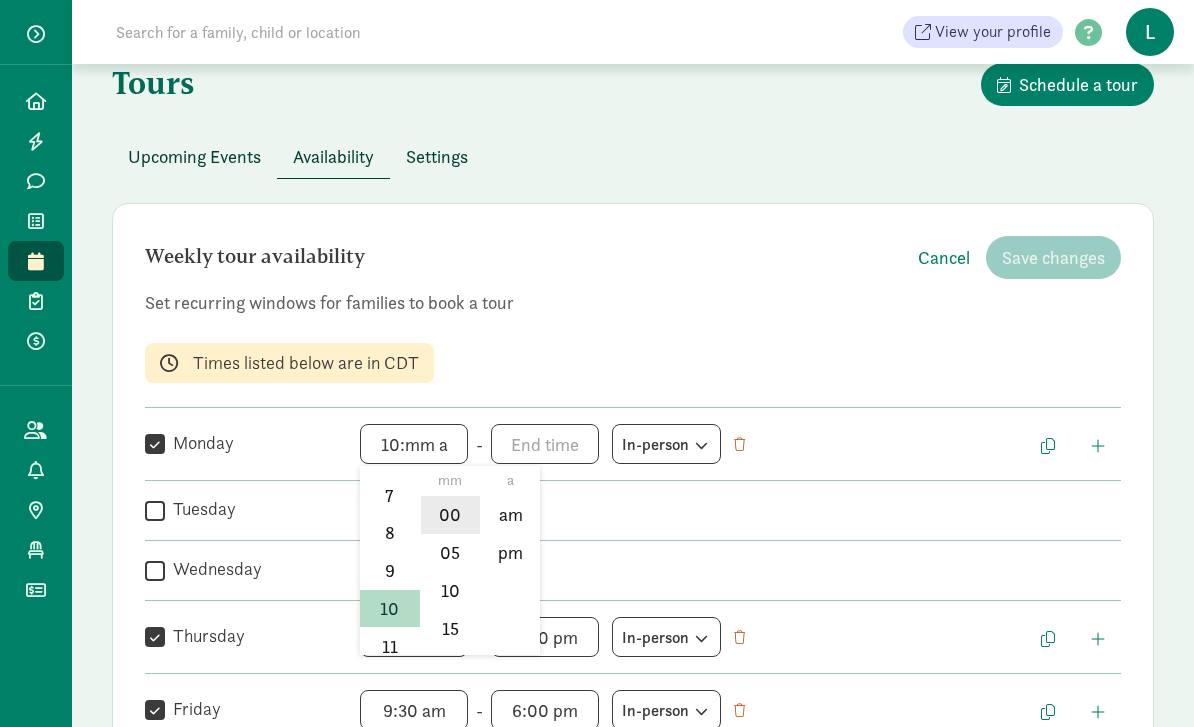 click on "00" 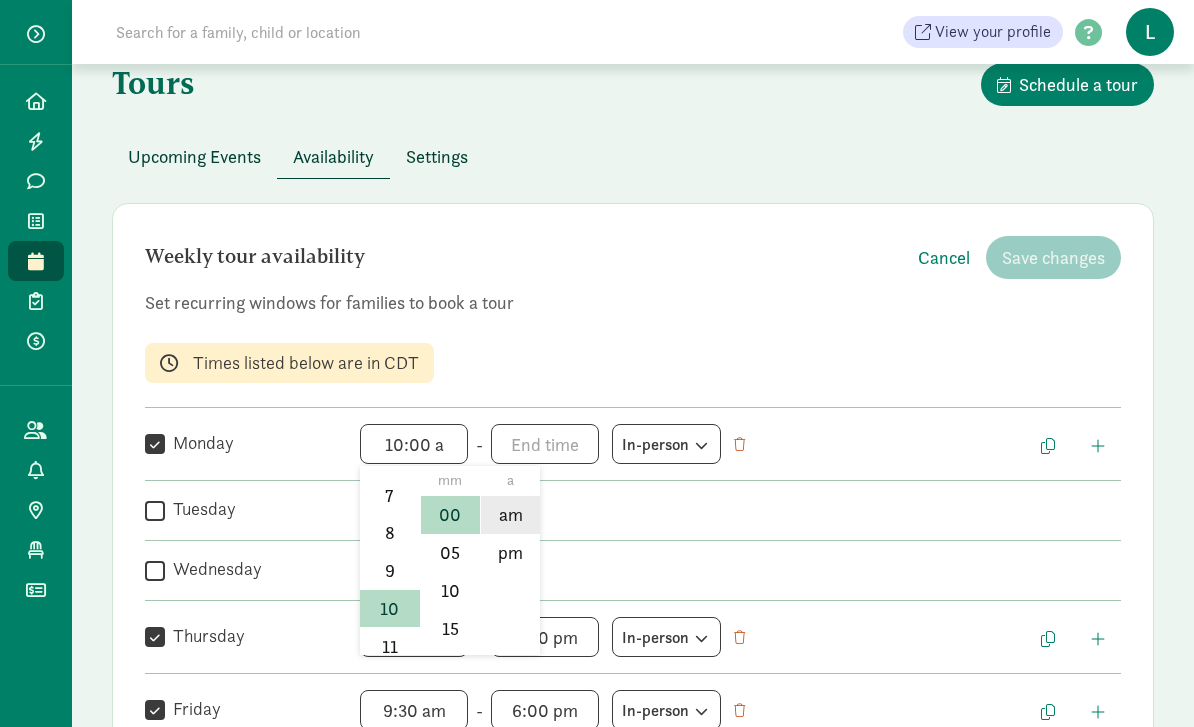 click on "am" 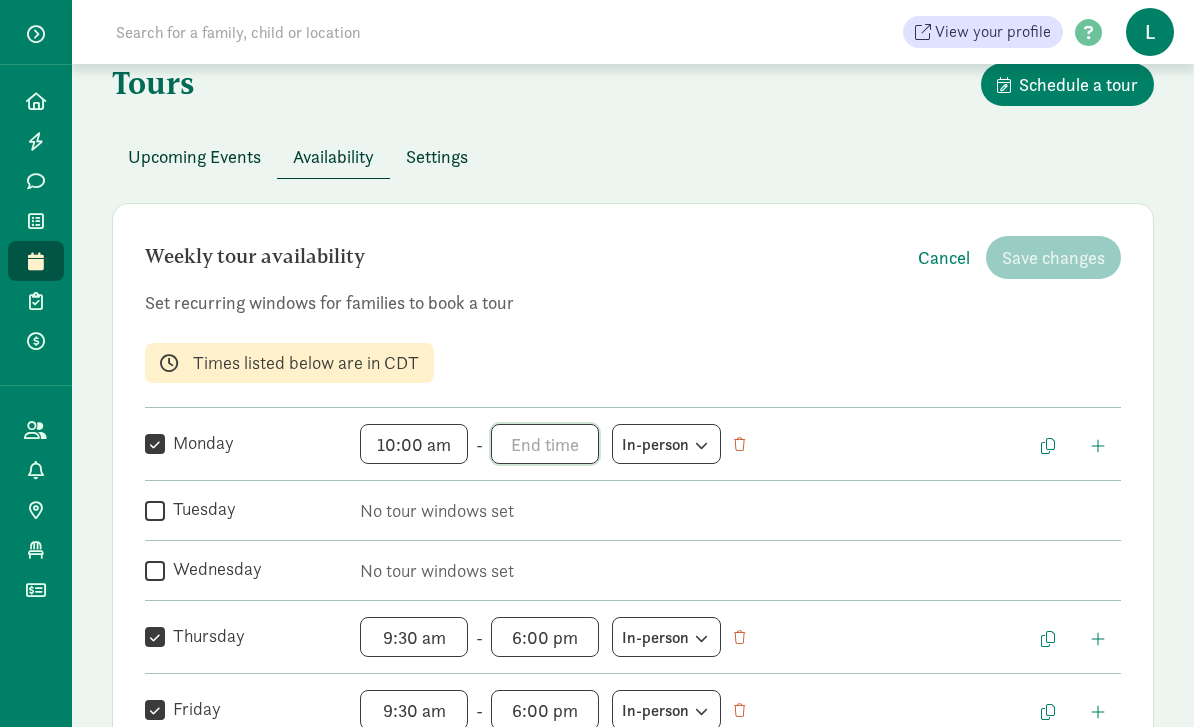 click on "h   12 1 2 3 4 5 6 7 8 9 10 11         mm   00 05 10 15 20 25 30 35 40 45 50 55           a   am pm" at bounding box center [545, 444] 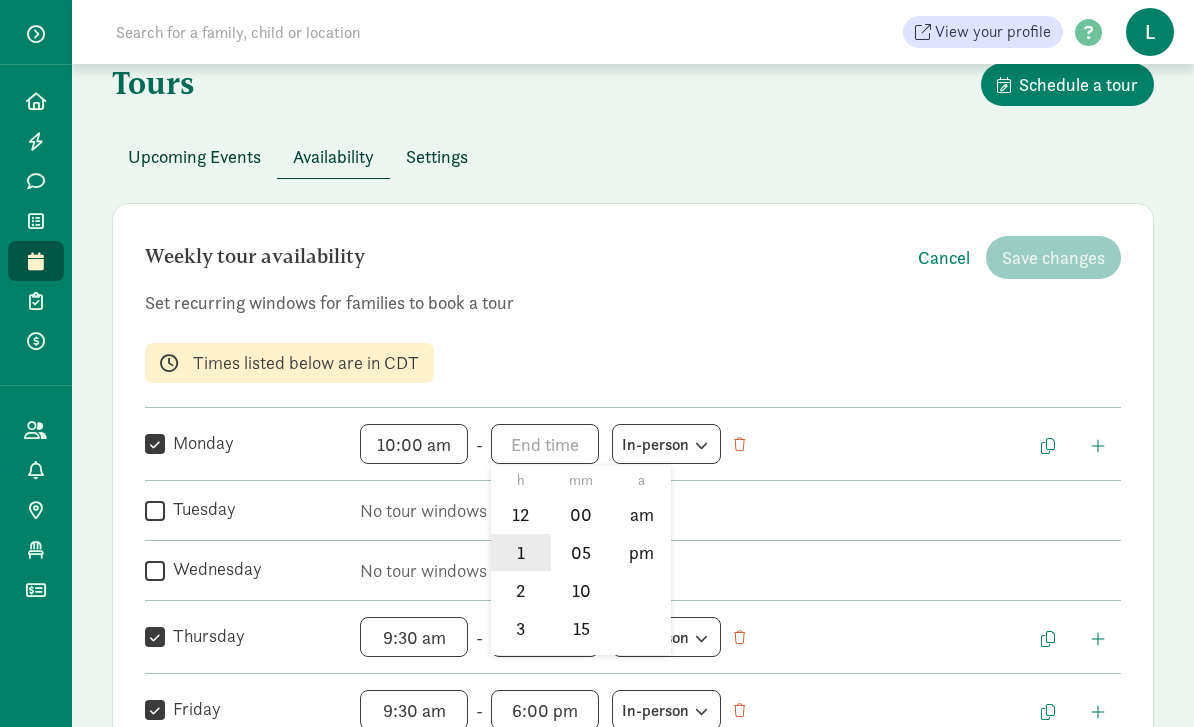 click on "1" 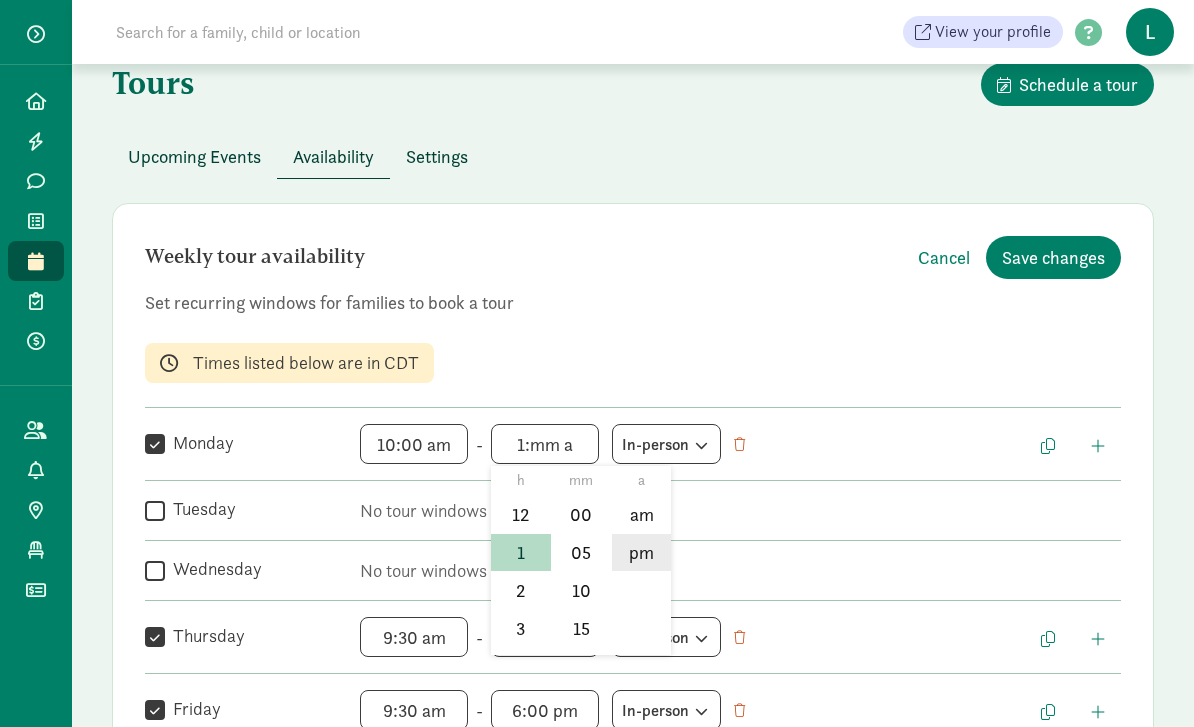click on "pm" 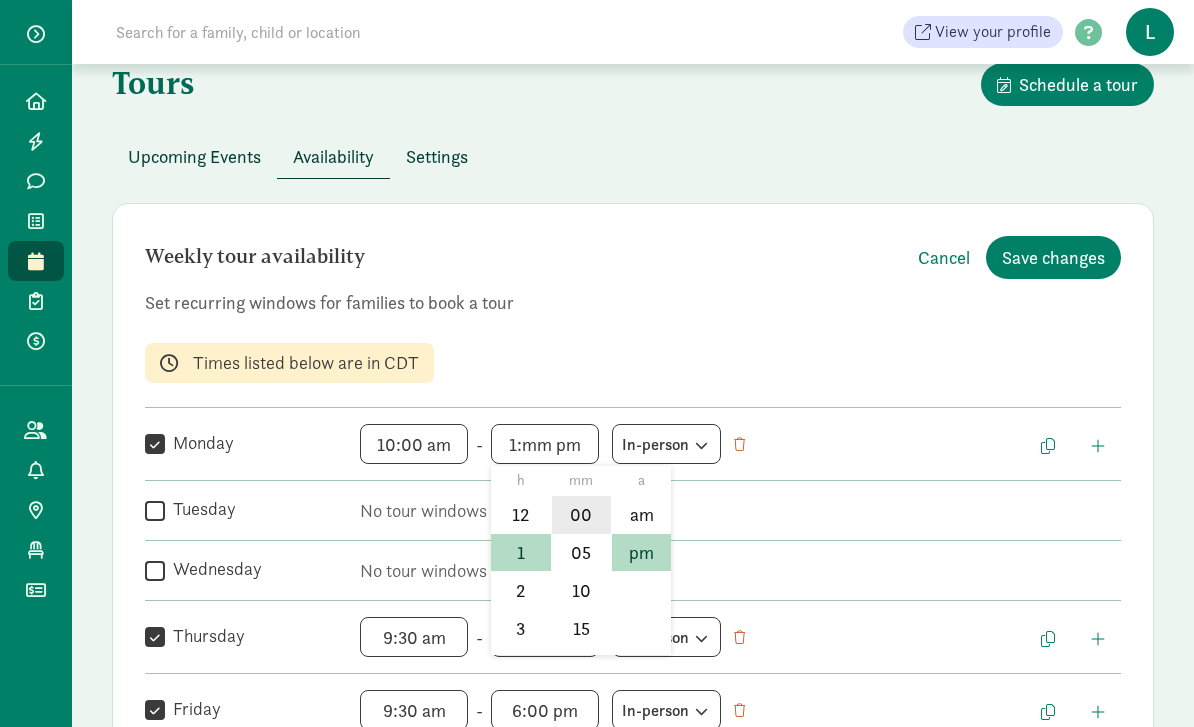 click on "00" 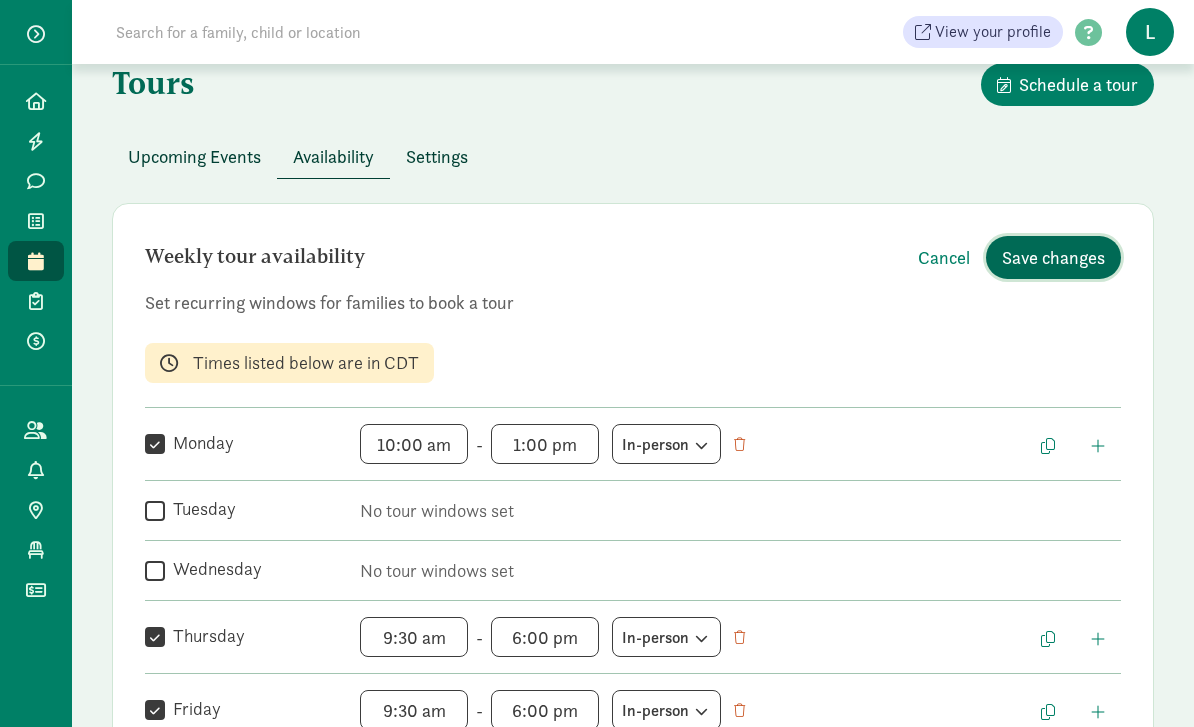 click on "Save changes" at bounding box center [1053, 257] 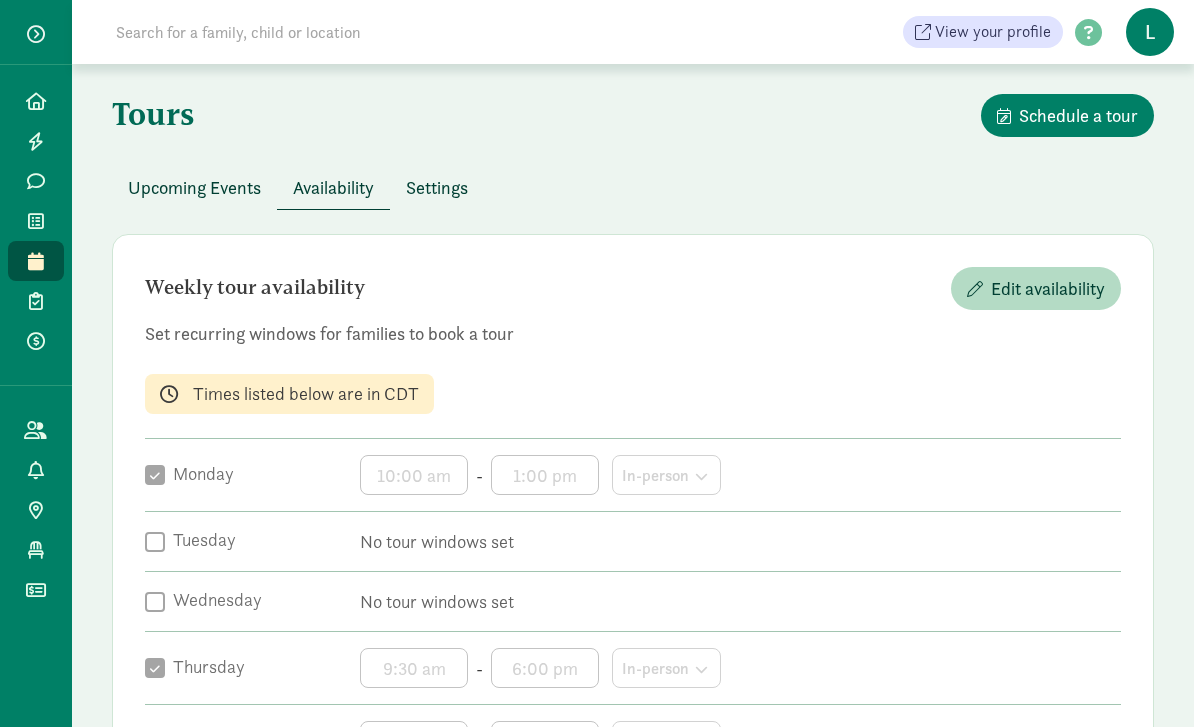 scroll, scrollTop: 0, scrollLeft: 0, axis: both 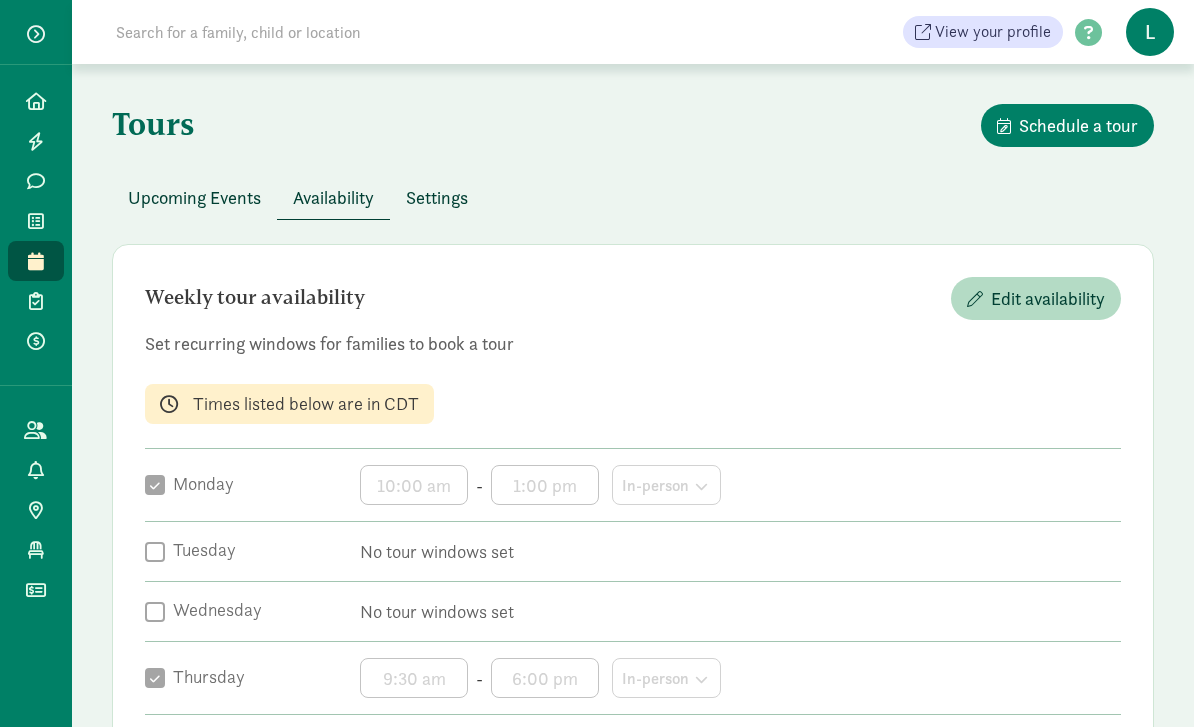 click on "Upcoming Events" at bounding box center [194, 197] 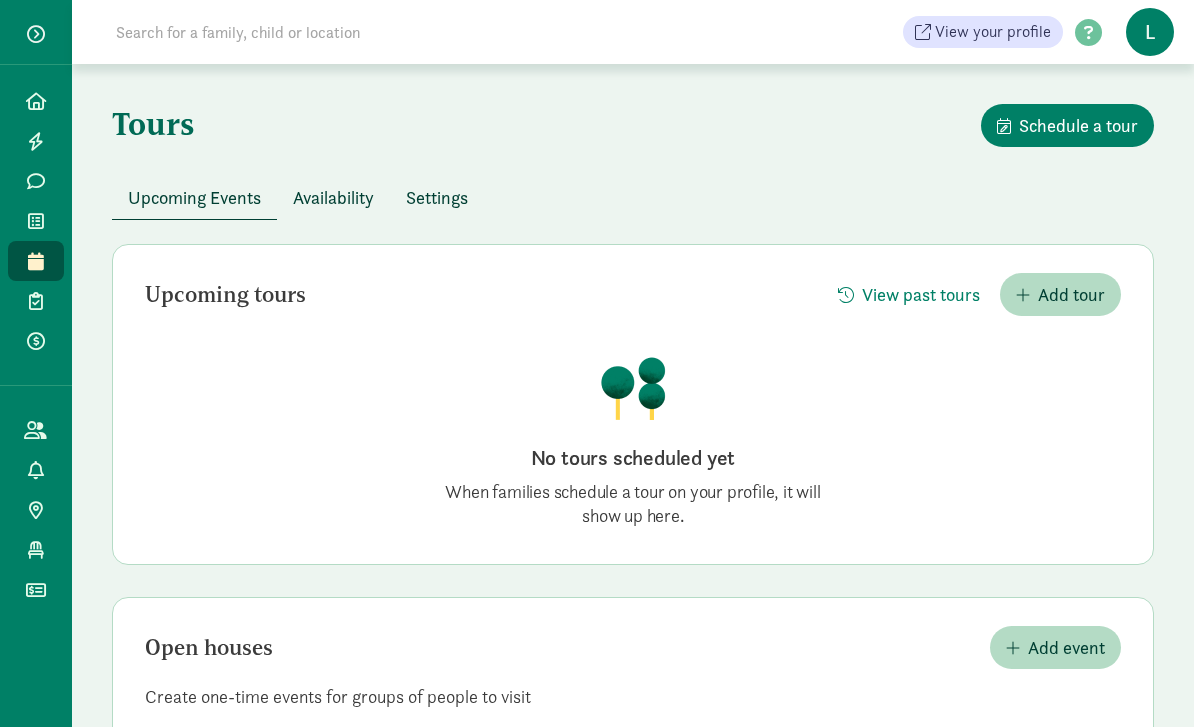 click on "Settings" at bounding box center (437, 197) 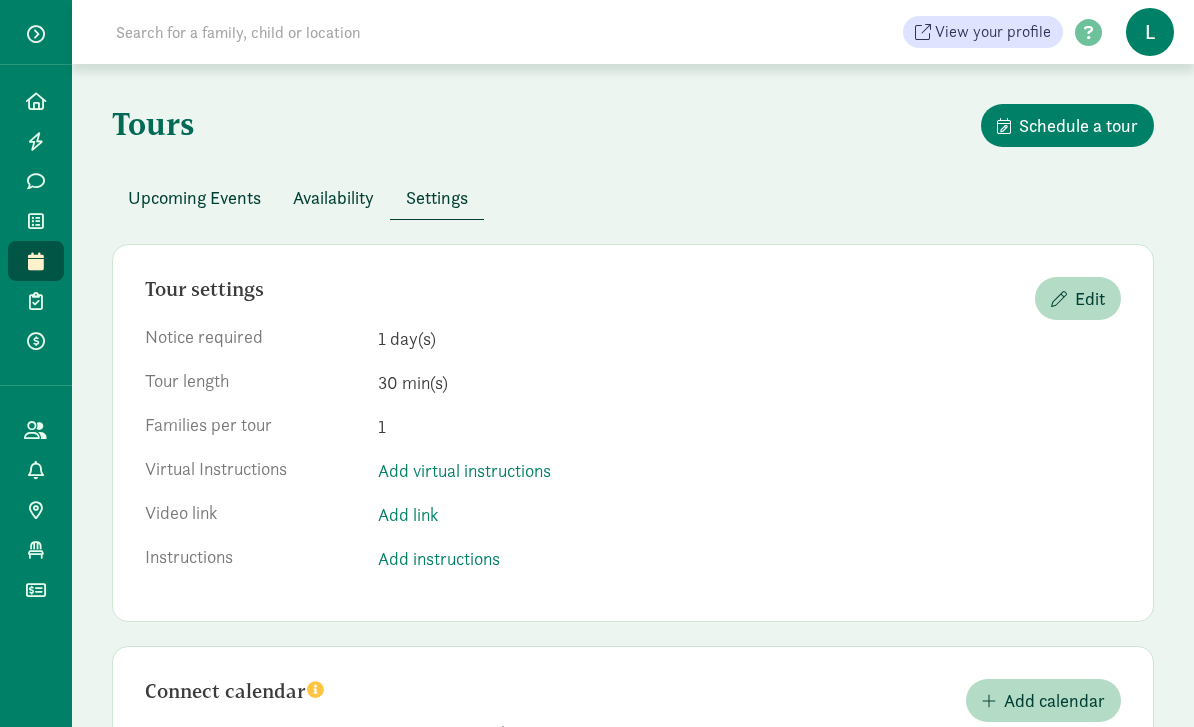 click on "Upcoming Events" at bounding box center (194, 197) 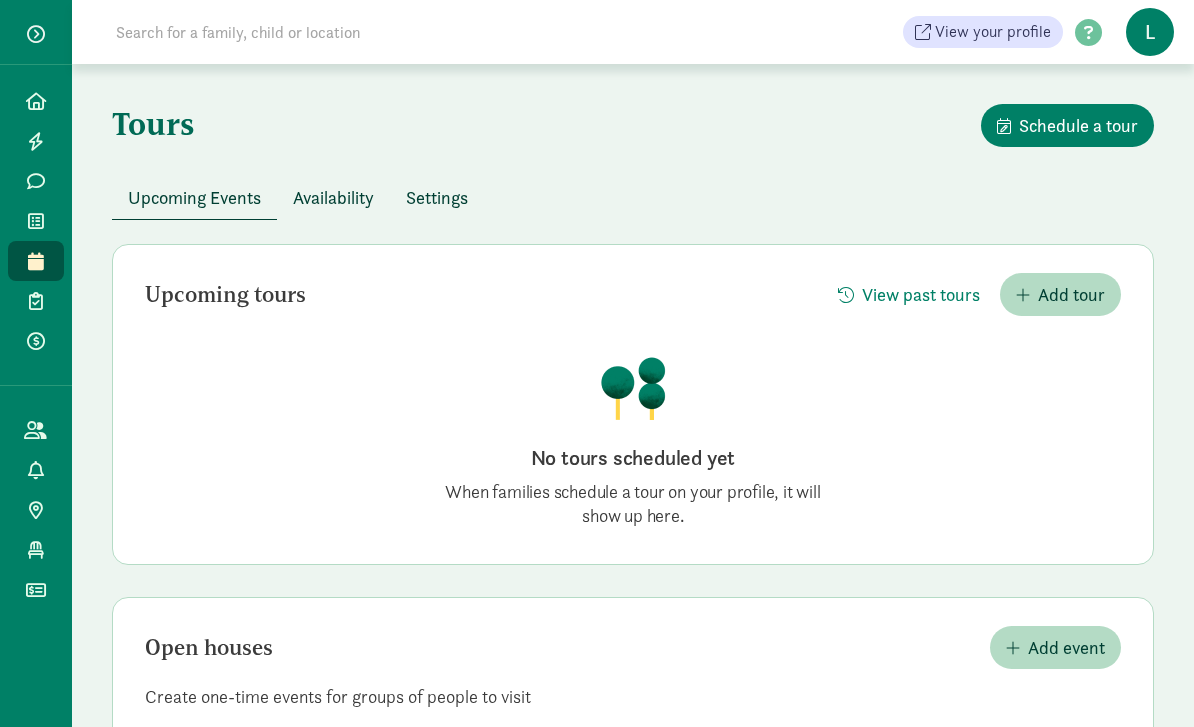 click on "Availability" at bounding box center (333, 197) 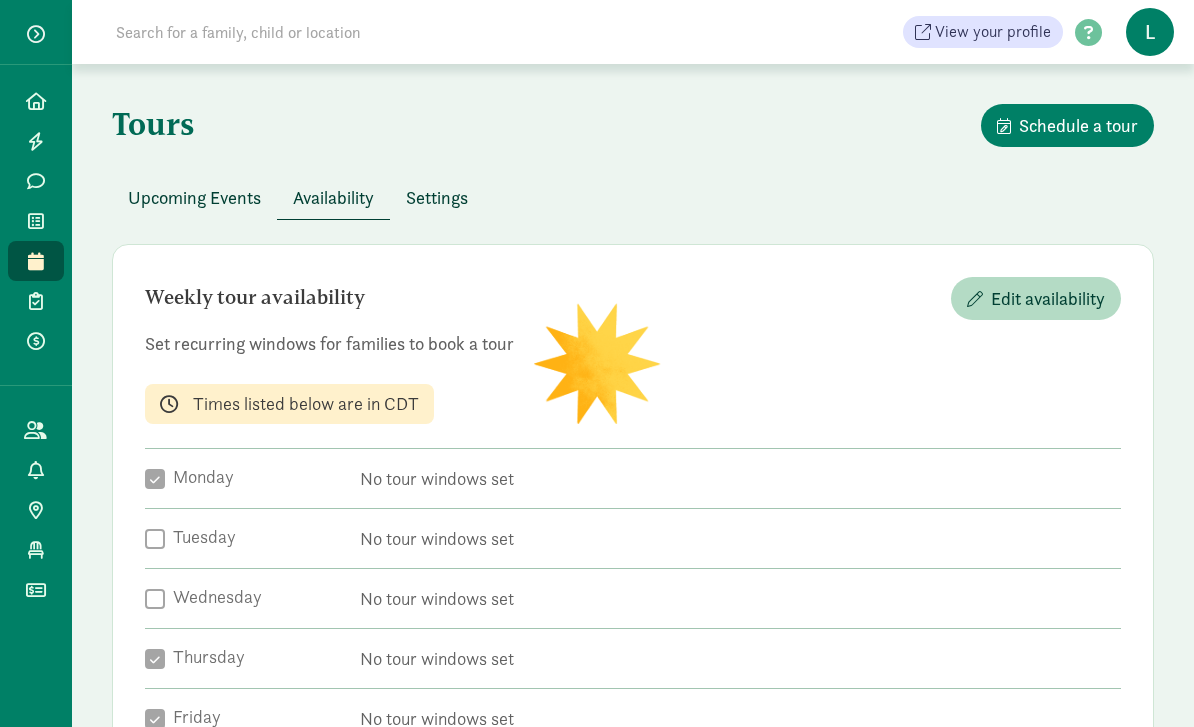 checkbox on "true" 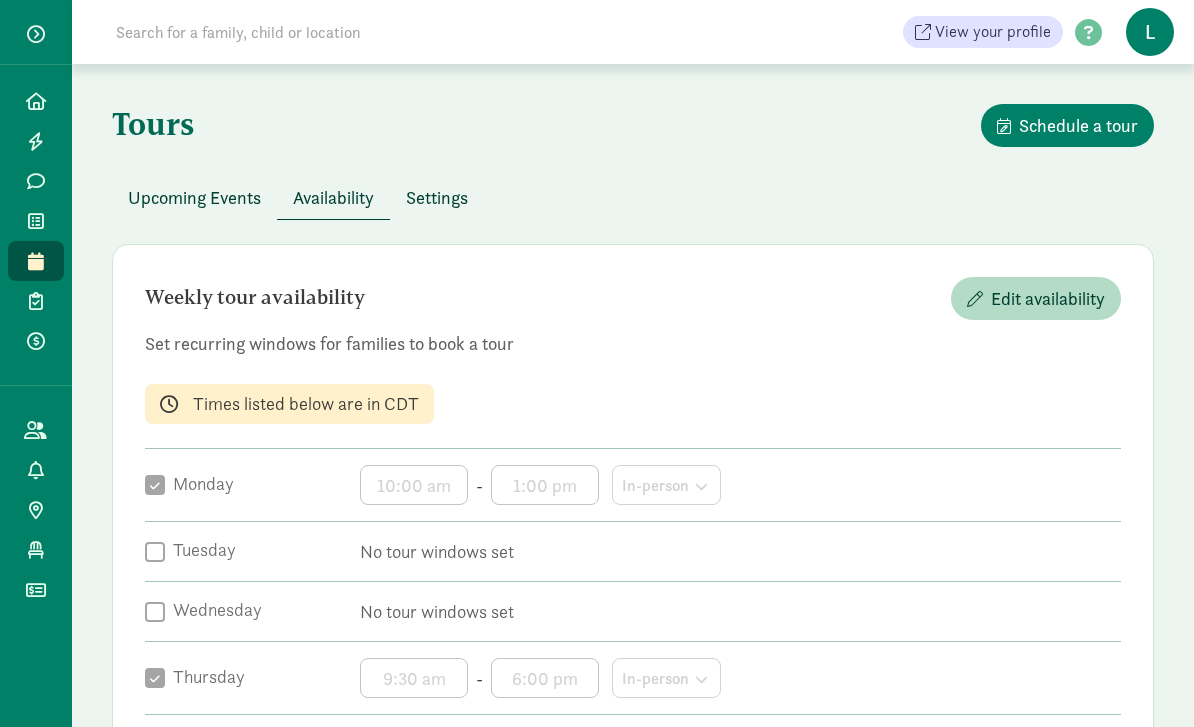 click on "Settings" at bounding box center [437, 197] 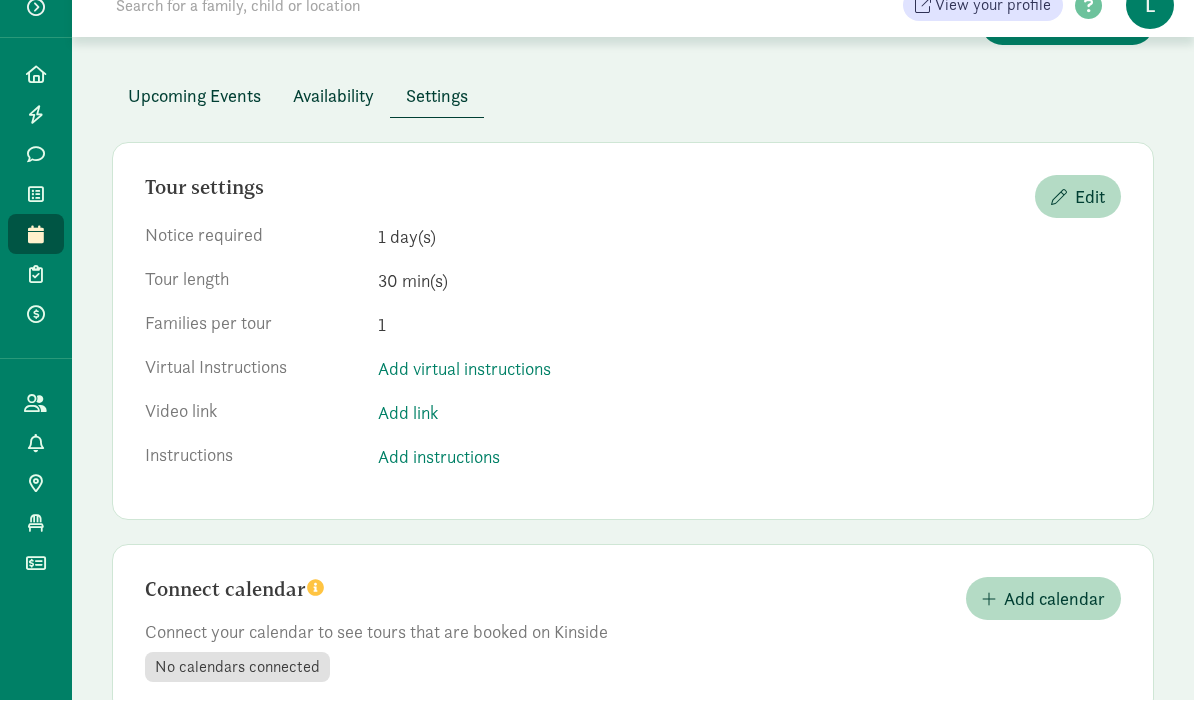 scroll, scrollTop: 66, scrollLeft: 0, axis: vertical 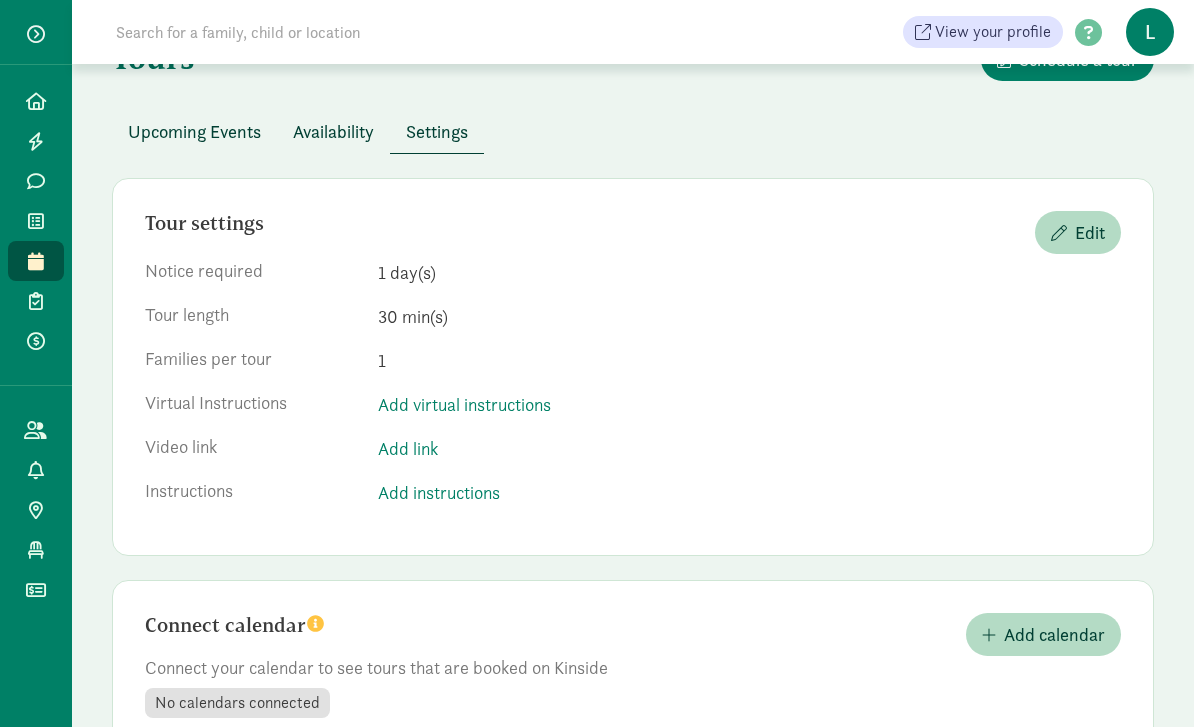 click on "Upcoming Events" at bounding box center (194, 131) 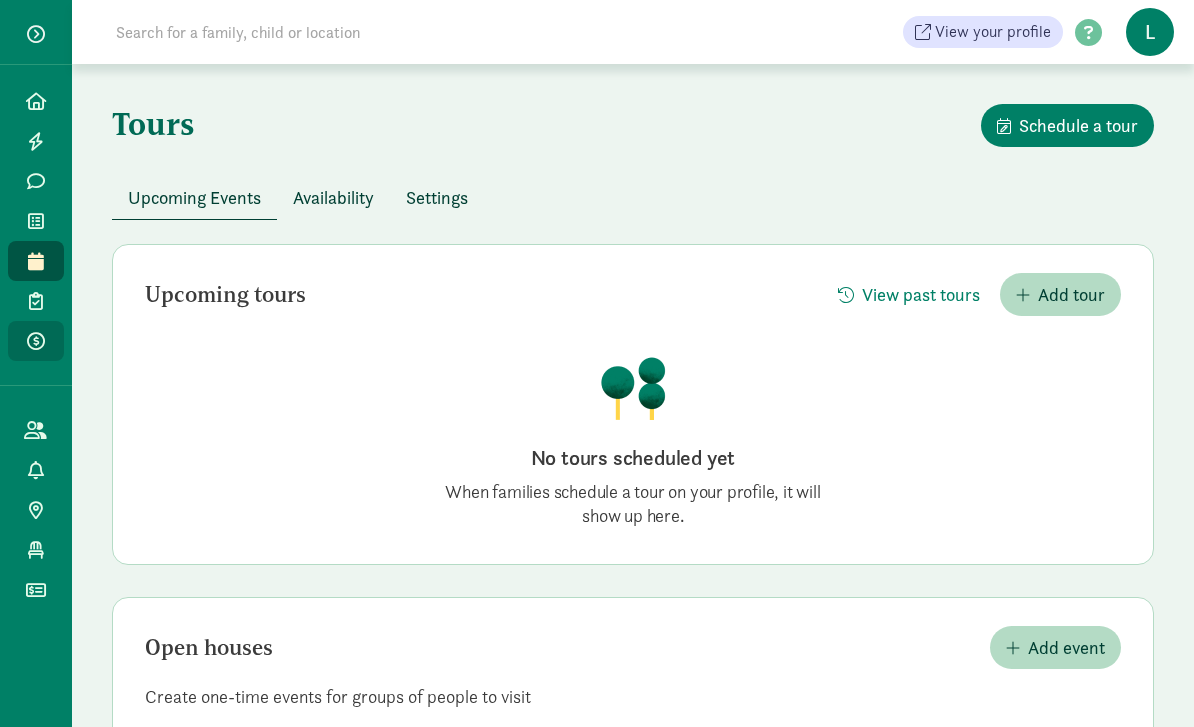 click at bounding box center [35, 341] 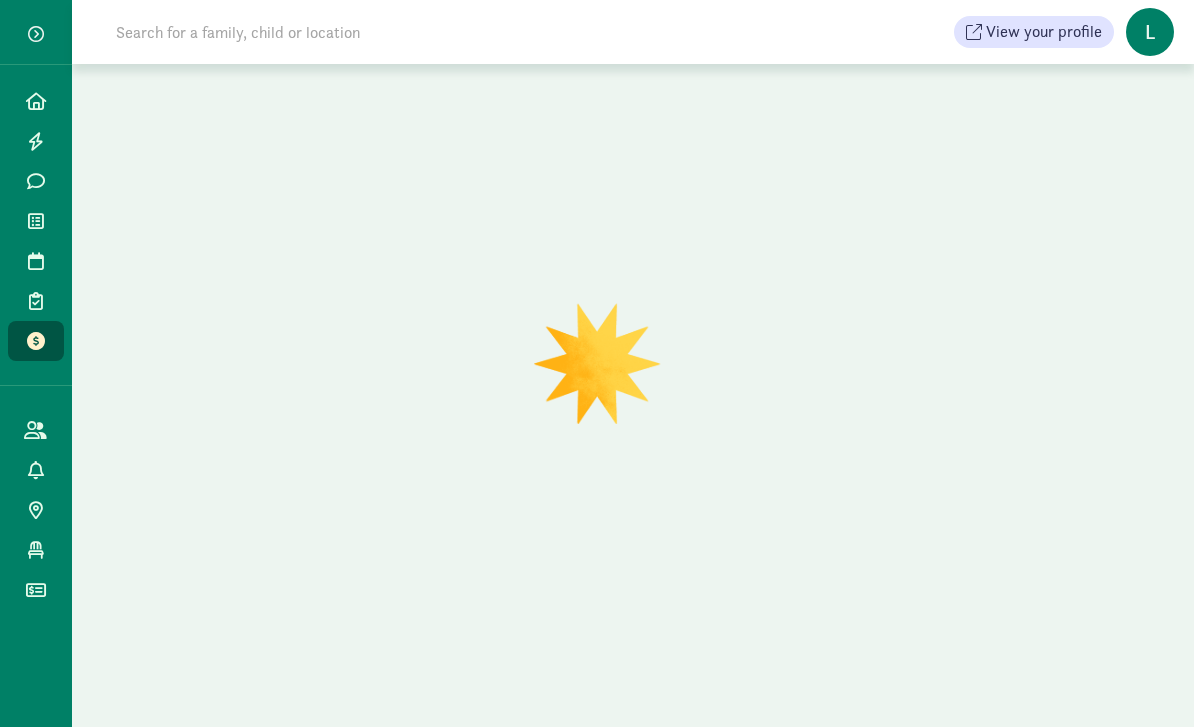 scroll, scrollTop: 0, scrollLeft: 0, axis: both 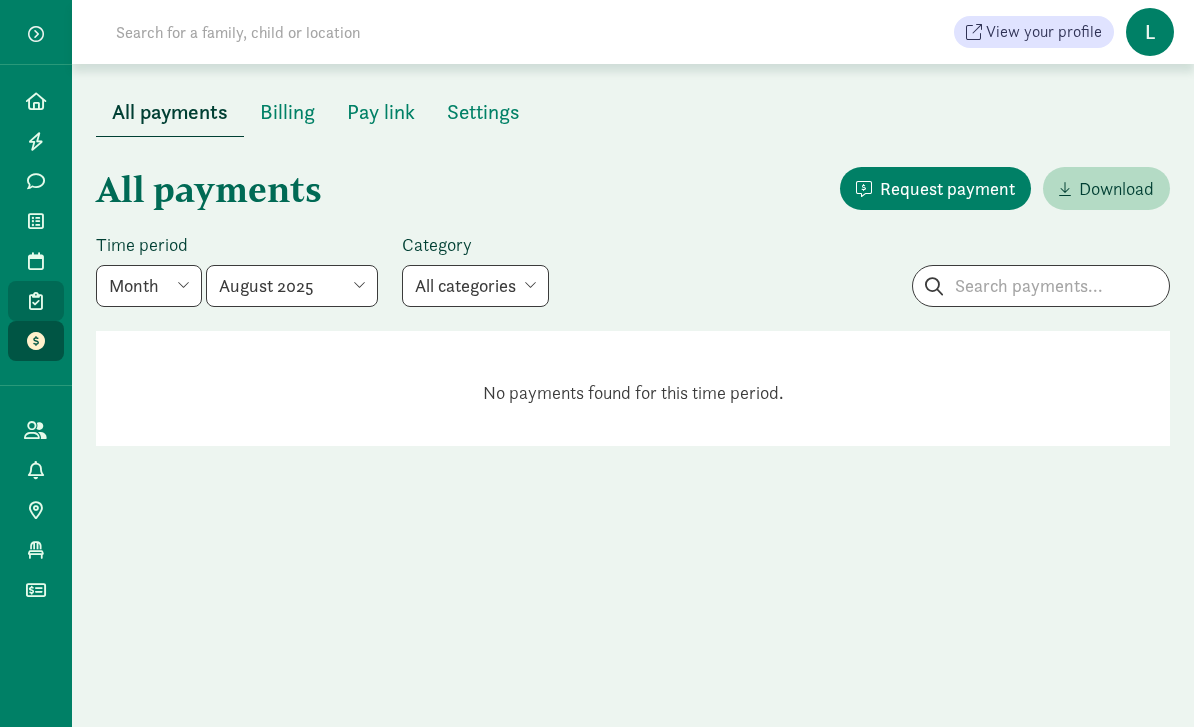 click at bounding box center (35, 301) 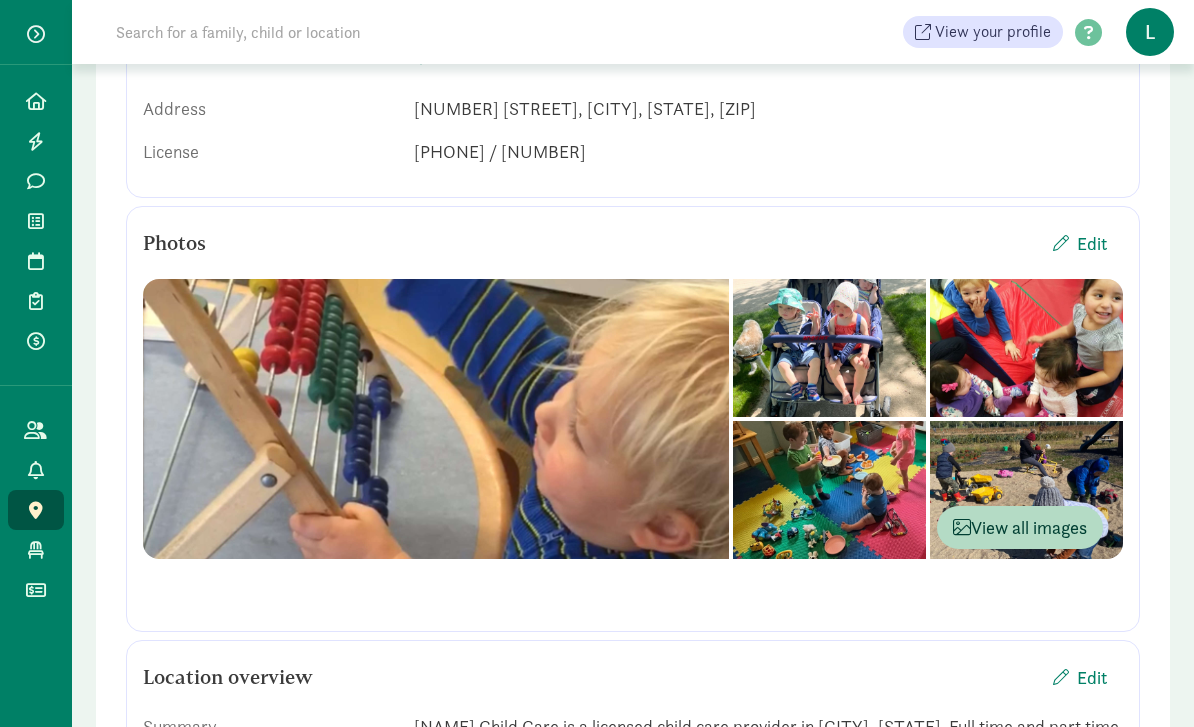 scroll, scrollTop: 336, scrollLeft: 0, axis: vertical 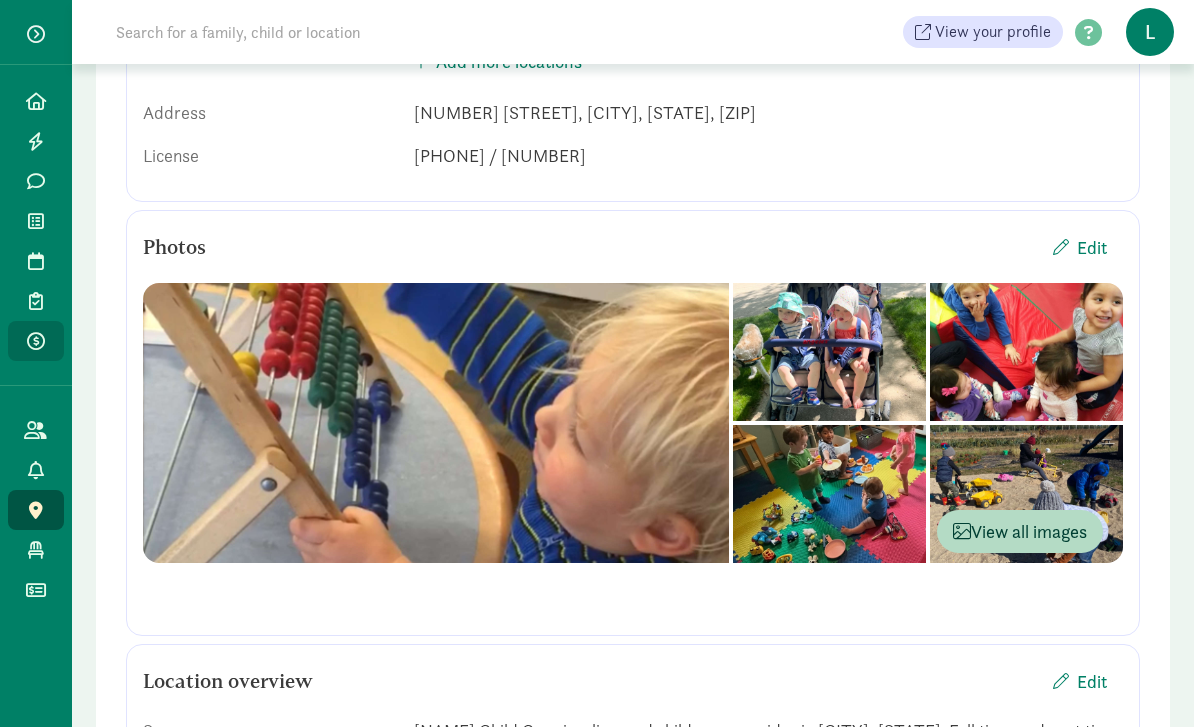click on "Payments" 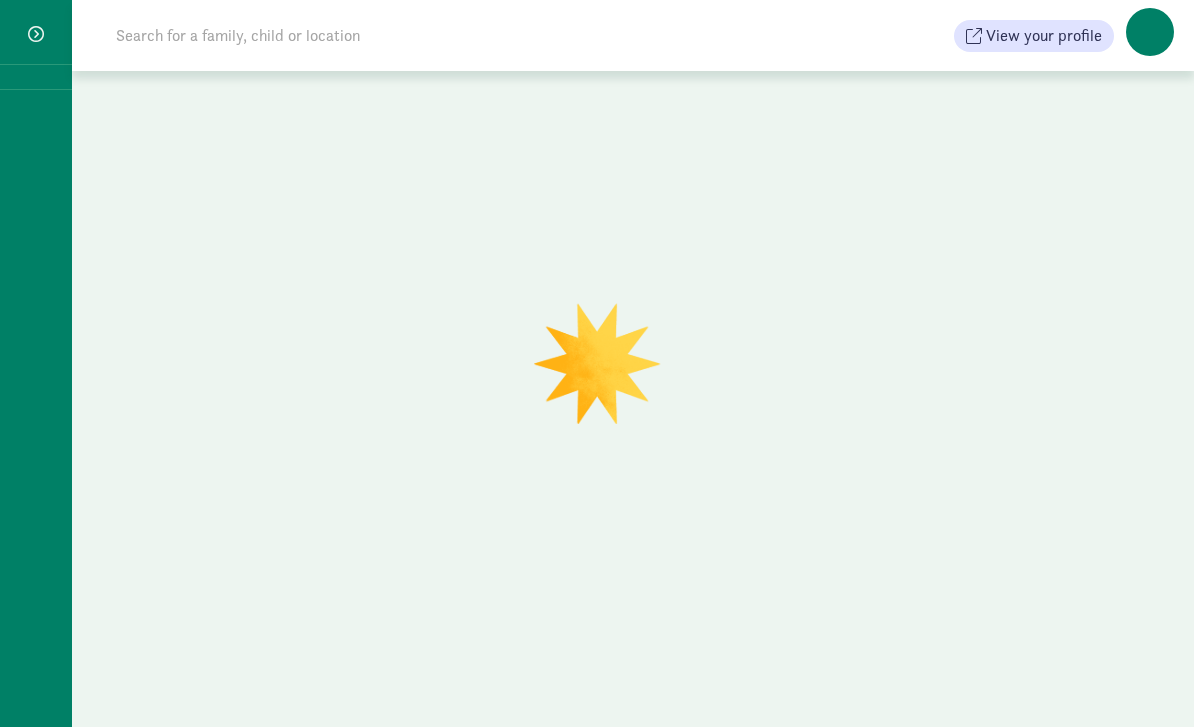 scroll, scrollTop: 0, scrollLeft: 0, axis: both 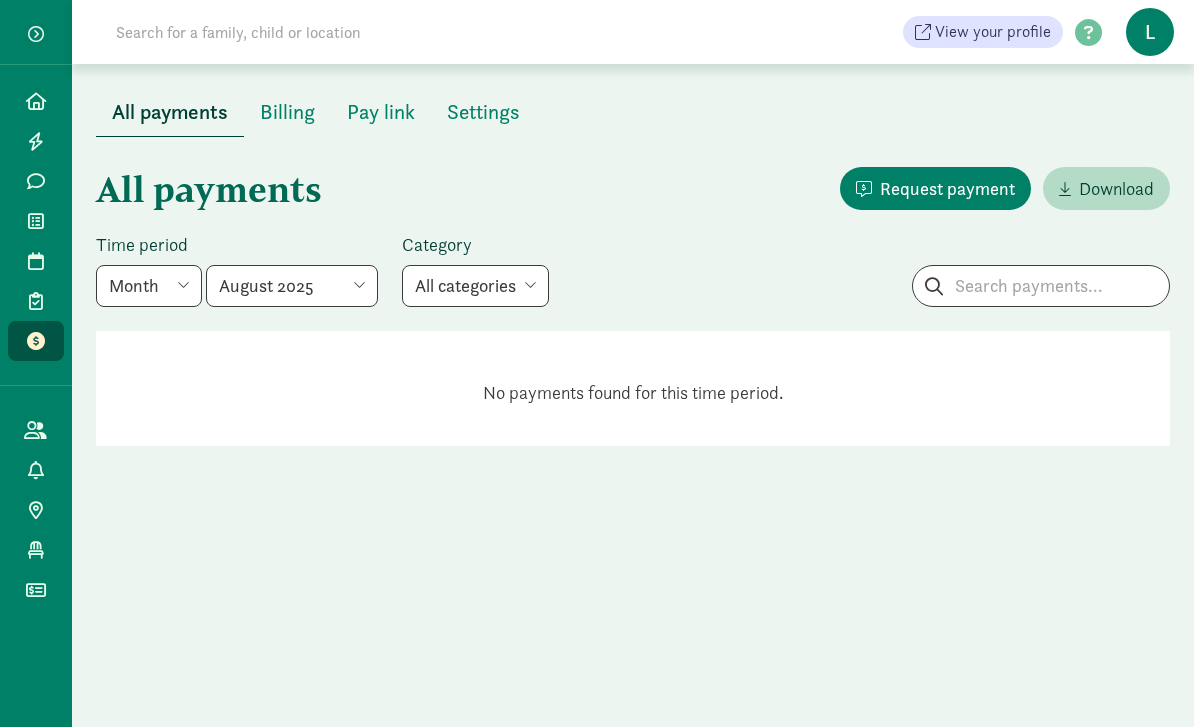 click on "All payments
Request payment
Download" at bounding box center [633, 177] 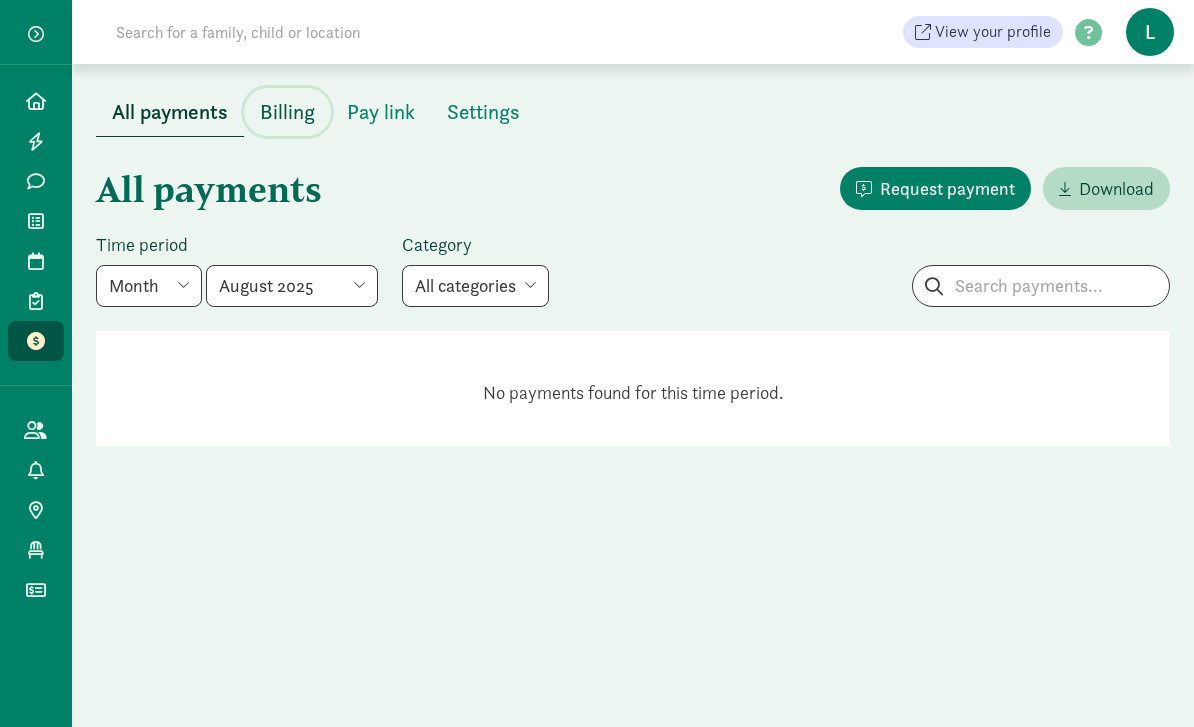click on "Billing" at bounding box center (287, 112) 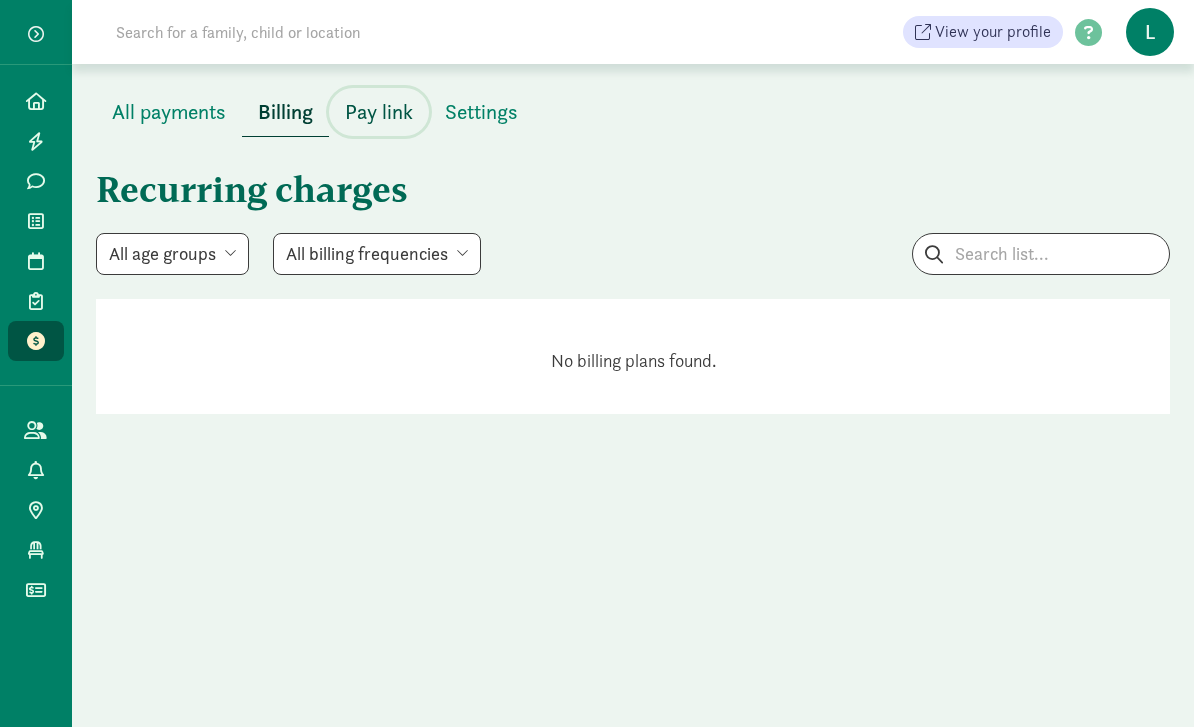 click on "Pay link" at bounding box center [379, 112] 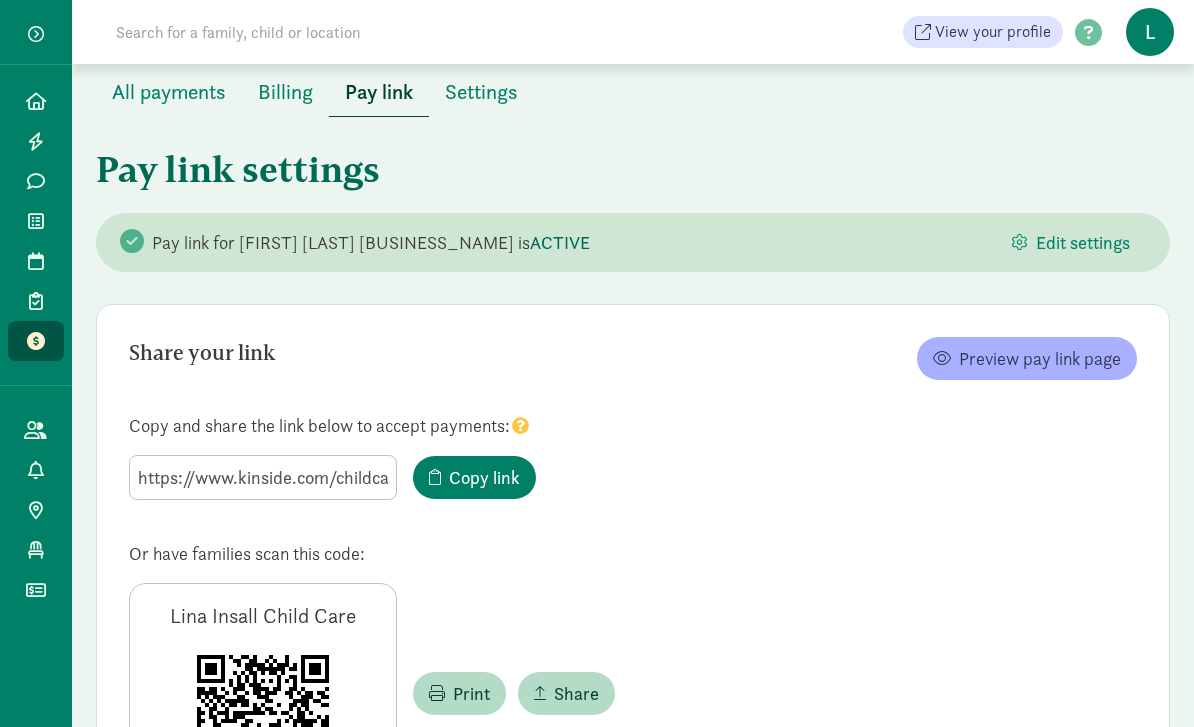 scroll, scrollTop: 0, scrollLeft: 0, axis: both 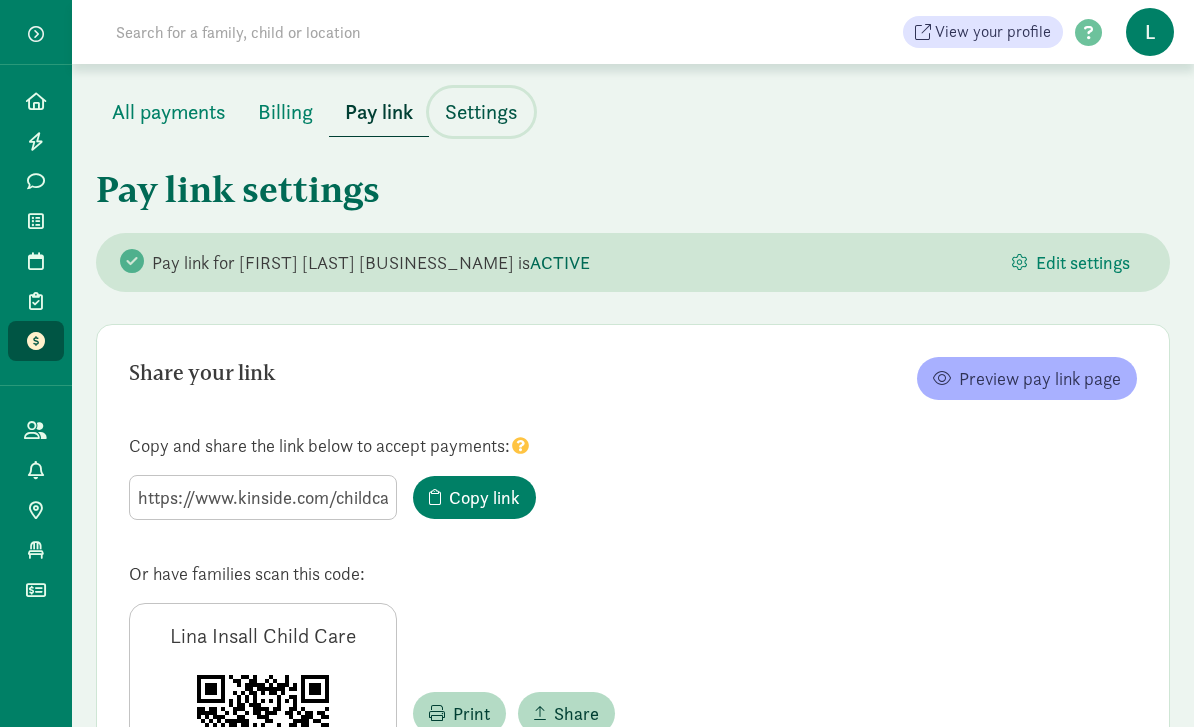 click on "Settings" at bounding box center (481, 112) 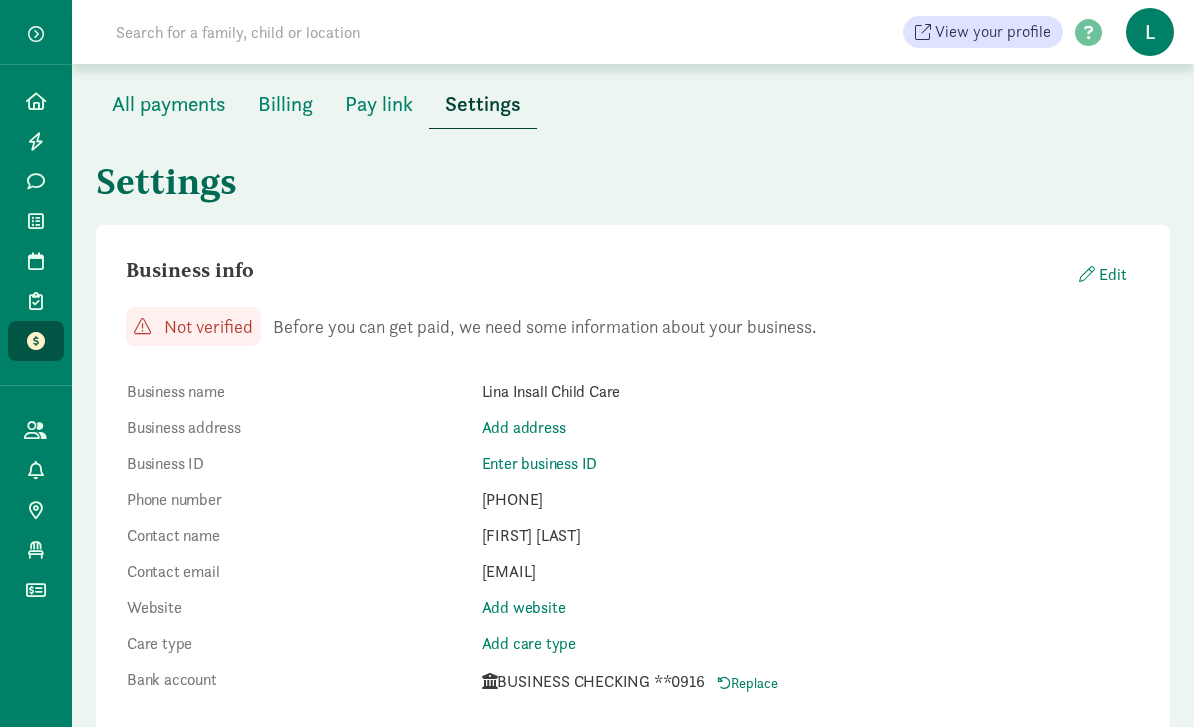 scroll, scrollTop: 8, scrollLeft: 0, axis: vertical 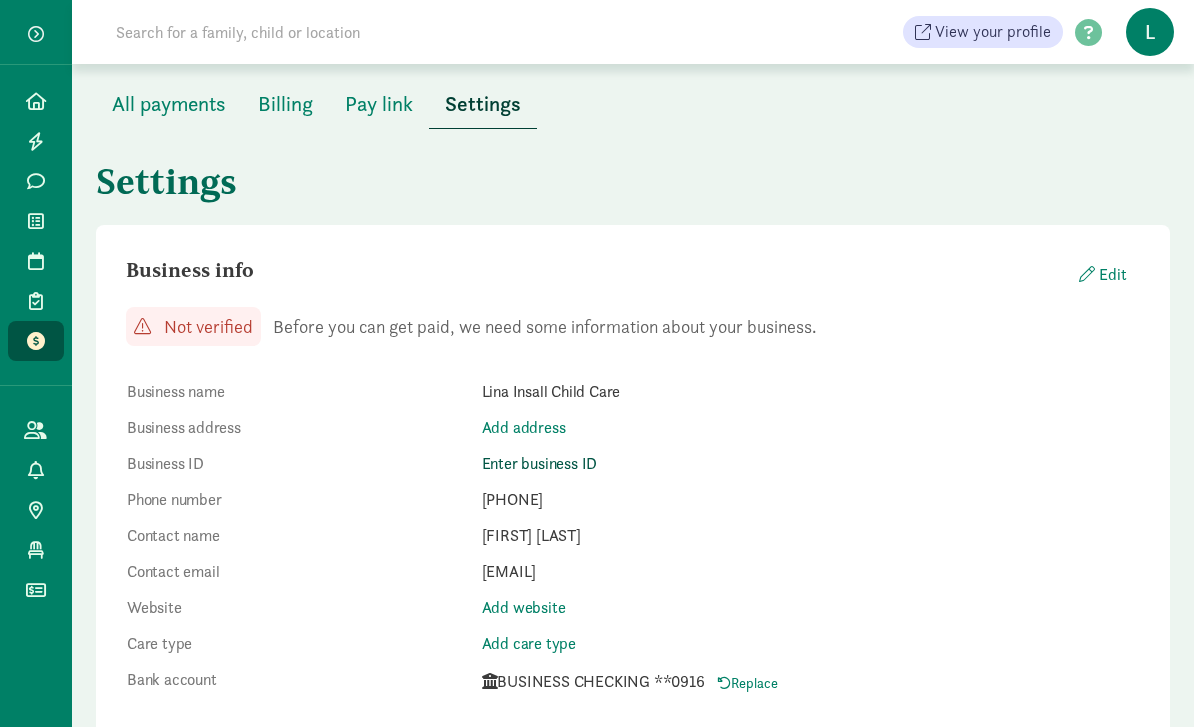 click on "Enter business ID" at bounding box center (540, 463) 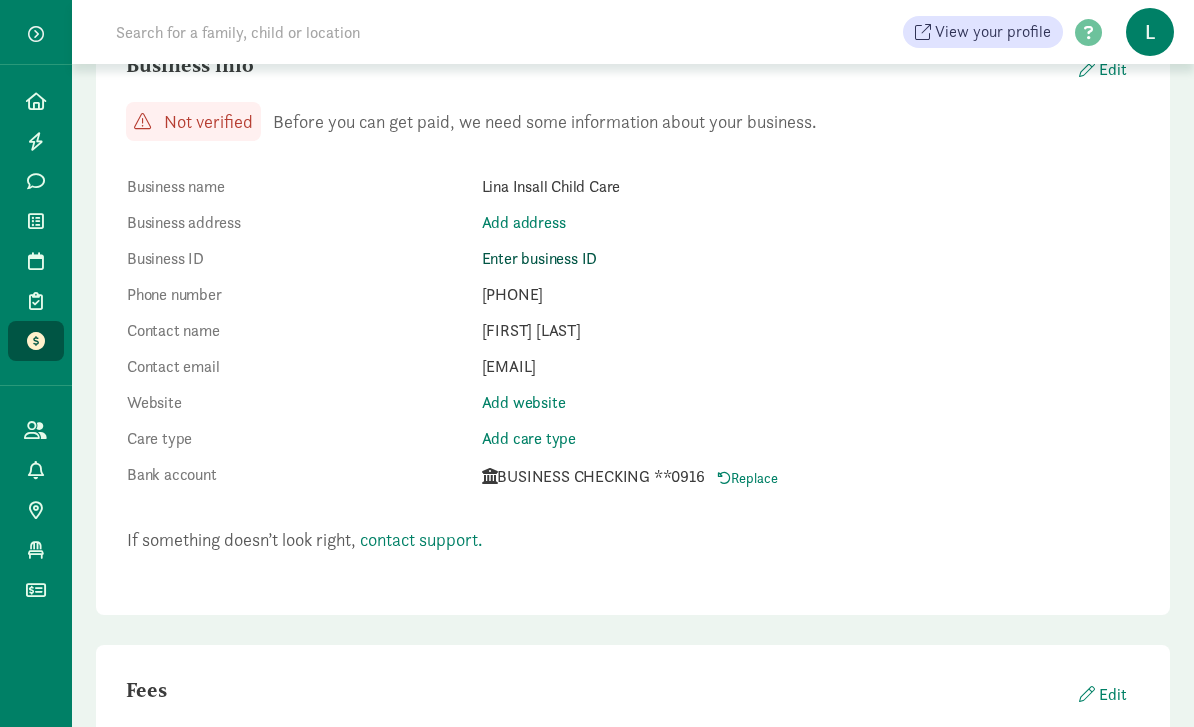 scroll, scrollTop: 212, scrollLeft: 0, axis: vertical 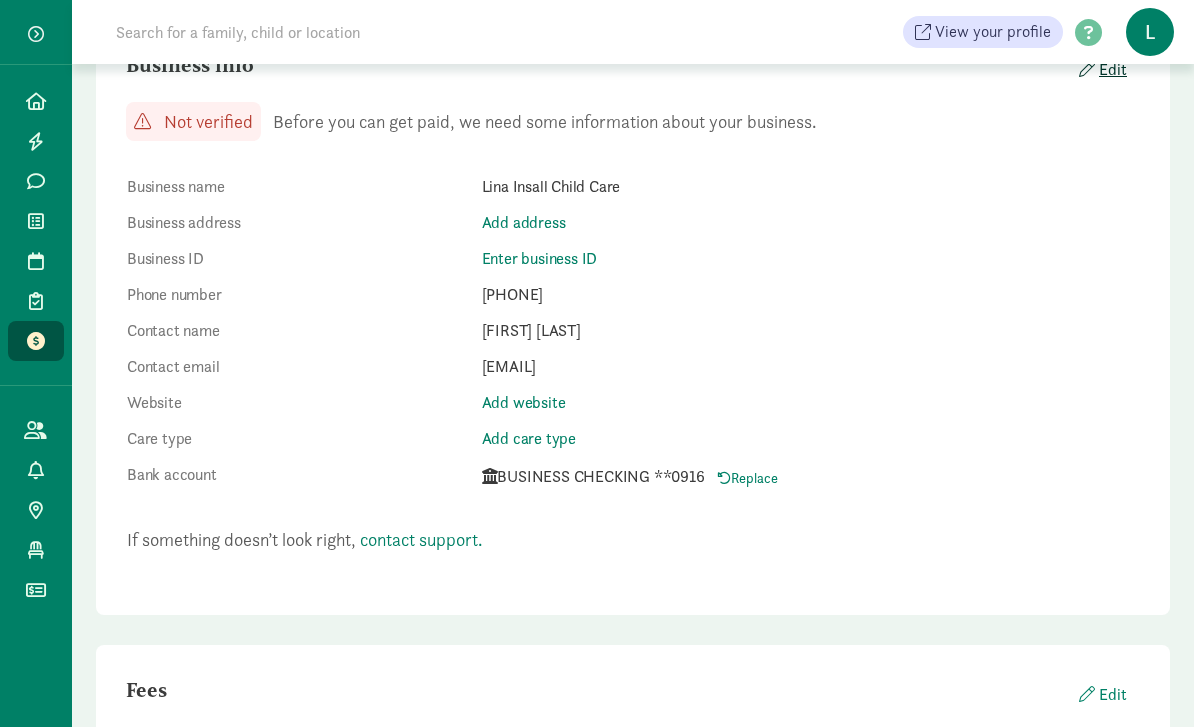 click on "Edit" at bounding box center (1101, 70) 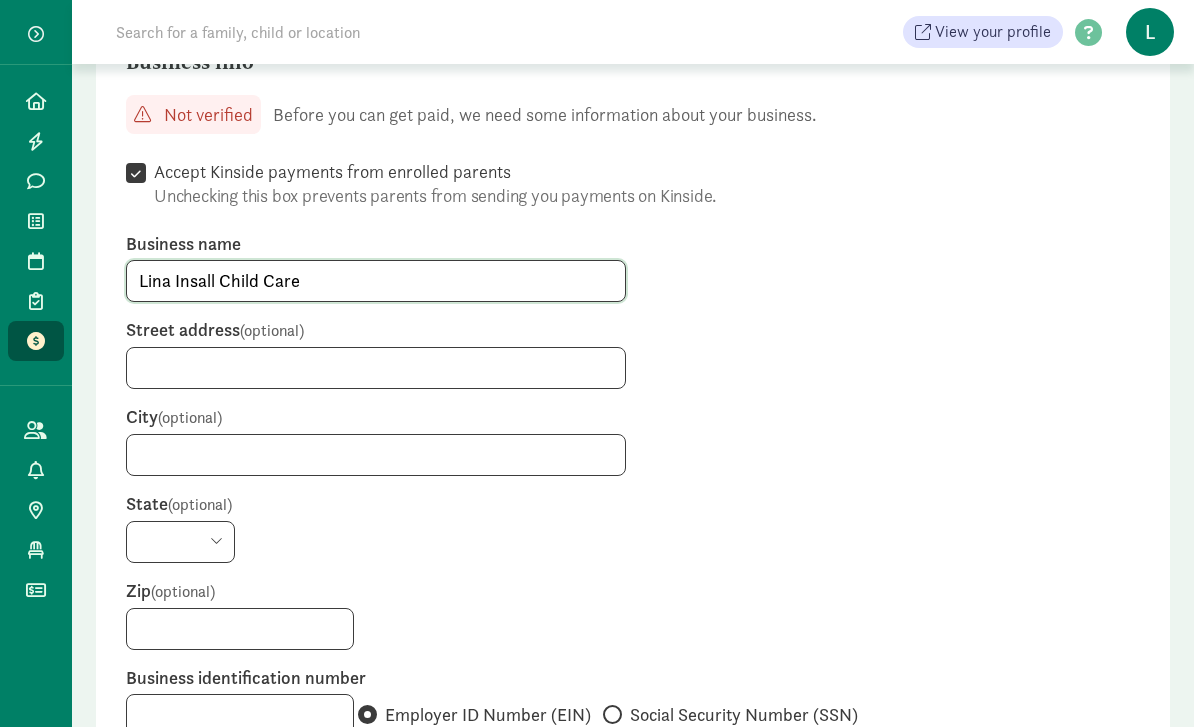 click on "Lina Insall Child Care" 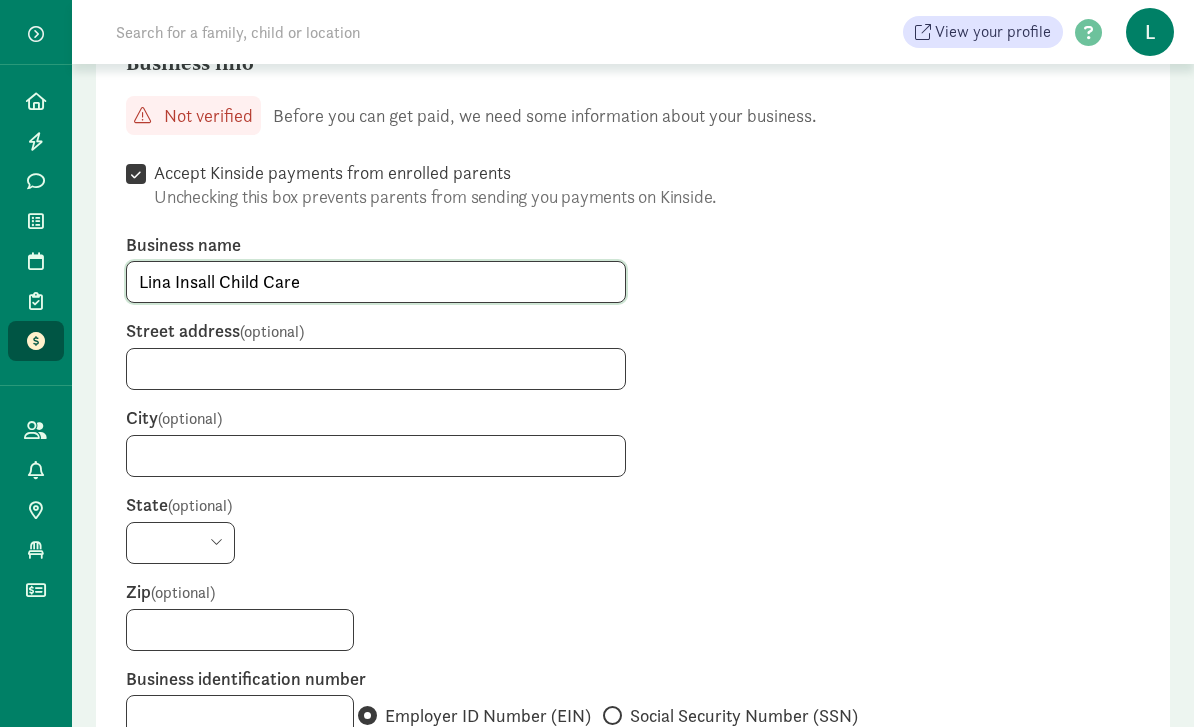 click on "Lina Insall Child Care" 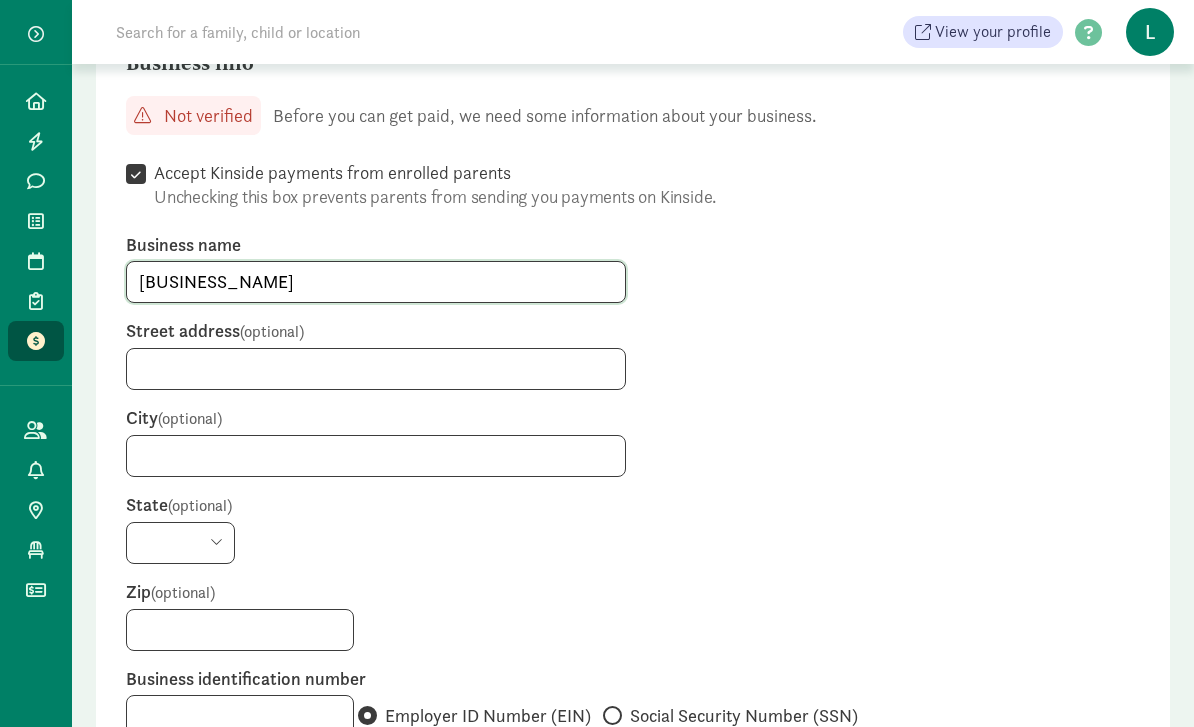 type on "Insall Child Care" 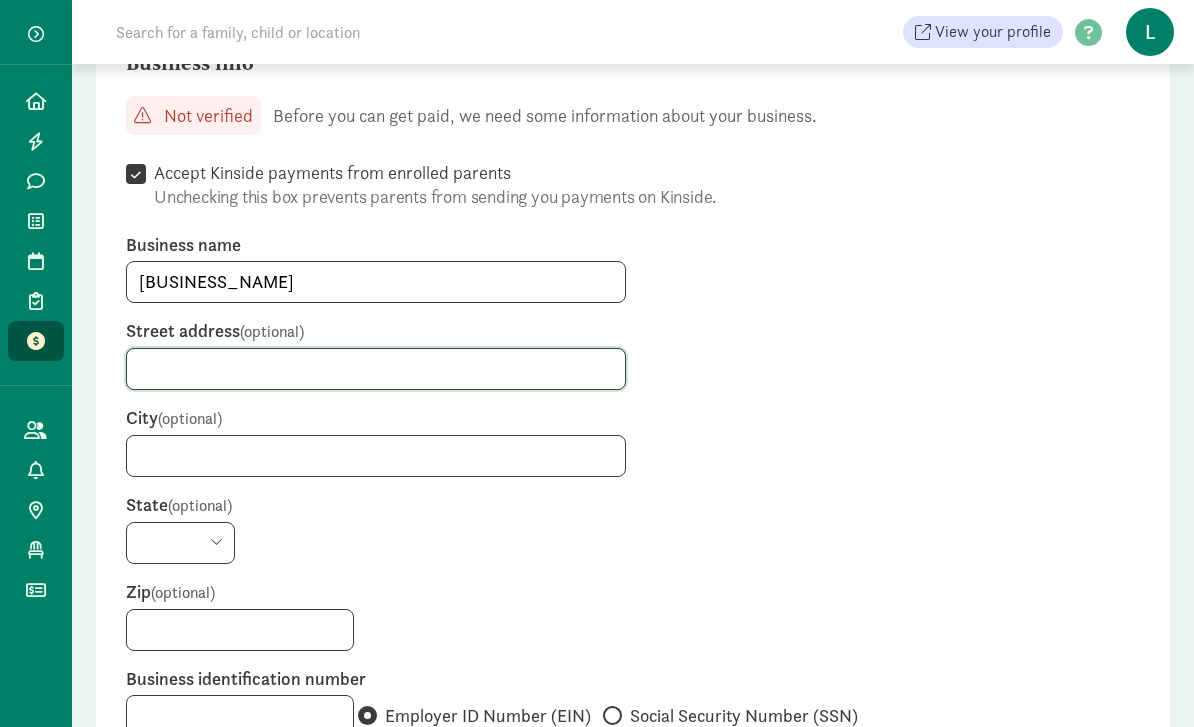 click 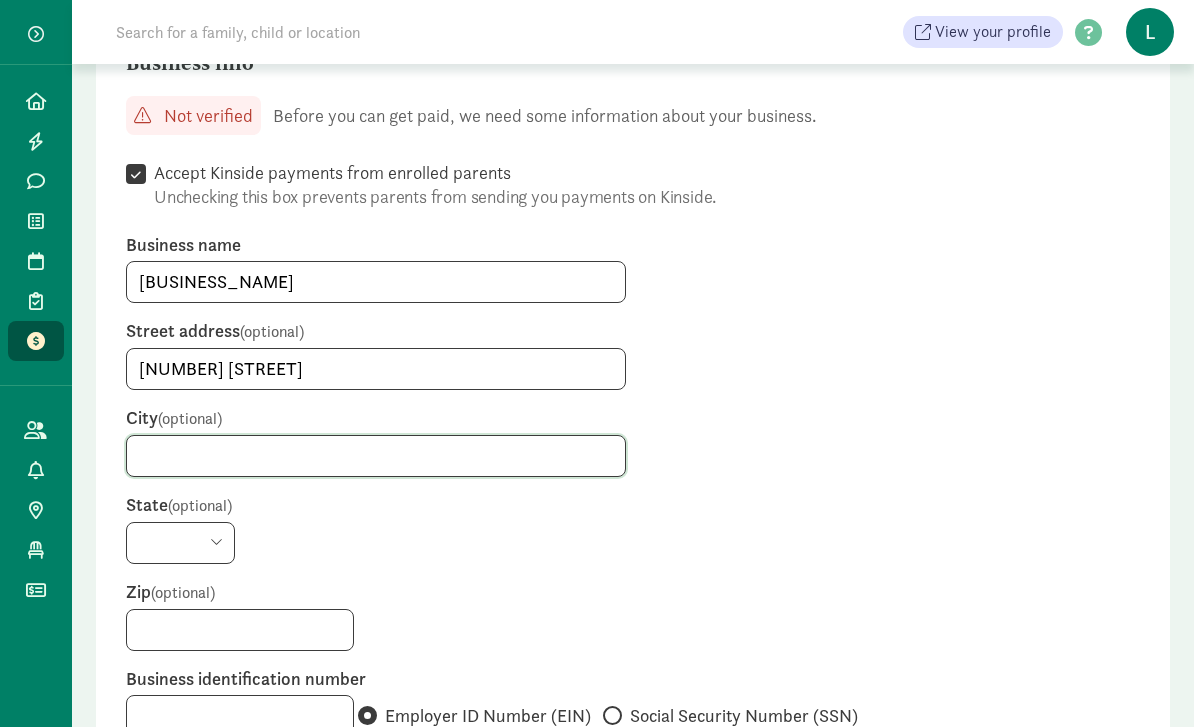 type on "Madison" 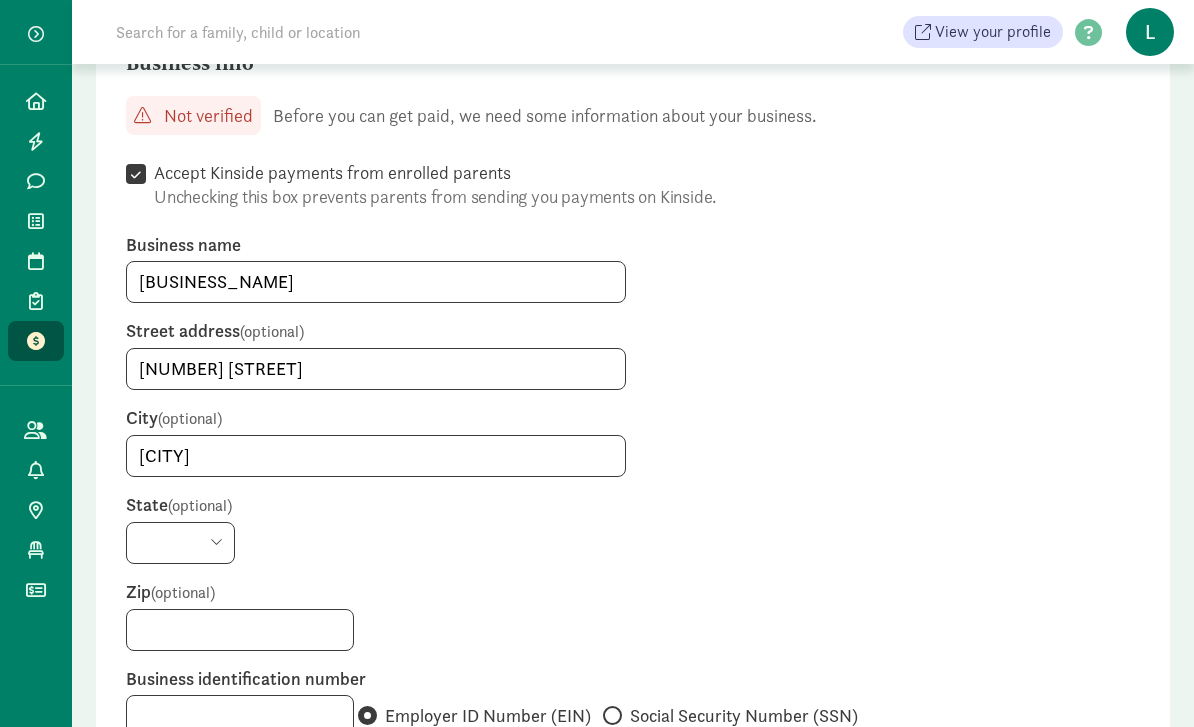 select on "WI" 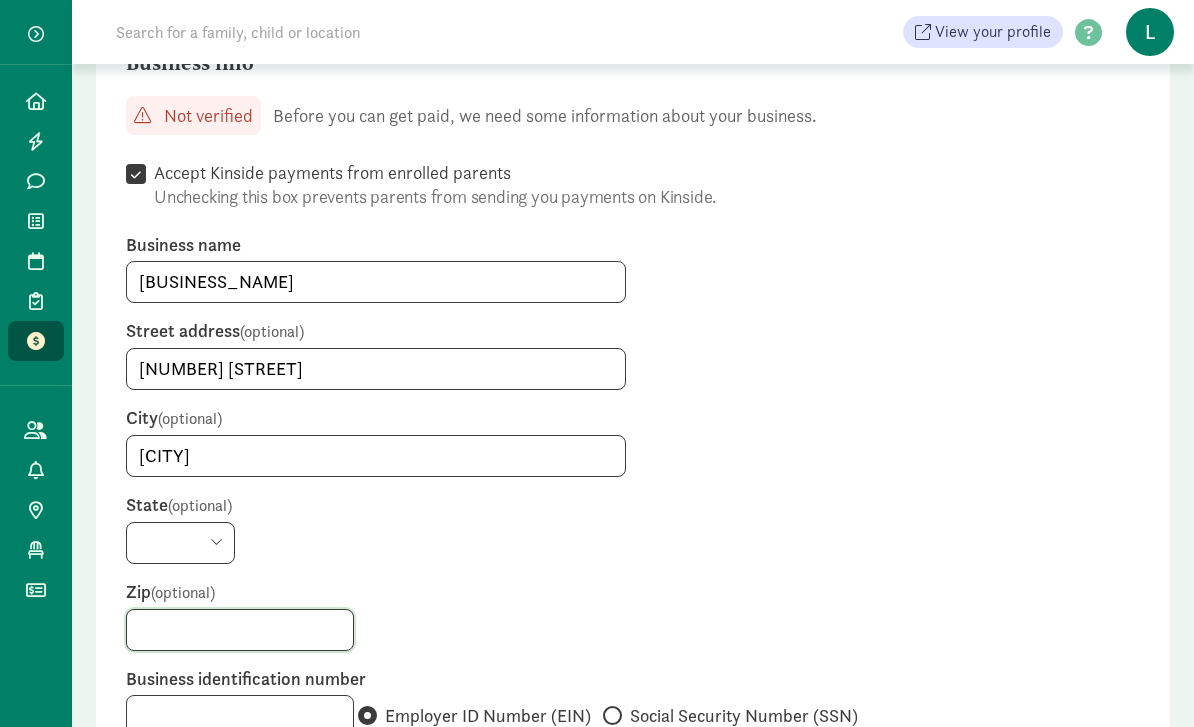 type on "53711" 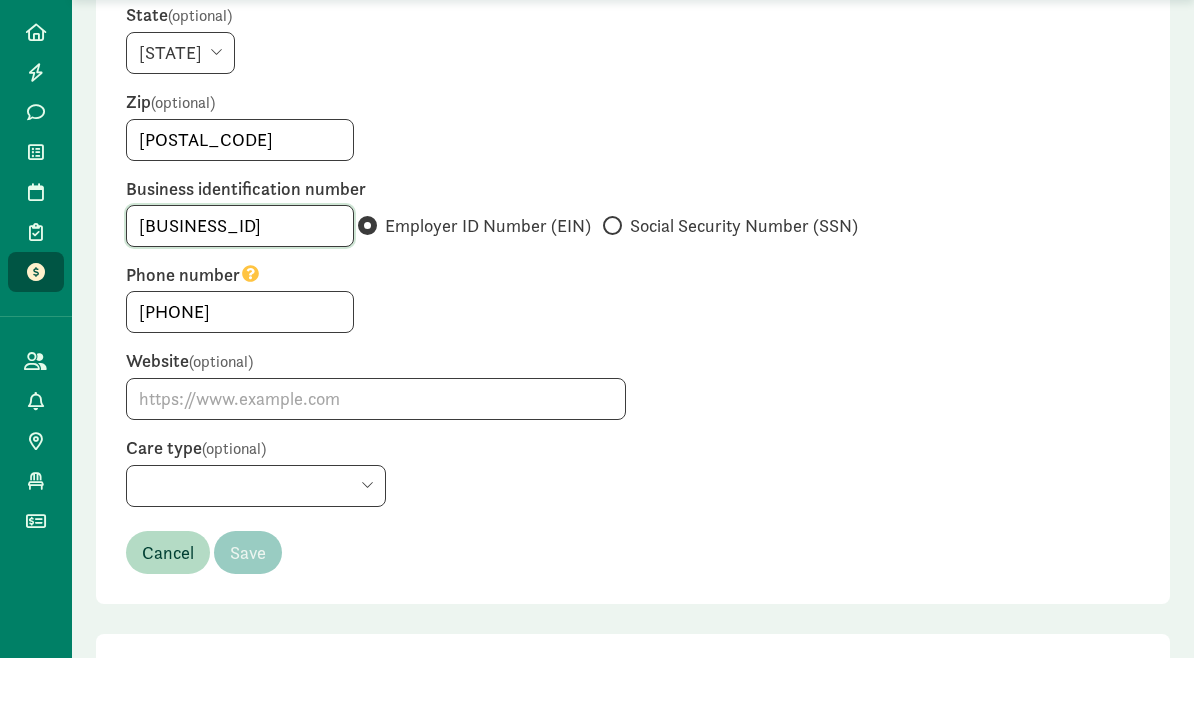 scroll, scrollTop: 634, scrollLeft: 0, axis: vertical 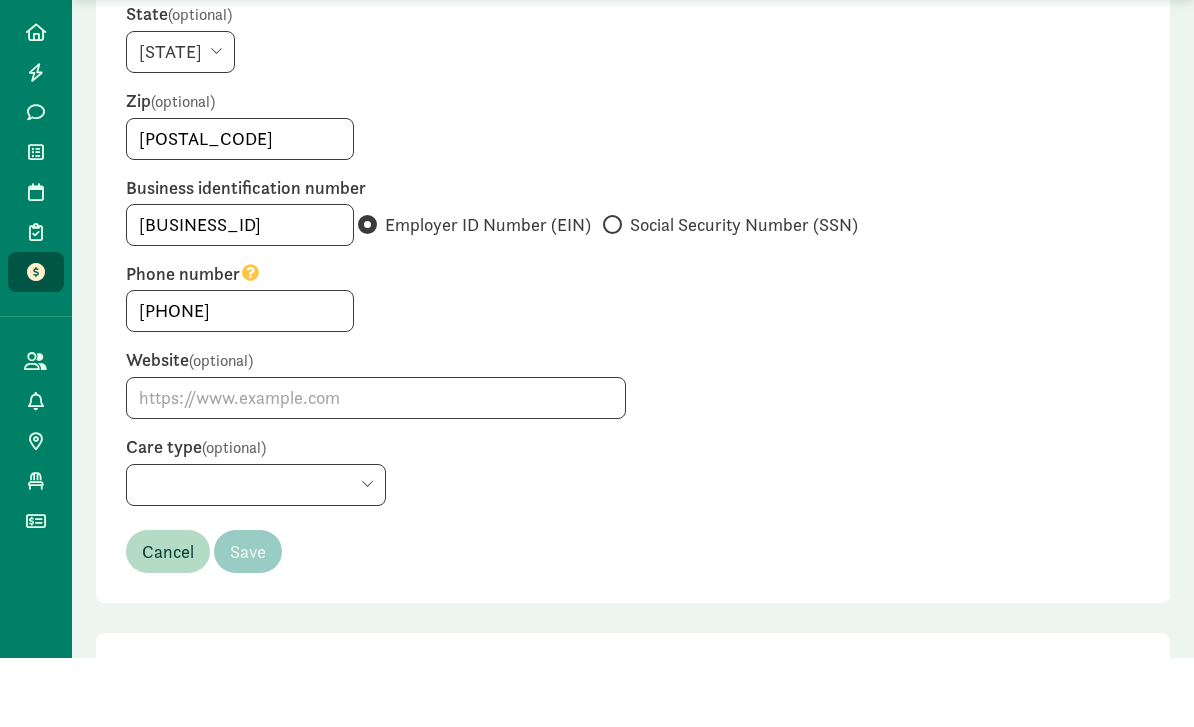 click on "Not verified   Before you can get paid, we need some information about your business.       
Accept Kinside payments from enrolled parents
Unchecking this box prevents parents from sending you payments on Kinside.
Business name        Insall Child Care       Street address  (optional)       2214 S Whitney Way       City  (optional)       Madison       State  (optional)     AK AL AR AS AZ CA CO CT DC DE FL FM GA GU HI IA ID IL IN KS KY LA MA MD ME MH MI MN MO MS MT NC ND NE NH NJ NM NV NY MP OH OK OR PA PR PW RI SC SD TN TX UT VA VI VT WA WI WV WY       Zip  (optional)       53711       Business identification number        87-3941124           Employer ID Number (EIN)       Social Security Number (SSN)     Phone number        6086097060       Website  (optional)             Care type  (optional)     Preschool Babysitter Child care Day care Nanny Before and after school care Day camp Other
Cancel
Save" at bounding box center (633, 159) 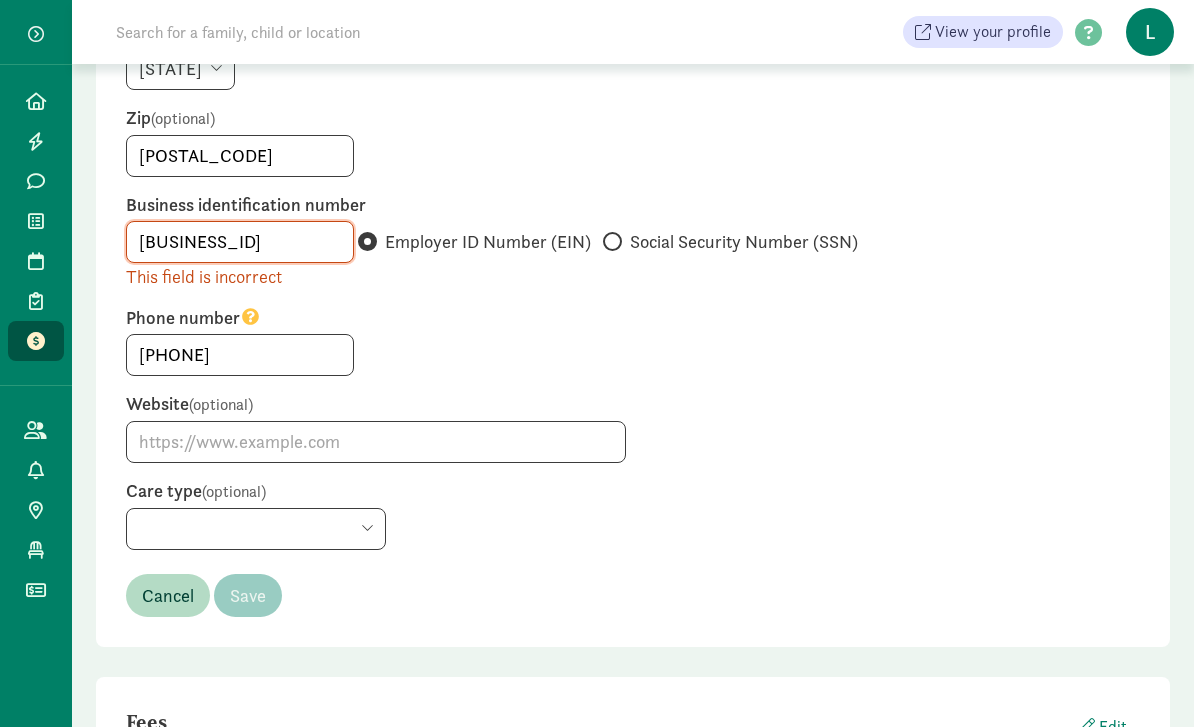 scroll, scrollTop: 685, scrollLeft: 0, axis: vertical 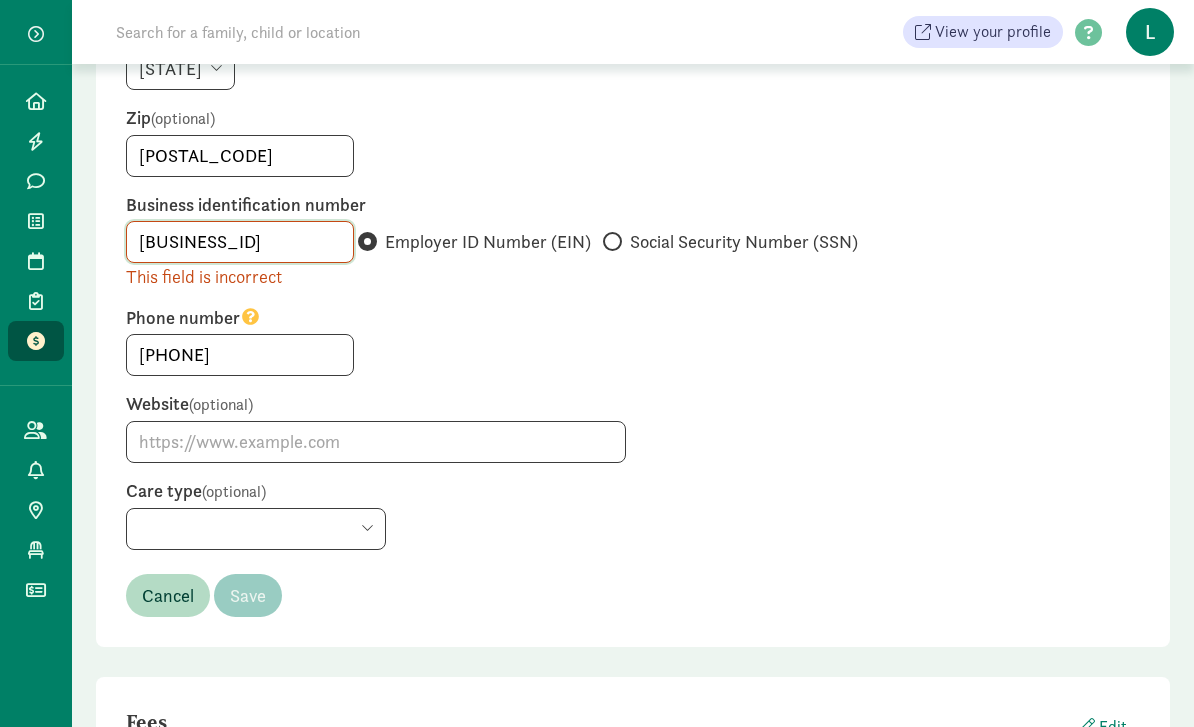 click on "87-3941124" 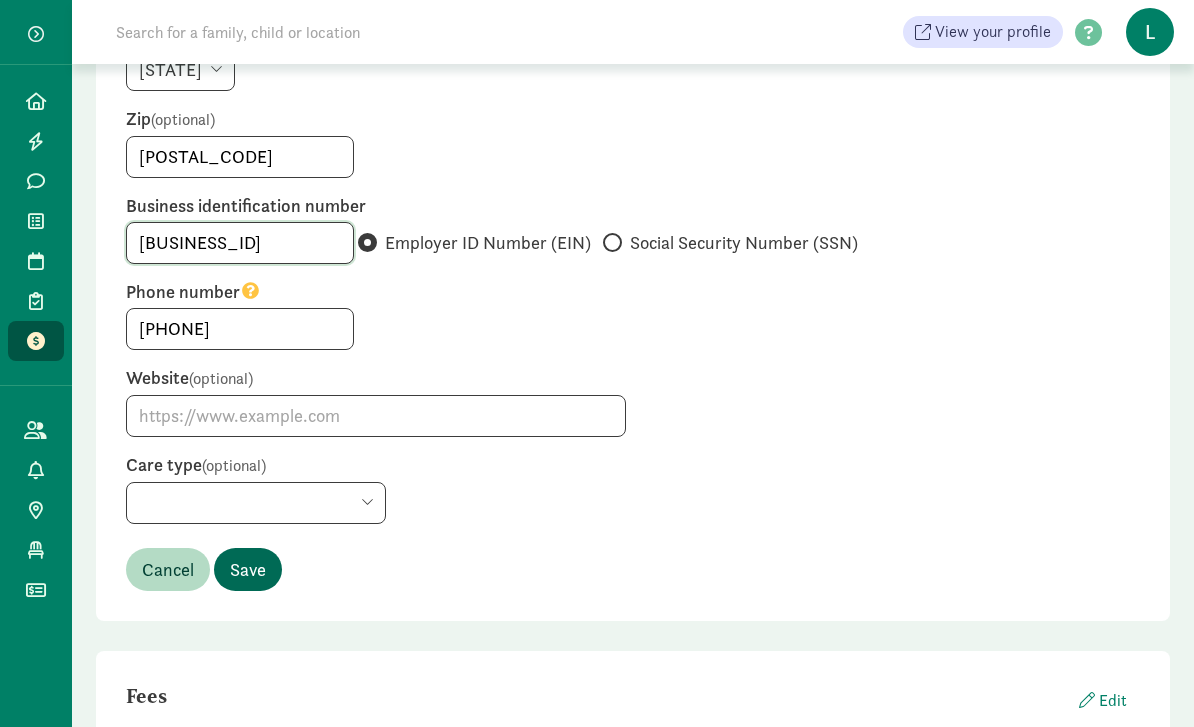 type on "873941124" 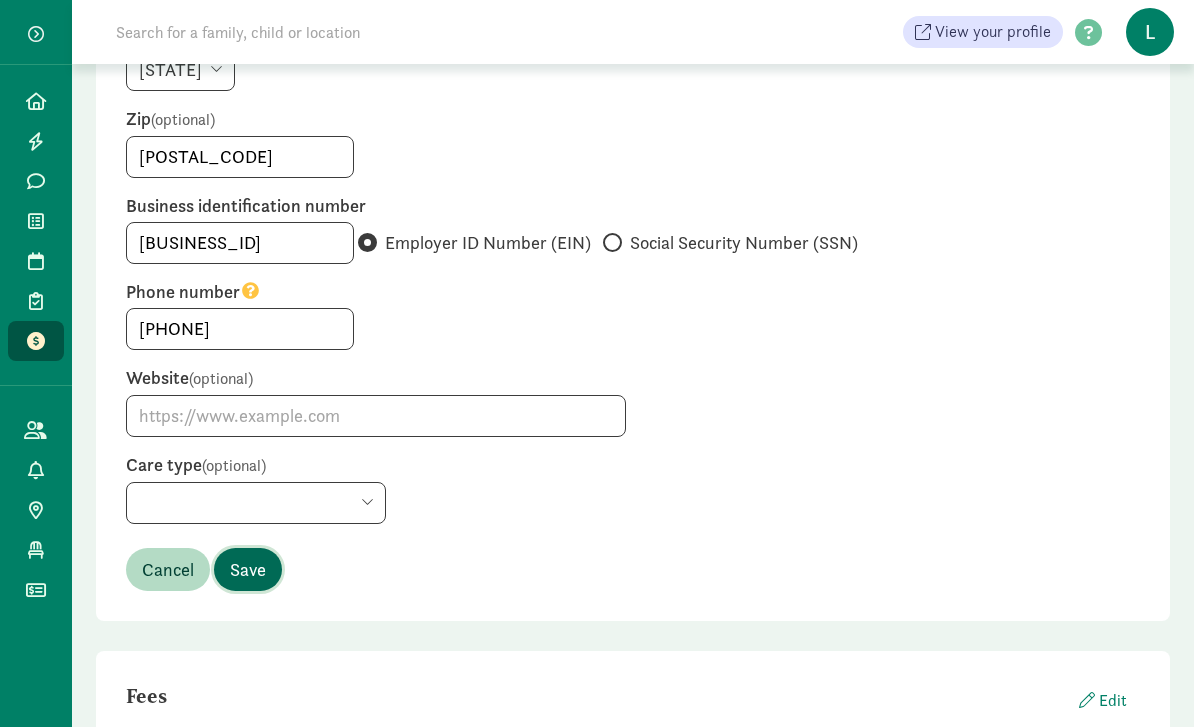 click on "Save" at bounding box center (248, 569) 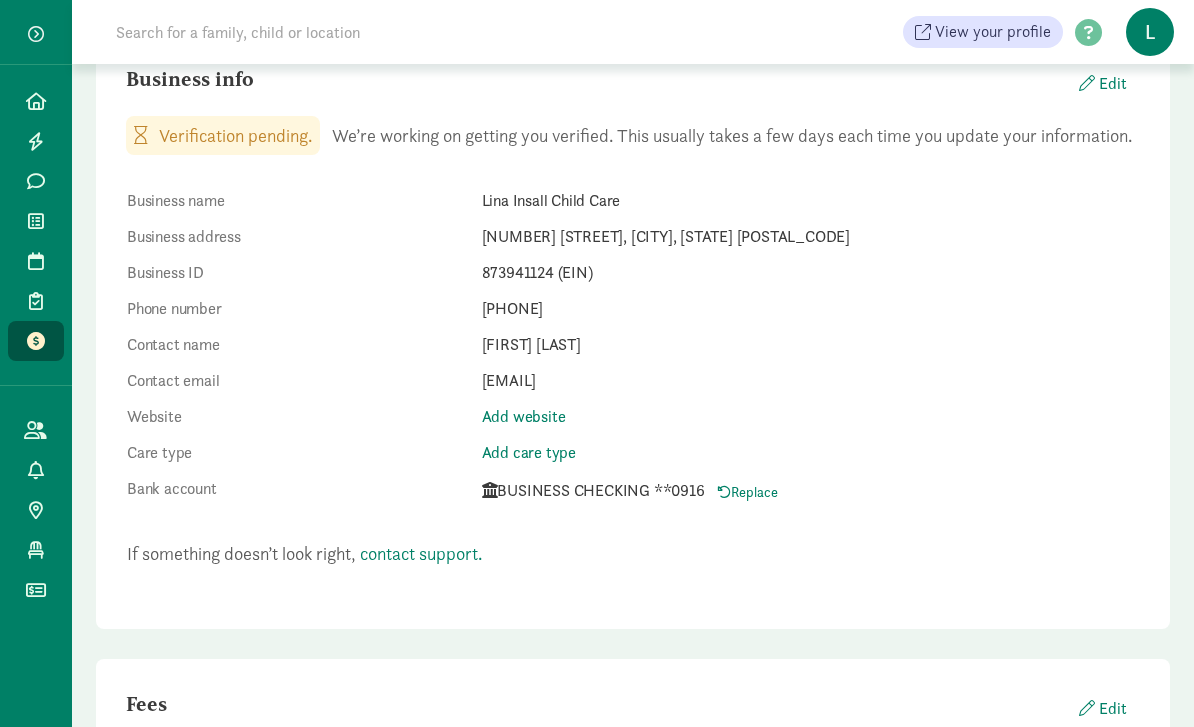 scroll, scrollTop: 196, scrollLeft: 0, axis: vertical 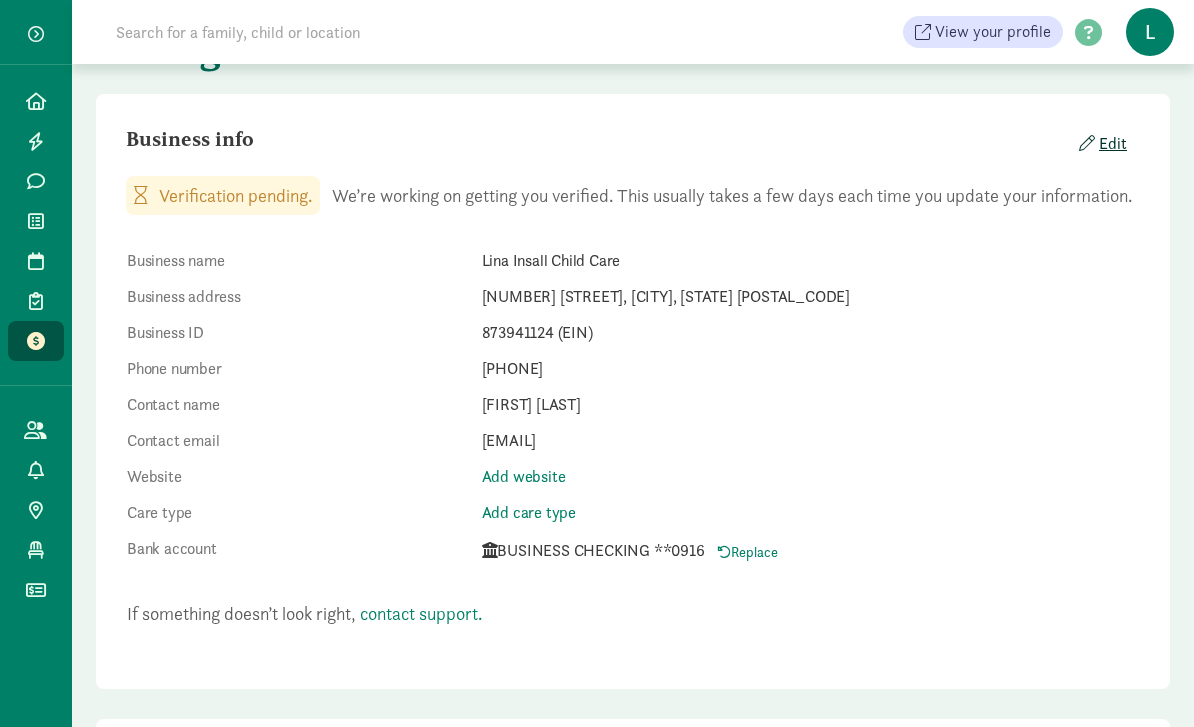 click on "Edit" at bounding box center [1101, 144] 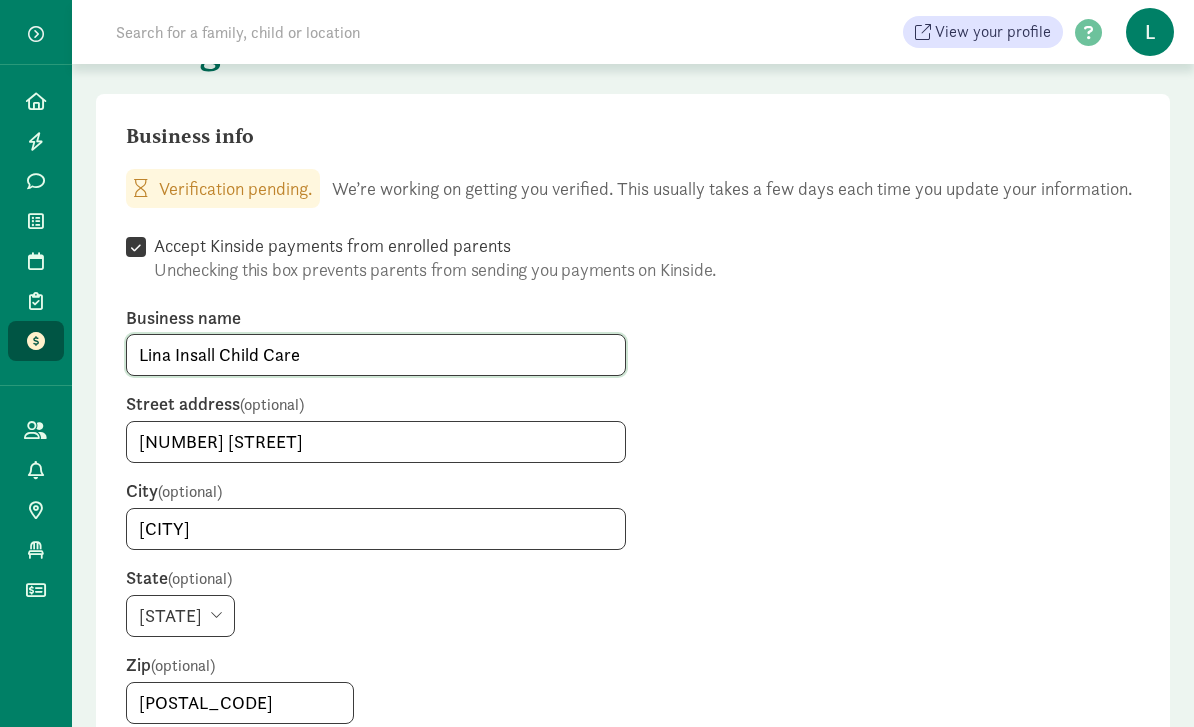 click on "Lina Insall Child Care" 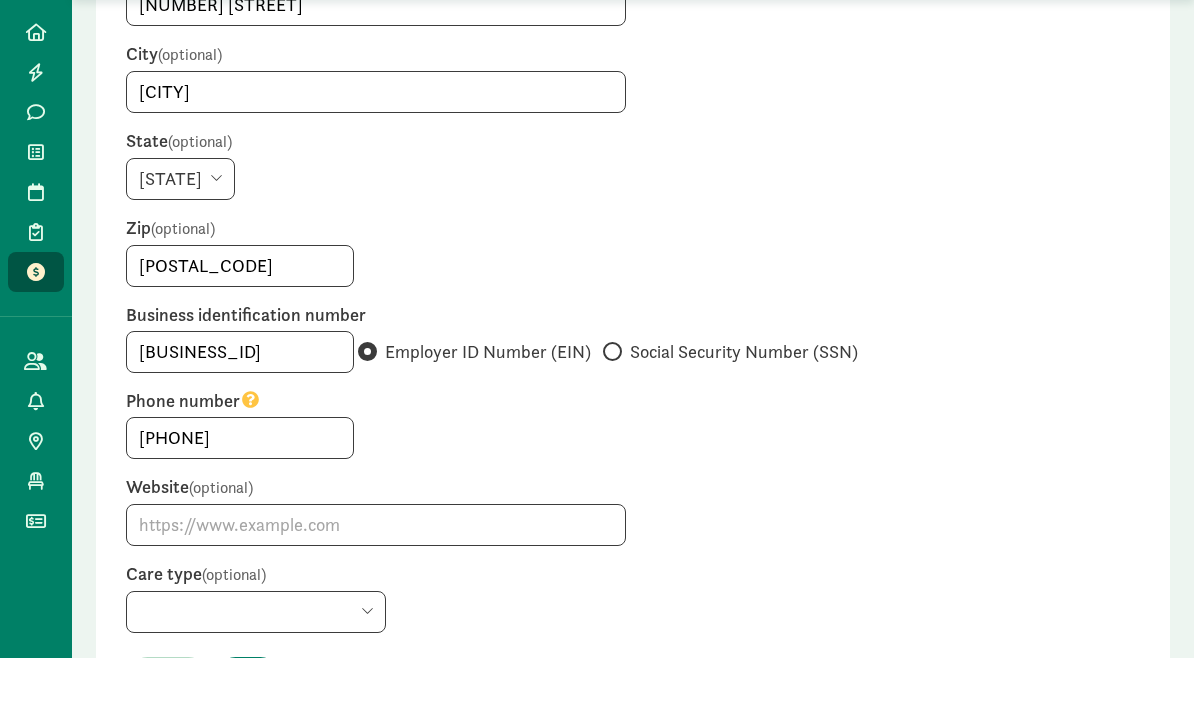 type on "Insall Child Care" 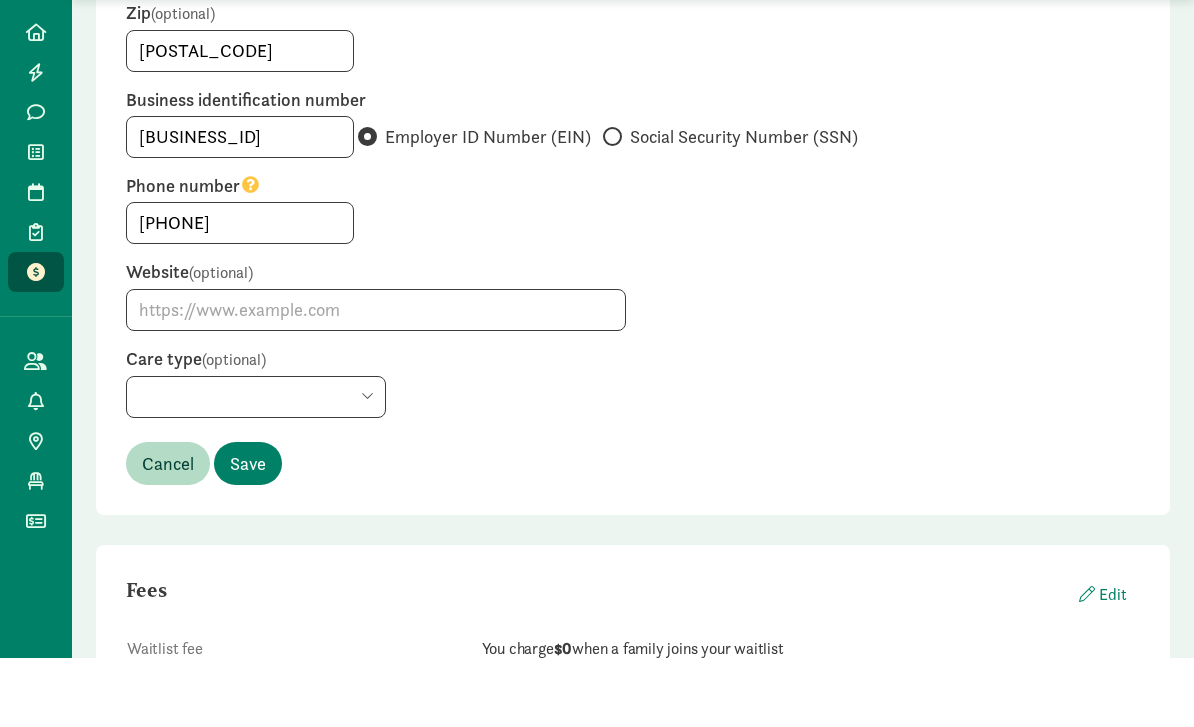 scroll, scrollTop: 796, scrollLeft: 0, axis: vertical 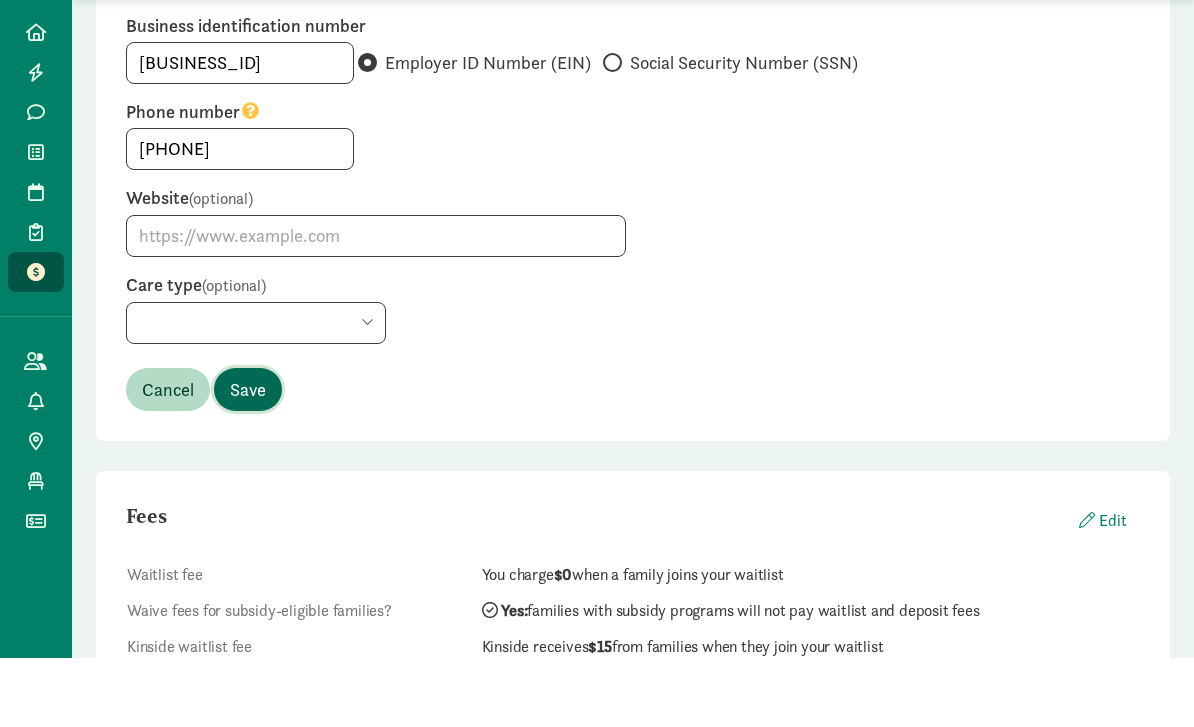 click on "Save" at bounding box center (248, 458) 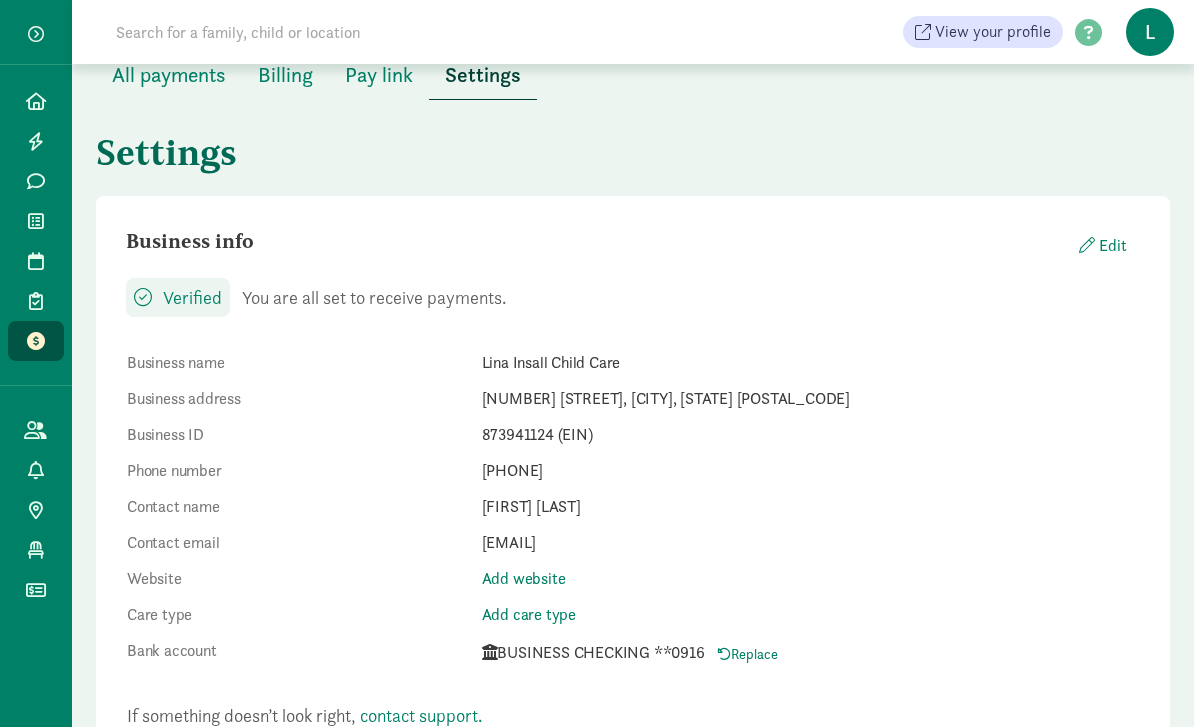 scroll, scrollTop: 0, scrollLeft: 0, axis: both 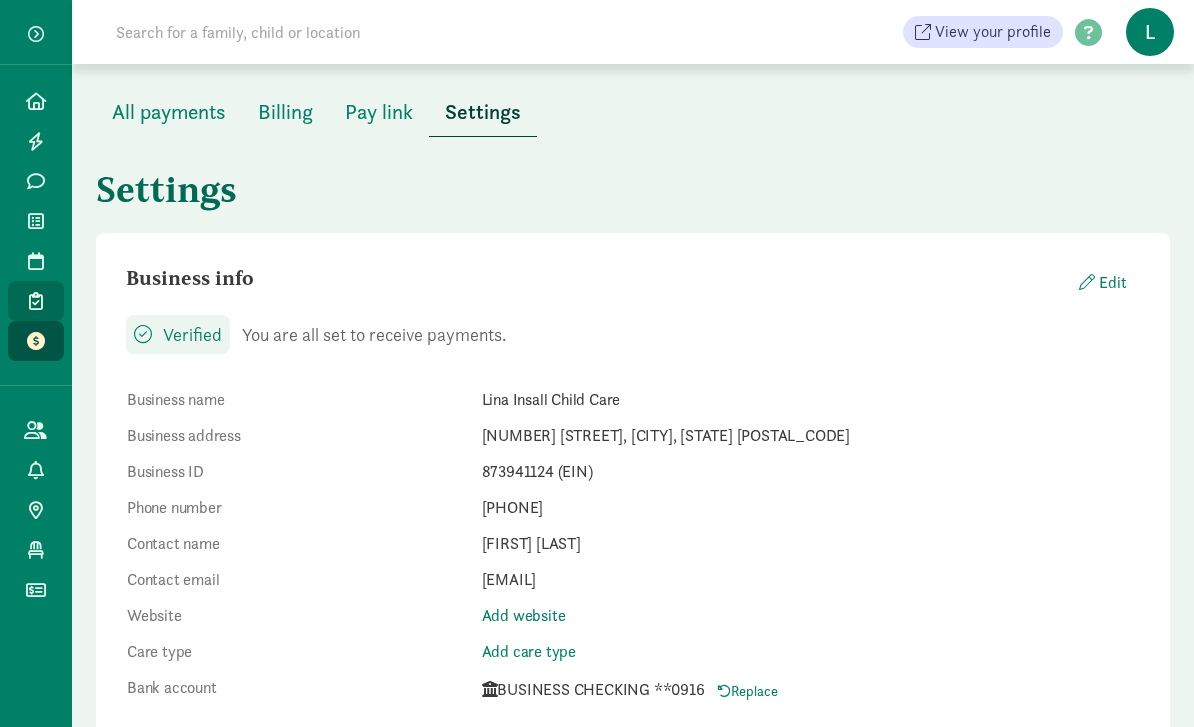 click at bounding box center (36, 301) 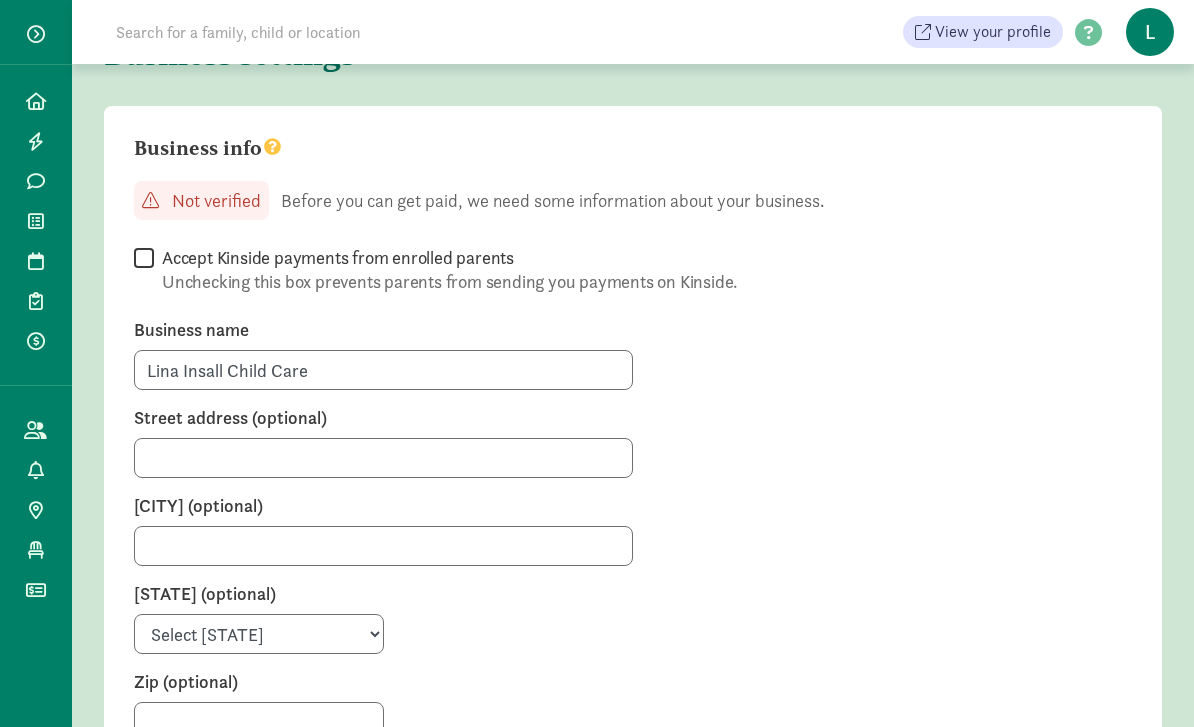 scroll, scrollTop: 102, scrollLeft: 0, axis: vertical 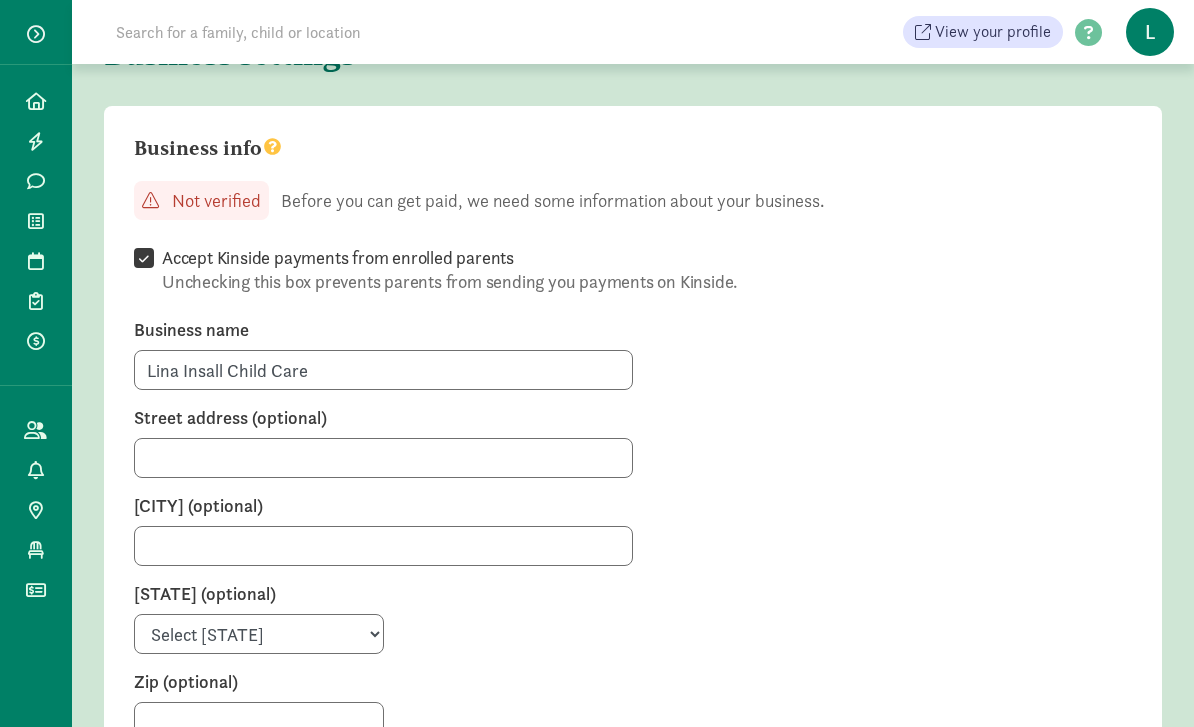 checkbox on "true" 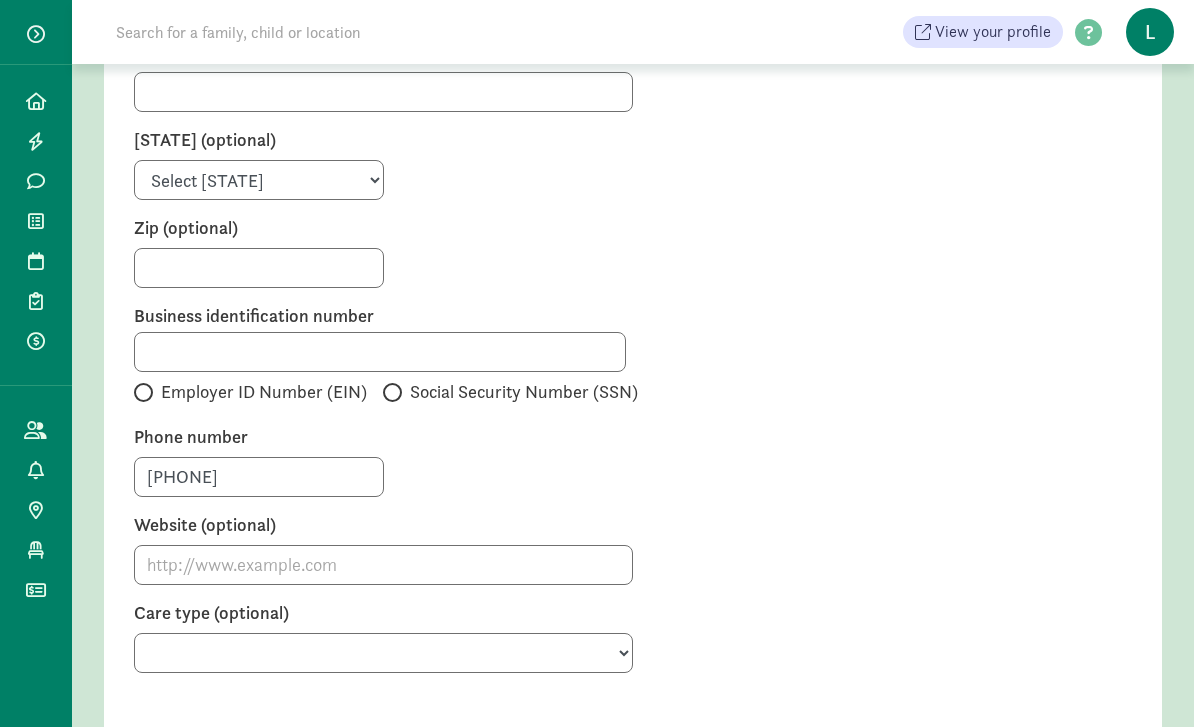 scroll, scrollTop: 561, scrollLeft: 0, axis: vertical 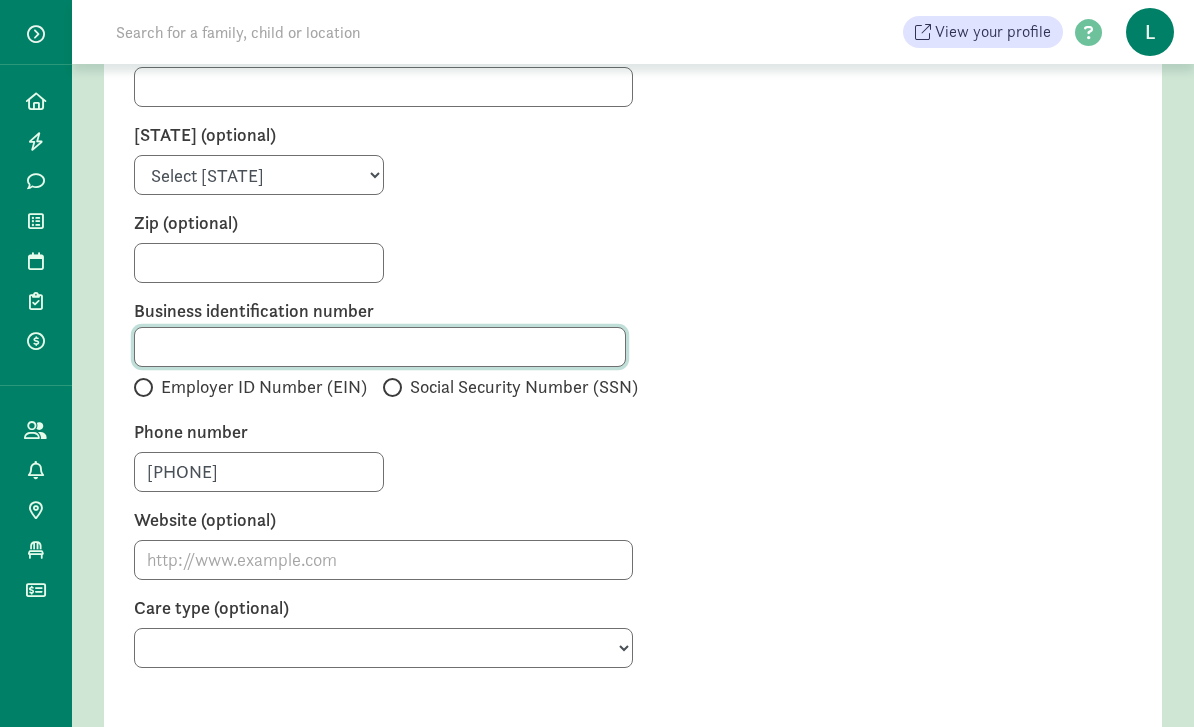 click at bounding box center [380, 347] 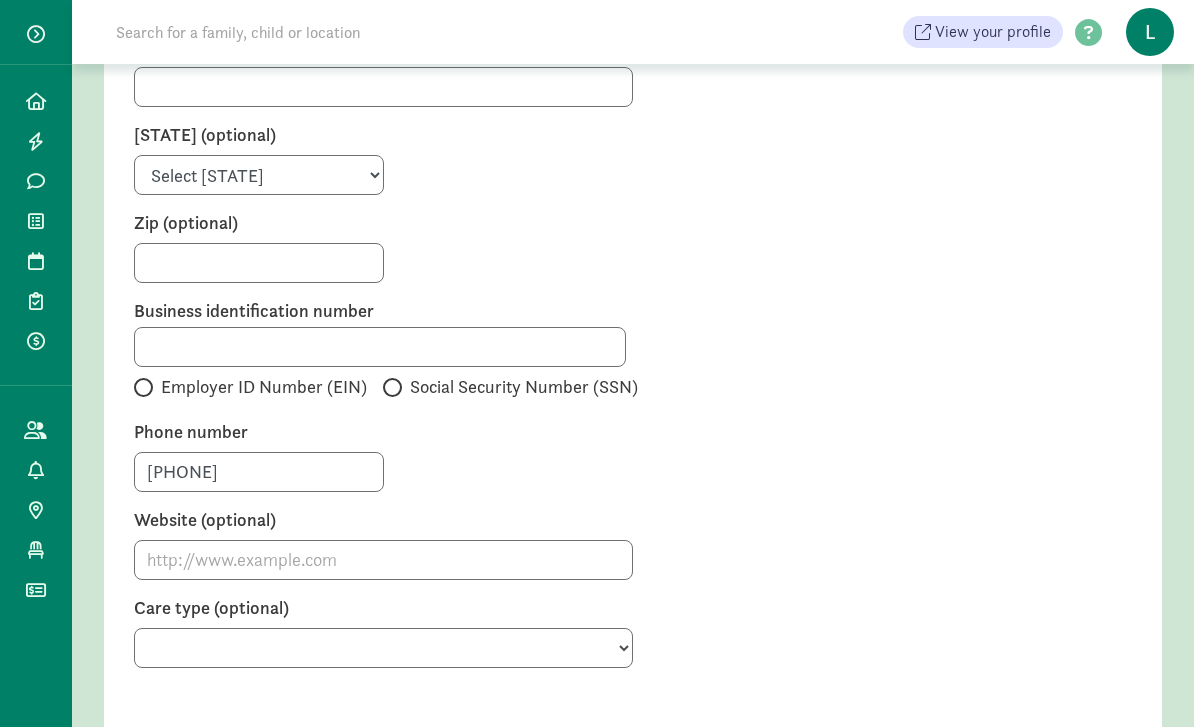 click on "Social Security Number (SSN)" 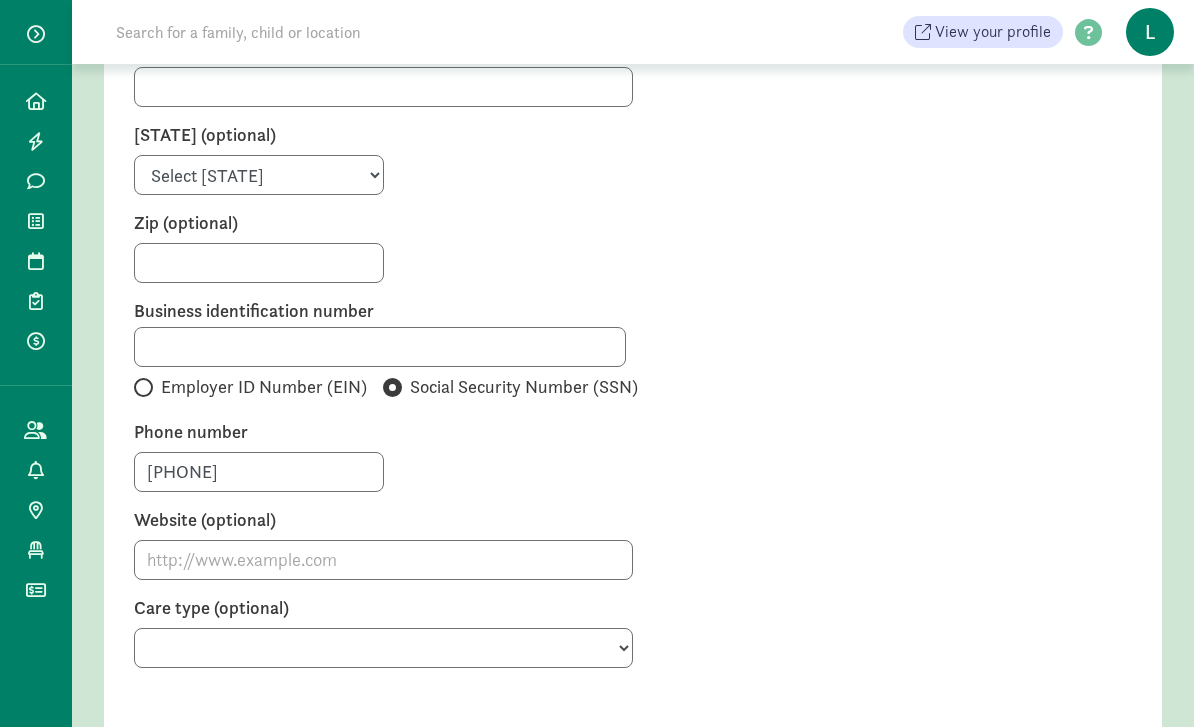 click on "Employer ID Number (EIN)" 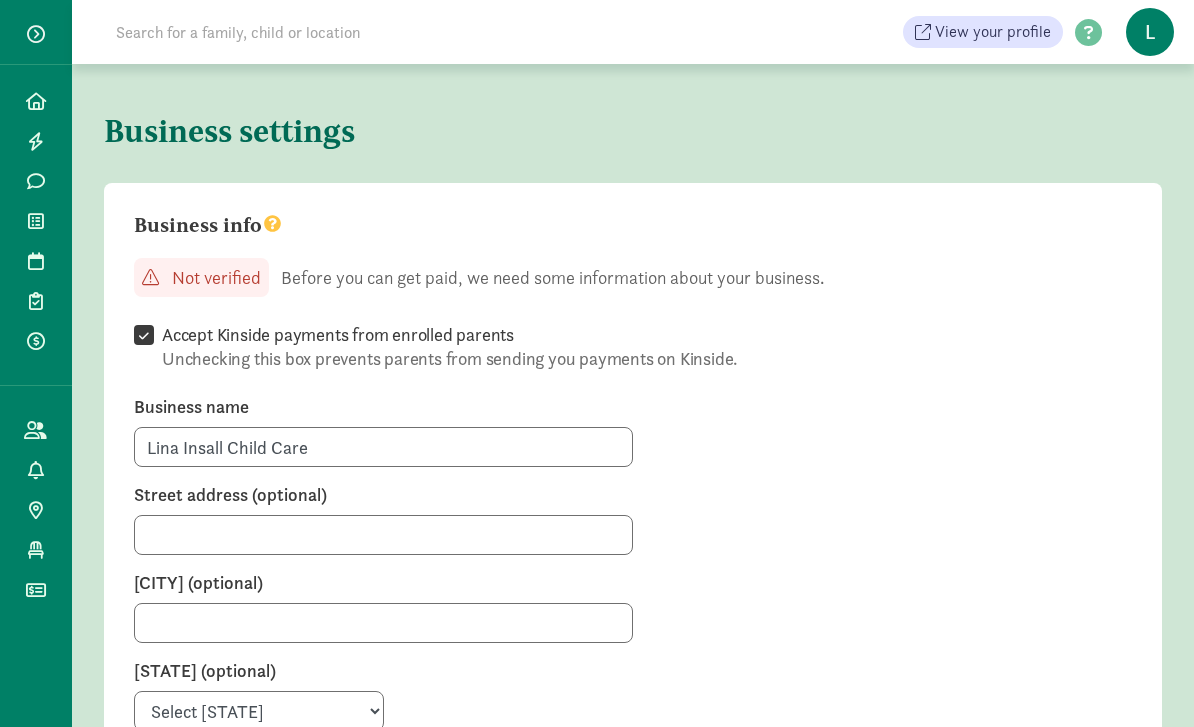 scroll, scrollTop: 0, scrollLeft: 0, axis: both 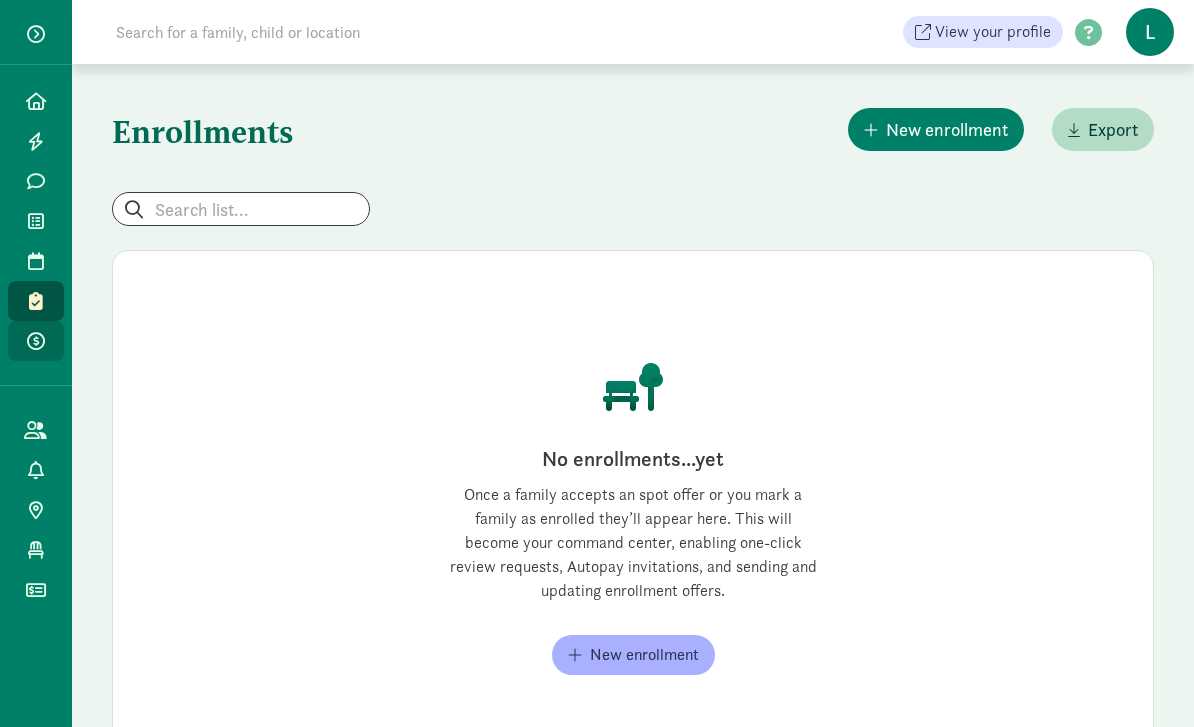 click at bounding box center (36, 341) 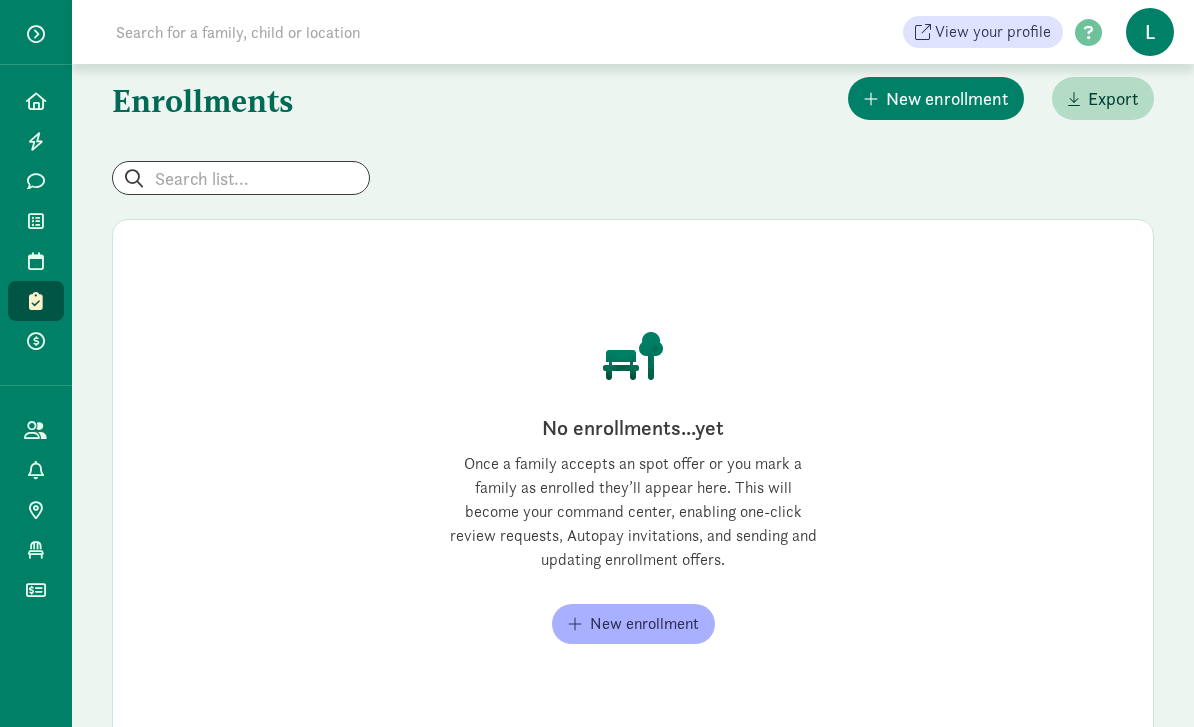 scroll, scrollTop: 36, scrollLeft: 0, axis: vertical 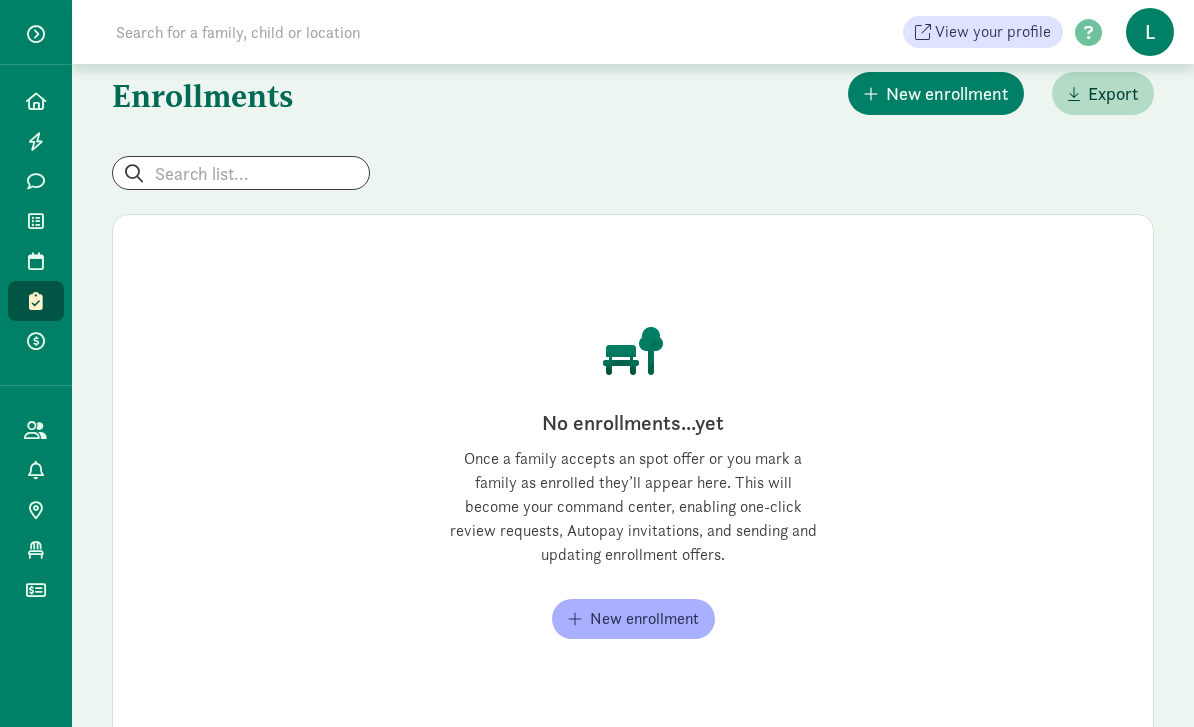 click on "No enrollments...yet   Once a family accepts an spot offer or you mark a family as enrolled
they’ll appear here. This will become your command center, enabling one-click review
requests, Autopay invitations, and sending and updating enrollment offers.
New enrollment" at bounding box center [633, 483] 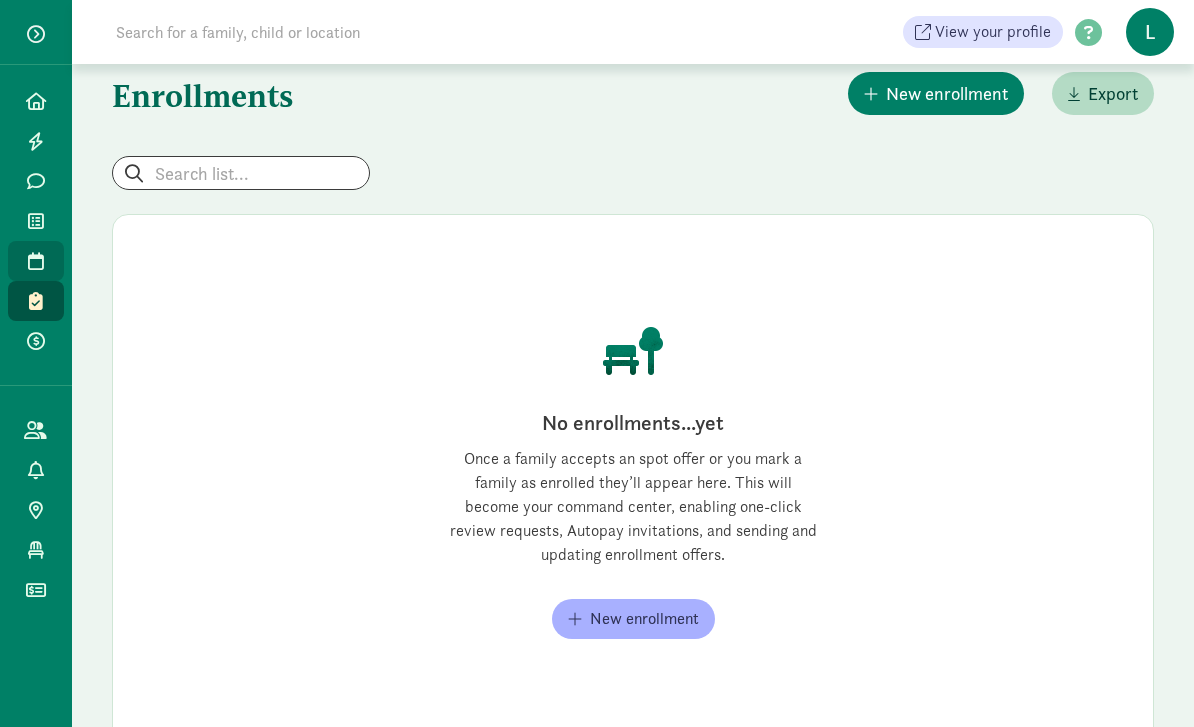 click on "Tours" at bounding box center (47, 261) 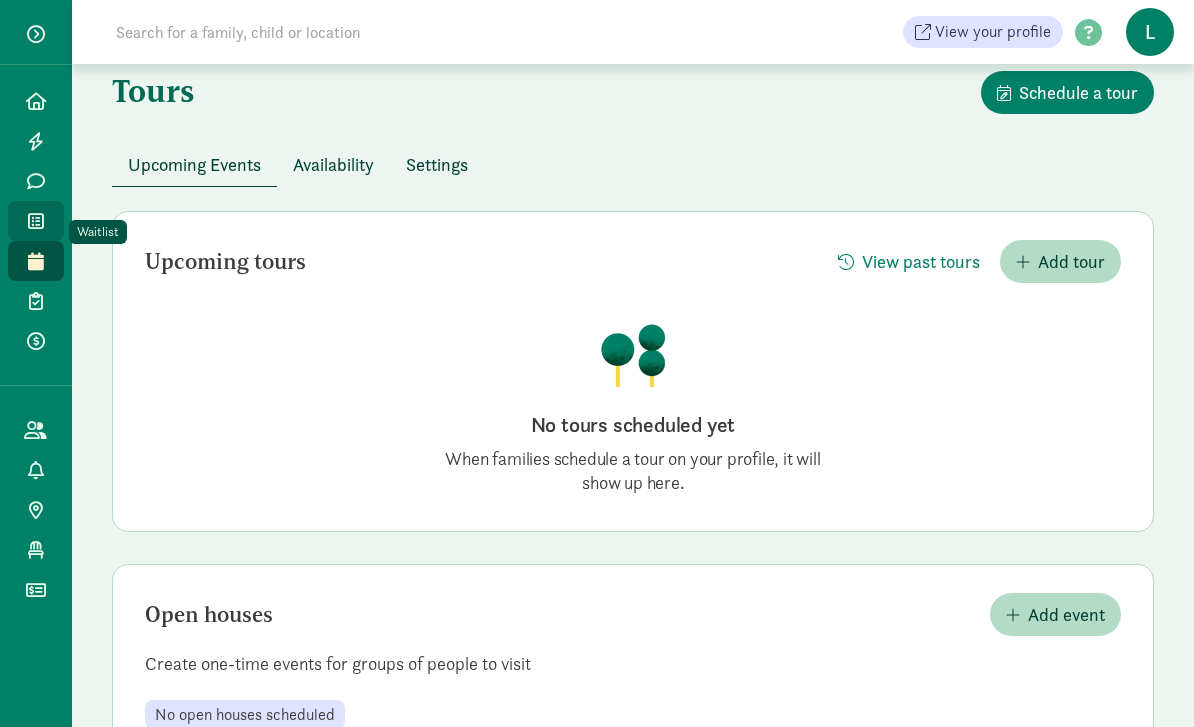 scroll, scrollTop: 0, scrollLeft: 0, axis: both 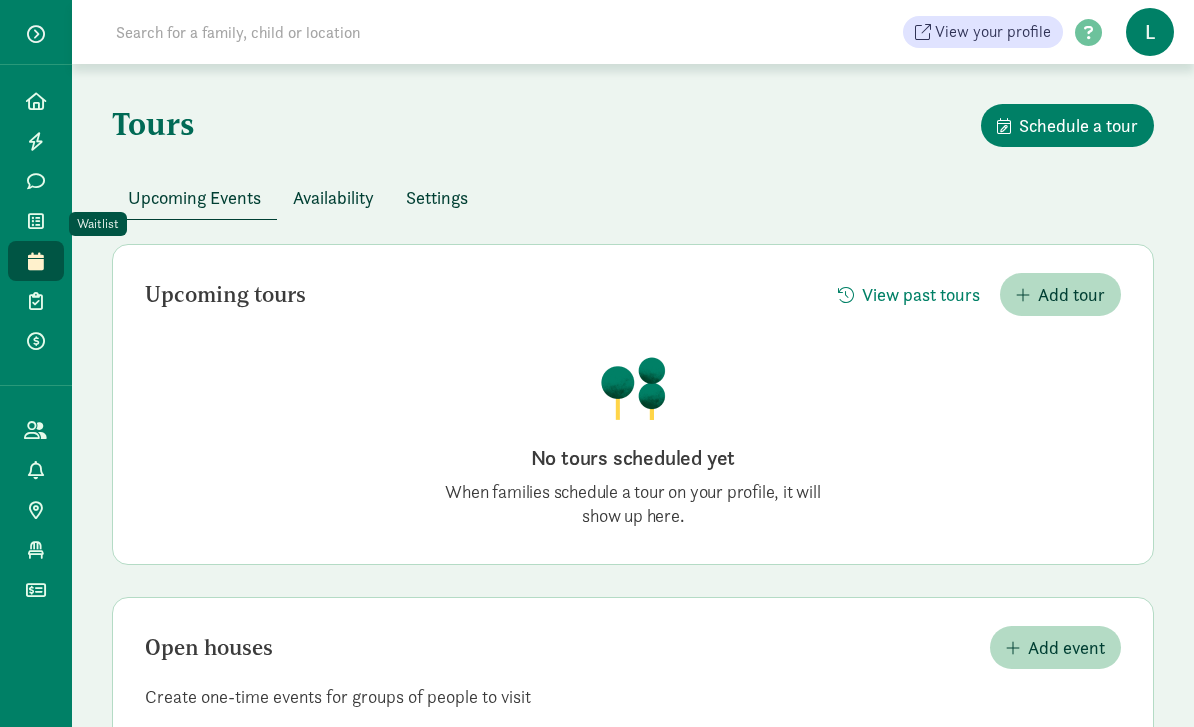 click on "Availability" at bounding box center (333, 197) 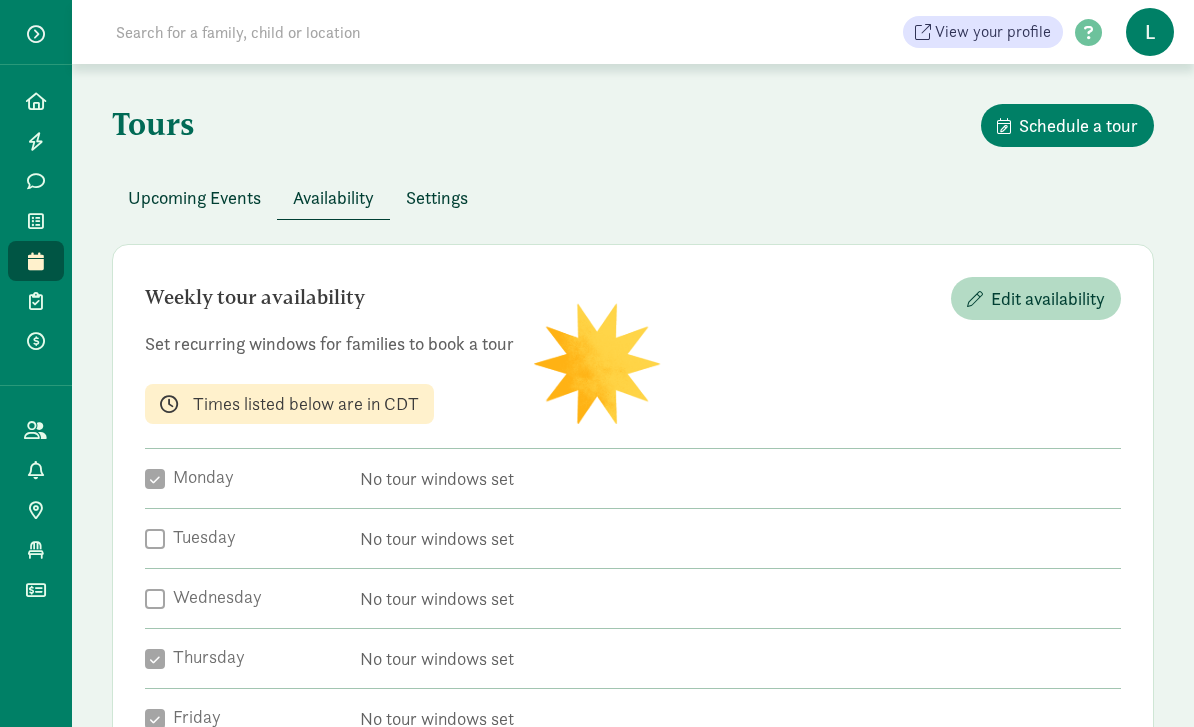 checkbox on "true" 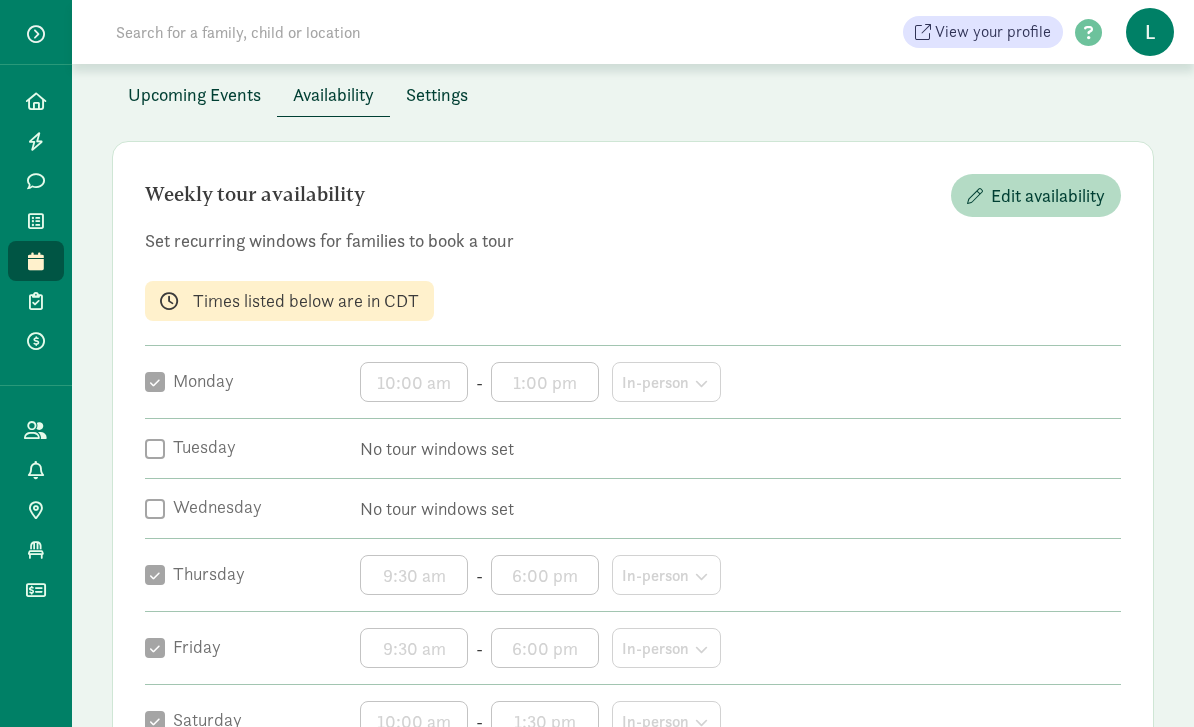 scroll, scrollTop: 0, scrollLeft: 0, axis: both 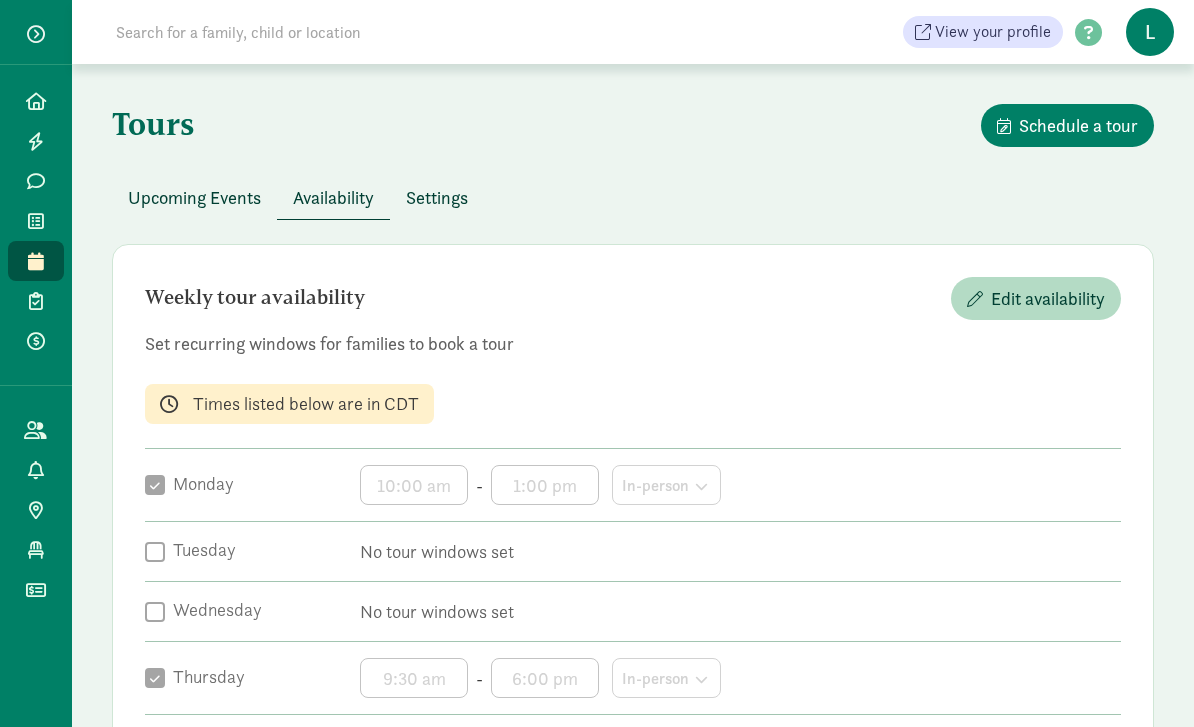 click on "Upcoming Events" at bounding box center [194, 197] 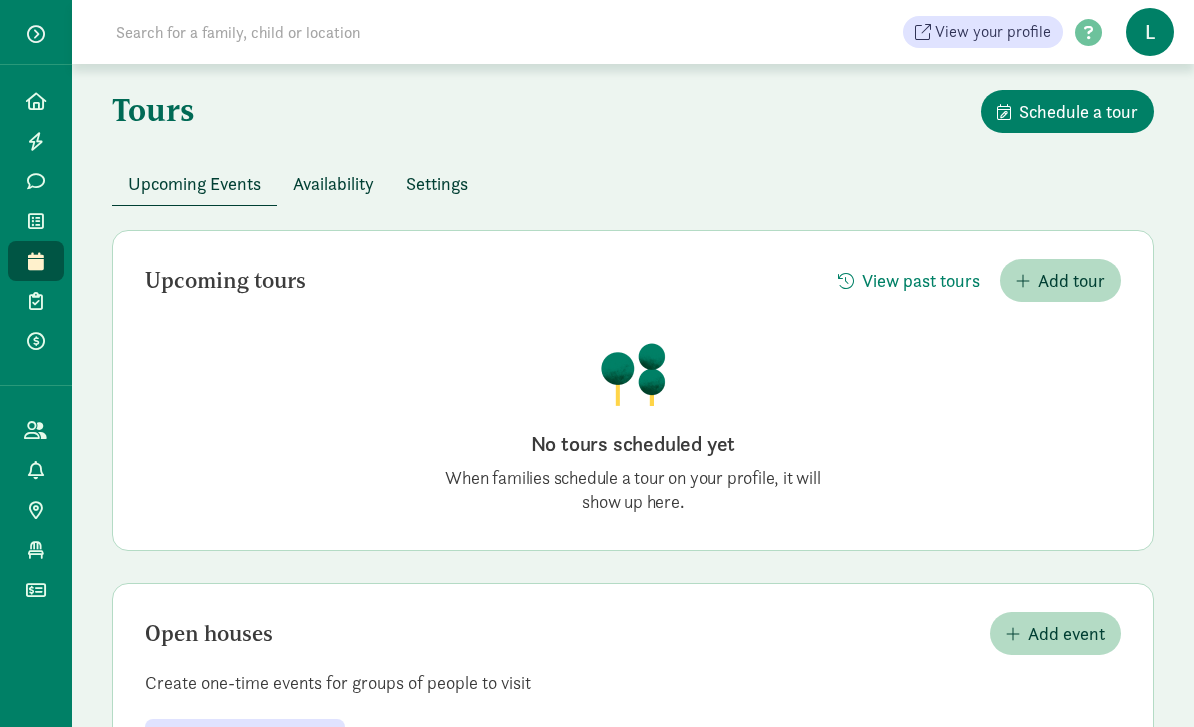 scroll, scrollTop: 0, scrollLeft: 0, axis: both 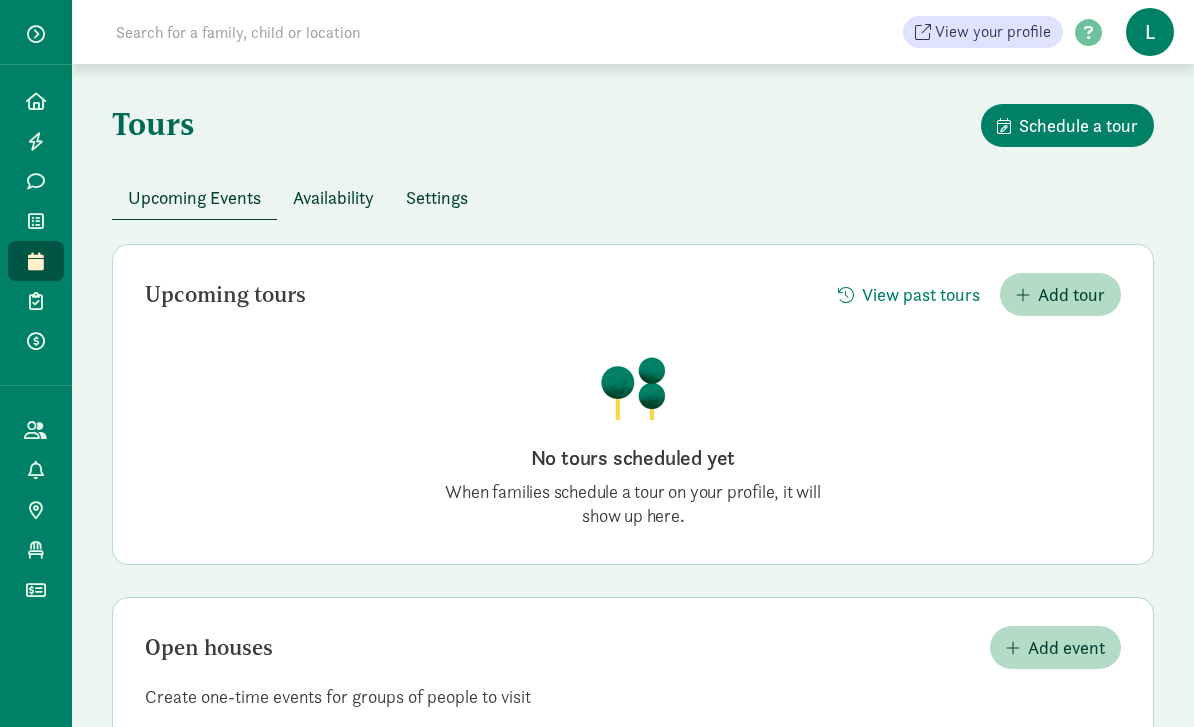 click on "Settings" at bounding box center [437, 197] 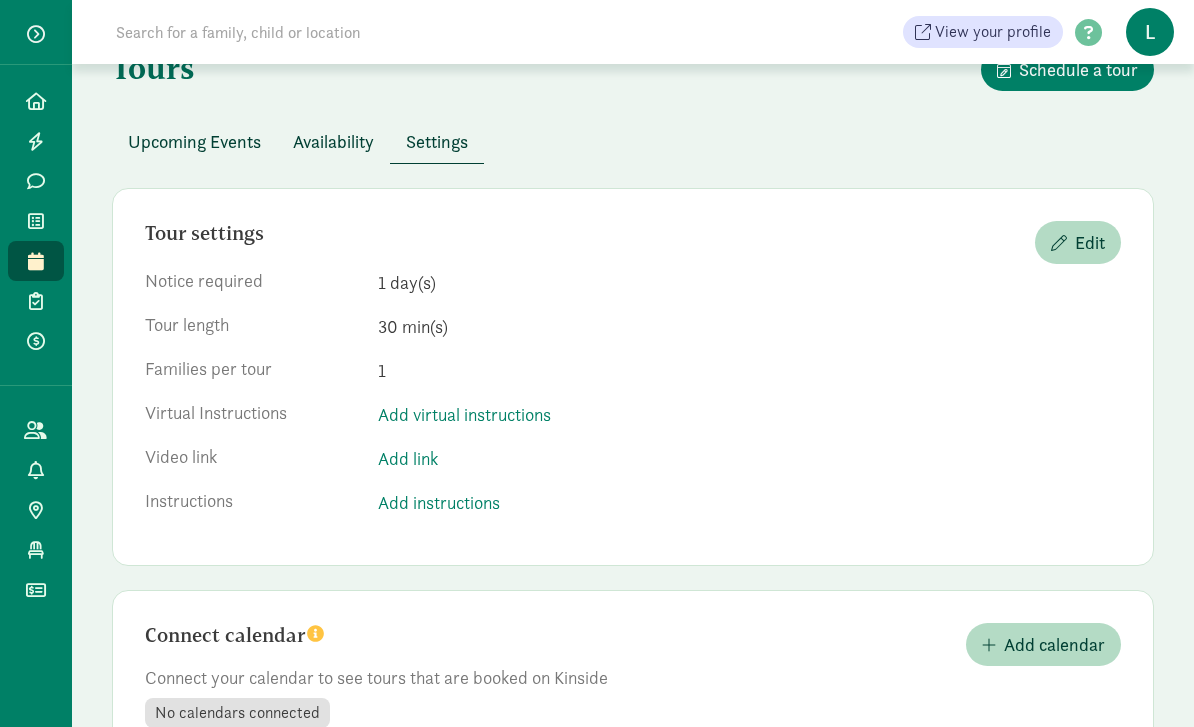 scroll, scrollTop: 66, scrollLeft: 0, axis: vertical 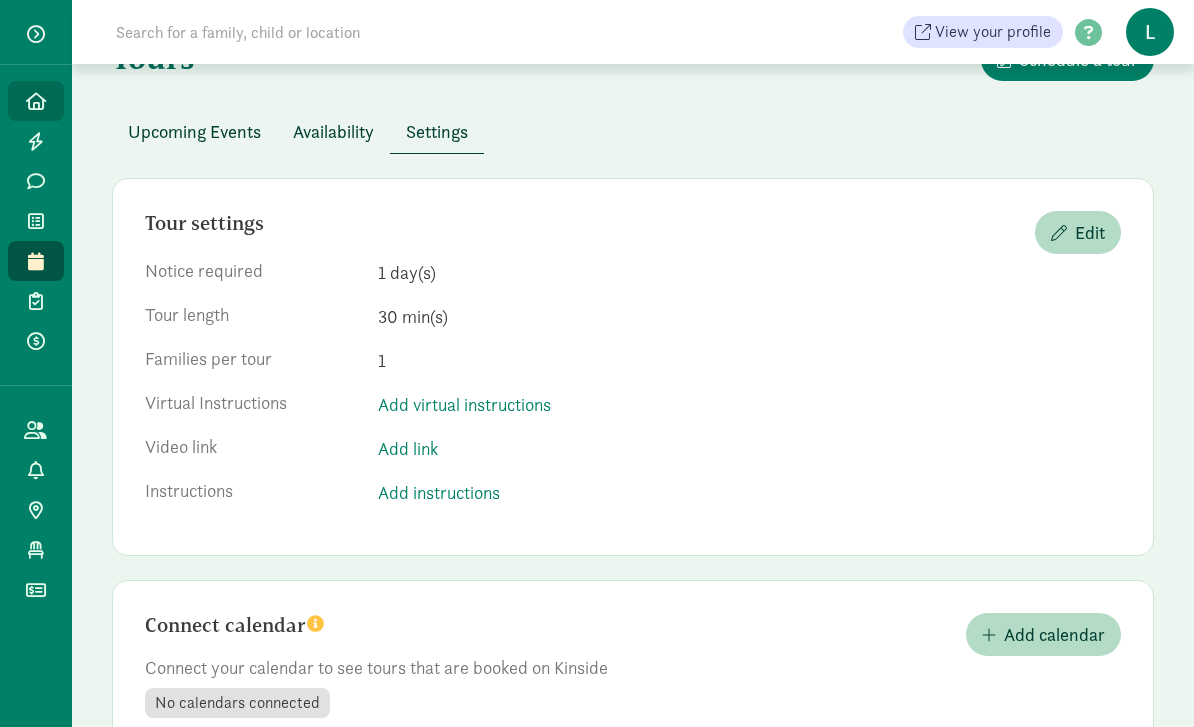 click on "Home" 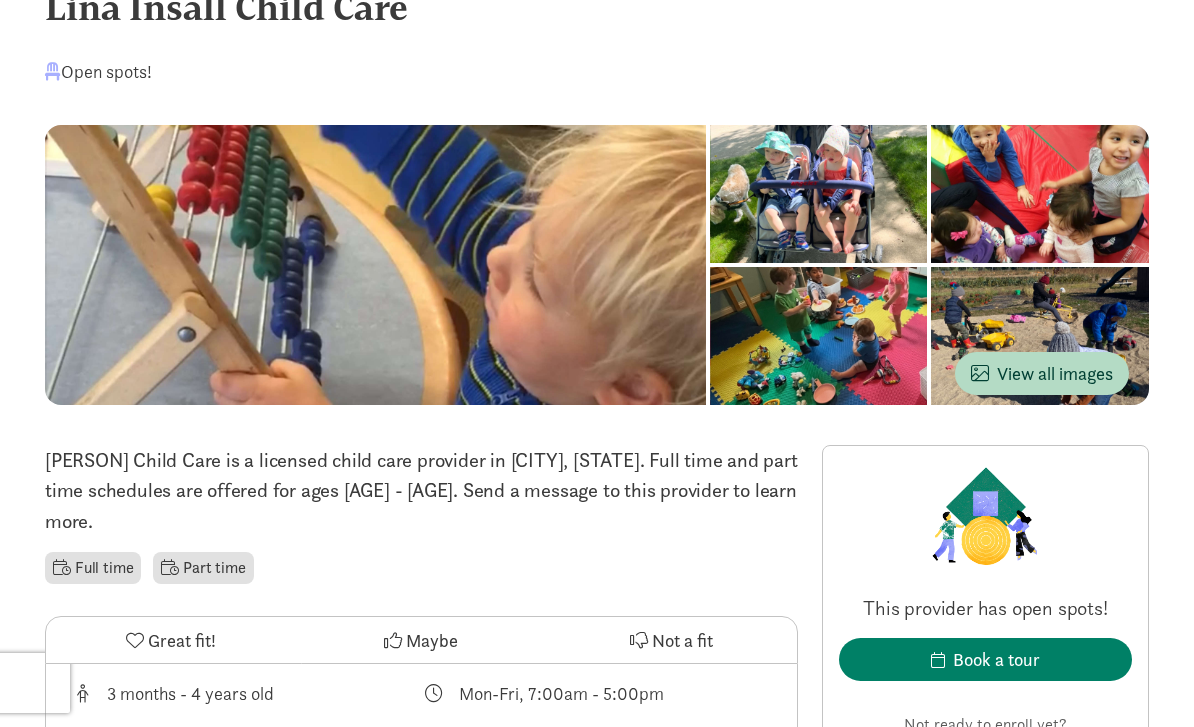 scroll, scrollTop: 0, scrollLeft: 0, axis: both 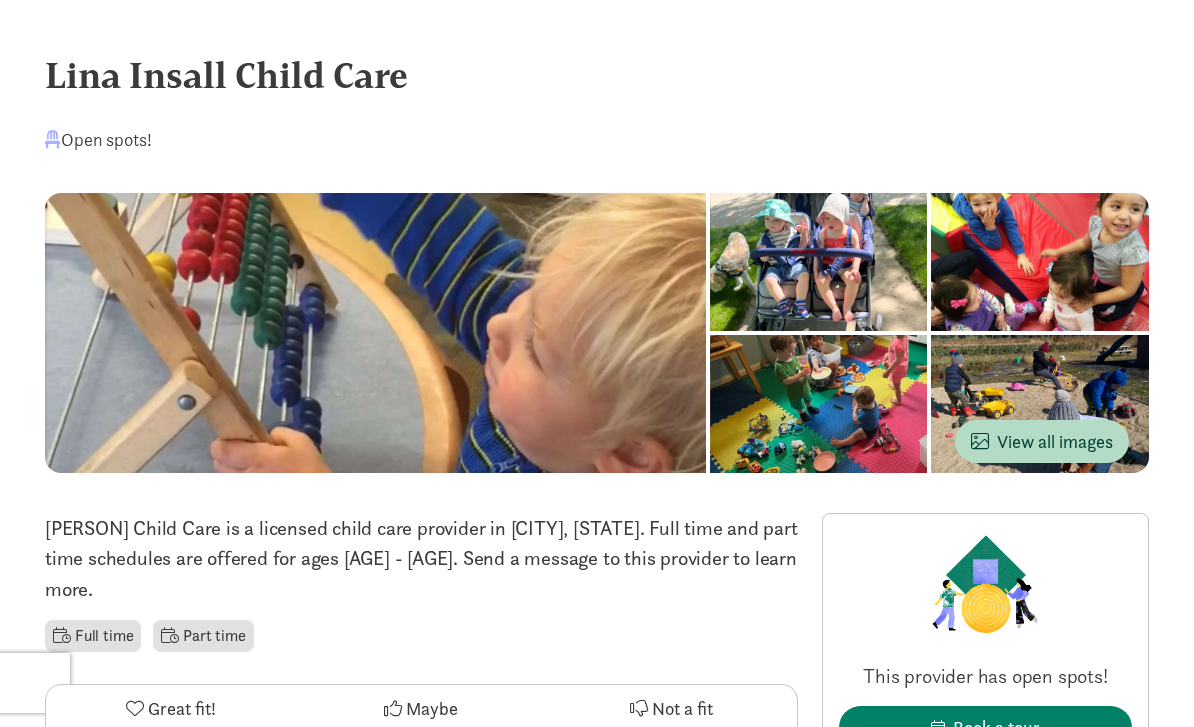 click on "‹   ›   ×              View all images
Lina Insall Child Care
Open spots!
‹   ›   ×              View all images
Lina Insall Child Care is a licensed child care provider in Madison, Wisconsin. Full time and part time schedules are offered for ages 3 months - 4 years. Send a message to this provider to learn more.
Full time
Part time
Great fit!       Maybe       Not a fit
3 months - 4 years old
Mon-Fri,  7:00am -  5:00pm
1,950/month
Spanish
Spanish
WI License:
#8000593268 / 001
All ages" at bounding box center [597, 1556] 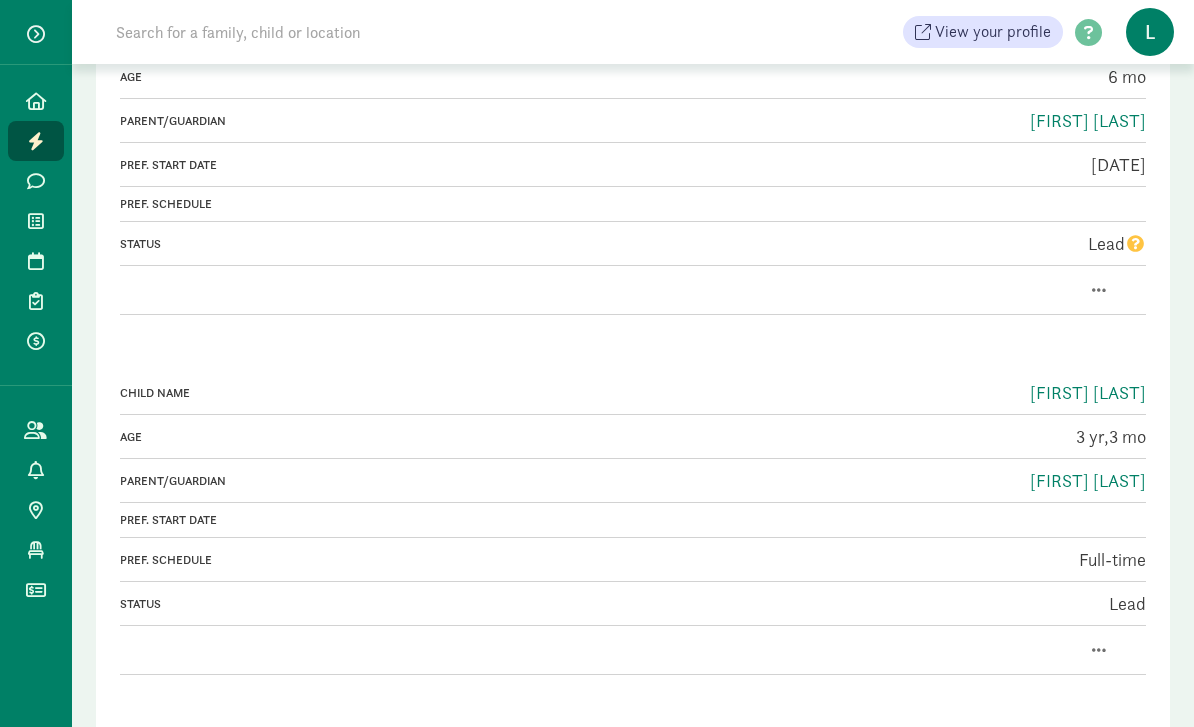scroll, scrollTop: 344, scrollLeft: 0, axis: vertical 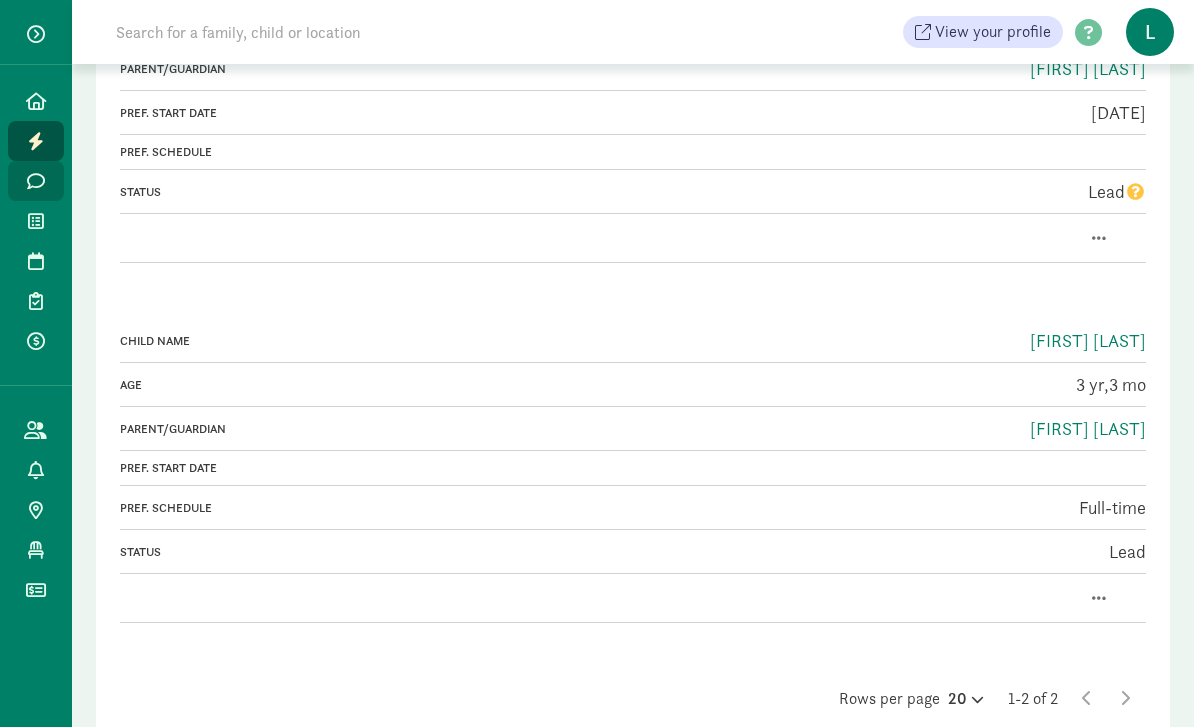 click on "Messages" 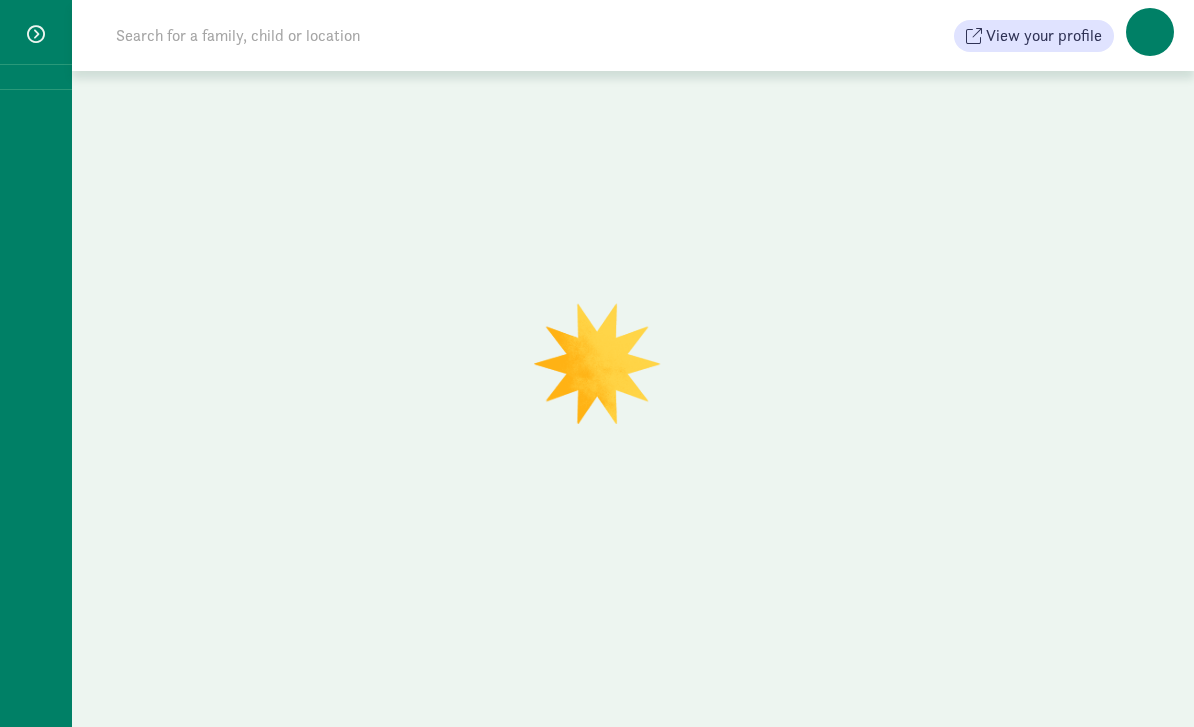 scroll, scrollTop: 0, scrollLeft: 0, axis: both 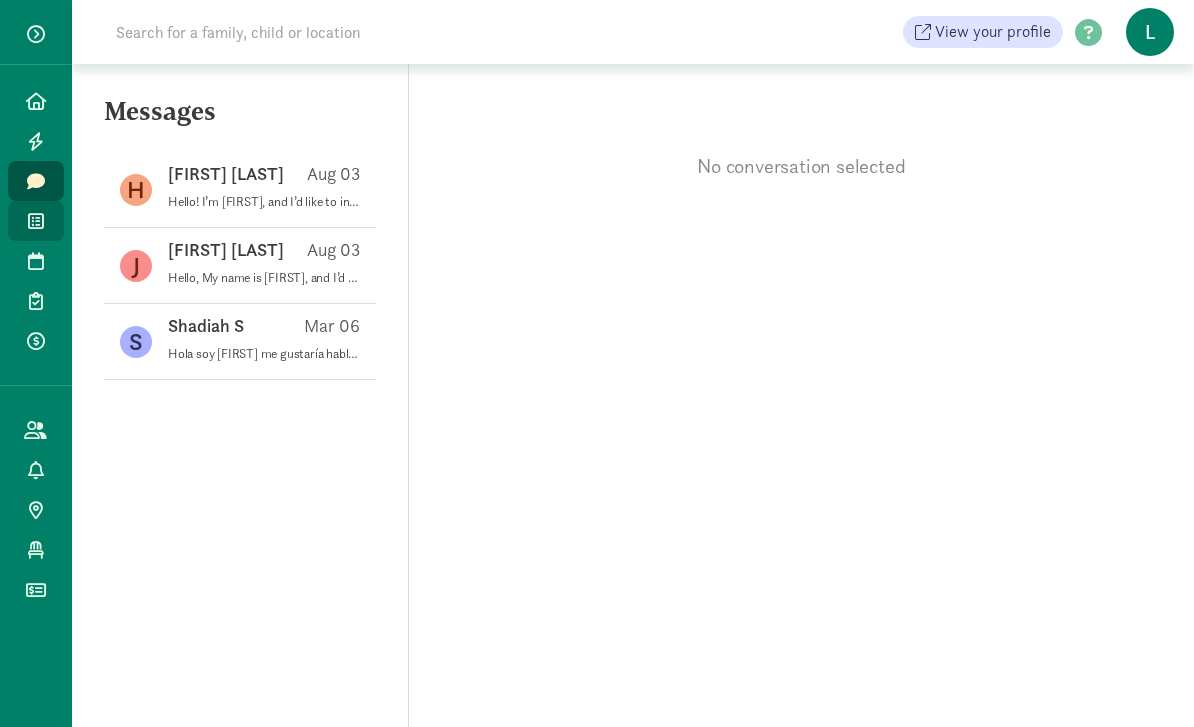 click on "Waitlist" 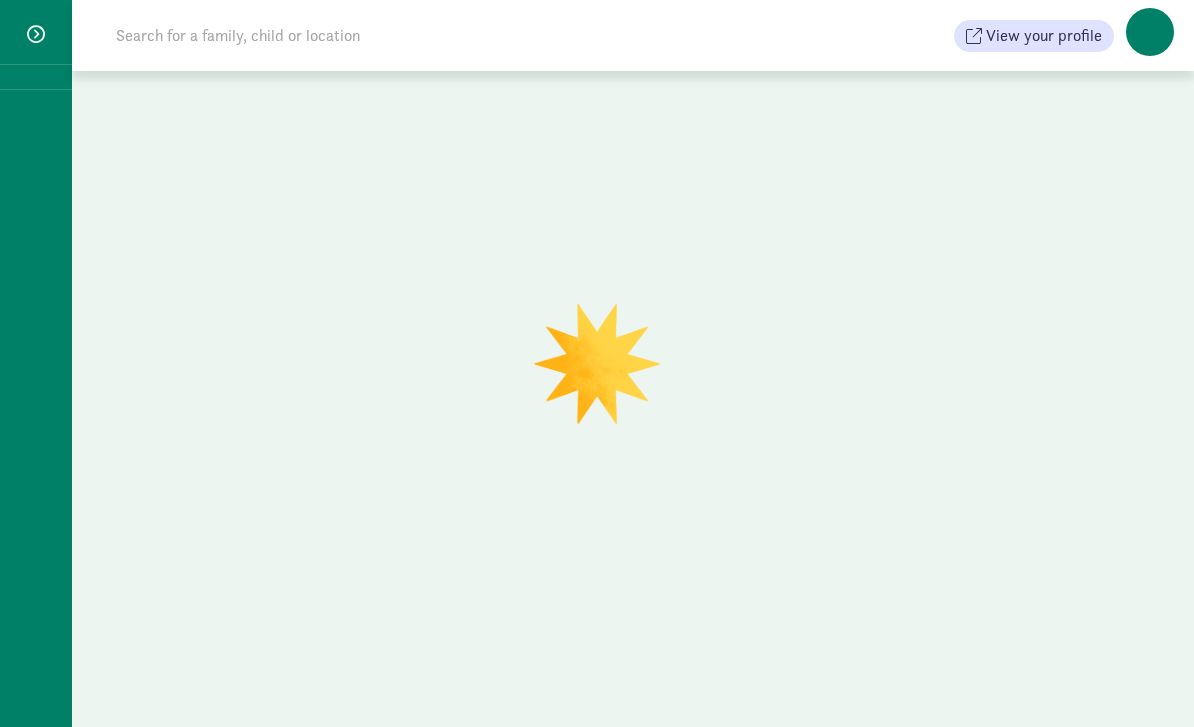 scroll, scrollTop: 0, scrollLeft: 0, axis: both 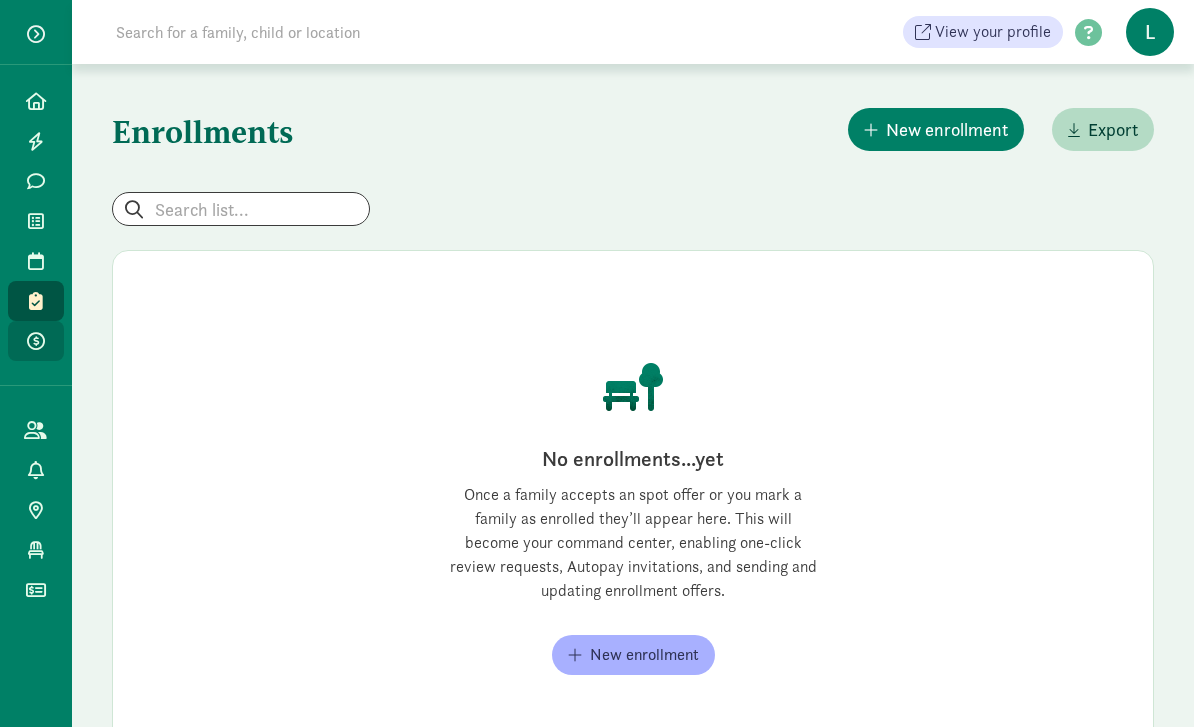 click on "Payments" 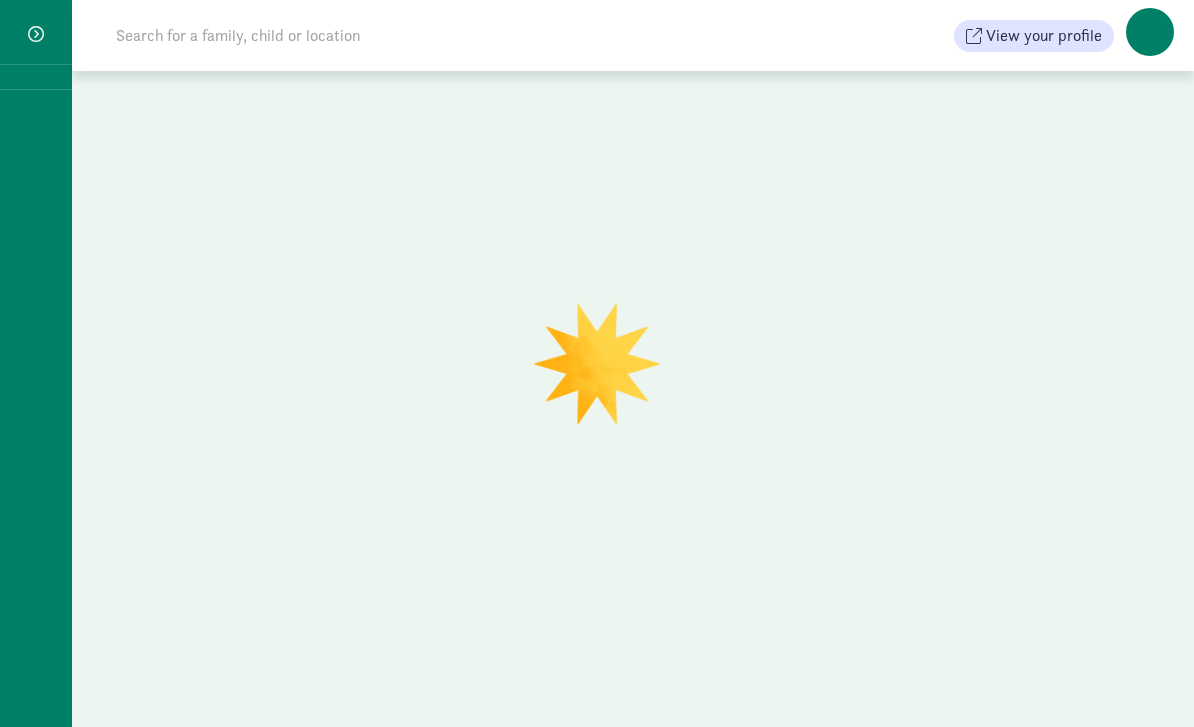 scroll, scrollTop: 0, scrollLeft: 0, axis: both 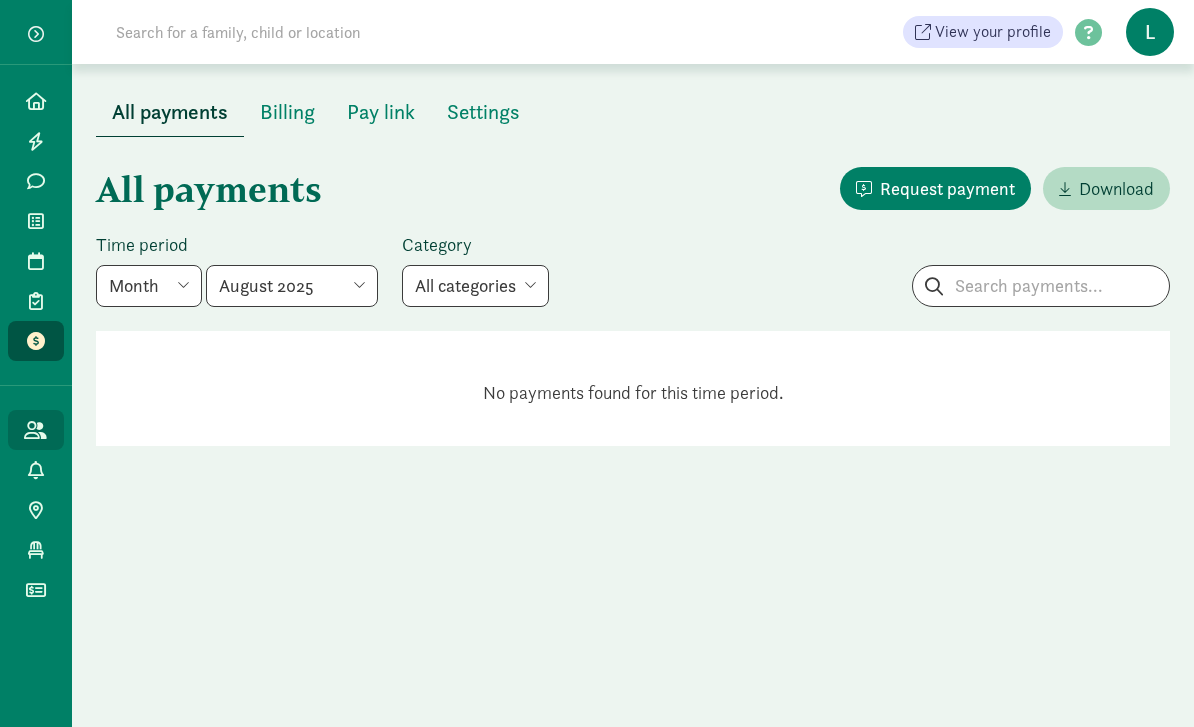 click on "All families" 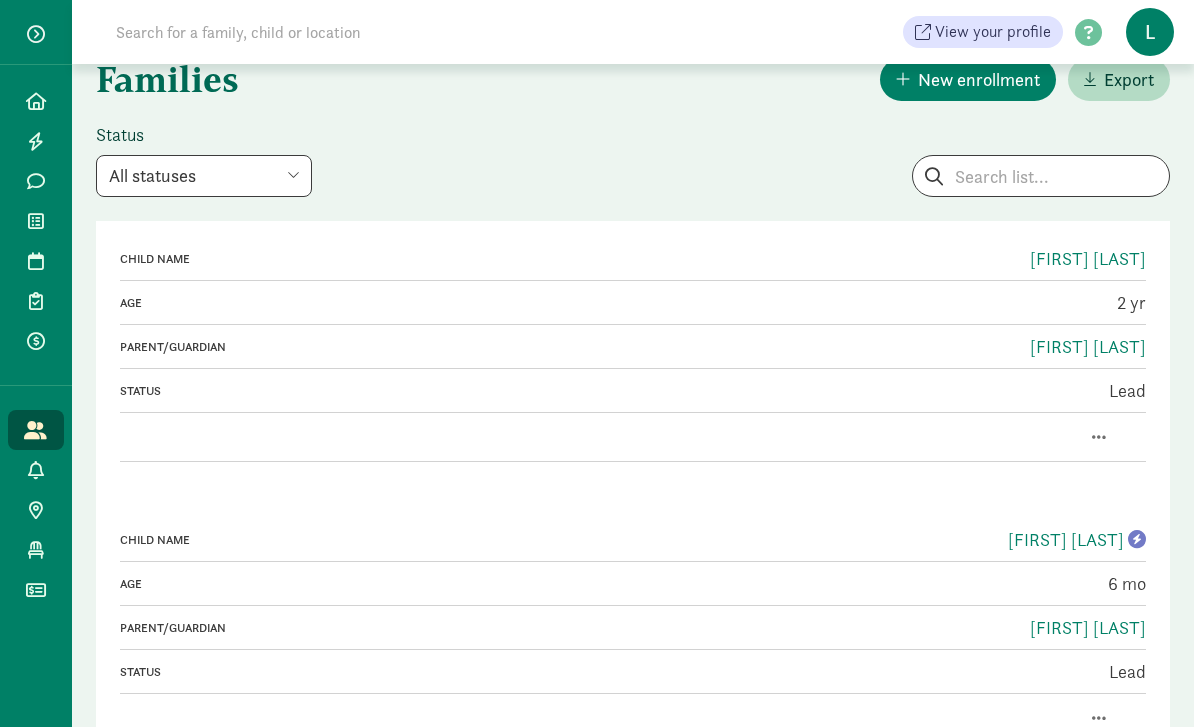 scroll, scrollTop: 37, scrollLeft: 0, axis: vertical 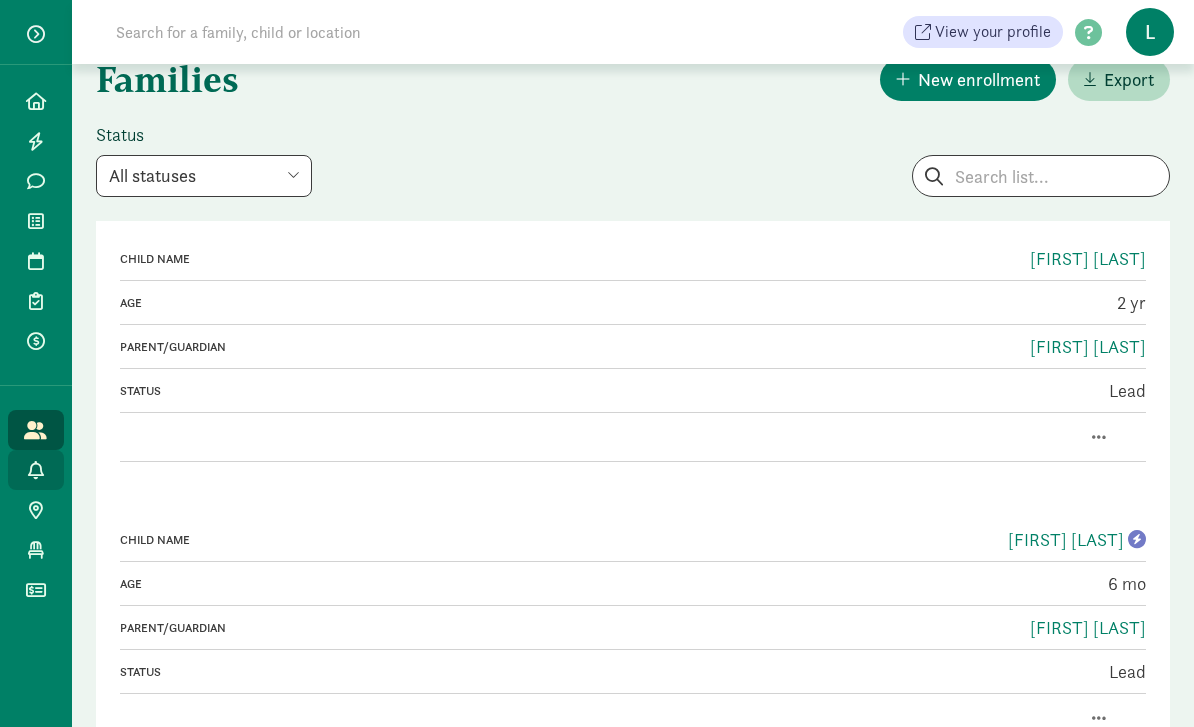 click on "Action center" at bounding box center (47, 470) 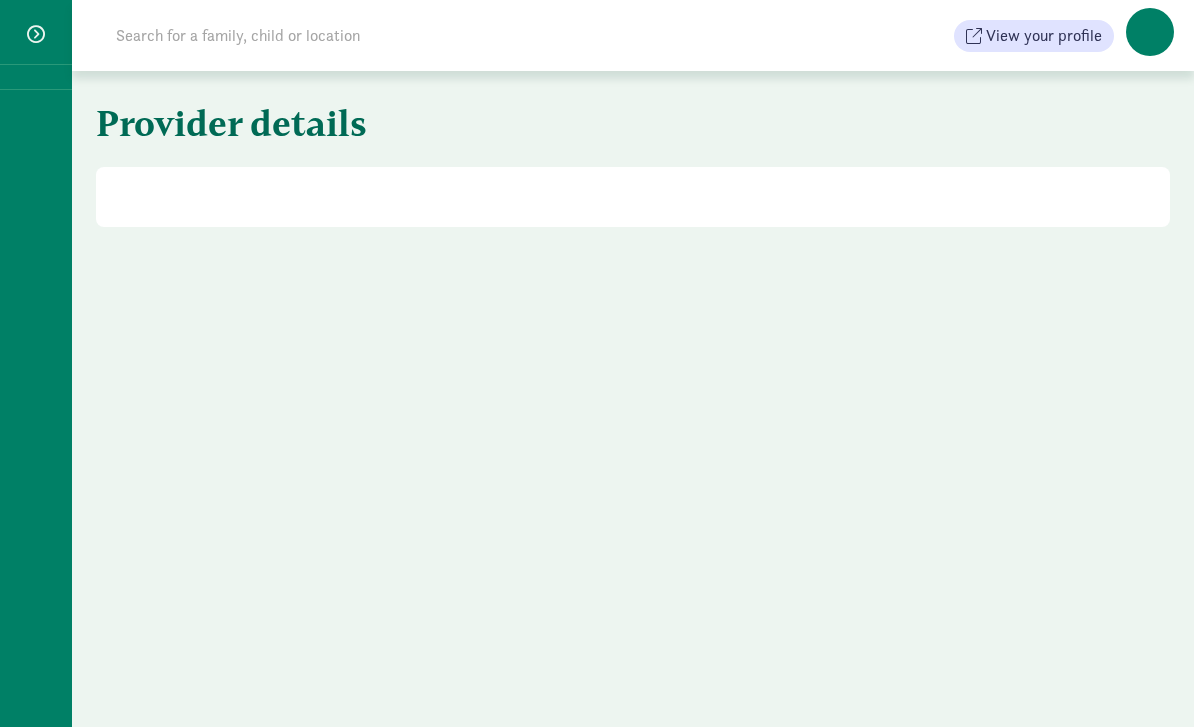 scroll, scrollTop: 0, scrollLeft: 0, axis: both 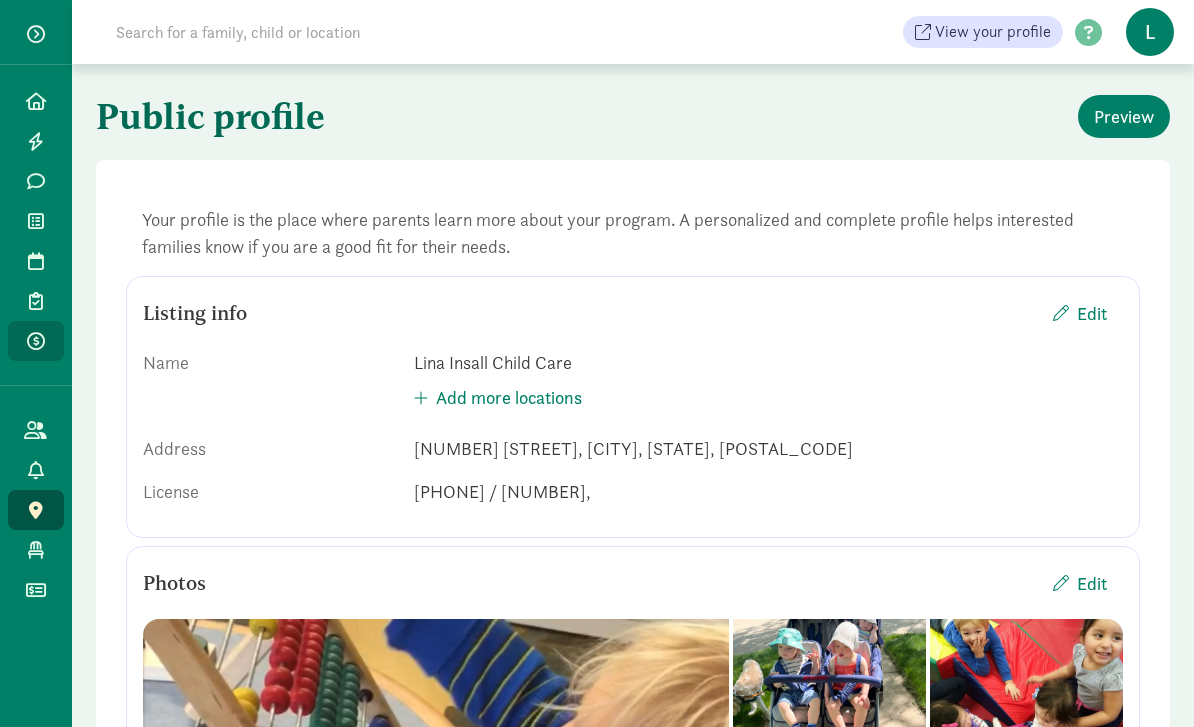 click at bounding box center (36, 341) 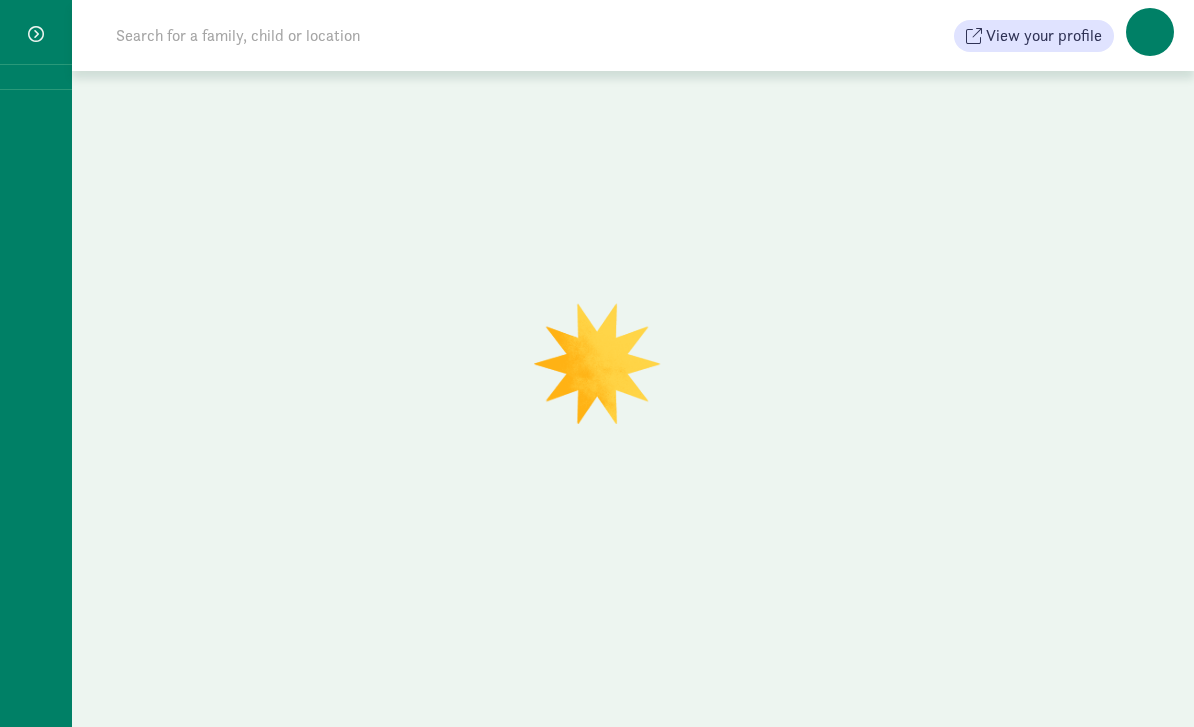 scroll, scrollTop: 0, scrollLeft: 0, axis: both 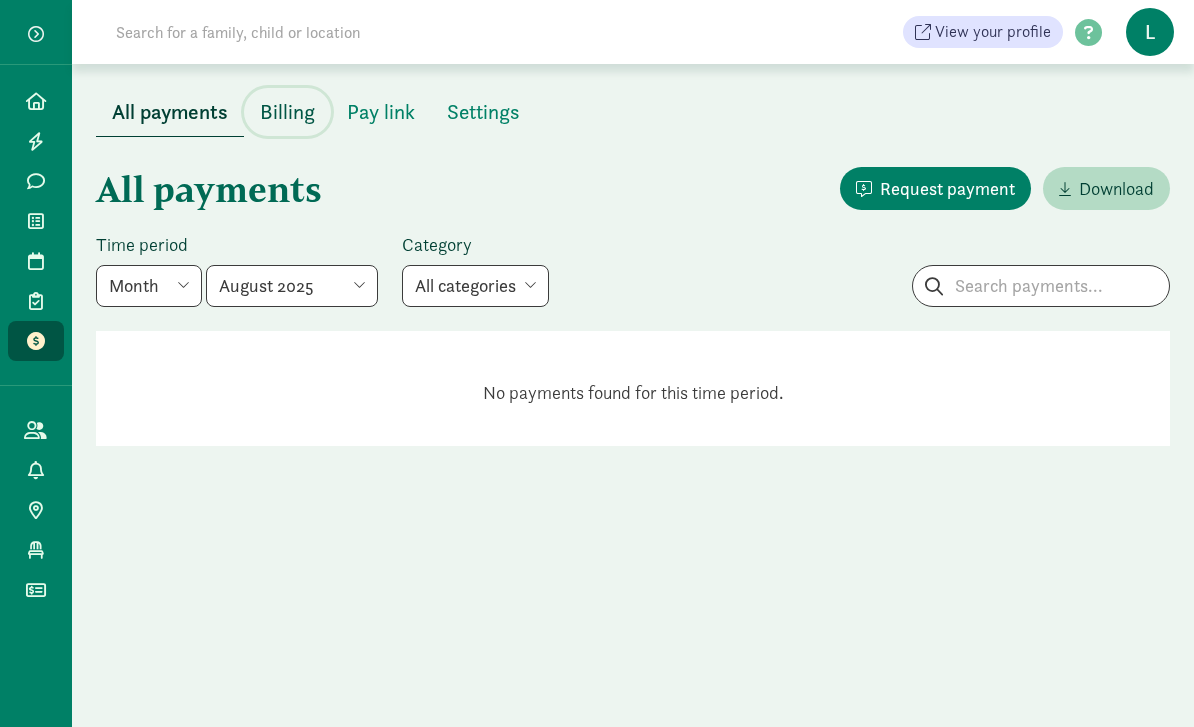 click on "Billing" at bounding box center (287, 112) 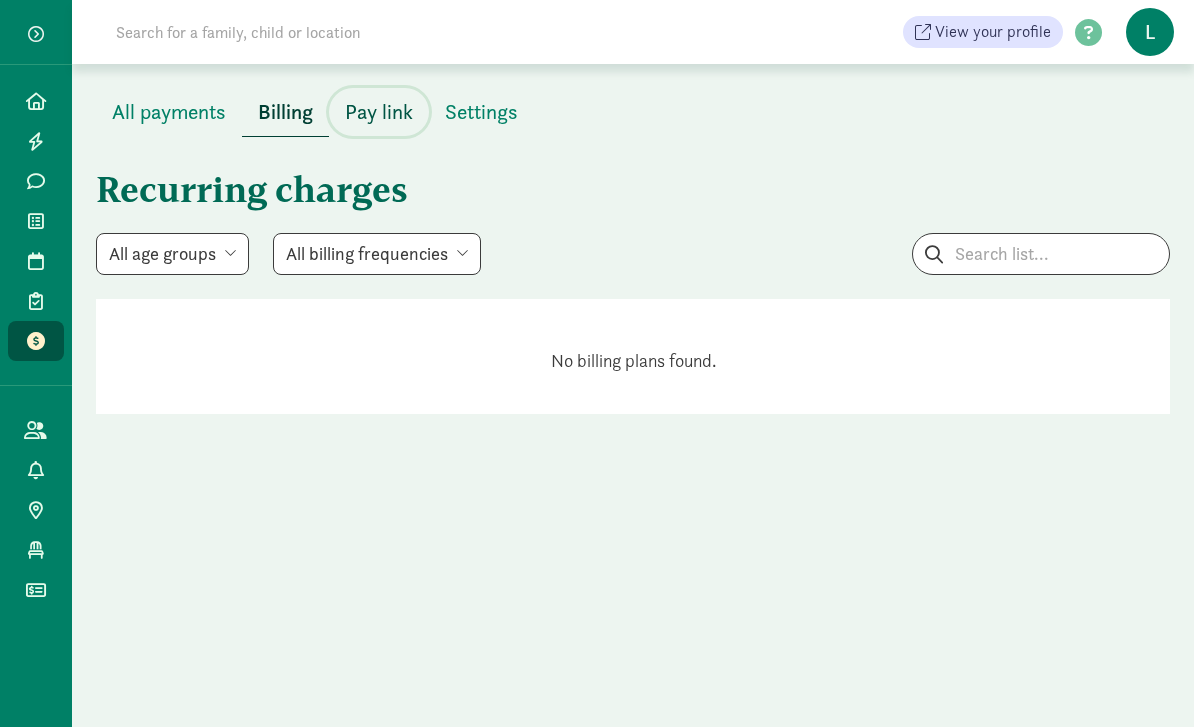 click on "Pay link" at bounding box center [379, 112] 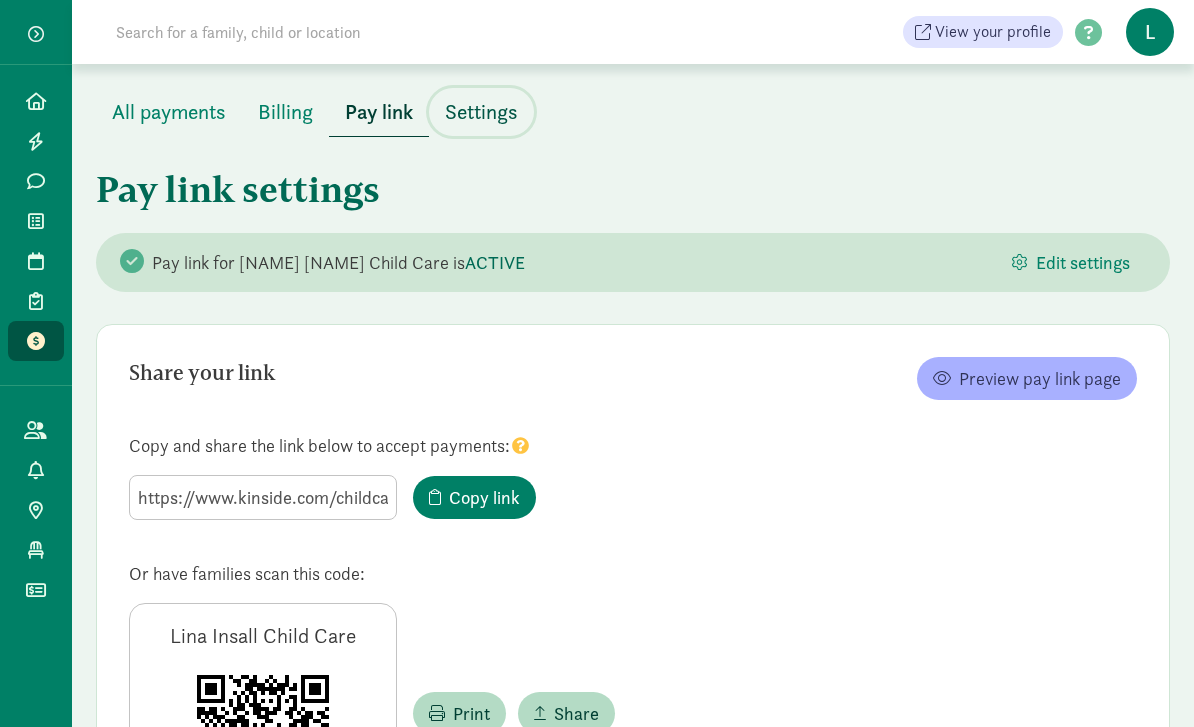 click on "Settings" at bounding box center (481, 112) 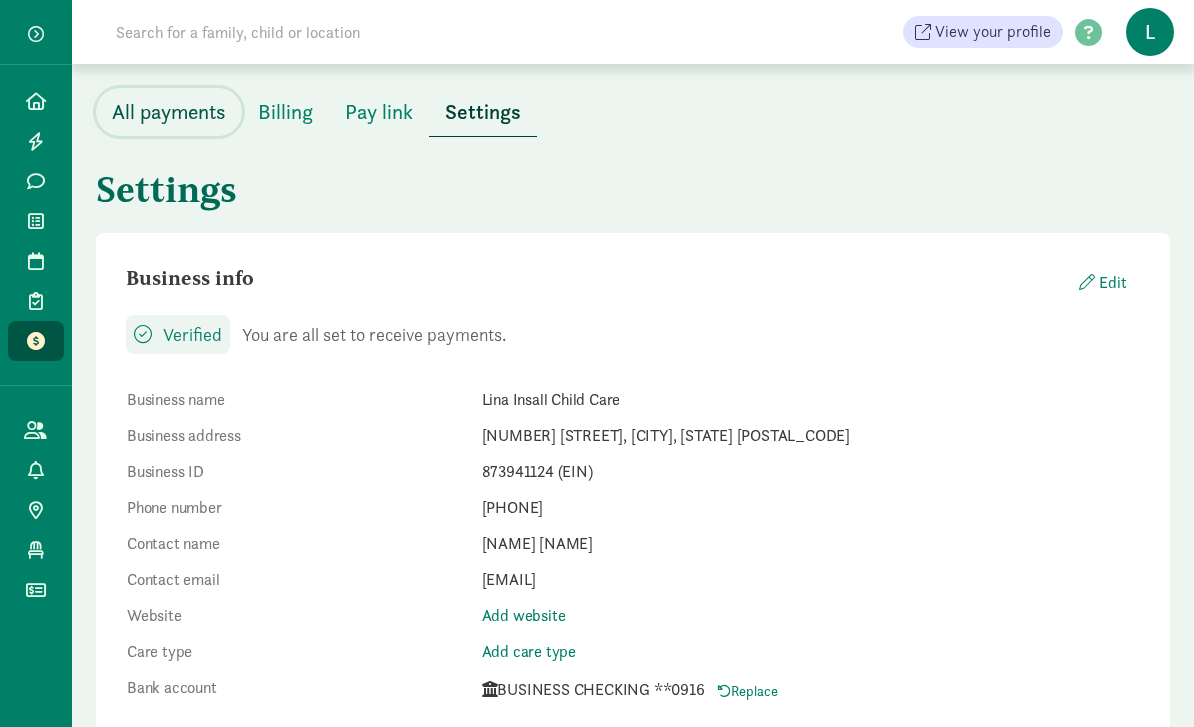 click on "All payments" at bounding box center (169, 112) 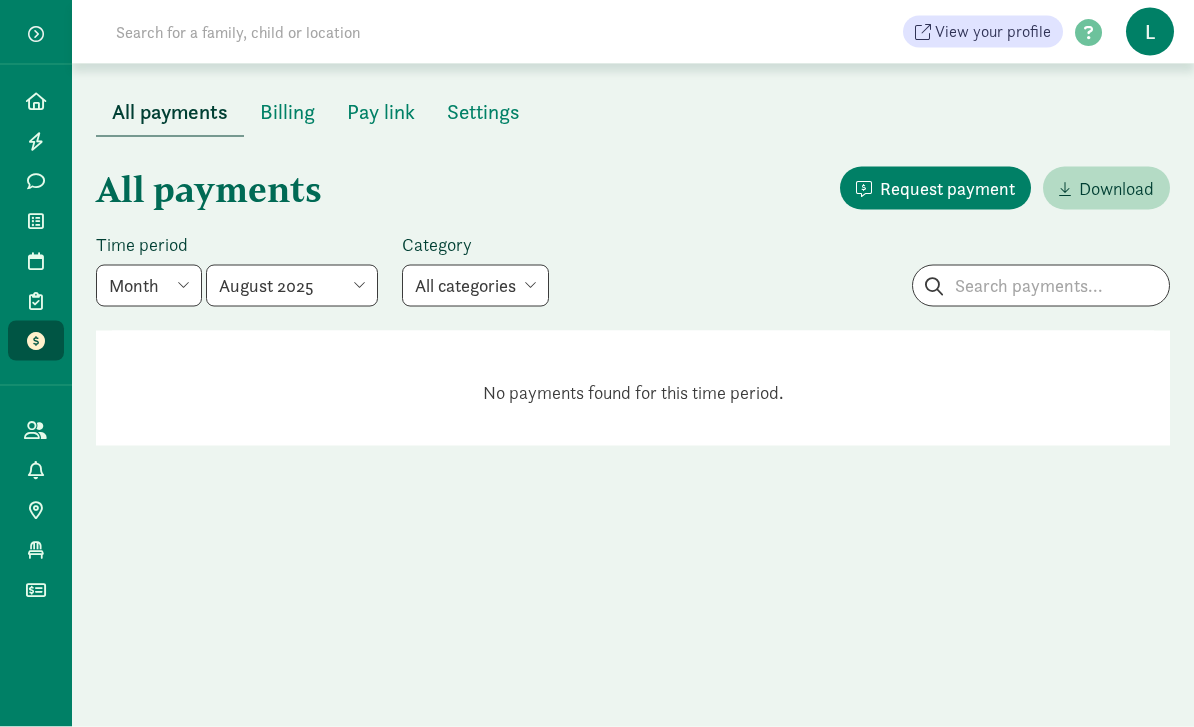 scroll, scrollTop: 64, scrollLeft: 0, axis: vertical 